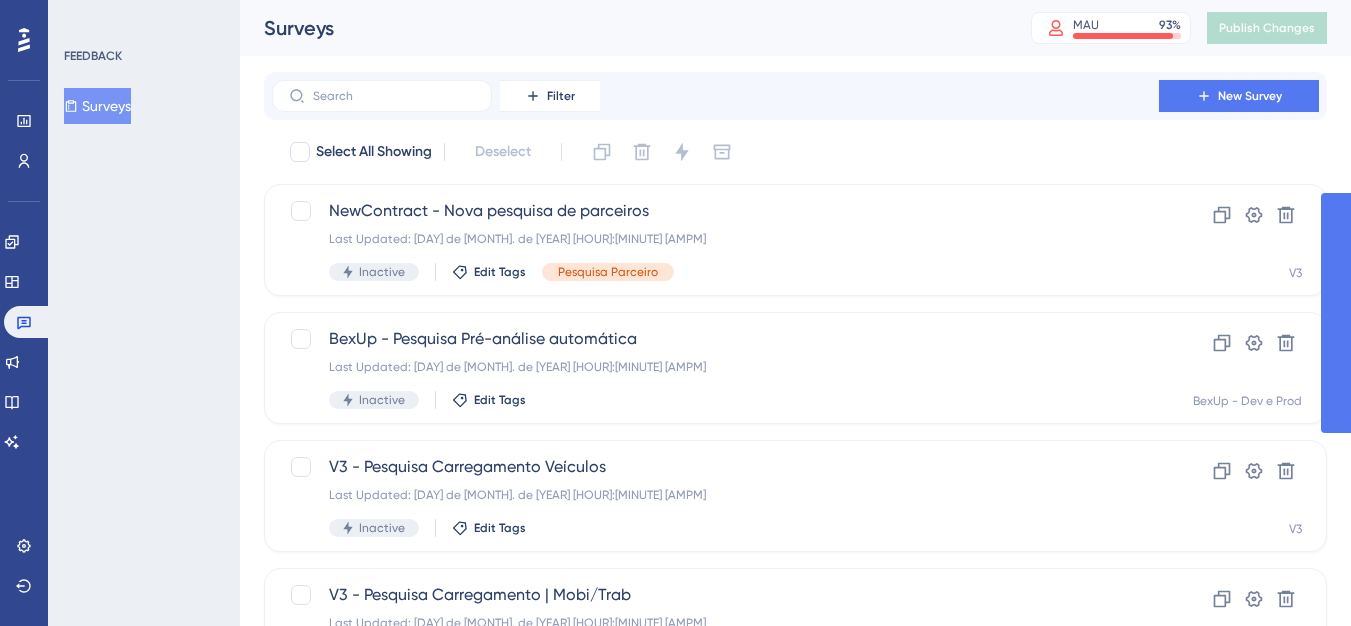scroll, scrollTop: 0, scrollLeft: 0, axis: both 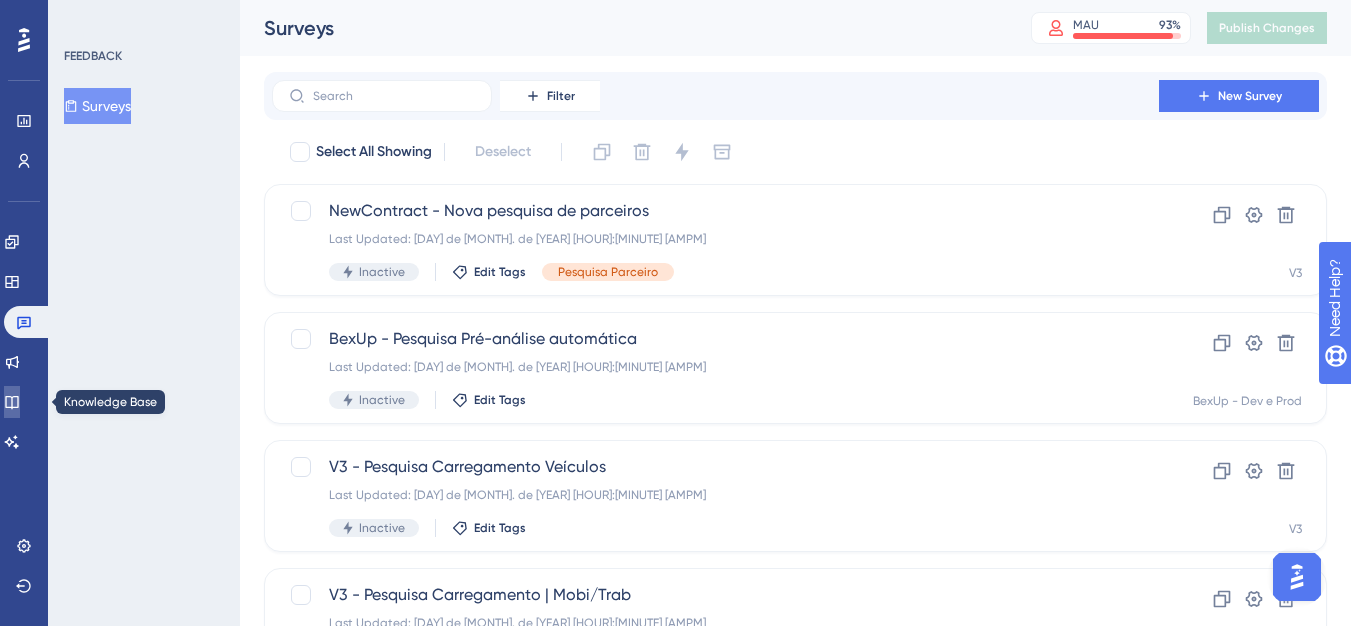 click at bounding box center [12, 402] 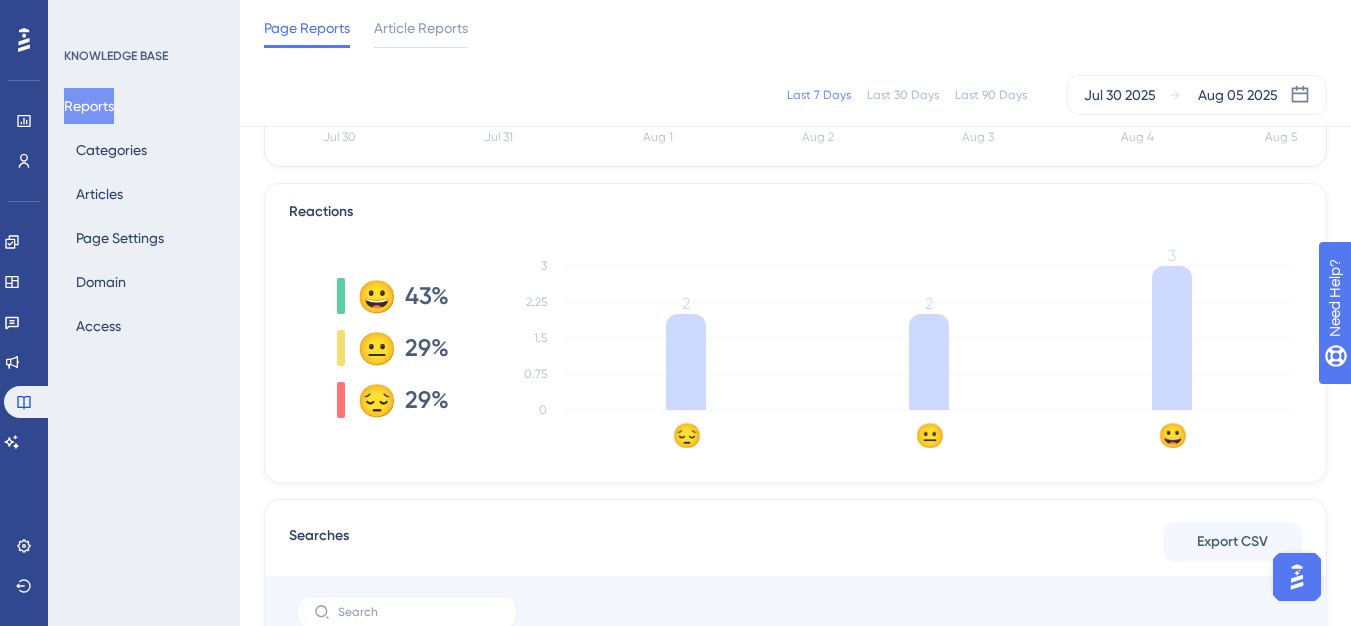 scroll, scrollTop: 400, scrollLeft: 0, axis: vertical 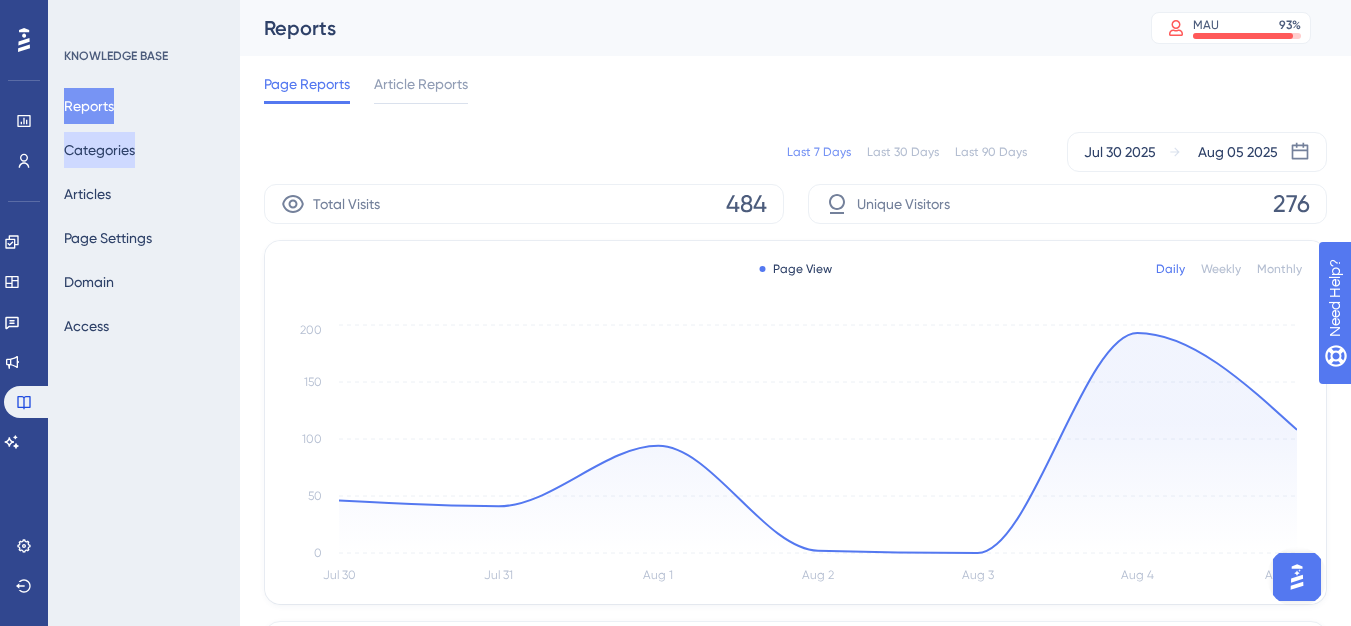 drag, startPoint x: 110, startPoint y: 156, endPoint x: 111, endPoint y: 107, distance: 49.010204 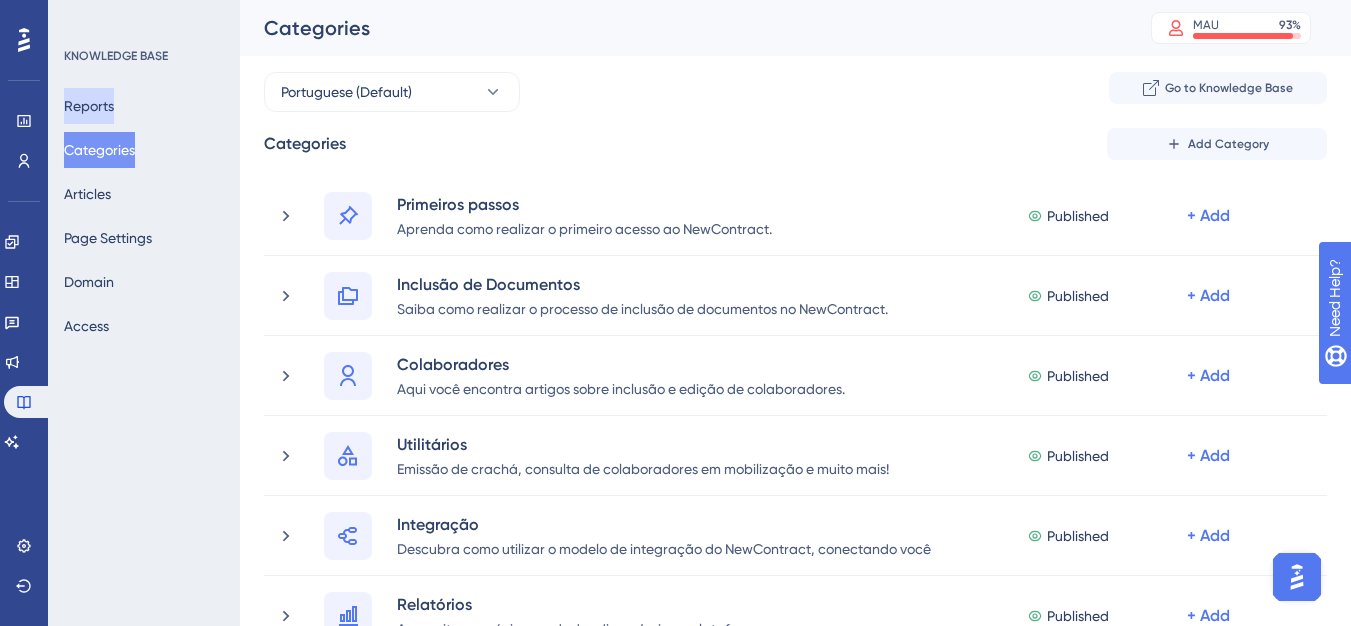 click on "Reports" at bounding box center (89, 106) 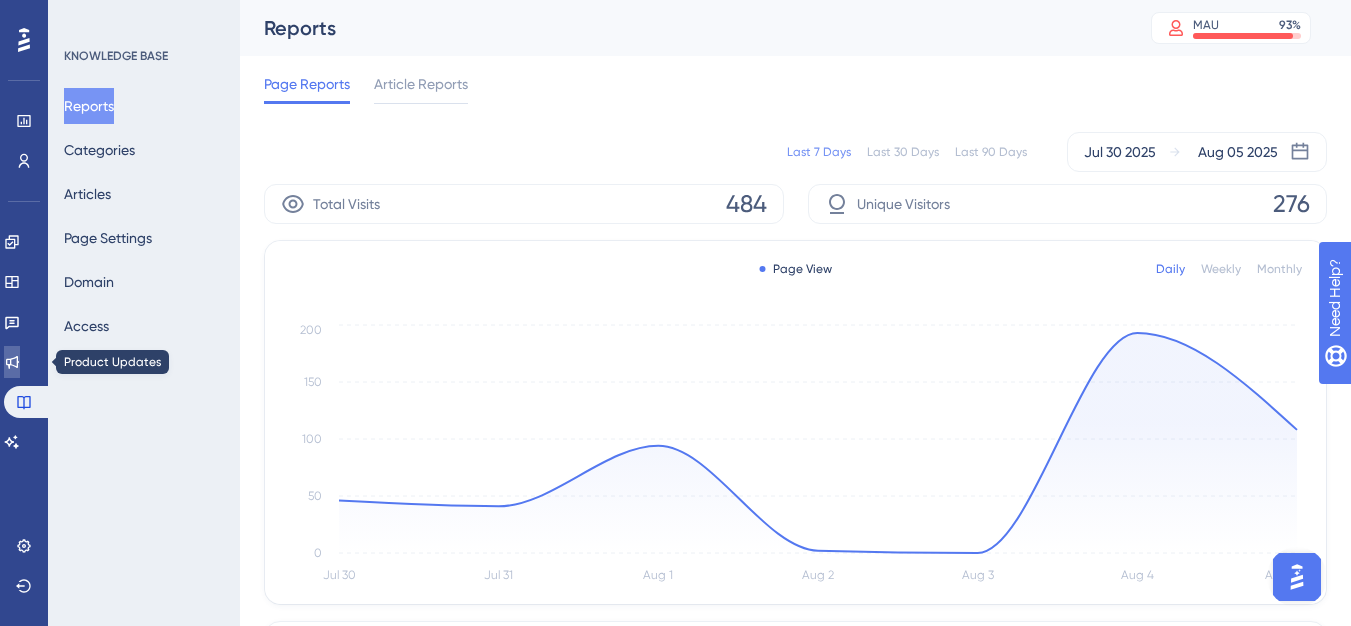 click 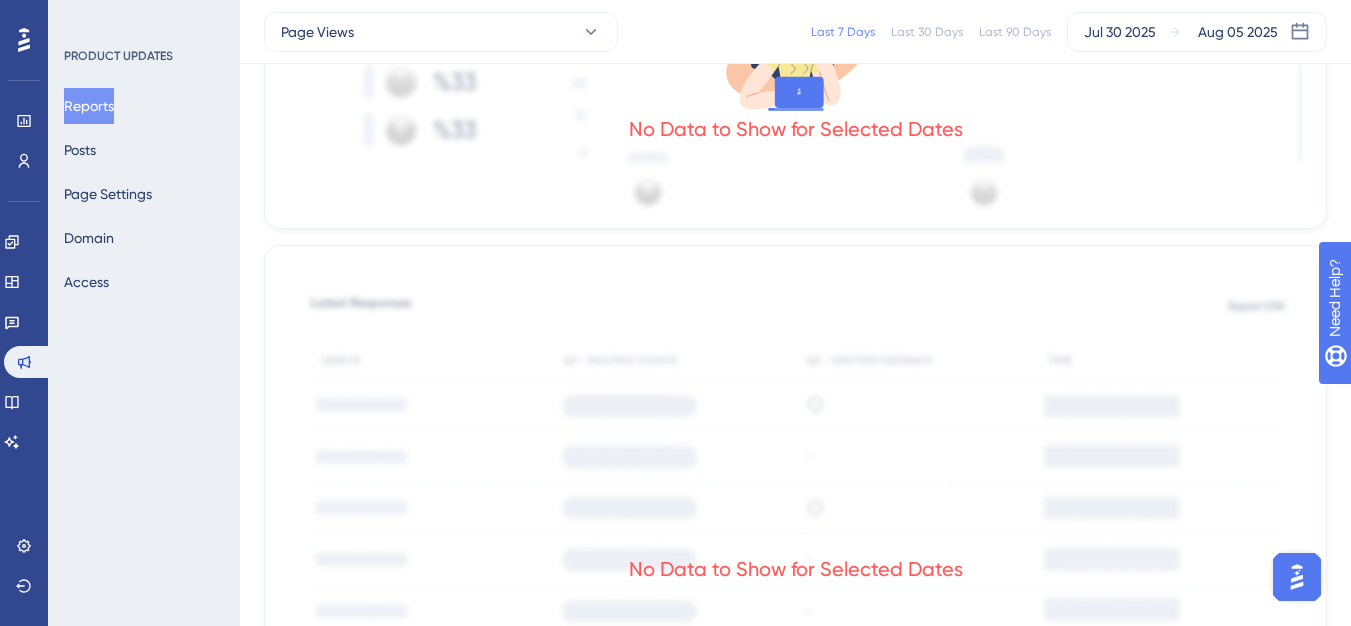 scroll, scrollTop: 700, scrollLeft: 0, axis: vertical 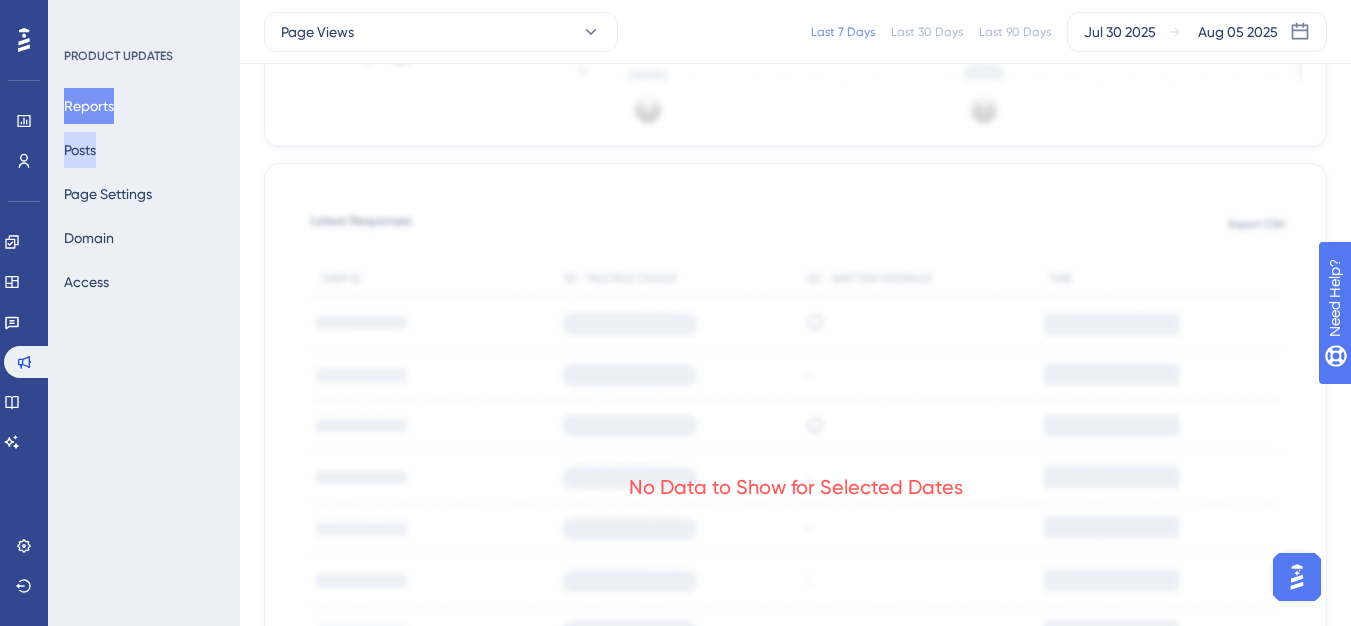 click on "Posts" at bounding box center [80, 150] 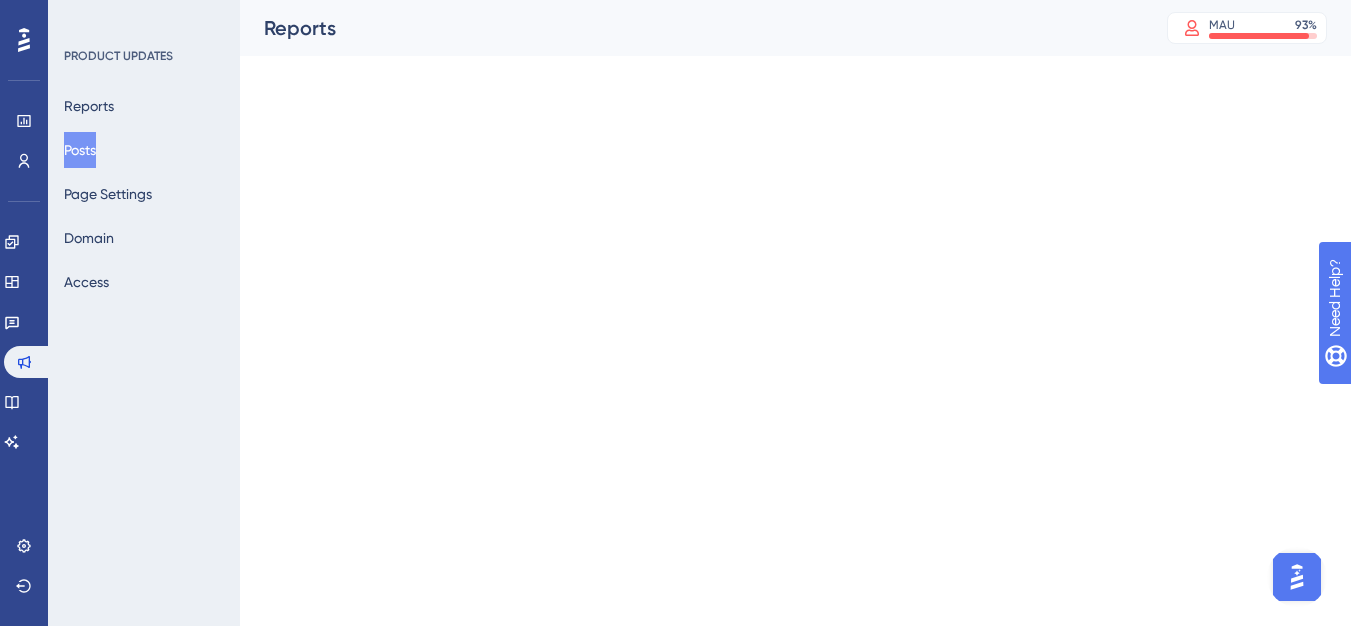 scroll, scrollTop: 0, scrollLeft: 0, axis: both 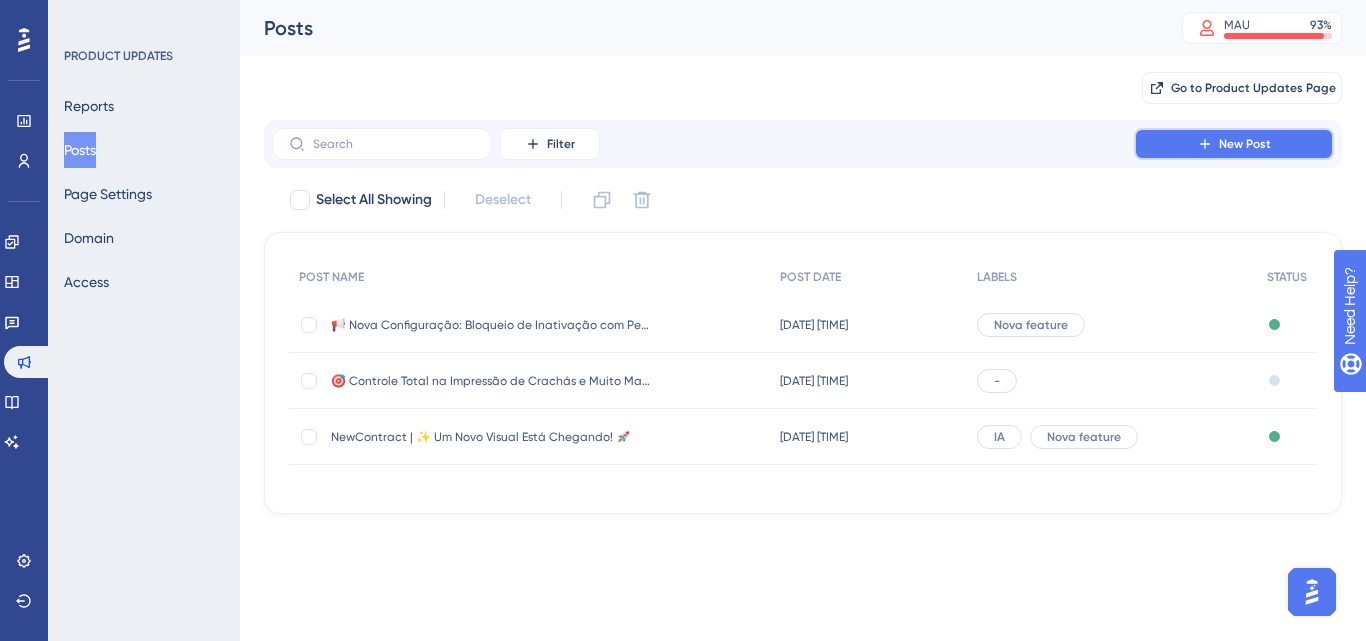 click on "New Post" at bounding box center [1234, 144] 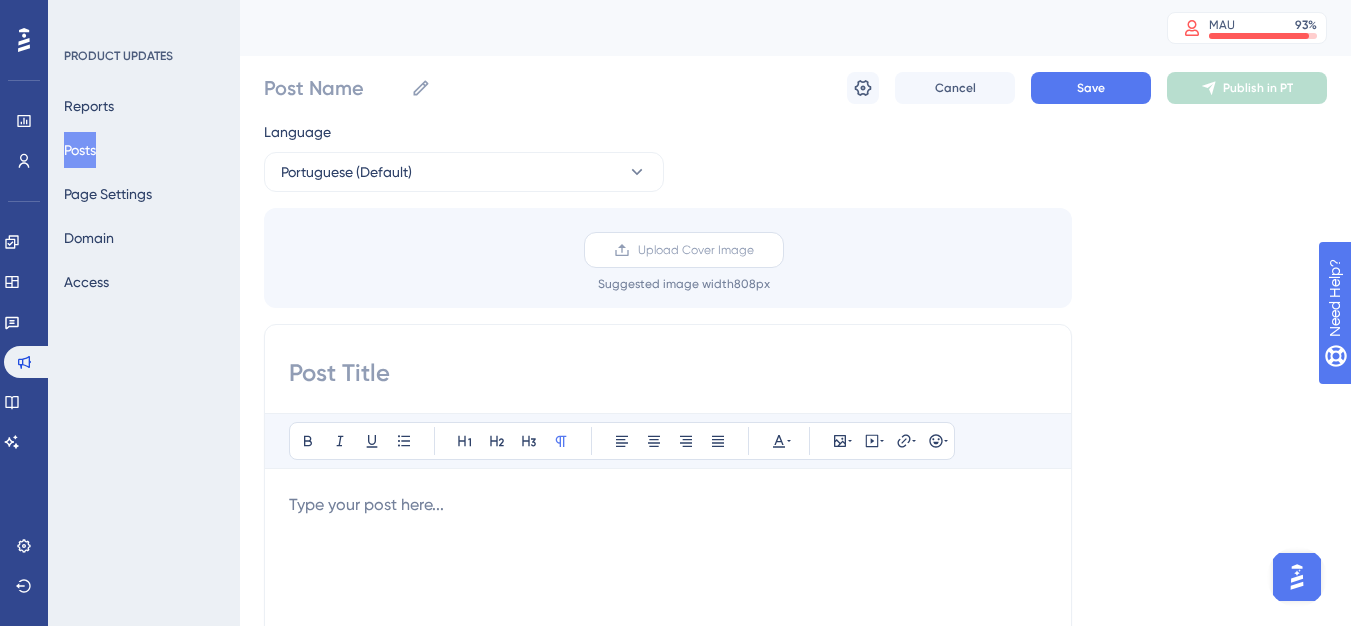 click on "Upload Cover Image" at bounding box center (696, 250) 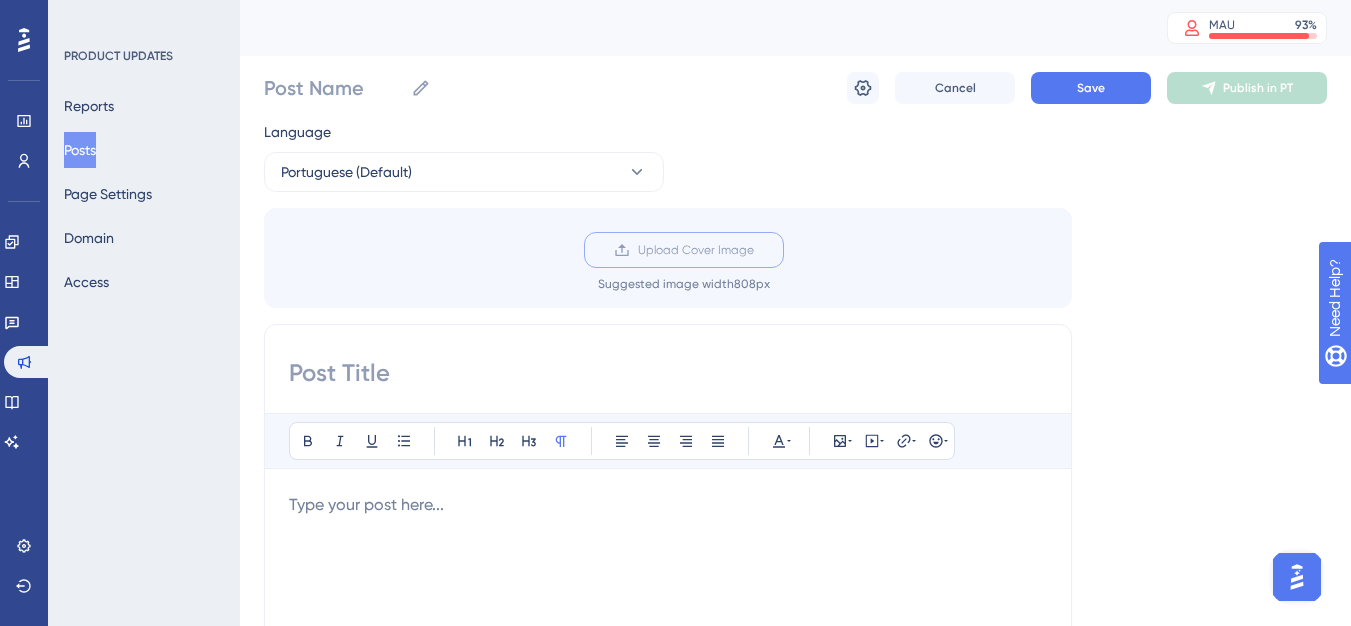 click on "Upload Cover Image" at bounding box center (754, 250) 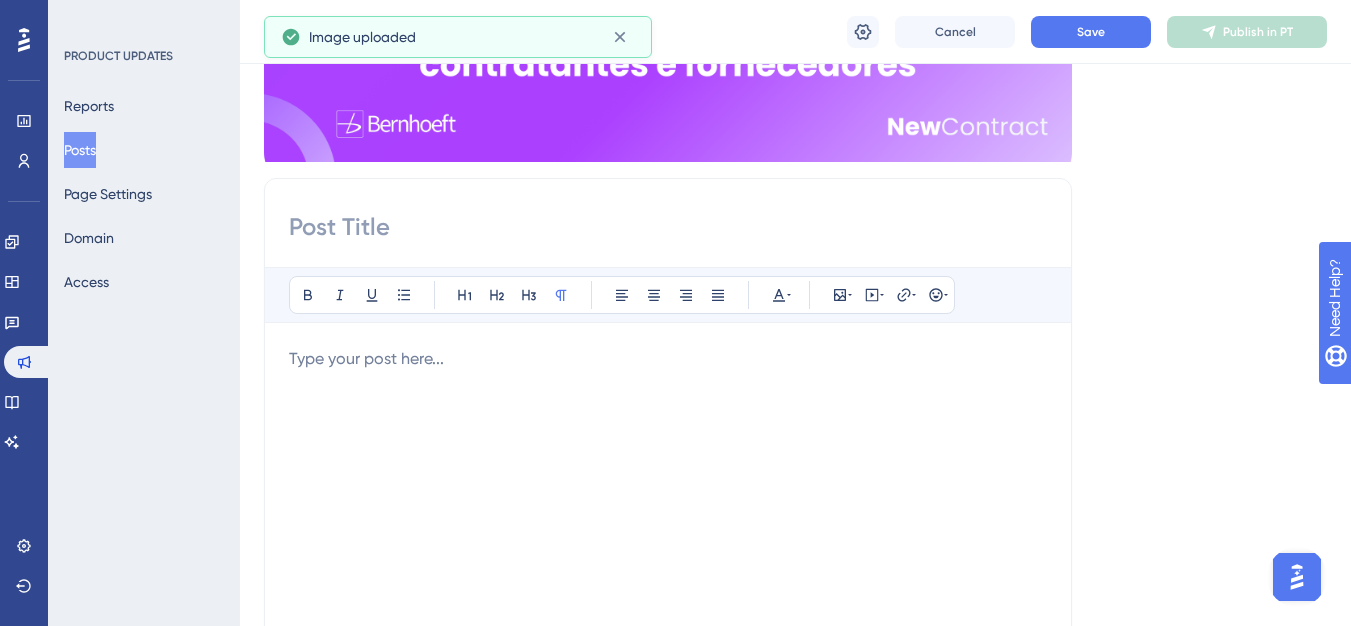scroll, scrollTop: 300, scrollLeft: 0, axis: vertical 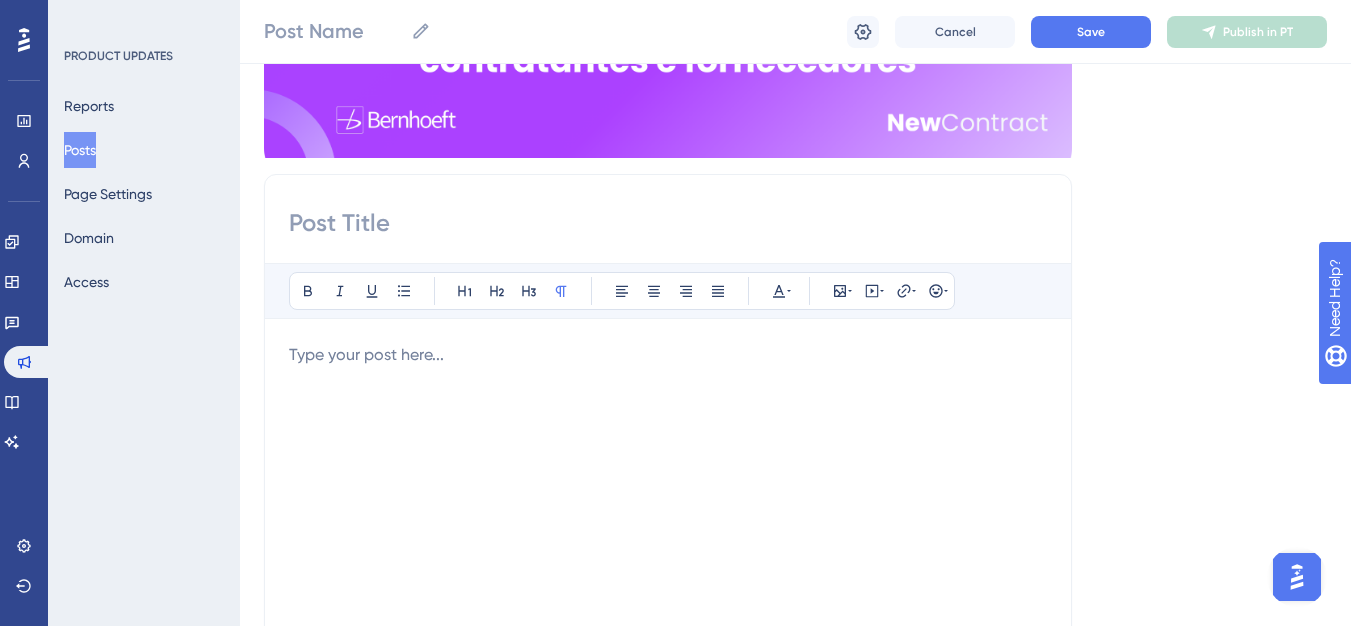 click at bounding box center [668, 563] 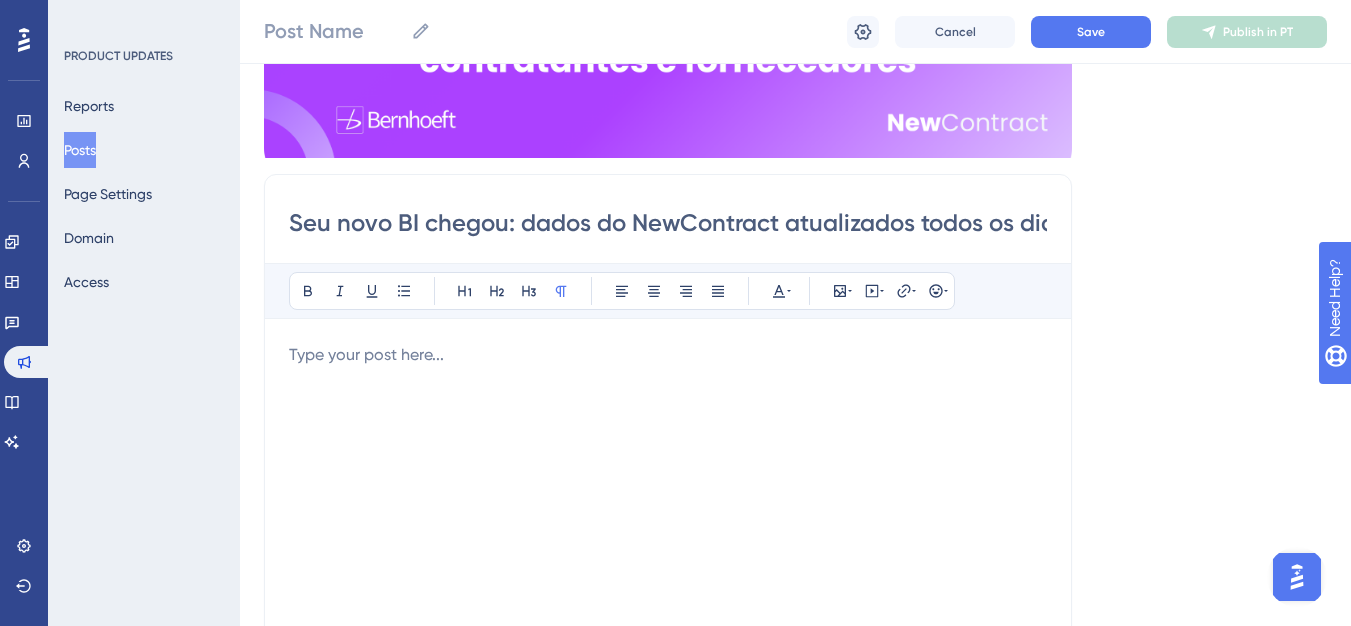 scroll, scrollTop: 0, scrollLeft: 27, axis: horizontal 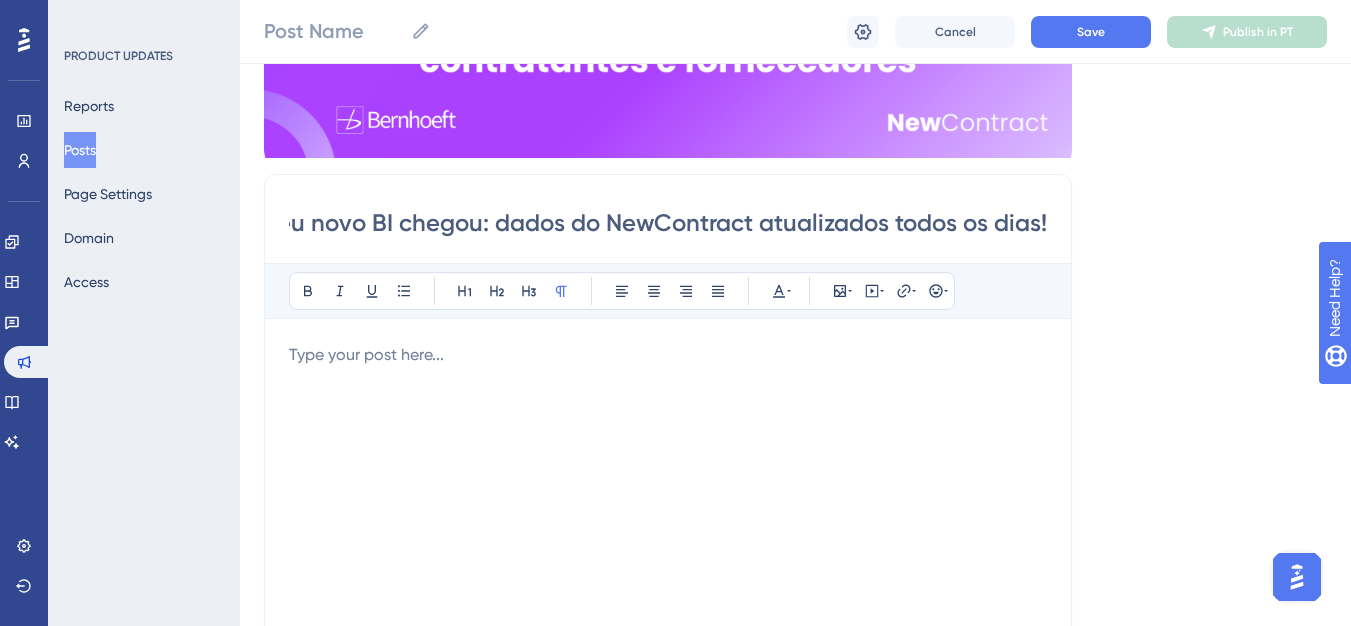 click on "Seu novo BI chegou: dados do NewContract atualizados todos os dias!" at bounding box center [668, 223] 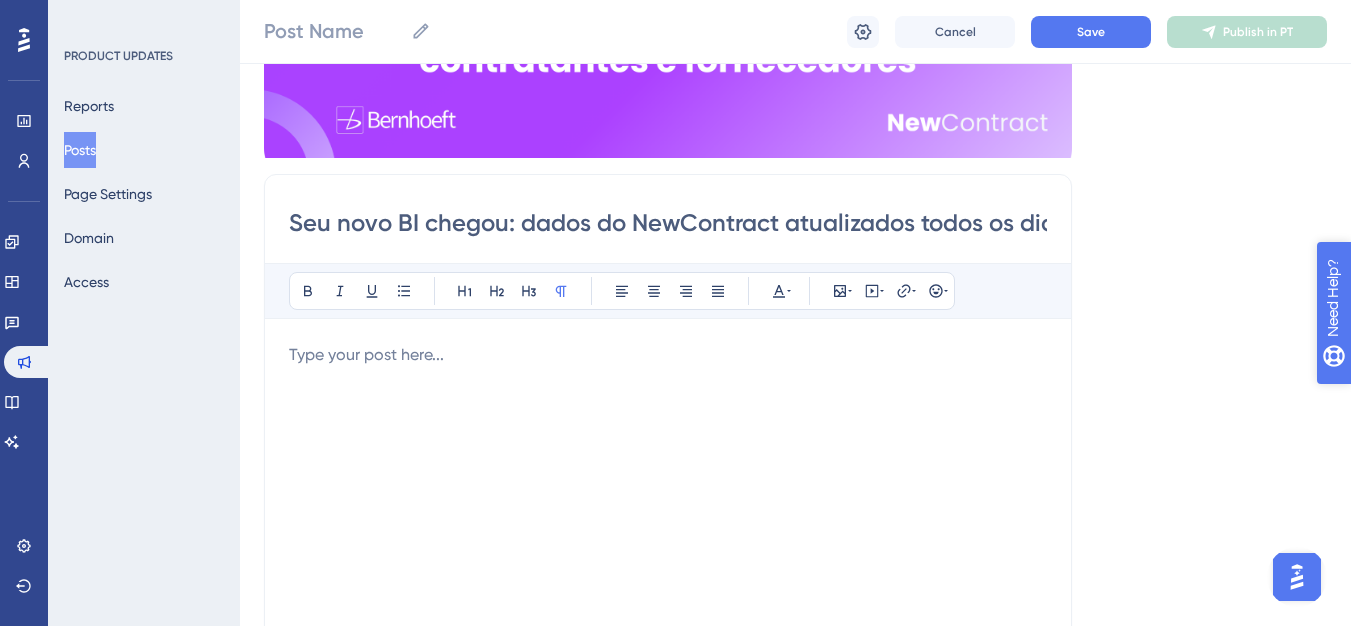 type on "Seu novo BI chegou: dados do NewContract atualizados todos os dias!" 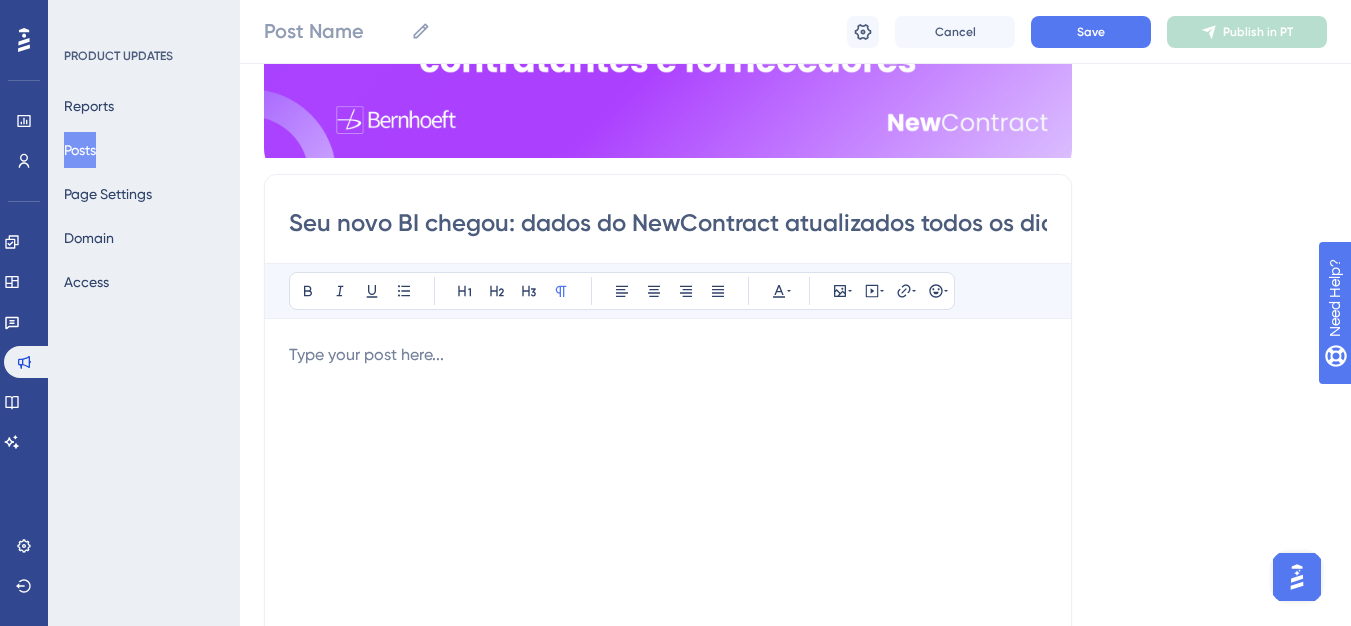 click at bounding box center (668, 355) 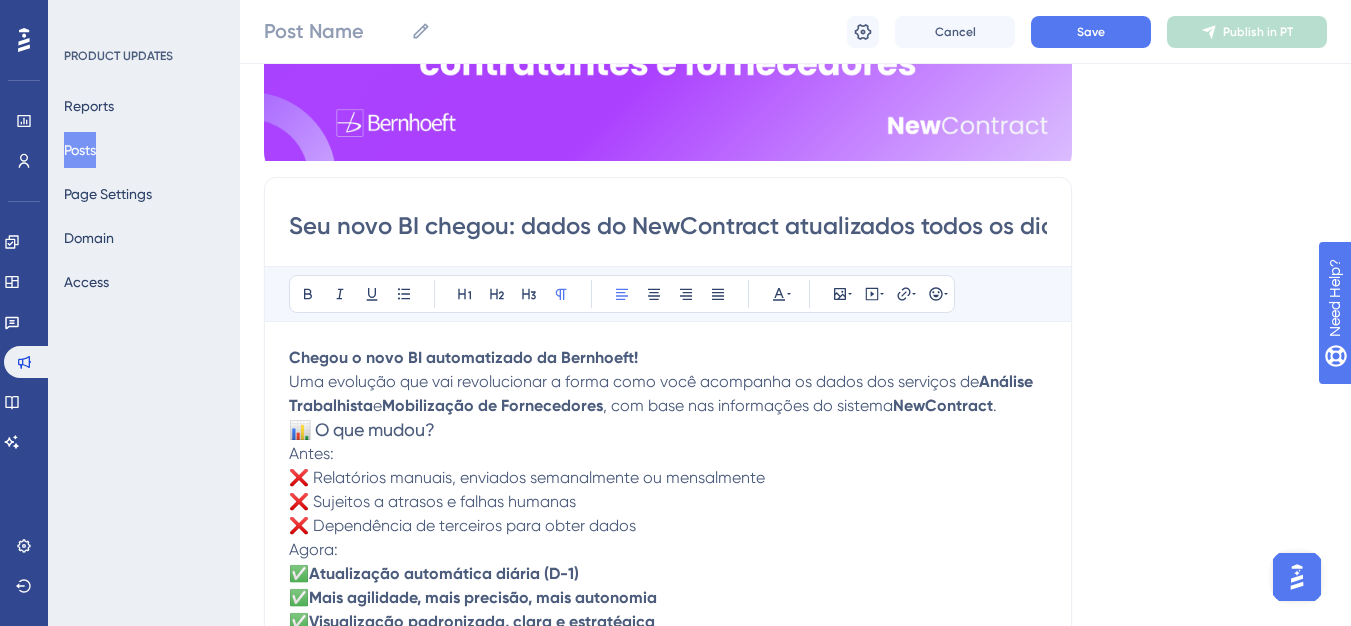 scroll, scrollTop: 332, scrollLeft: 0, axis: vertical 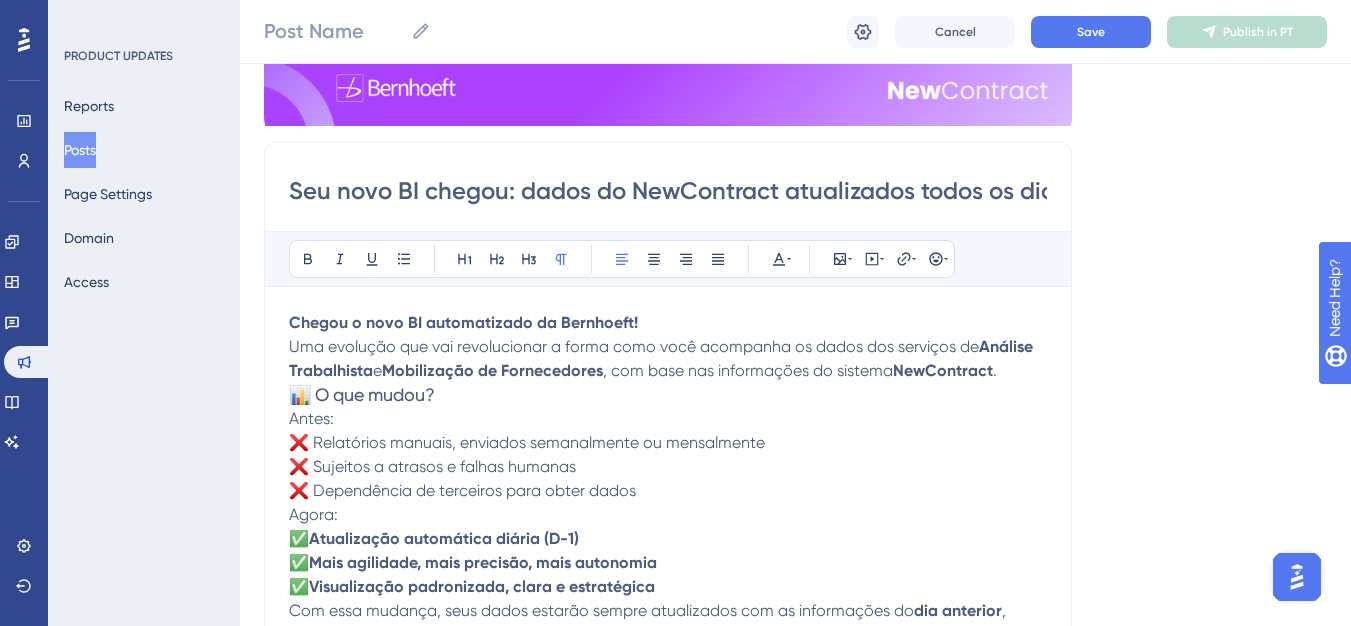 click on "Chegou o novo BI automatizado da Bernhoeft! Uma evolução que vai revolucionar a forma como você acompanha os dados dos serviços de  Análise Trabalhista  e  Mobilização de Fornecedores , com base nas informações do sistema  NewContract ." at bounding box center (668, 347) 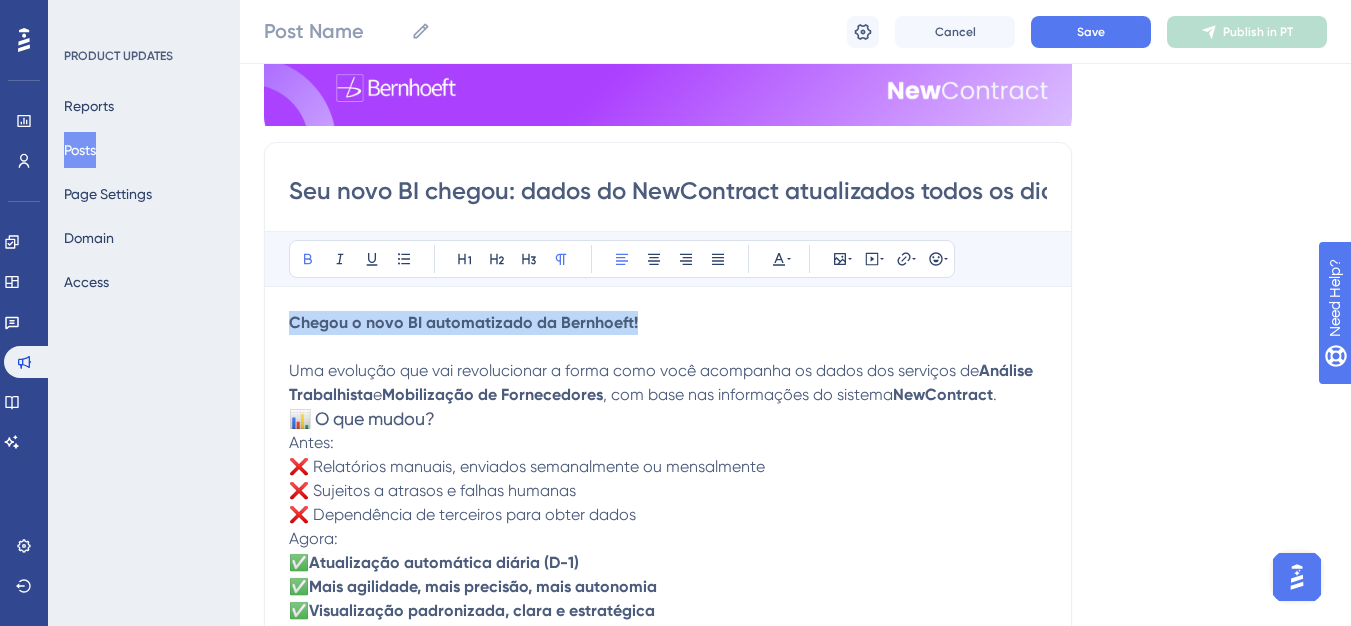 drag, startPoint x: 625, startPoint y: 321, endPoint x: 260, endPoint y: 307, distance: 365.2684 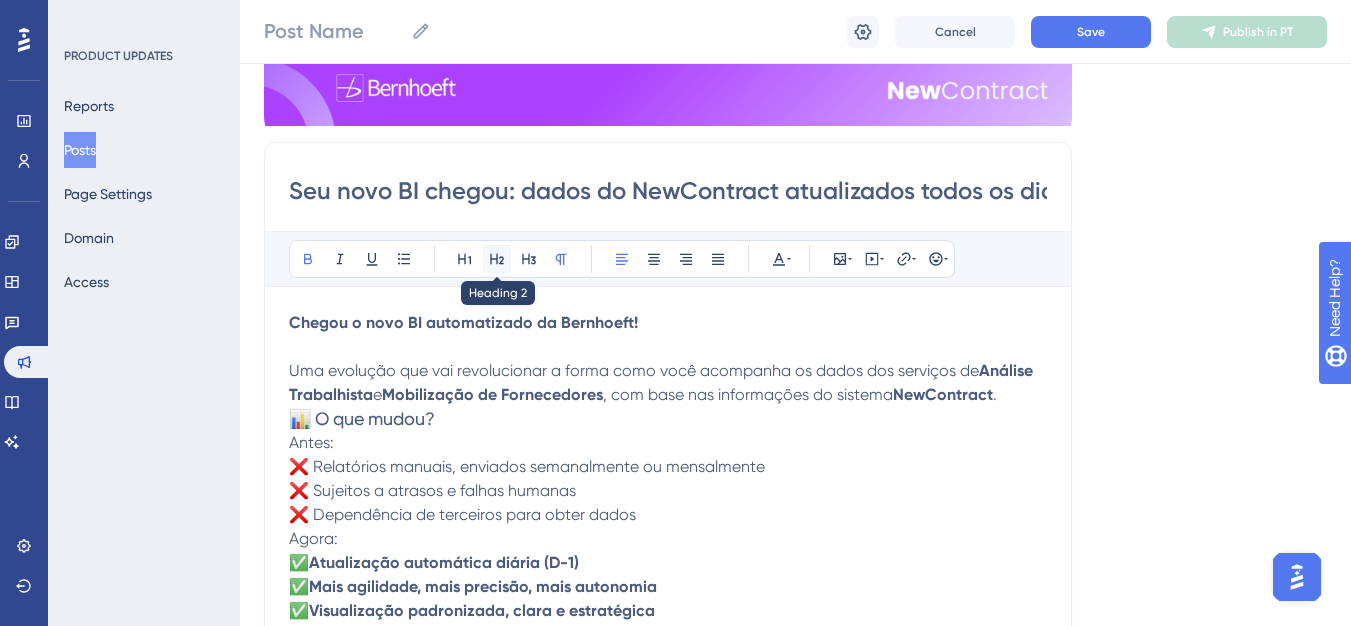 click 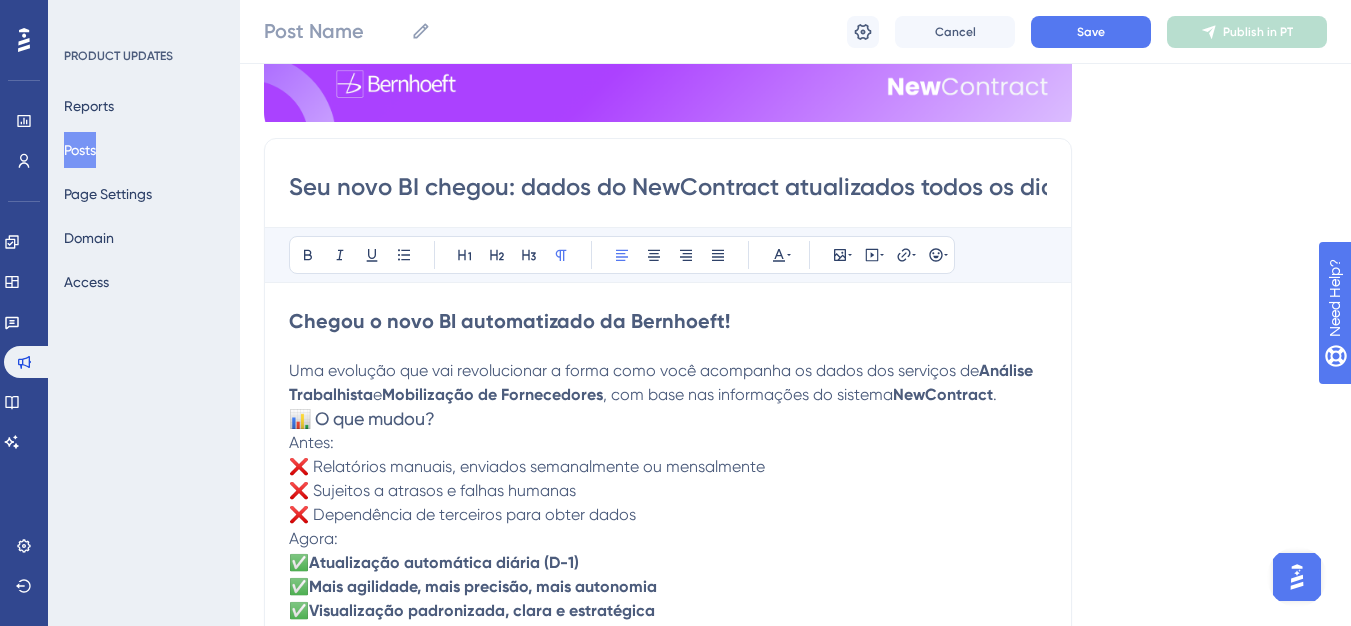 click on "Uma evolução que vai revolucionar a forma como você acompanha os dados dos serviços de" at bounding box center (634, 370) 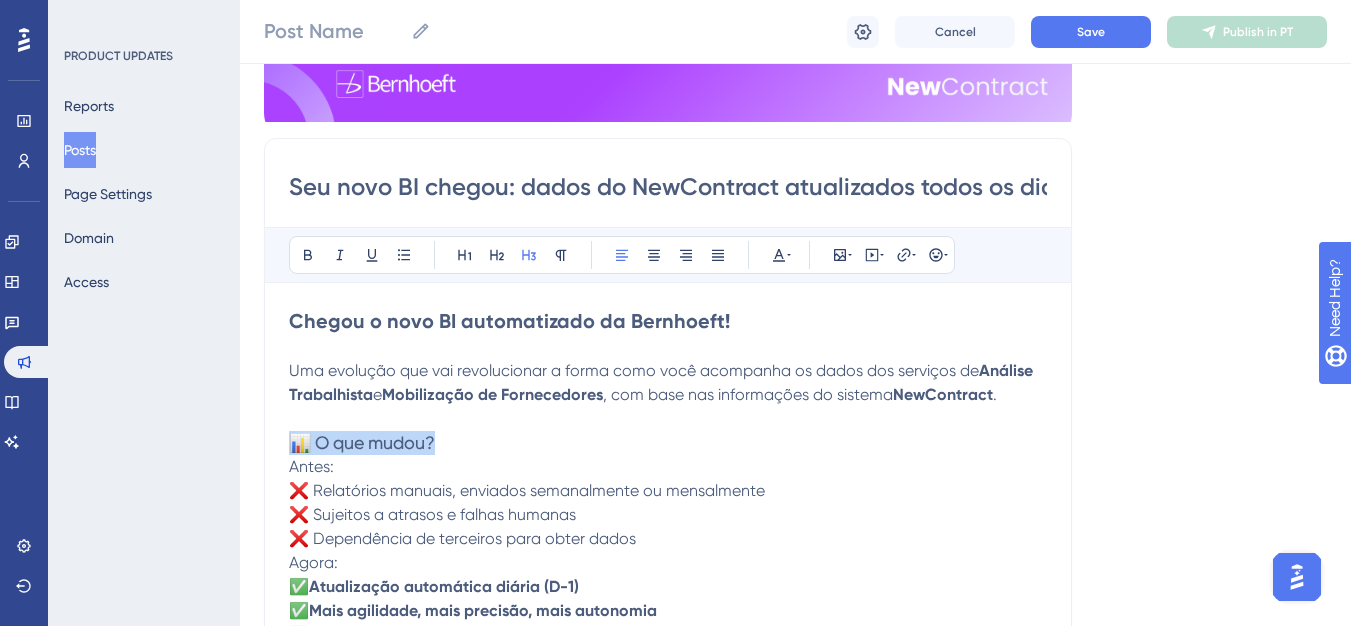 drag, startPoint x: 440, startPoint y: 435, endPoint x: 284, endPoint y: 440, distance: 156.08011 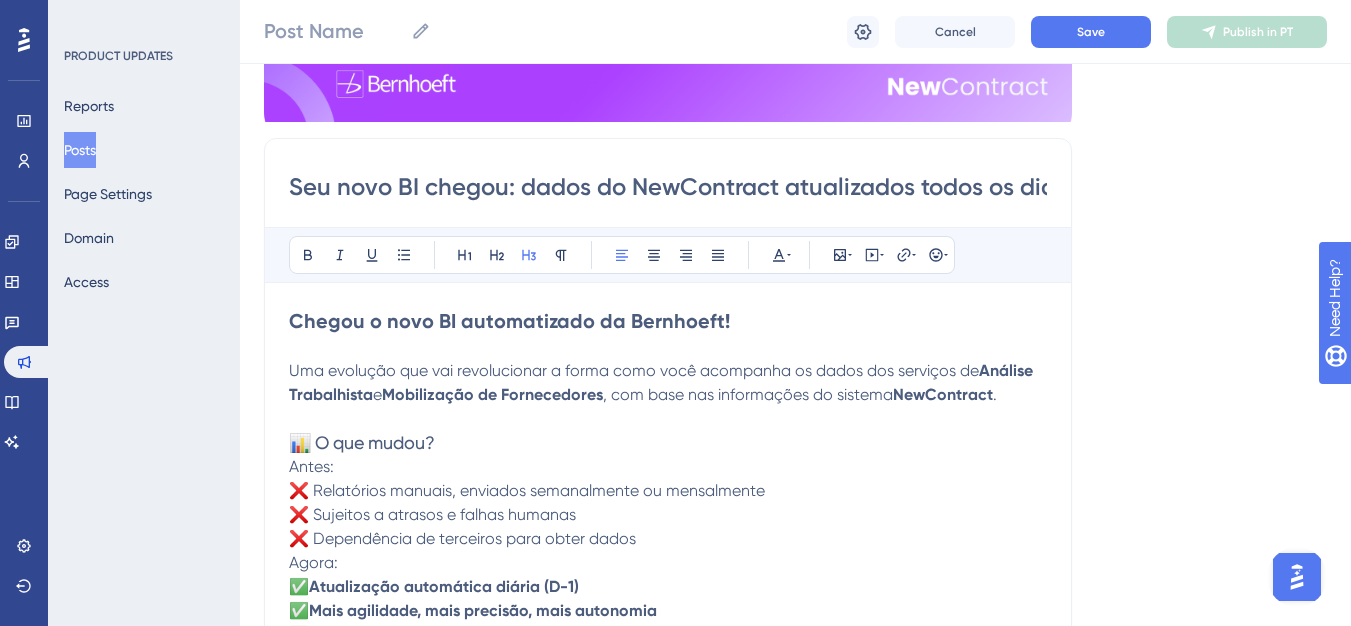 click on "Chegou o novo BI automatizado da Bernhoeft!" at bounding box center [509, 321] 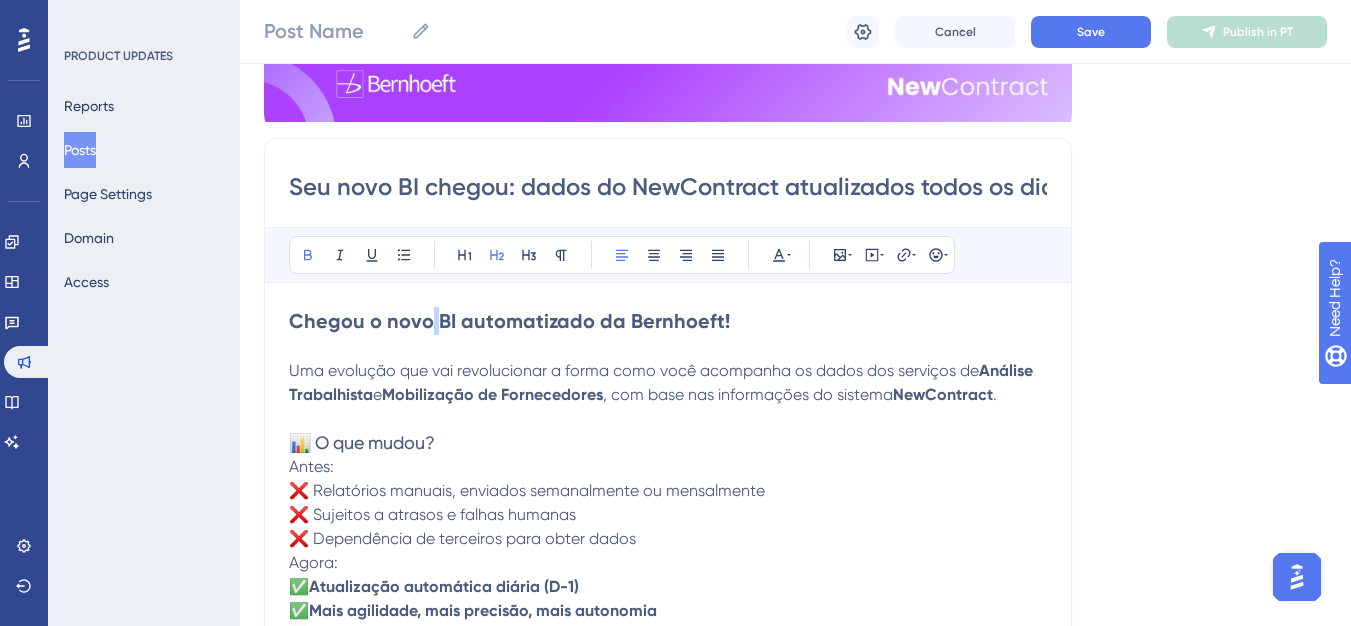 click on "Chegou o novo BI automatizado da Bernhoeft!" at bounding box center (509, 321) 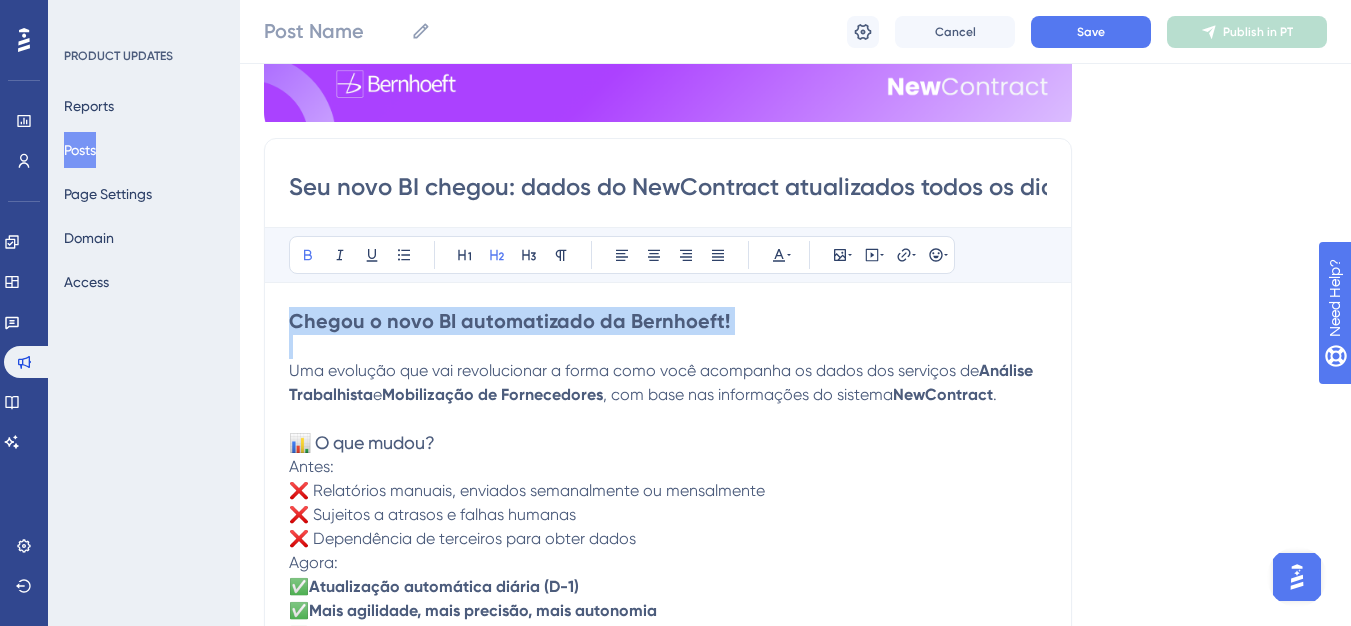 click on "Chegou o novo BI automatizado da Bernhoeft!" at bounding box center [509, 321] 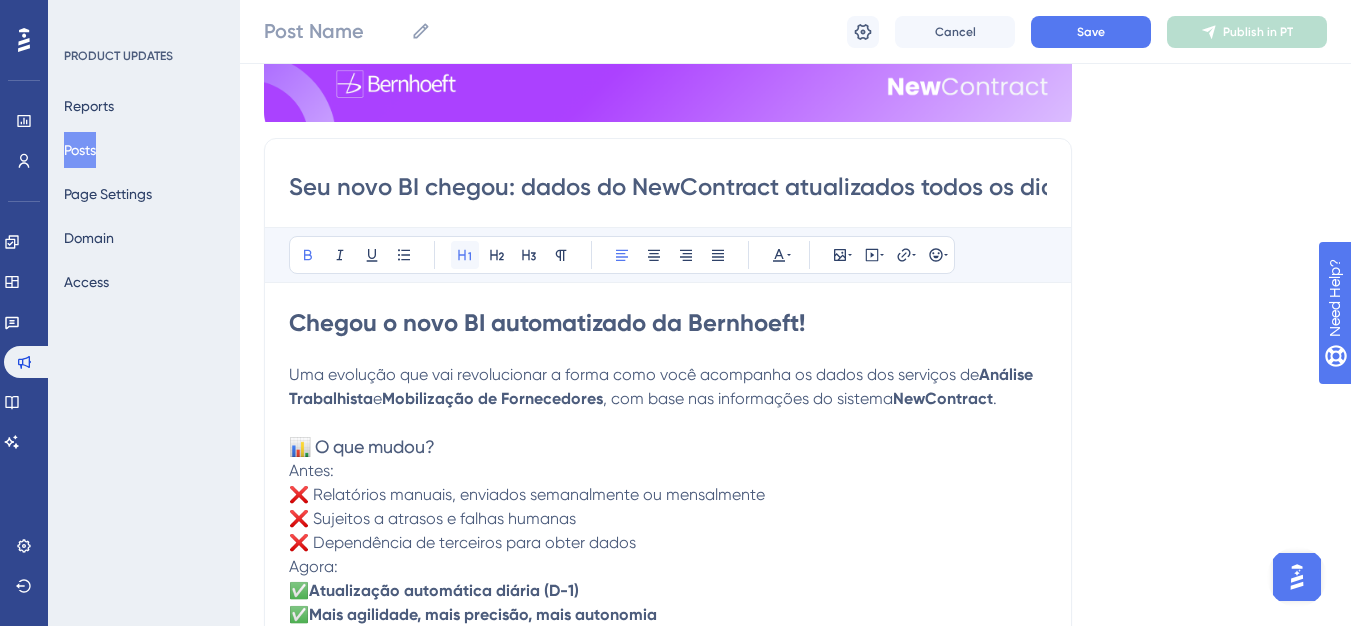 scroll, scrollTop: 340, scrollLeft: 0, axis: vertical 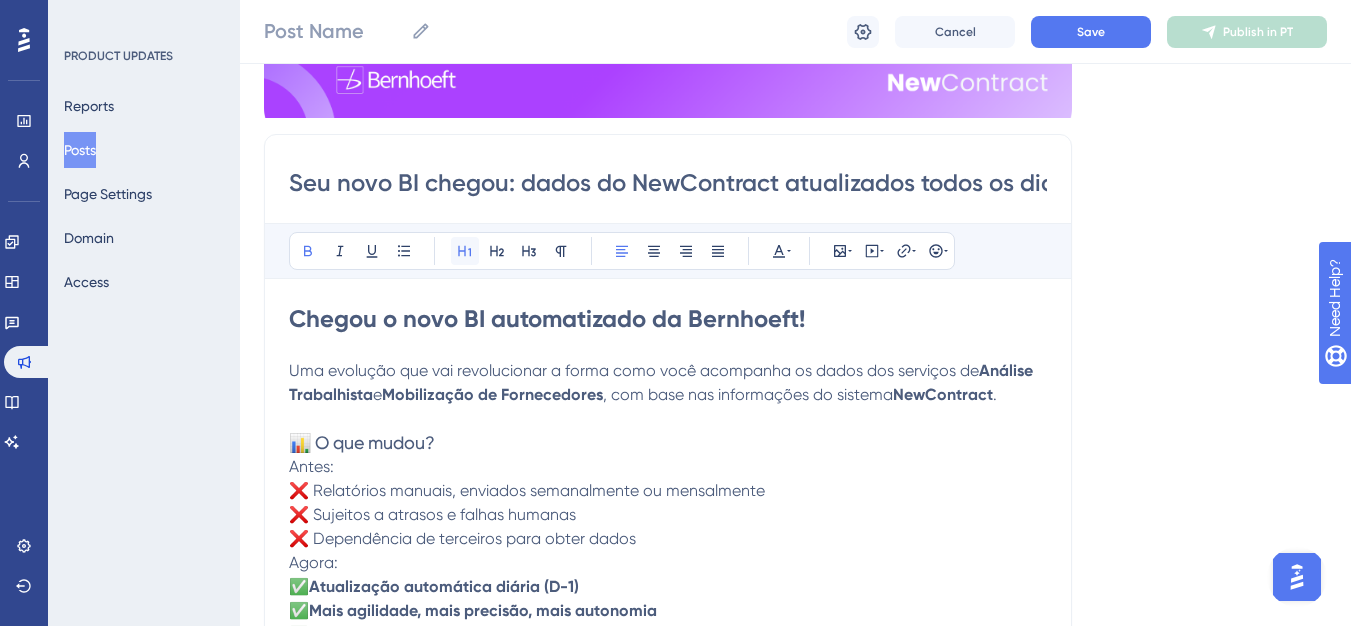 click at bounding box center [465, 251] 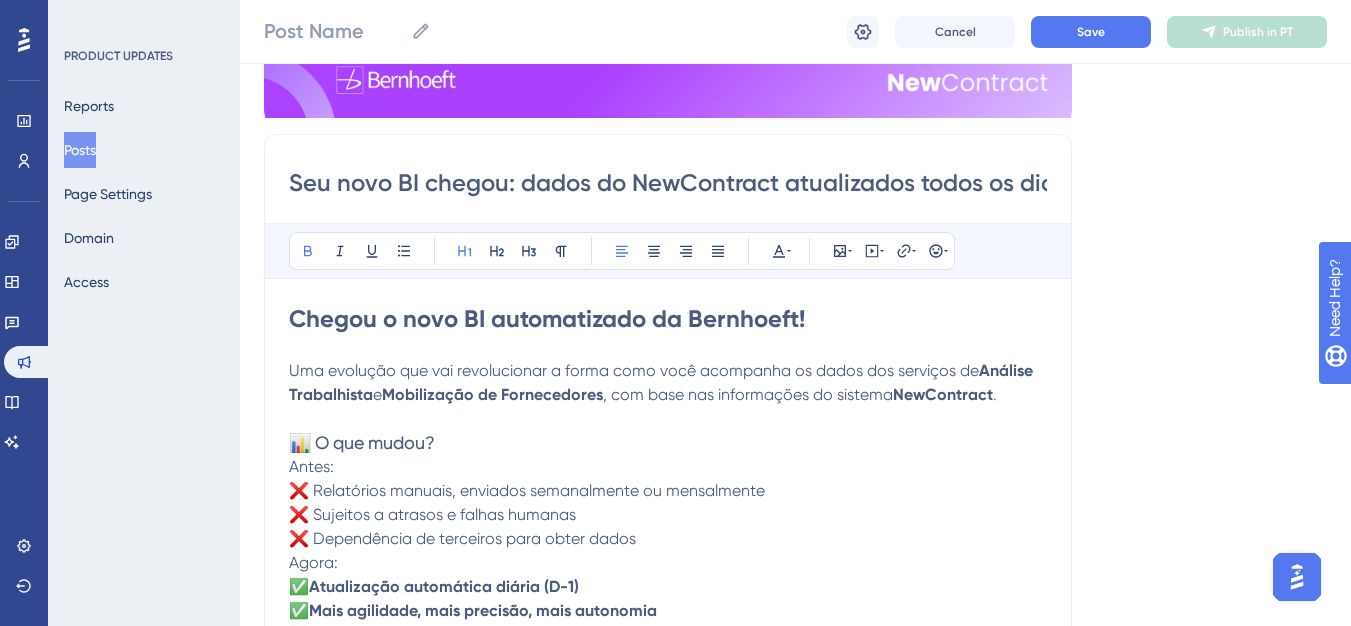 click on "📊 O que mudou?" at bounding box center [362, 442] 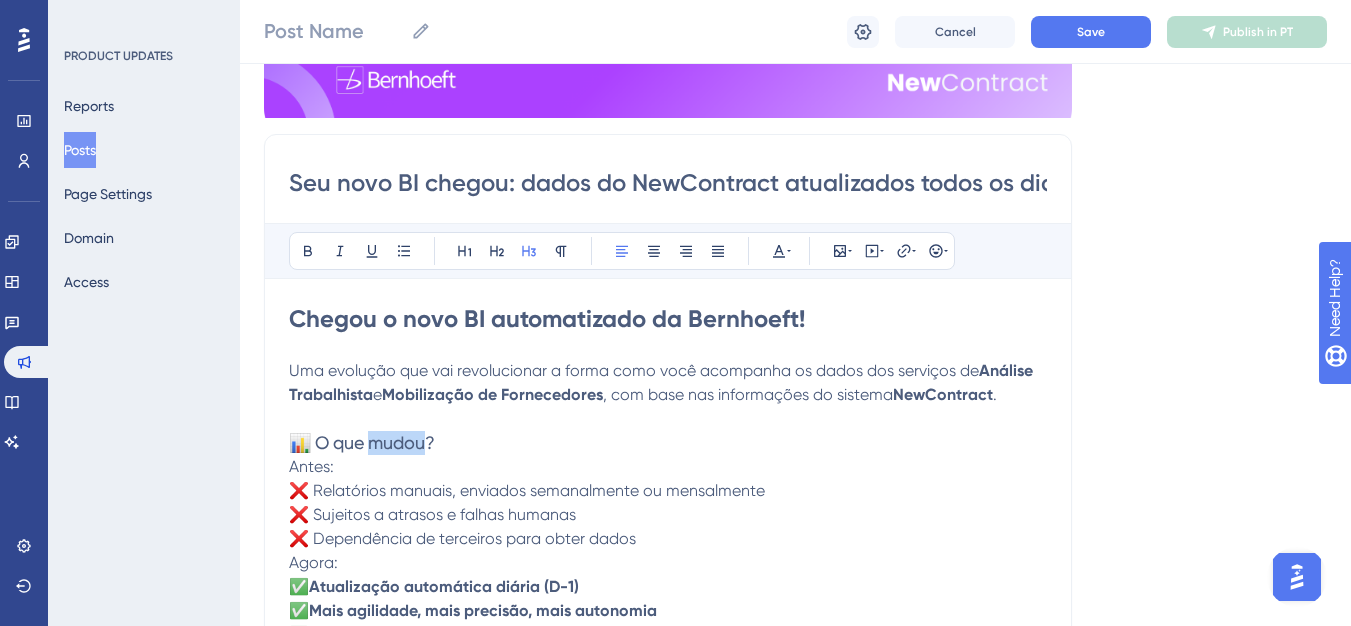 click on "📊 O que mudou?" at bounding box center (362, 442) 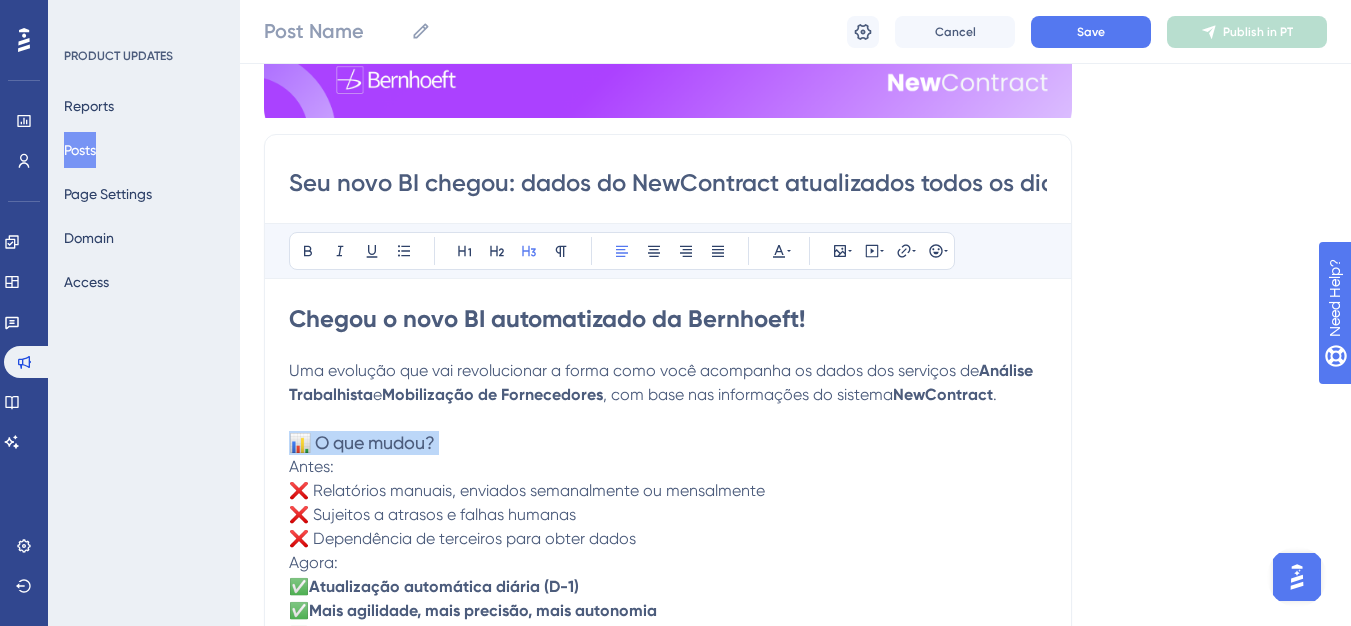 click on "📊 O que mudou?" at bounding box center [362, 442] 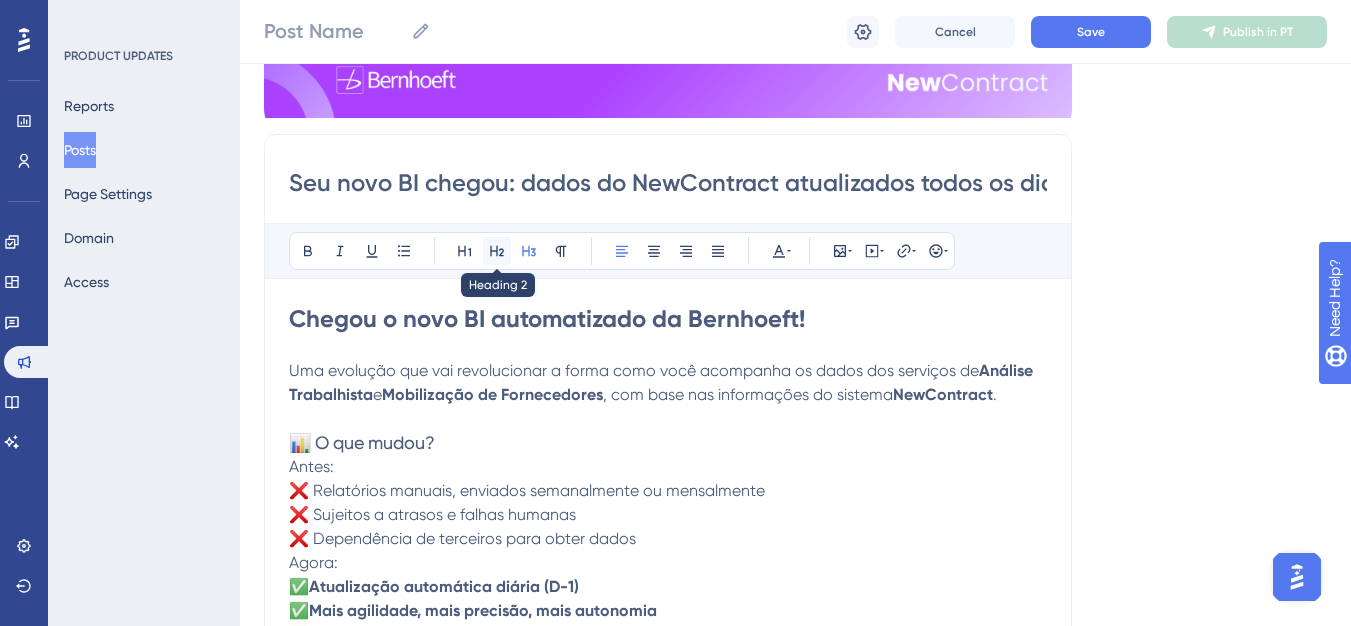 click 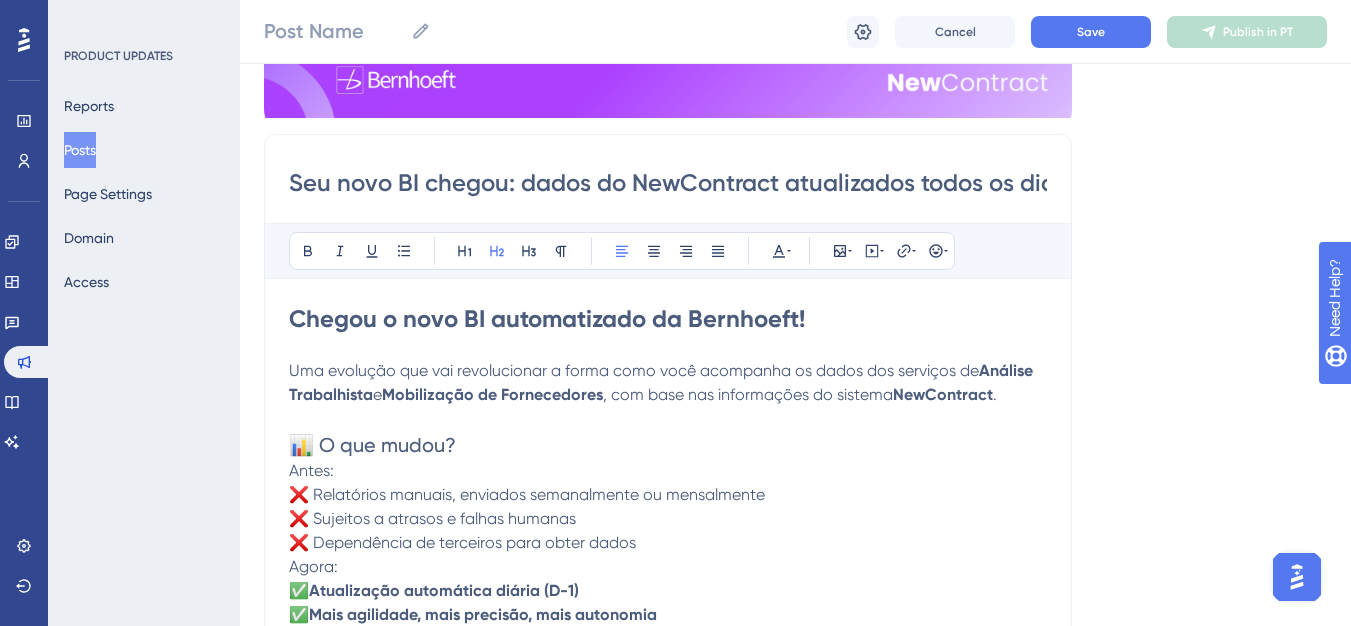 scroll, scrollTop: 440, scrollLeft: 0, axis: vertical 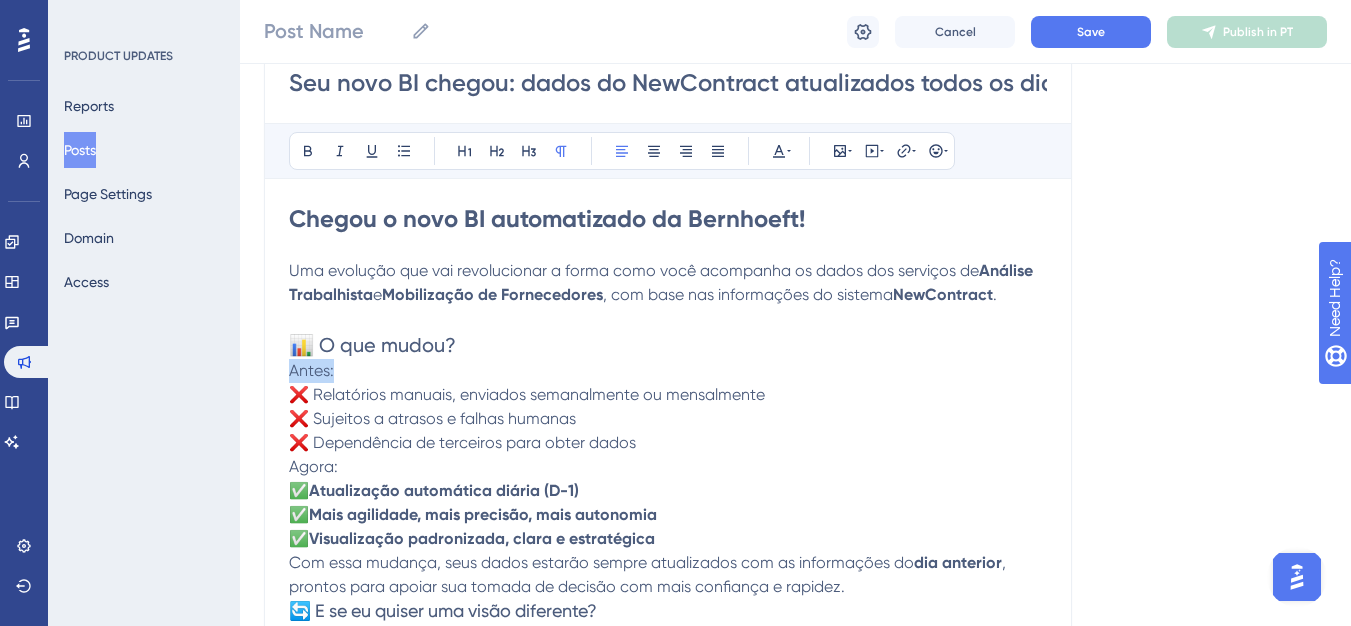 drag, startPoint x: 345, startPoint y: 364, endPoint x: 293, endPoint y: 365, distance: 52.009613 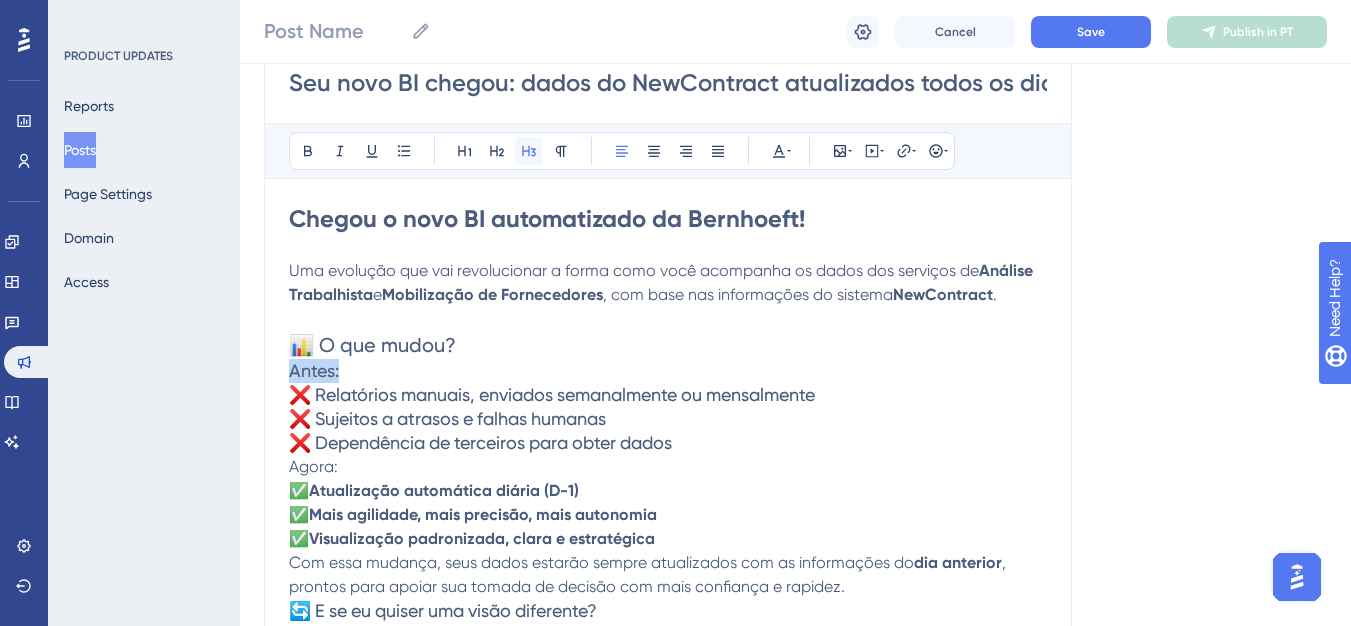 click at bounding box center [529, 151] 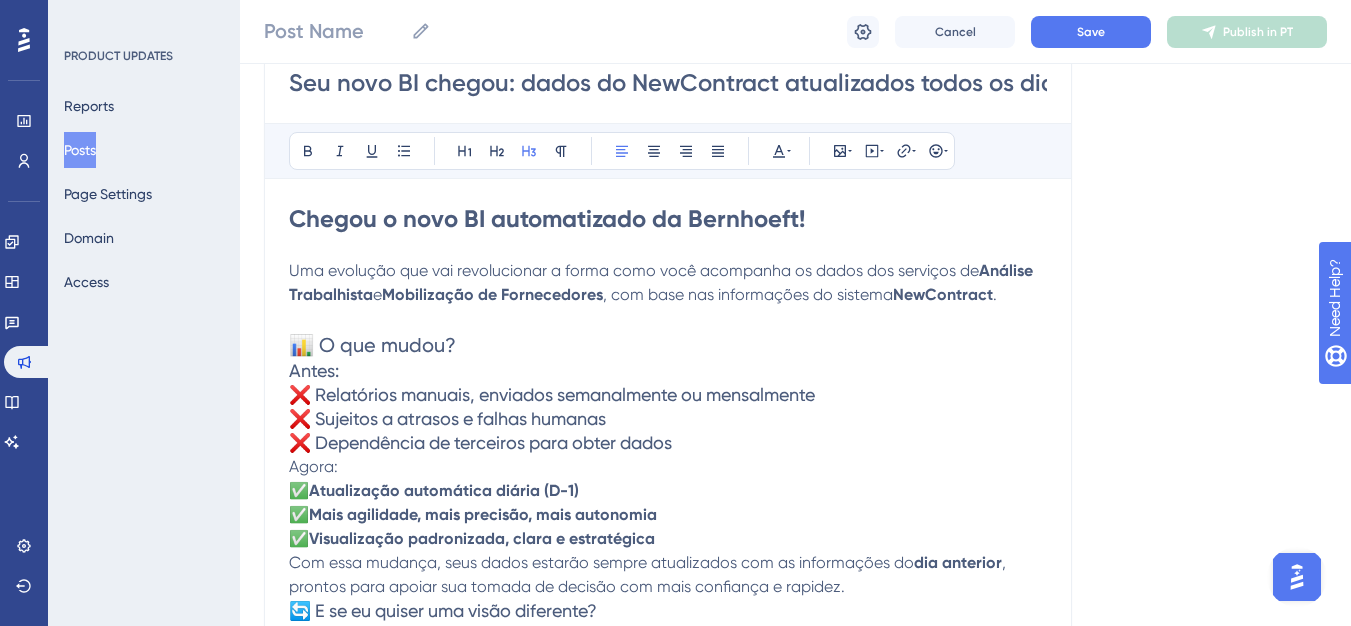 click on "📊 O que mudou?" at bounding box center [668, 345] 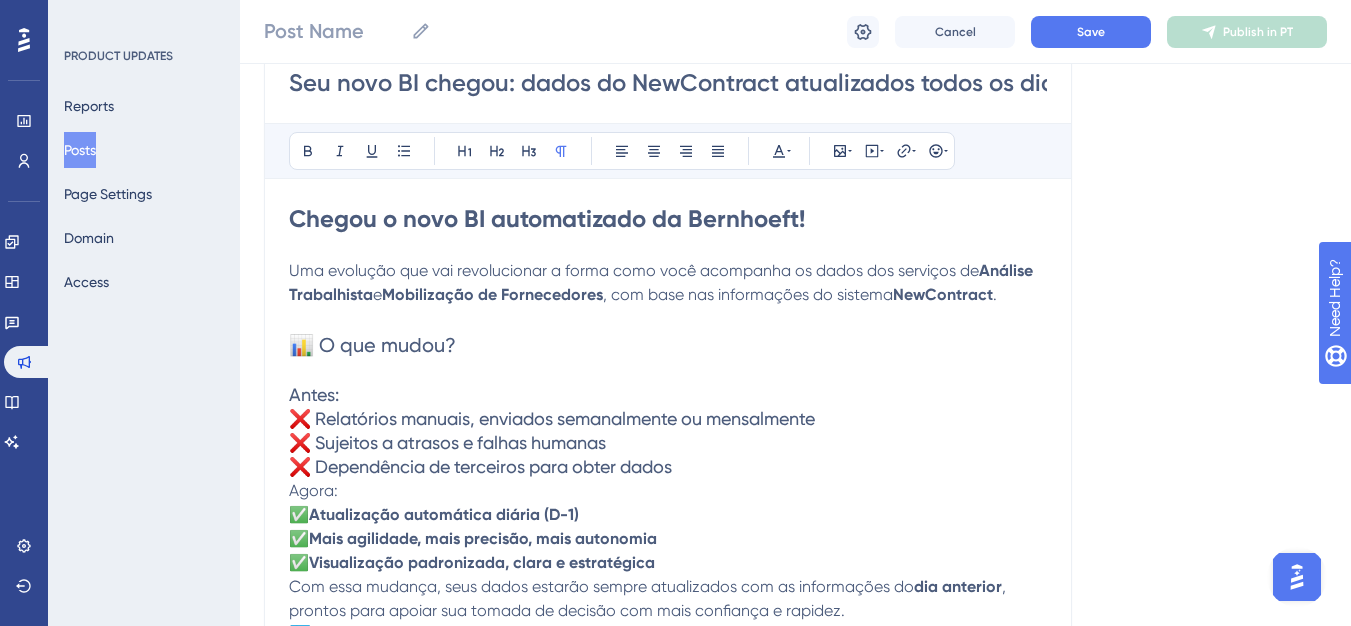 click on "Antes: ❌ Relatórios manuais, enviados semanalmente ou mensalmente ❌ Sujeitos a atrasos e falhas humanas ❌ Dependência de terceiros para obter dados" at bounding box center (668, 431) 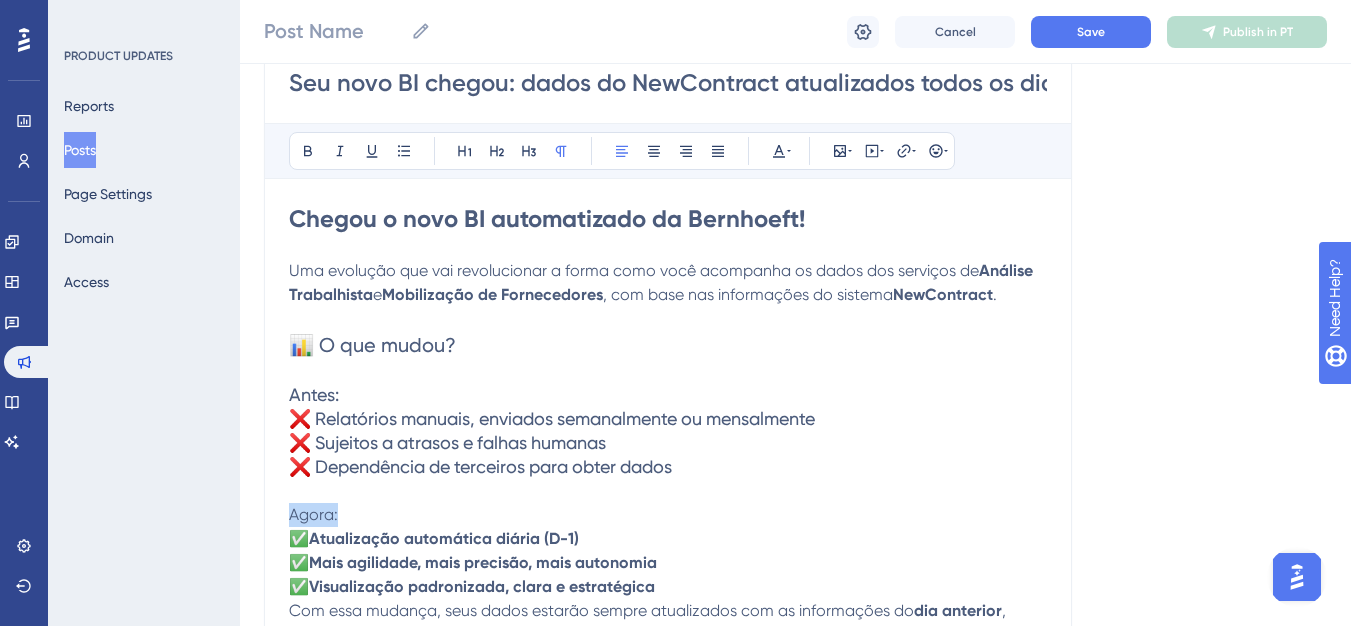 drag, startPoint x: 353, startPoint y: 518, endPoint x: 289, endPoint y: 510, distance: 64.49806 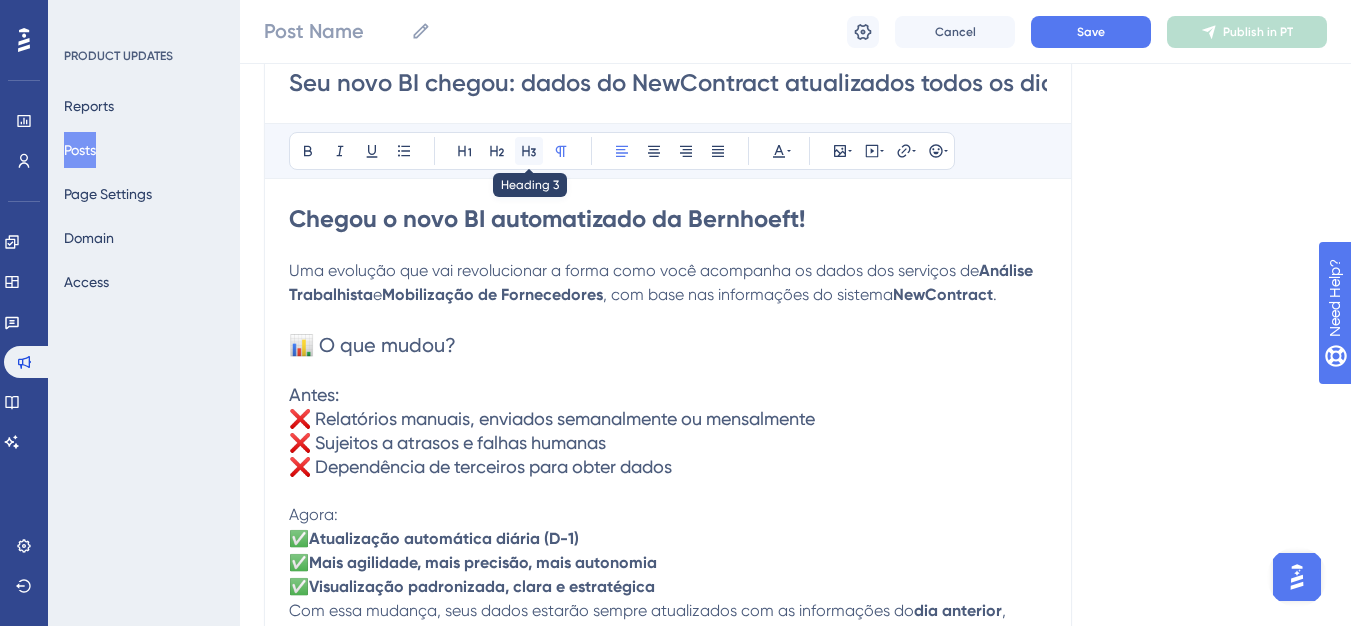 click 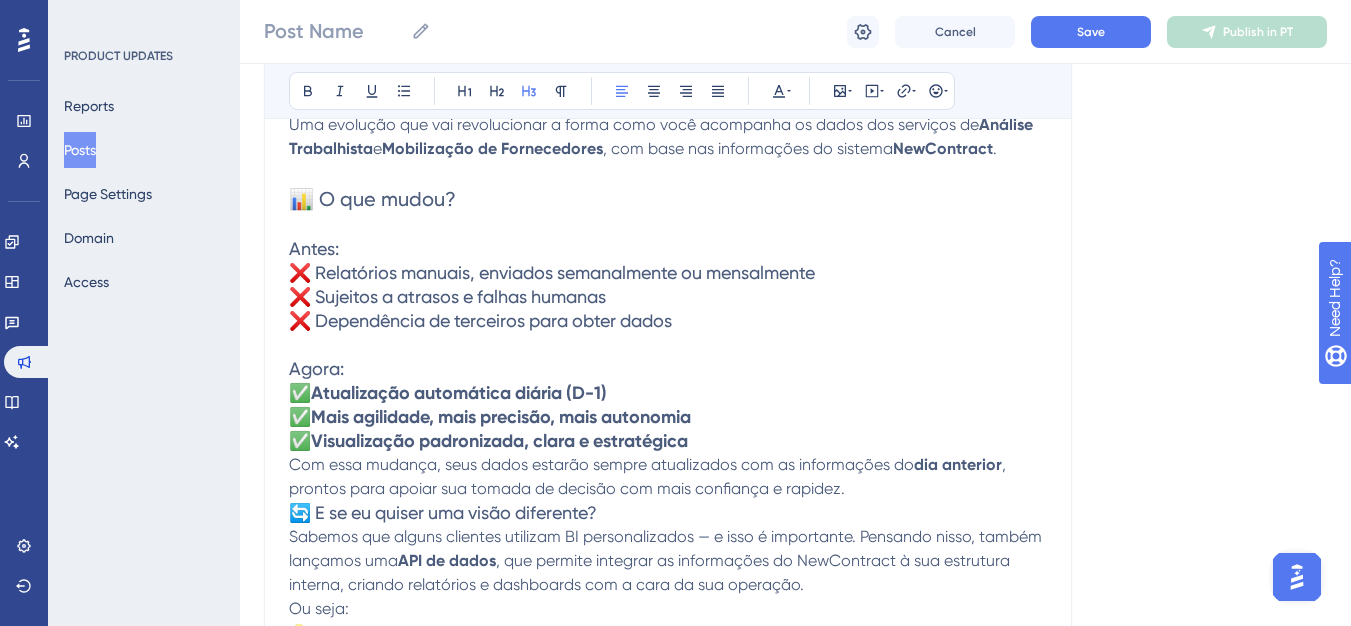 scroll, scrollTop: 640, scrollLeft: 0, axis: vertical 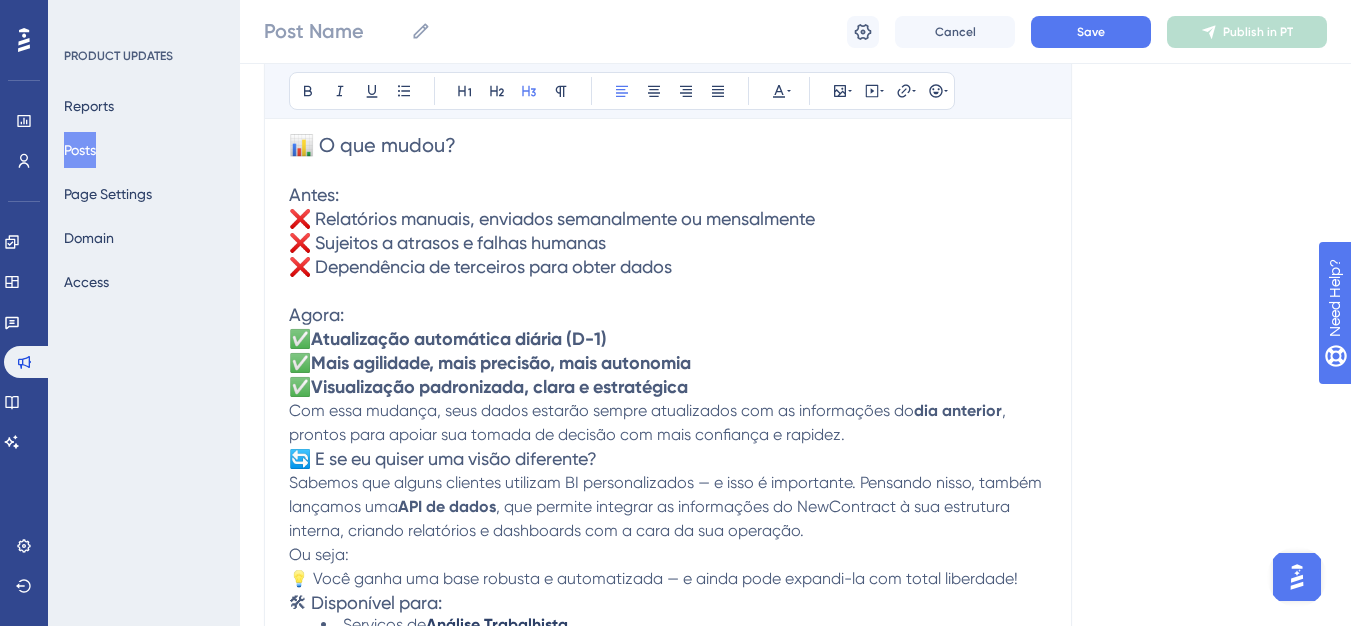 click on "Seu novo BI chegou: dados do NewContract atualizados todos os dias! Bold Italic Underline Bullet Point Heading 1 Heading 2 Heading 3 Normal Align Left Align Center Align Right Align Justify Text Color Insert Image Embed Video Hyperlink Emojis Chegou o novo BI automatizado da Bernhoeft! Uma evolução que vai revolucionar a forma como você acompanha os dados dos serviços de Análise Trabalhista e Mobilização de Fornecedores , com base nas informações do sistema NewContract . 📊 O que mudou? Antes: ❌ Relatórios manuais, enviados semanalmente ou mensalmente ❌ Sujeitos a atrasos e falhas humanas ❌ Dependência de terceiros para obter dados Agora: ✅ Atualização automática diária (D-1) ✅ Mais agilidade, mais precisão, mais autonomia ✅ Visualização padronizada, clara e estratégica Com essa mudança, seus dados estarão sempre atualizados com as informações do dia anterior , prontos para apoiar sua tomada de decisão com mais confiança e rapidez. API de dados Ou seja:" at bounding box center [668, 301] 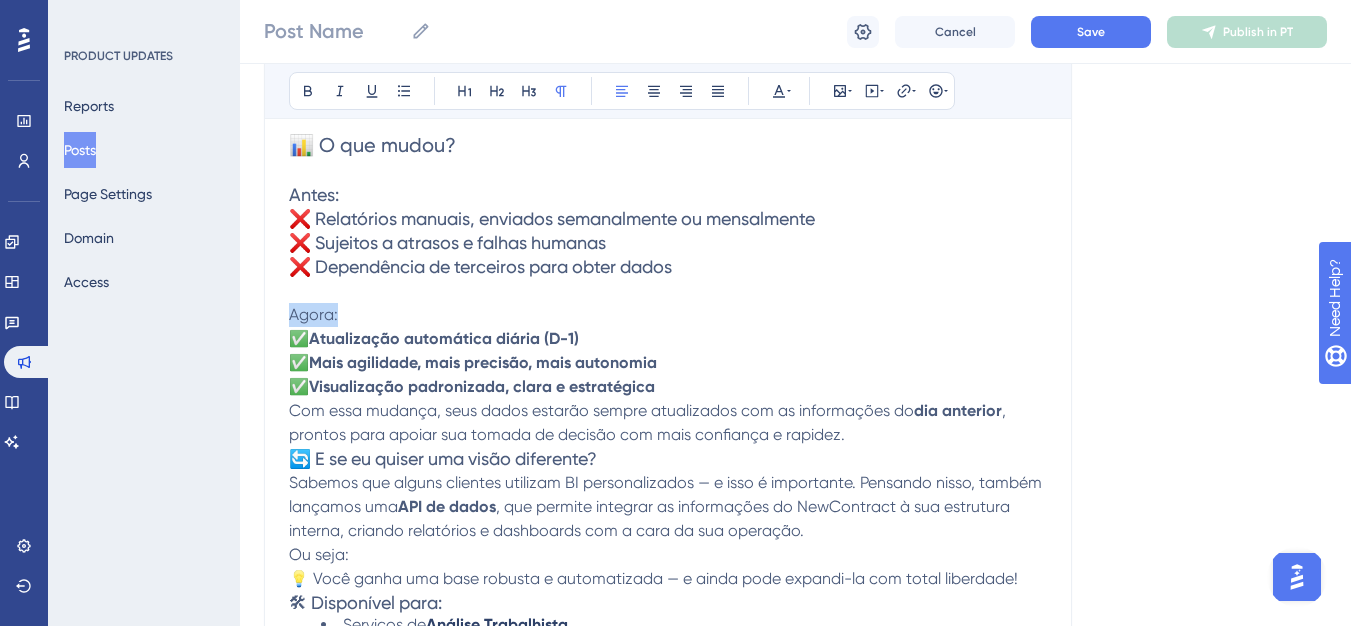 drag, startPoint x: 340, startPoint y: 325, endPoint x: 289, endPoint y: 316, distance: 51.78803 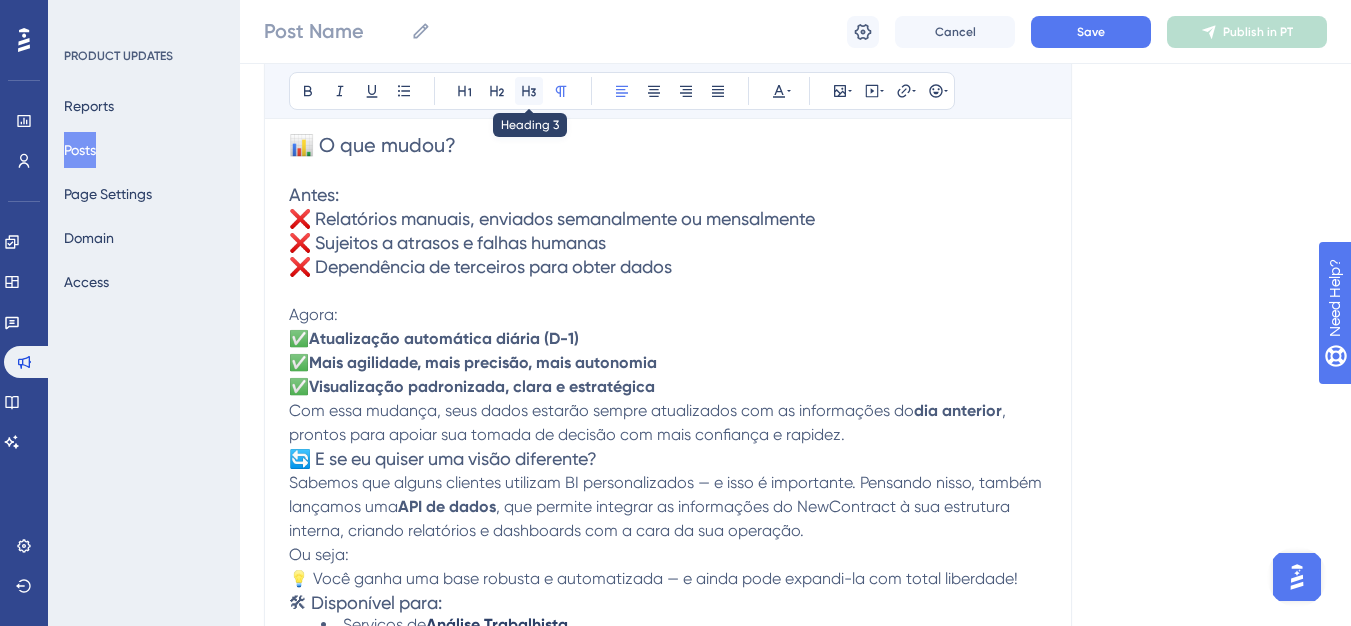 click 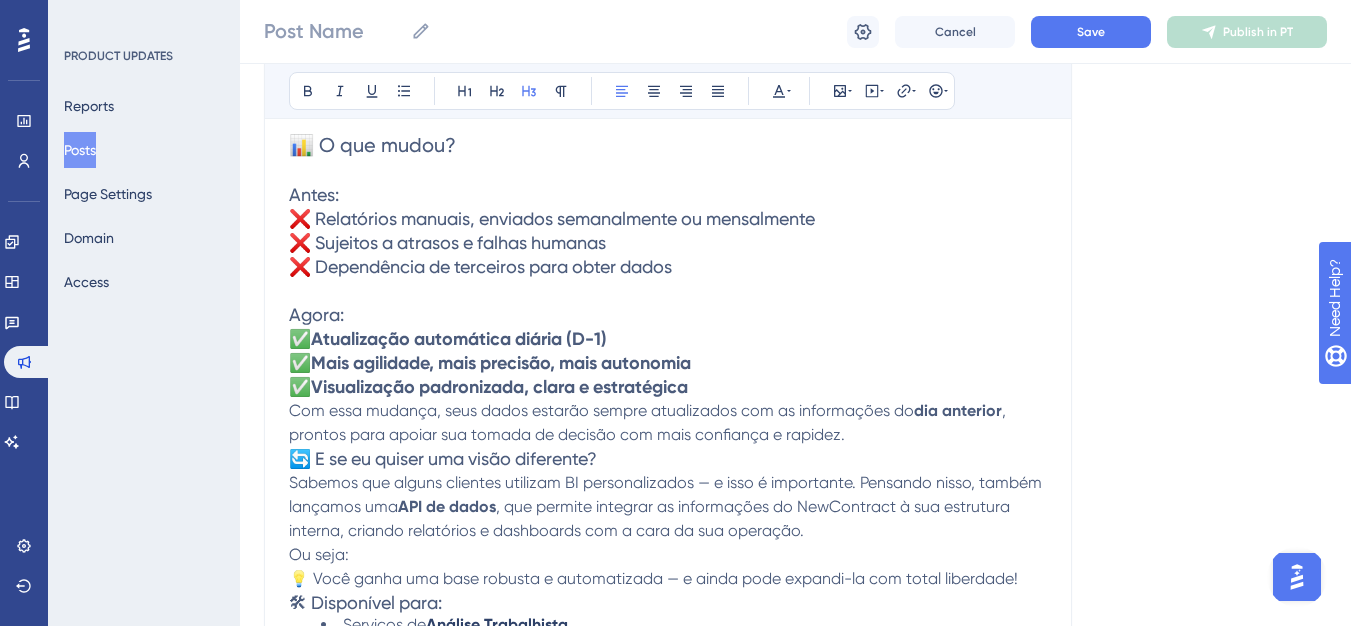 click on "Agora: ✅ Atualização automática diária (D-1) ✅ Mais agilidade, mais precisão, mais autonomia ✅ Visualização padronizada, clara e estratégica" at bounding box center (668, 351) 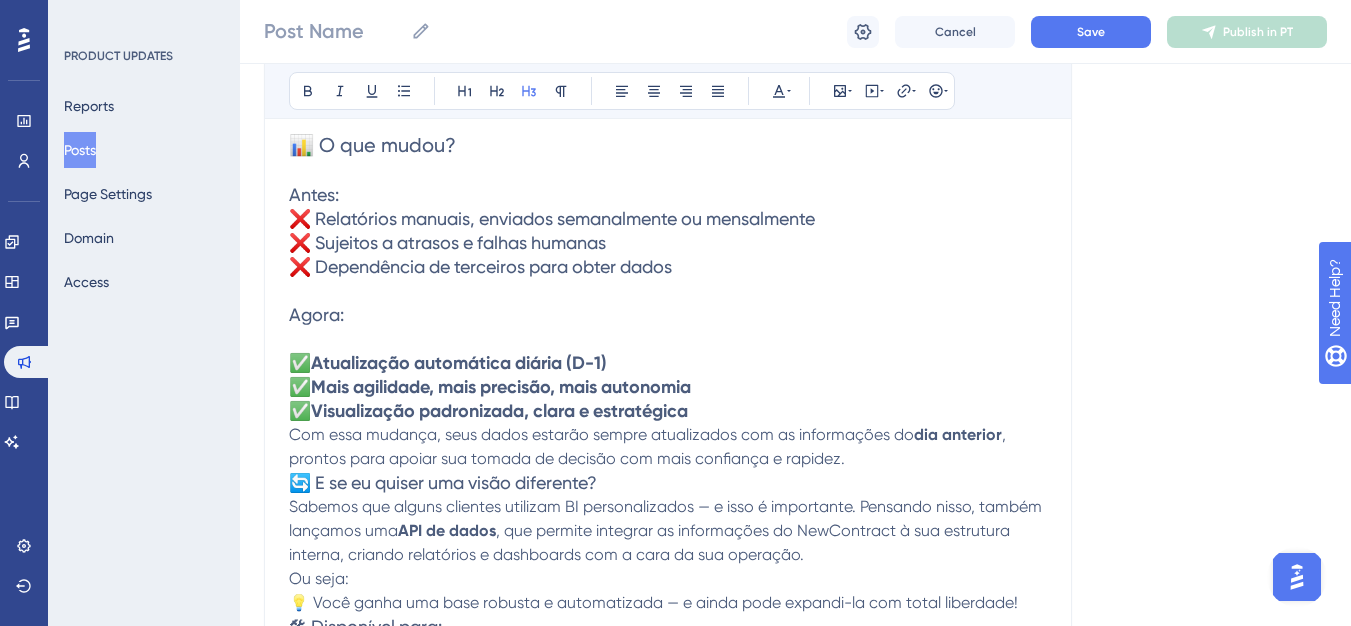click on "✅" at bounding box center (300, 362) 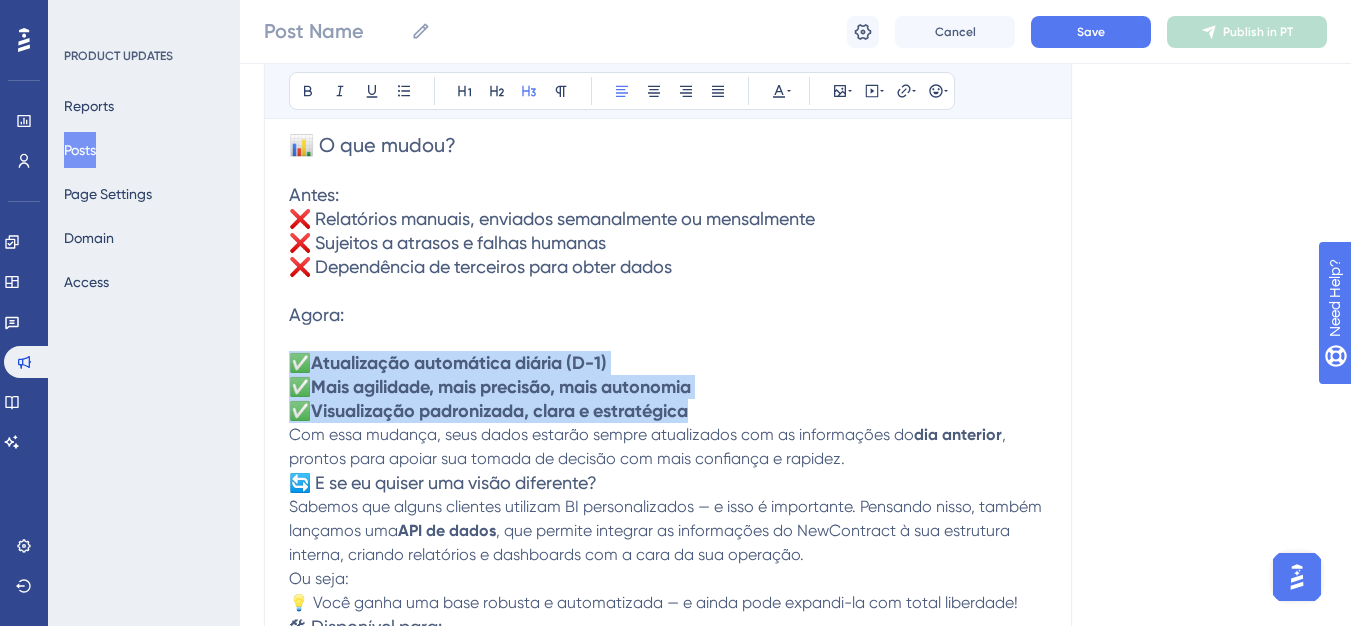 drag, startPoint x: 293, startPoint y: 366, endPoint x: 721, endPoint y: 414, distance: 430.68317 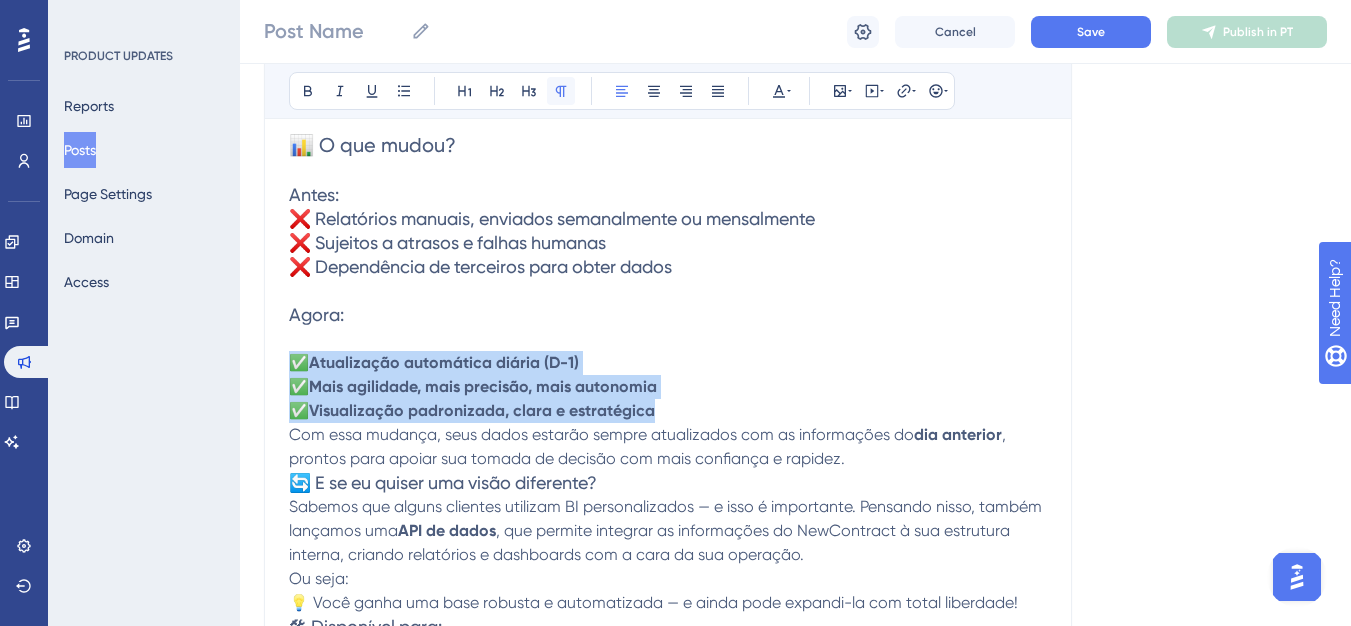 click 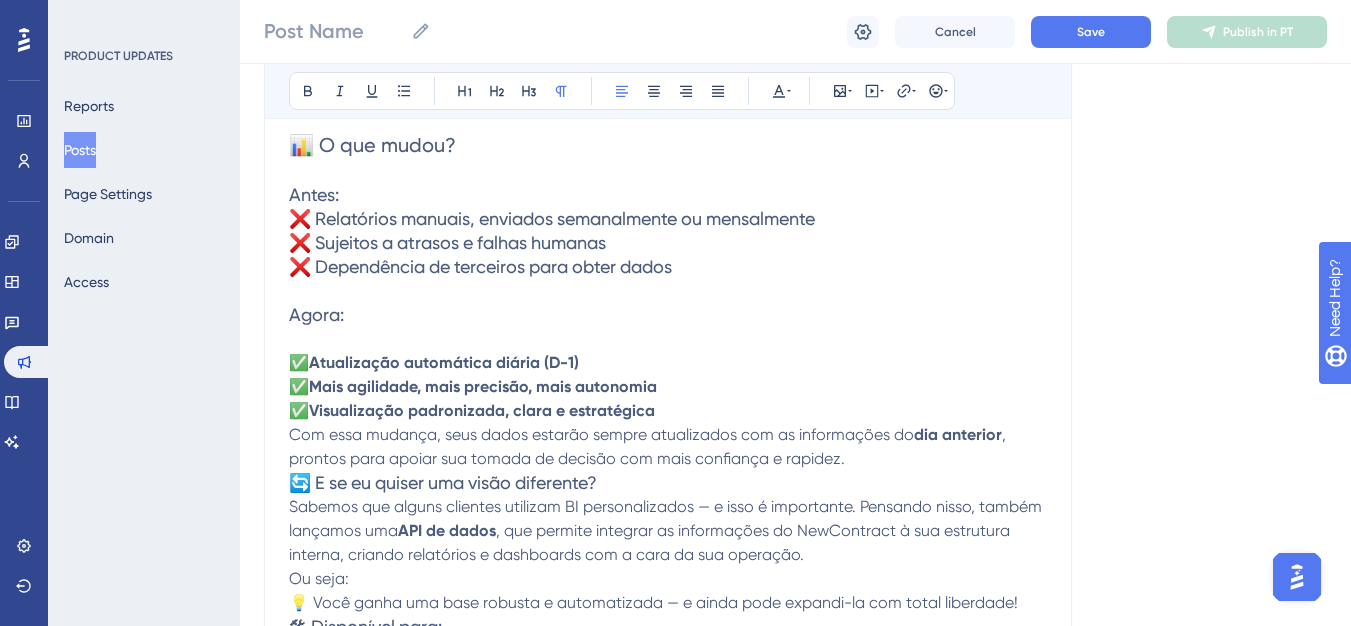 click on "✅  Atualização automática diária (D-1) ✅  Mais agilidade, mais precisão, mais autonomia ✅  Visualização padronizada, clara e estratégica" at bounding box center (668, 375) 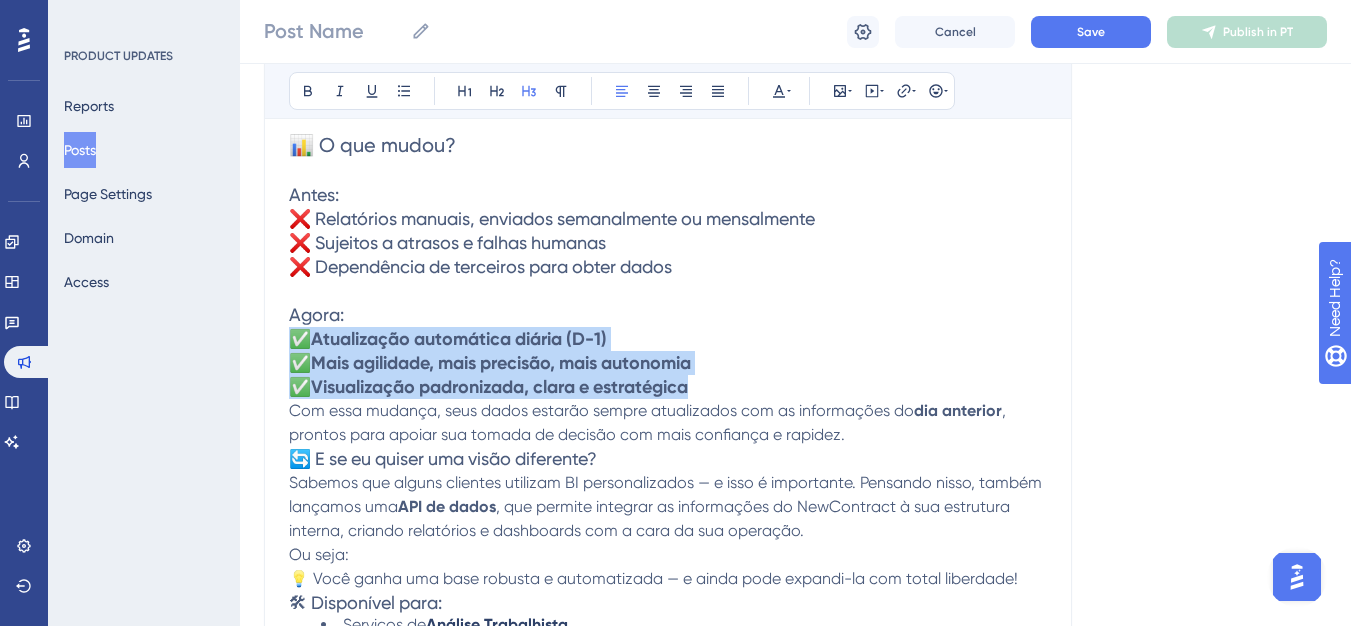 drag, startPoint x: 613, startPoint y: 387, endPoint x: 288, endPoint y: 341, distance: 328.23923 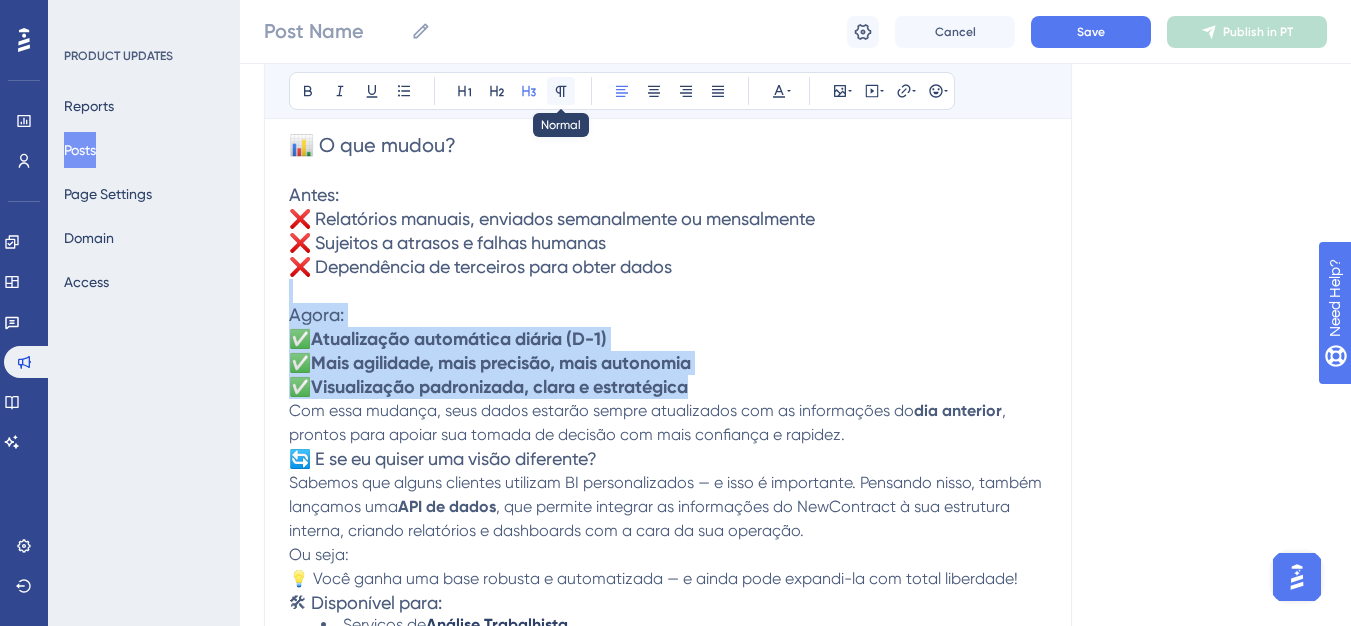 click at bounding box center (561, 91) 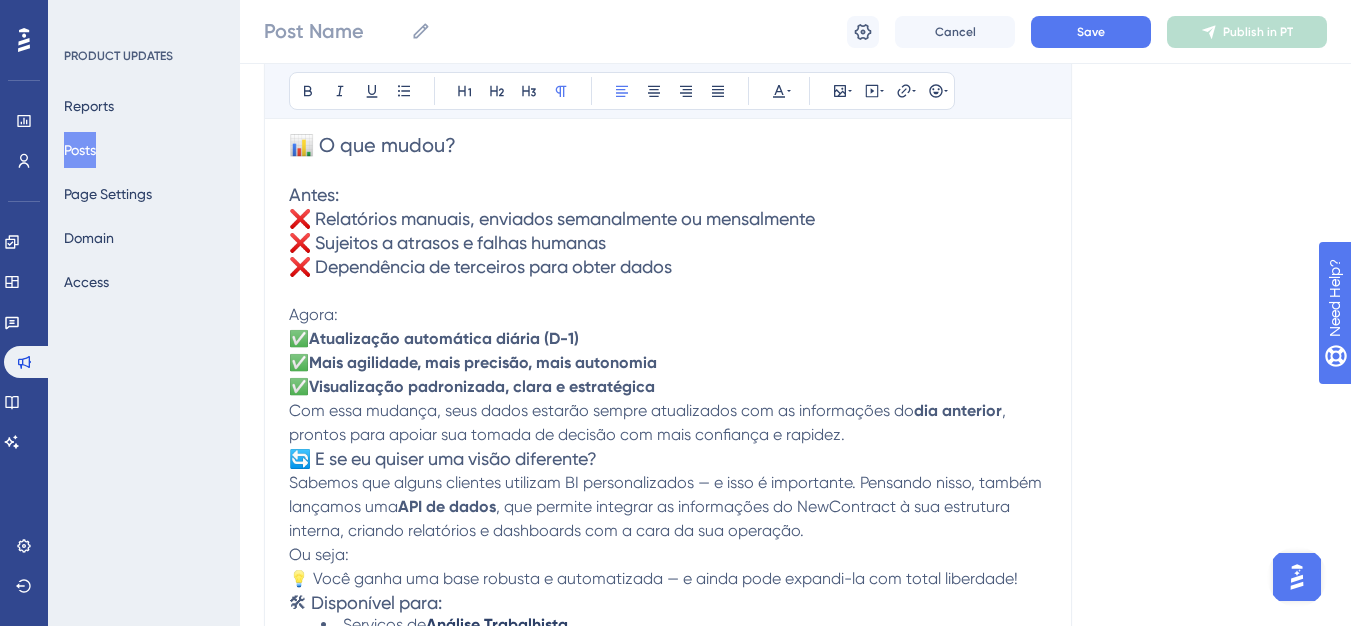 click on "Agora: ✅ Atualização automática diária (D-1) ✅ Mais agilidade, mais precisão, mais autonomia ✅ Visualização padronizada, clara e estratégica" at bounding box center (668, 351) 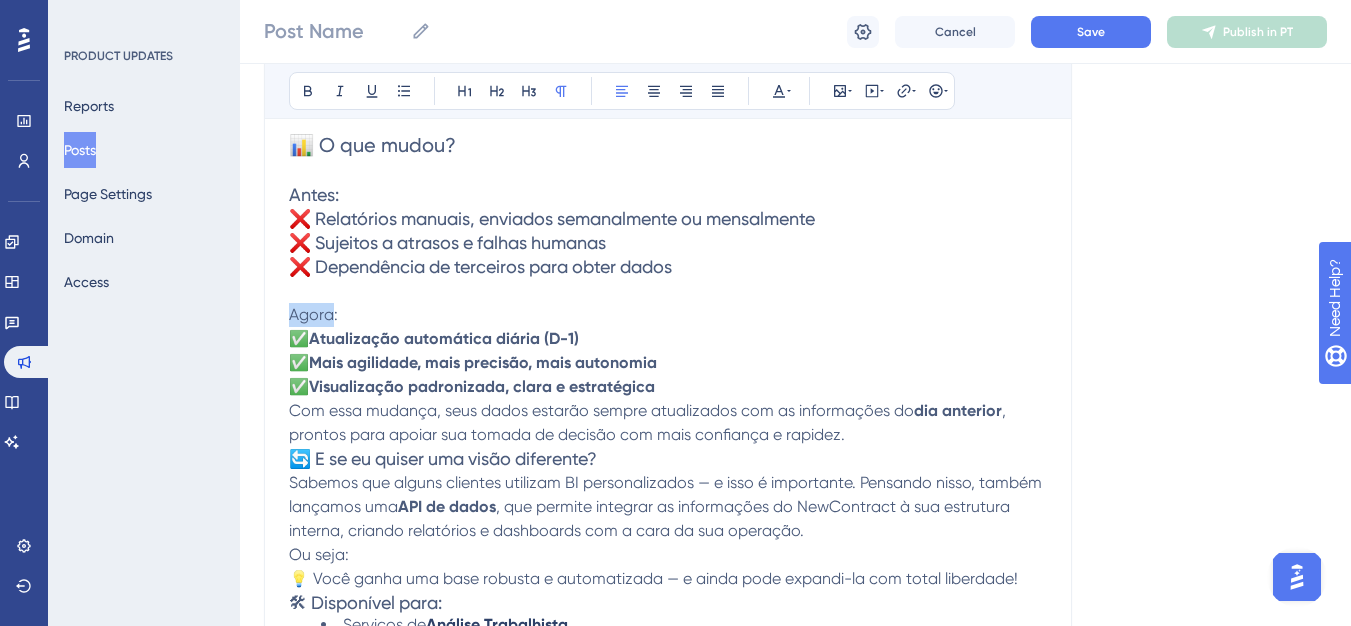 drag, startPoint x: 333, startPoint y: 316, endPoint x: 277, endPoint y: 313, distance: 56.0803 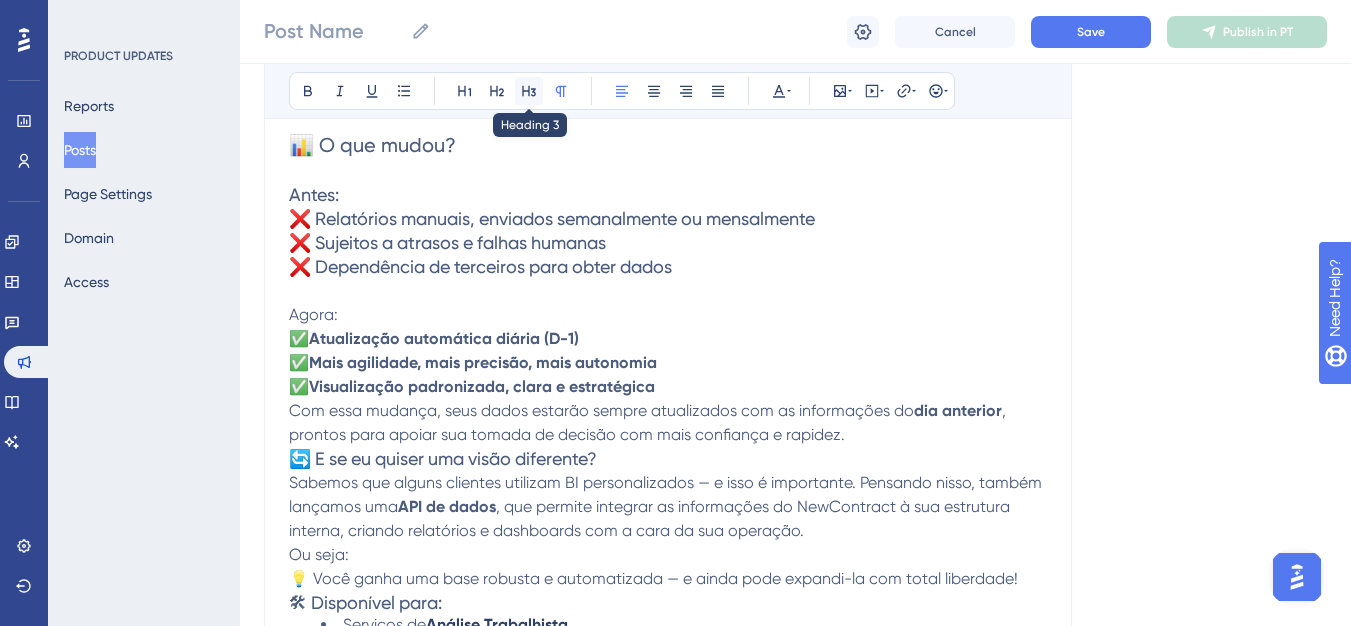 click at bounding box center [529, 91] 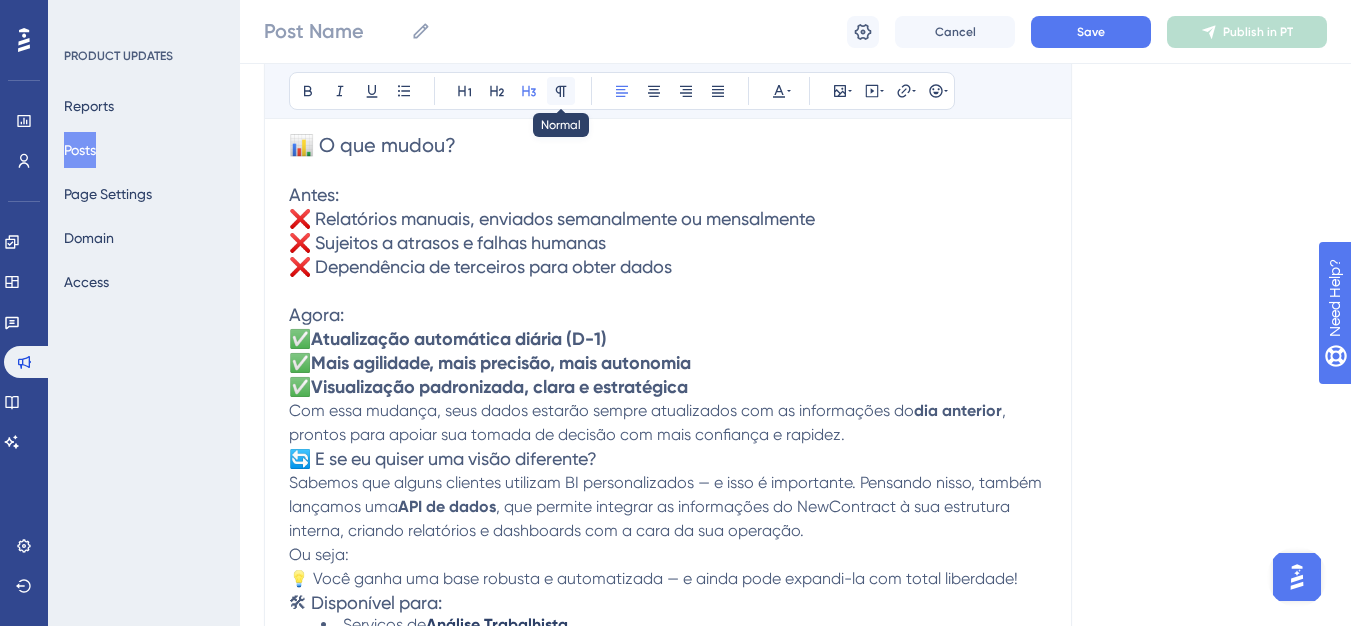 click 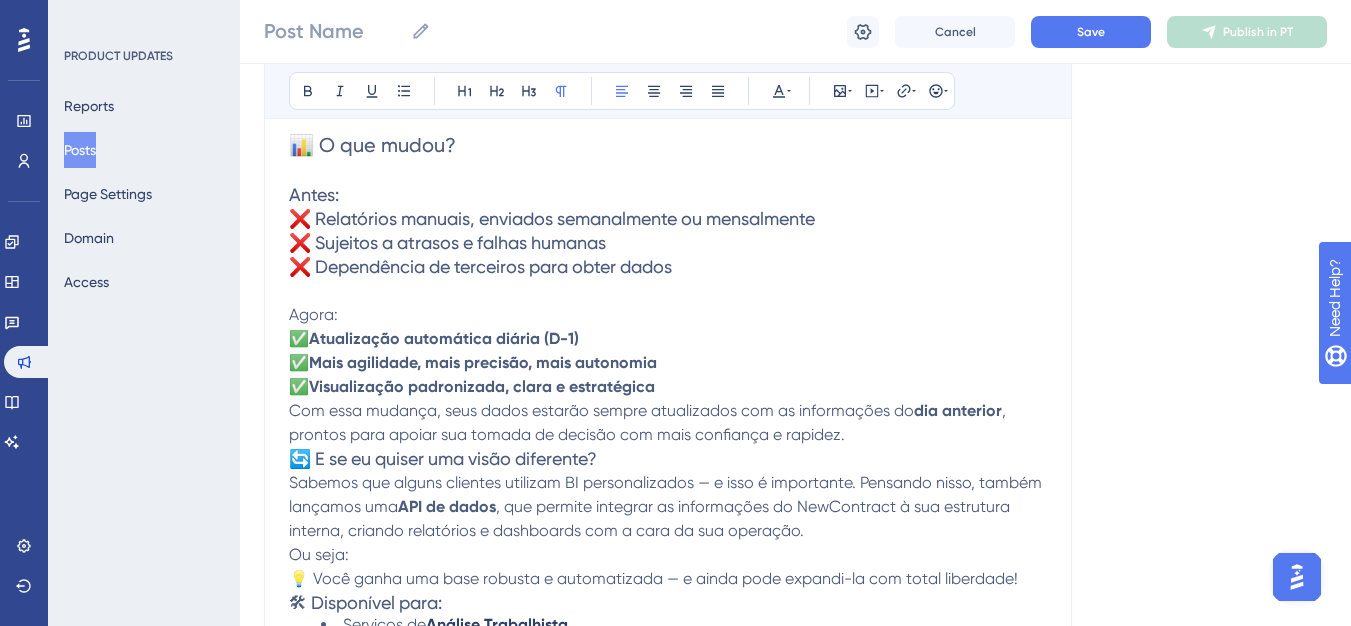 click on "Agora: ✅ Atualização automática diária (D-1) ✅ Mais agilidade, mais precisão, mais autonomia ✅ Visualização padronizada, clara e estratégica" at bounding box center [668, 351] 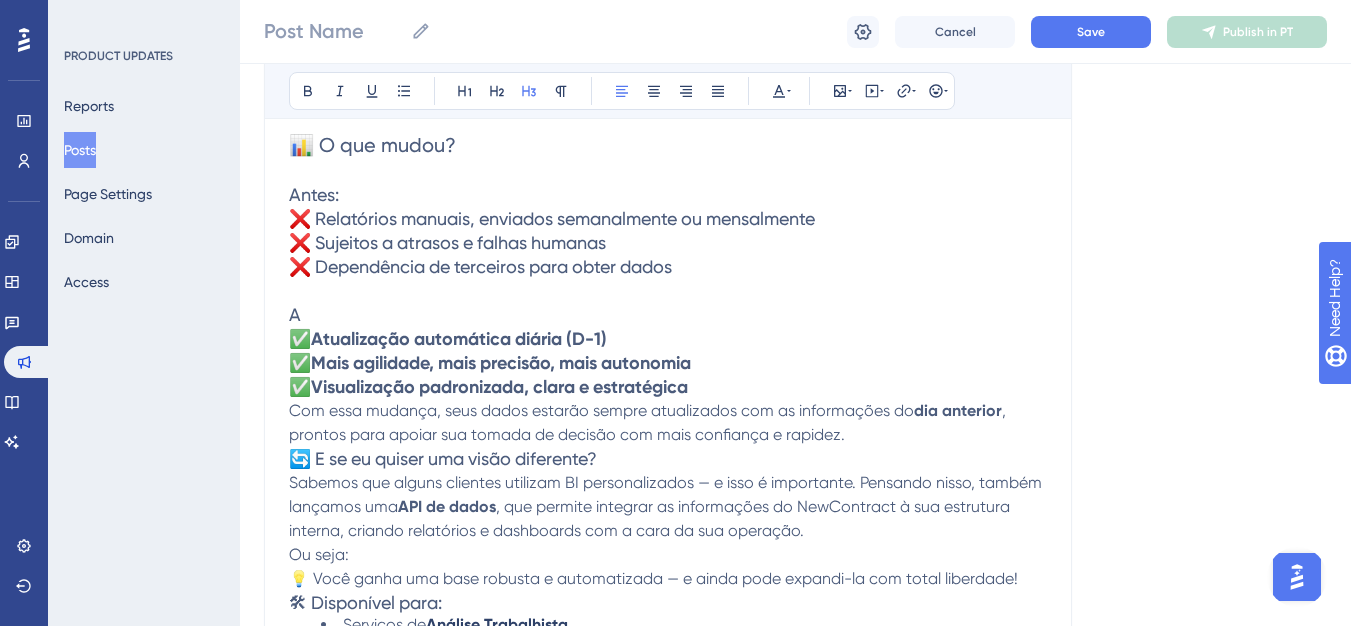 type 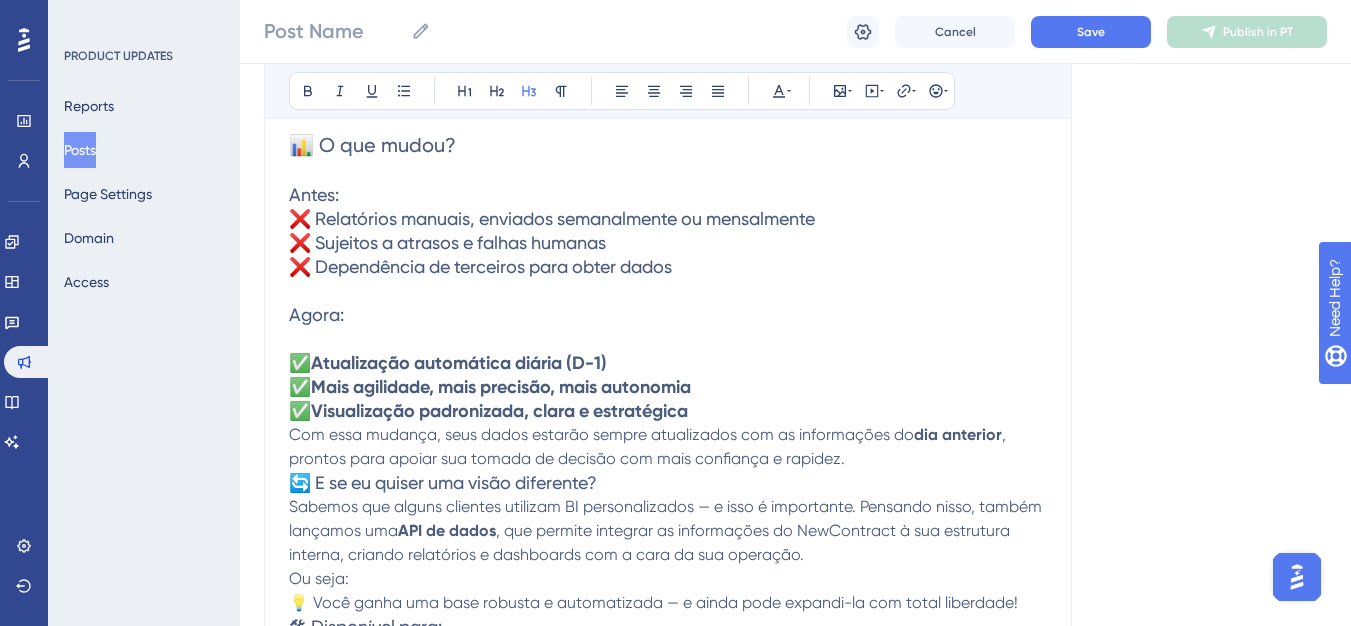 click on "Seu novo BI chegou: dados do NewContract atualizados todos os dias! Bold Italic Underline Bullet Point Heading 1 Heading 2 Heading 3 Normal Align Left Align Center Align Right Align Justify Text Color Insert Image Embed Video Hyperlink Emojis Chegou o novo BI automatizado da Bernhoeft! Uma evolução que vai revolucionar a forma como você acompanha os dados dos serviços de Análise Trabalhista e Mobilização de Fornecedores , com base nas informações do sistema NewContract . 📊 O que mudou? Antes: ❌ Relatórios manuais, enviados semanalmente ou mensalmente ❌ Sujeitos a atrasos e falhas humanas ❌ Dependência de terceiros para obter dados Agora: ✅ Atualização automática diária (D-1) ✅ Mais agilidade, mais precisão, mais autonomia ✅ Visualização padronizada, clara e estratégica Com essa mudança, seus dados estarão sempre atualizados com as informações do dia anterior , prontos para apoiar sua tomada de decisão com mais confiança e rapidez. API de dados Ou seja:" at bounding box center (668, 313) 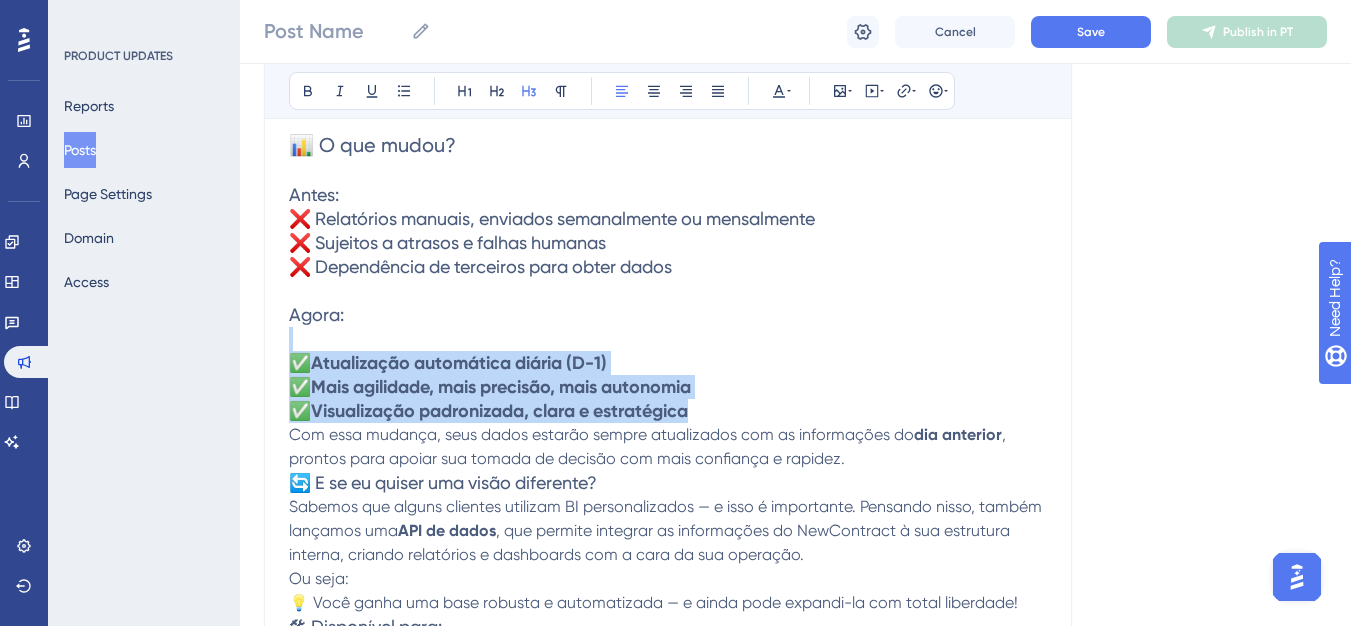 drag, startPoint x: 298, startPoint y: 340, endPoint x: 726, endPoint y: 418, distance: 435.0494 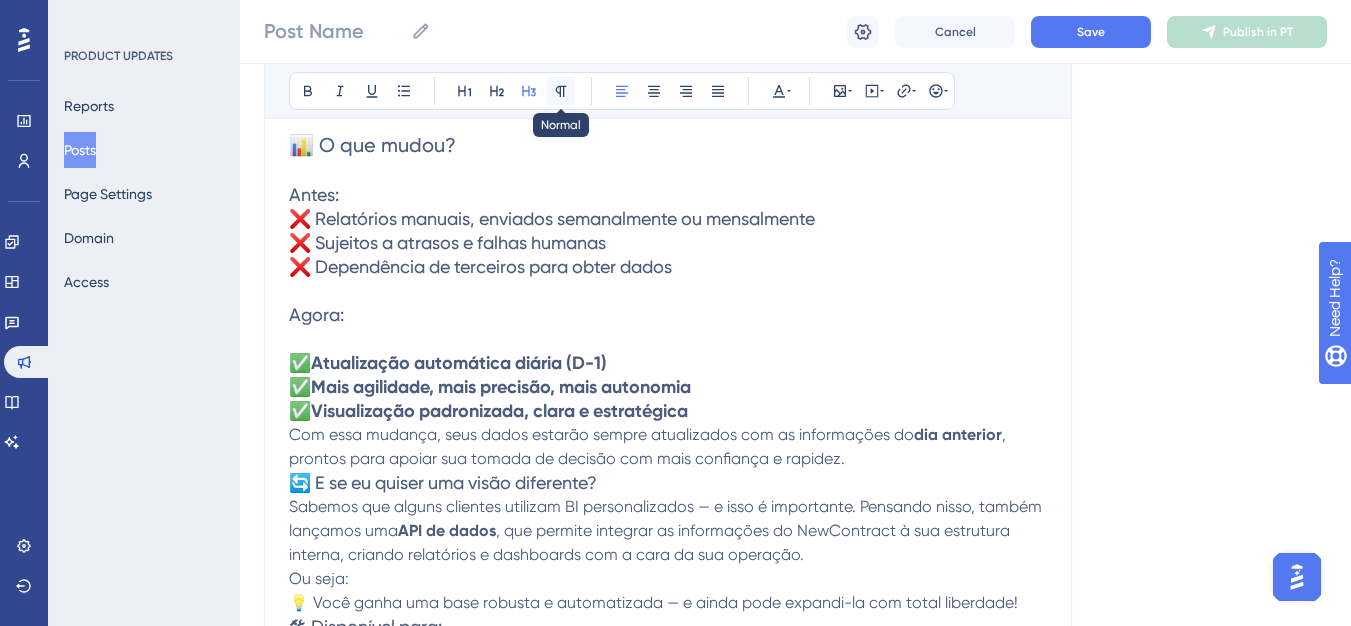 click 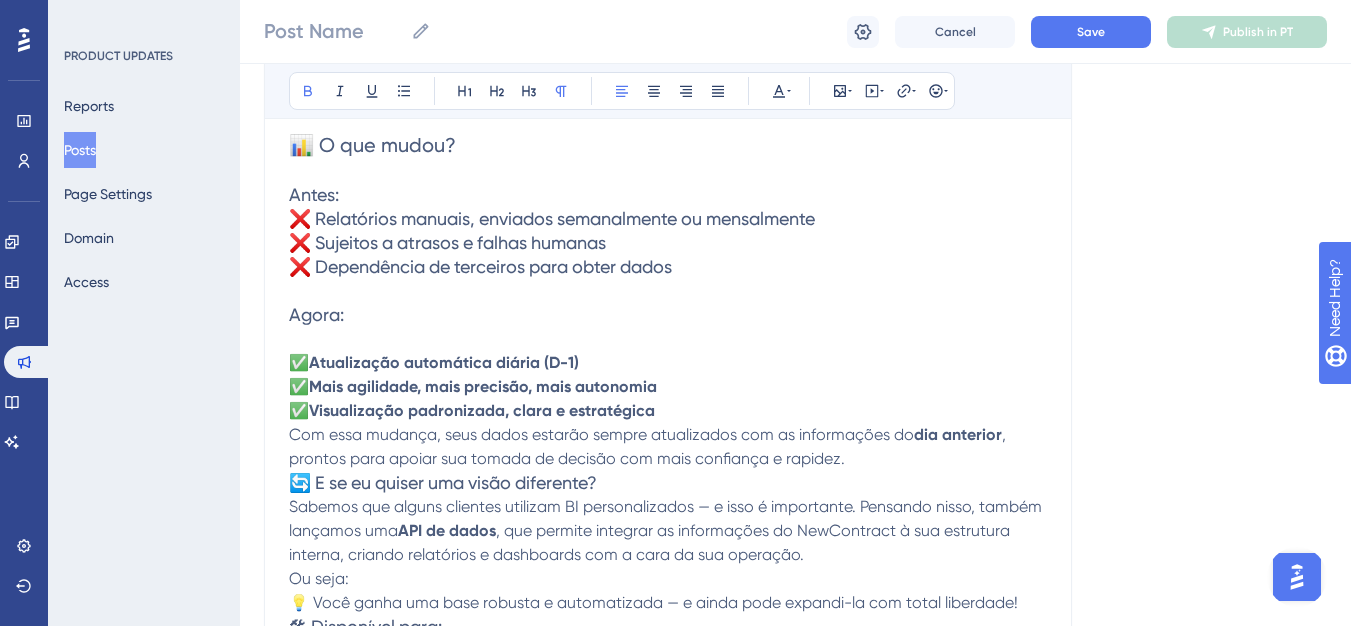 click on "✅  Atualização automática diária (D-1) ✅  Mais agilidade, mais precisão, mais autonomia ✅  Visualização padronizada, clara e estratégica" at bounding box center (668, 375) 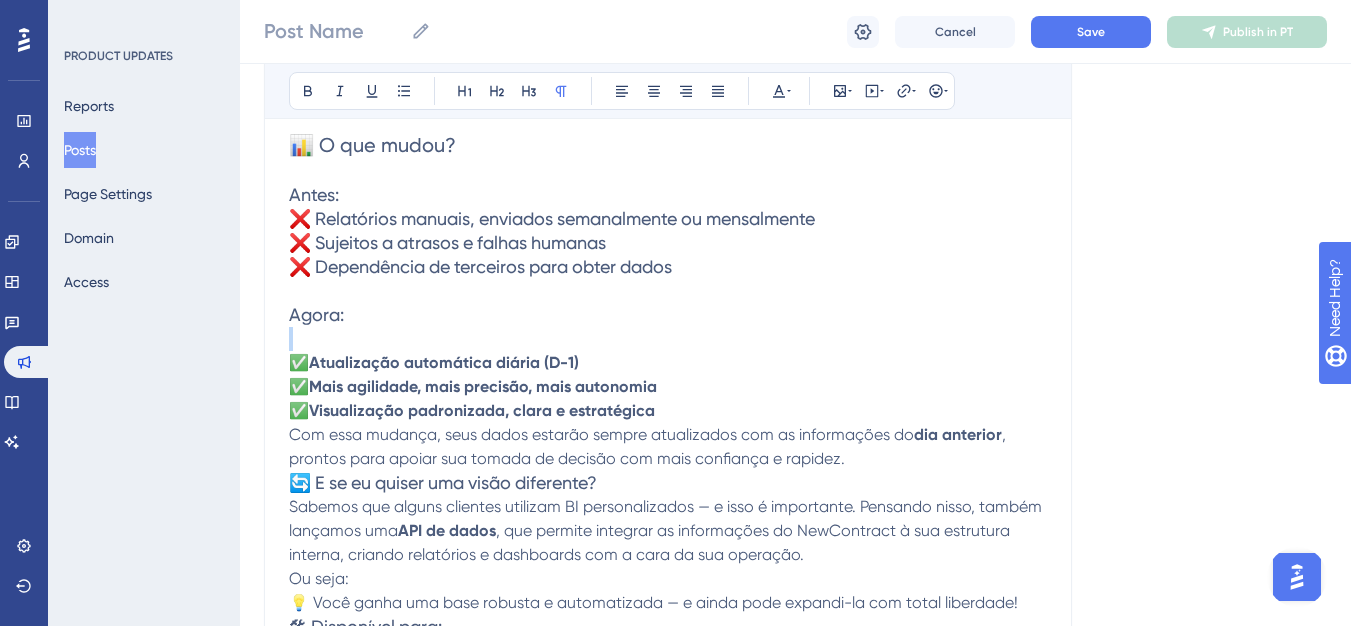 drag, startPoint x: 432, startPoint y: 342, endPoint x: 387, endPoint y: 321, distance: 49.658836 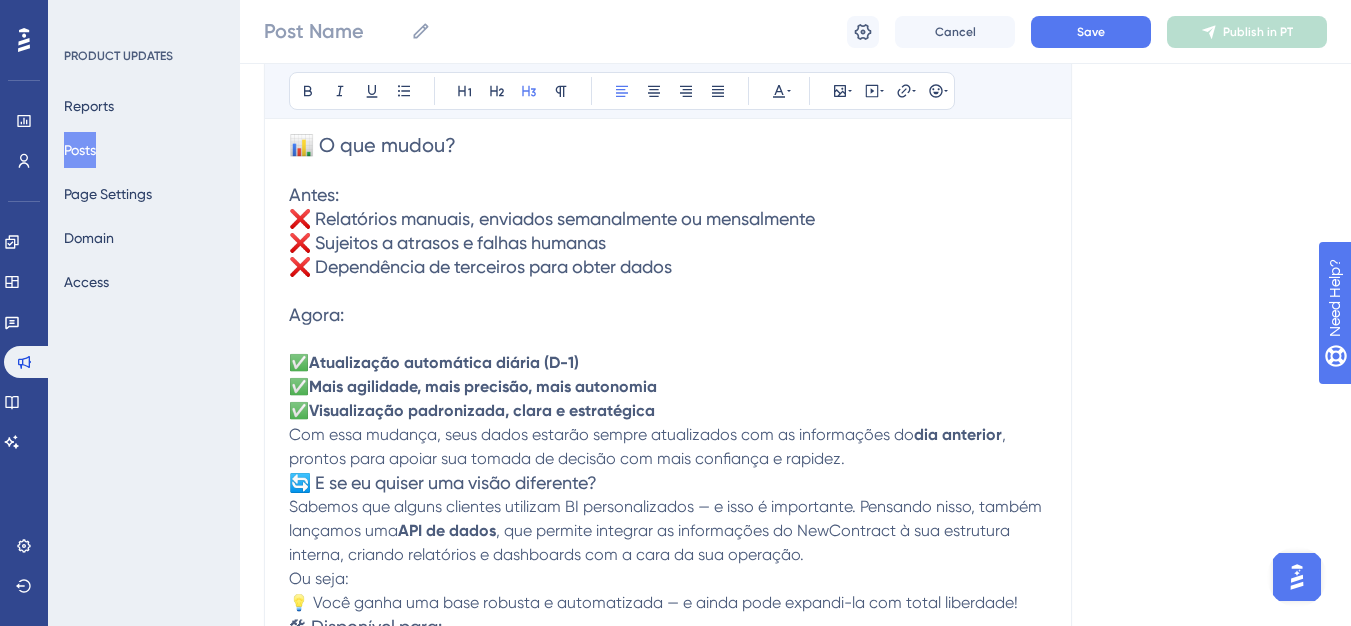 click on "Agora:" at bounding box center [316, 314] 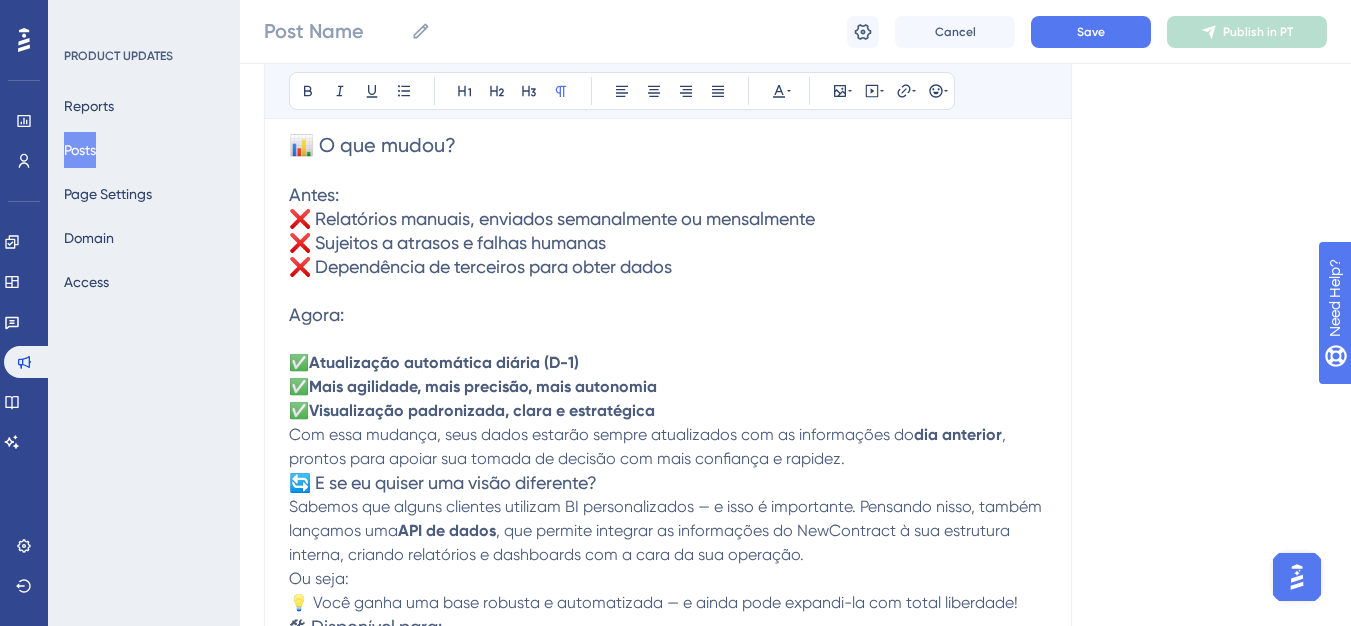 click on "✅  Atualização automática diária (D-1) ✅  Mais agilidade, mais precisão, mais autonomia ✅  Visualização padronizada, clara e estratégica" at bounding box center (668, 375) 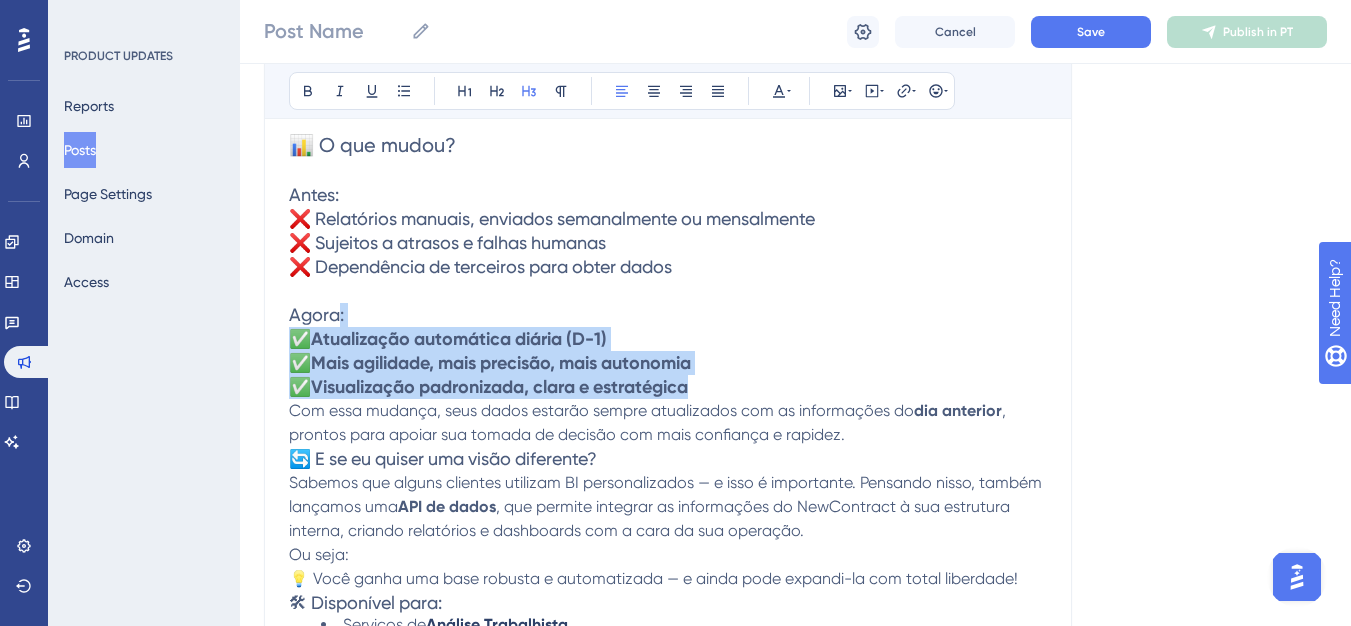 drag, startPoint x: 339, startPoint y: 319, endPoint x: 737, endPoint y: 390, distance: 404.28333 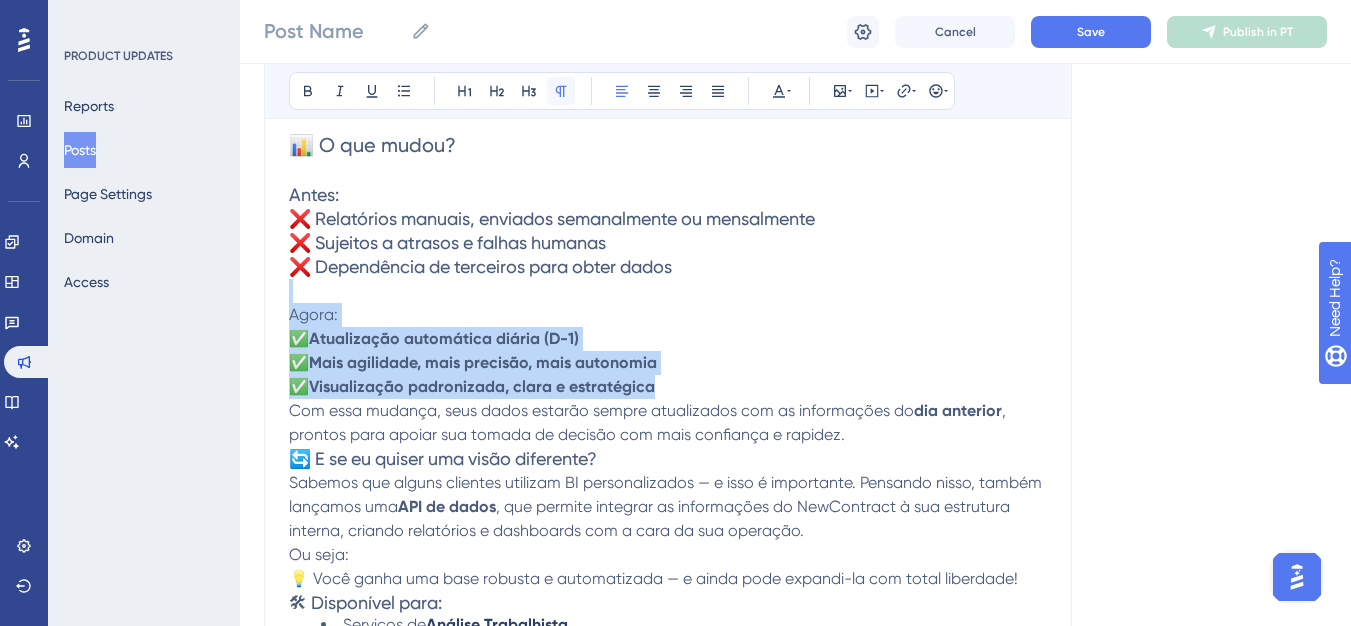 click at bounding box center [561, 91] 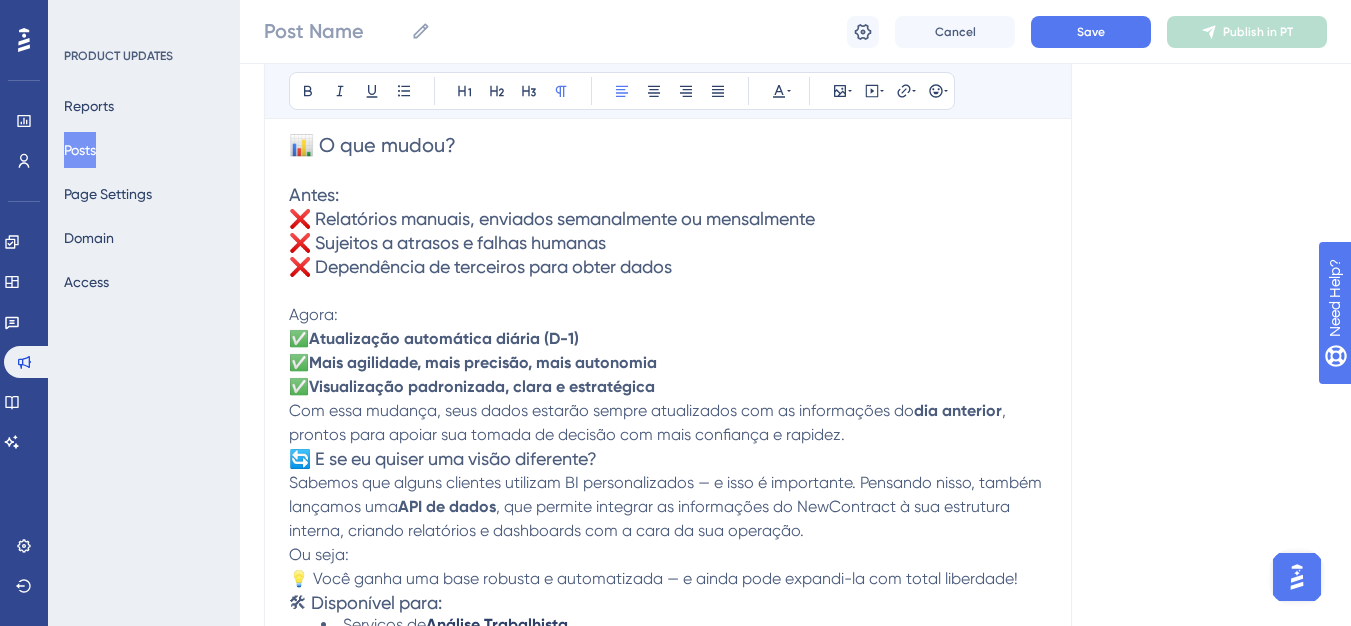 click on "Agora:" at bounding box center (313, 314) 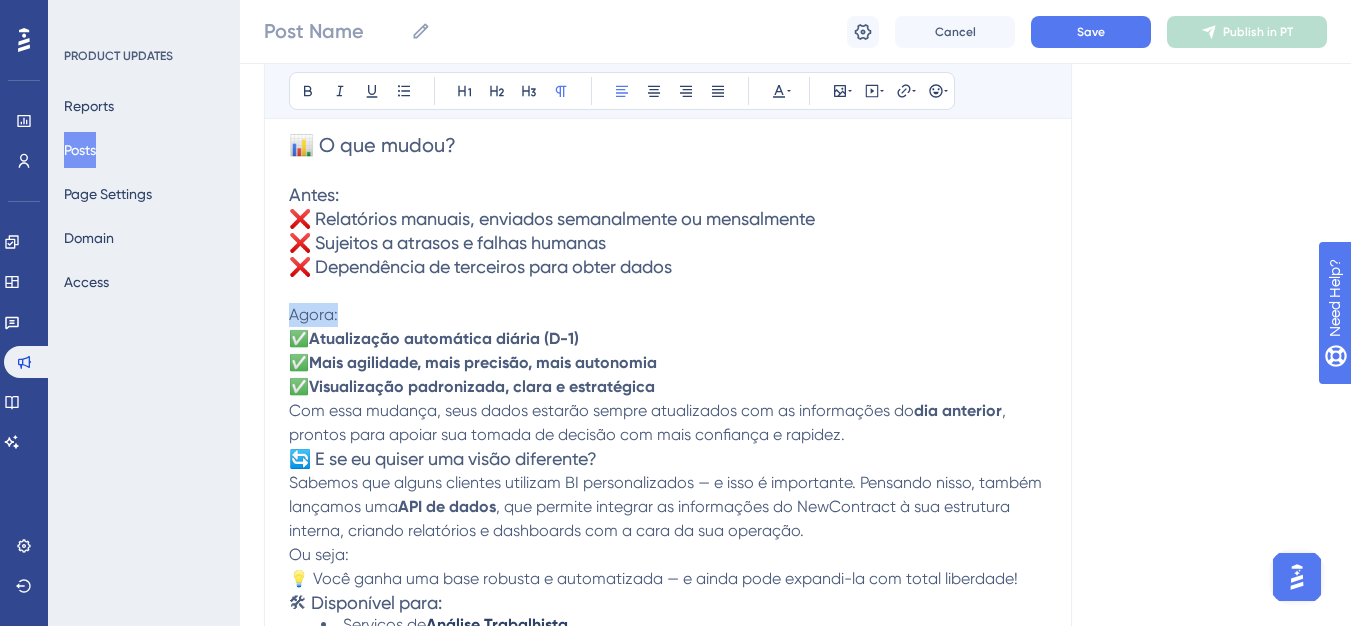 drag, startPoint x: 289, startPoint y: 311, endPoint x: 336, endPoint y: 311, distance: 47 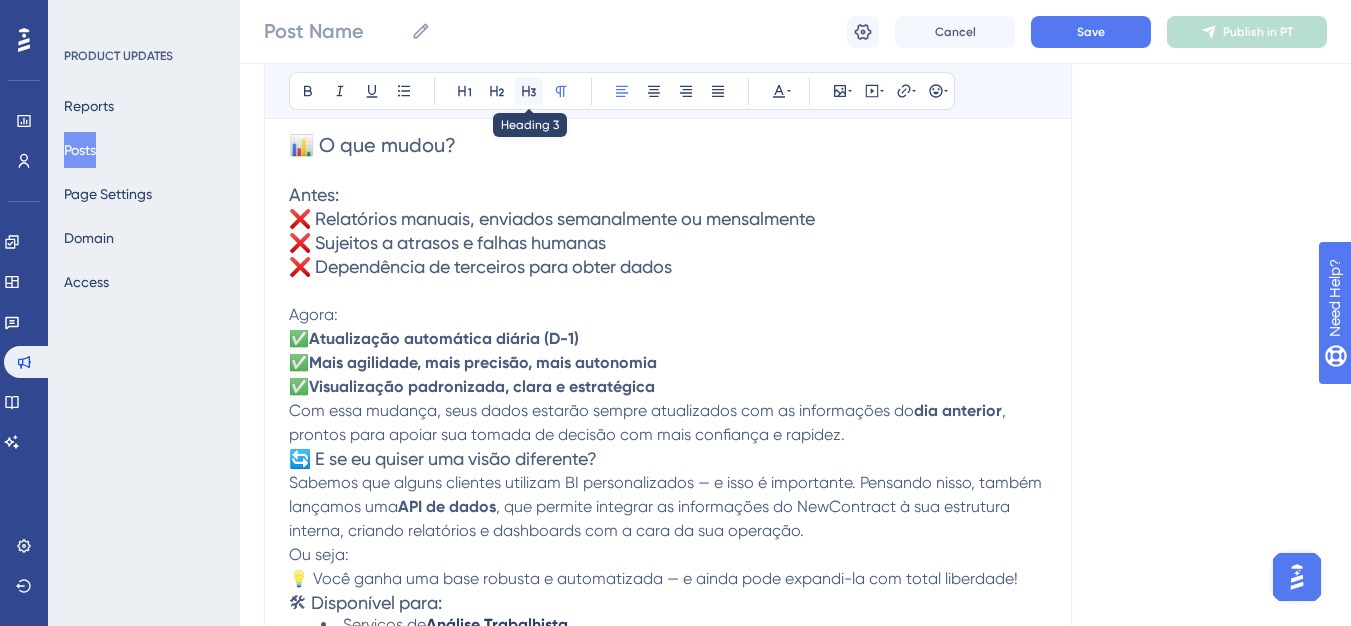 click at bounding box center (529, 91) 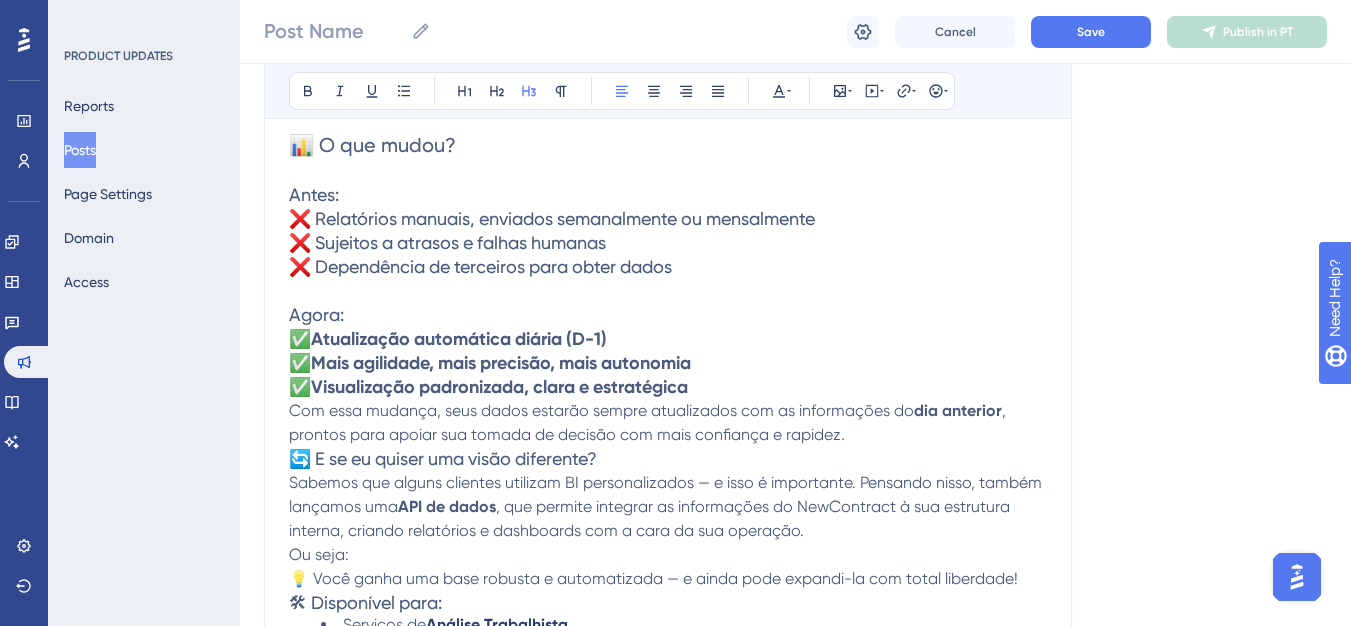 click on "✅" at bounding box center [300, 338] 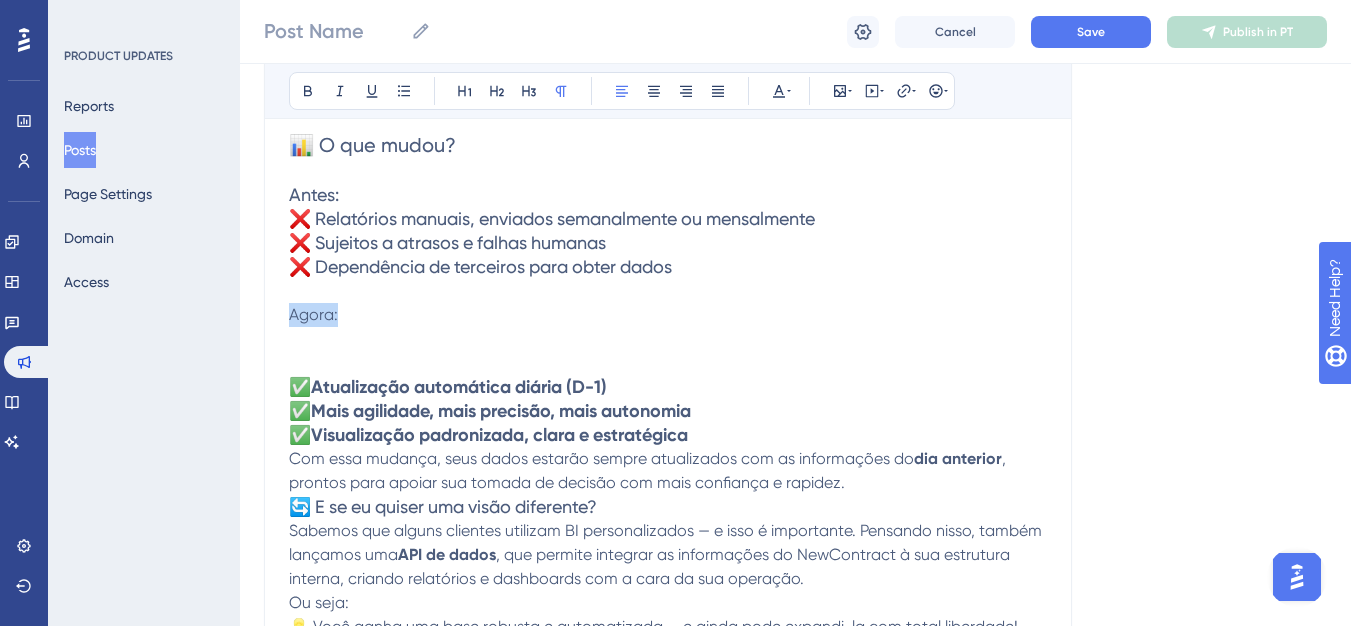 drag, startPoint x: 353, startPoint y: 318, endPoint x: 267, endPoint y: 316, distance: 86.023254 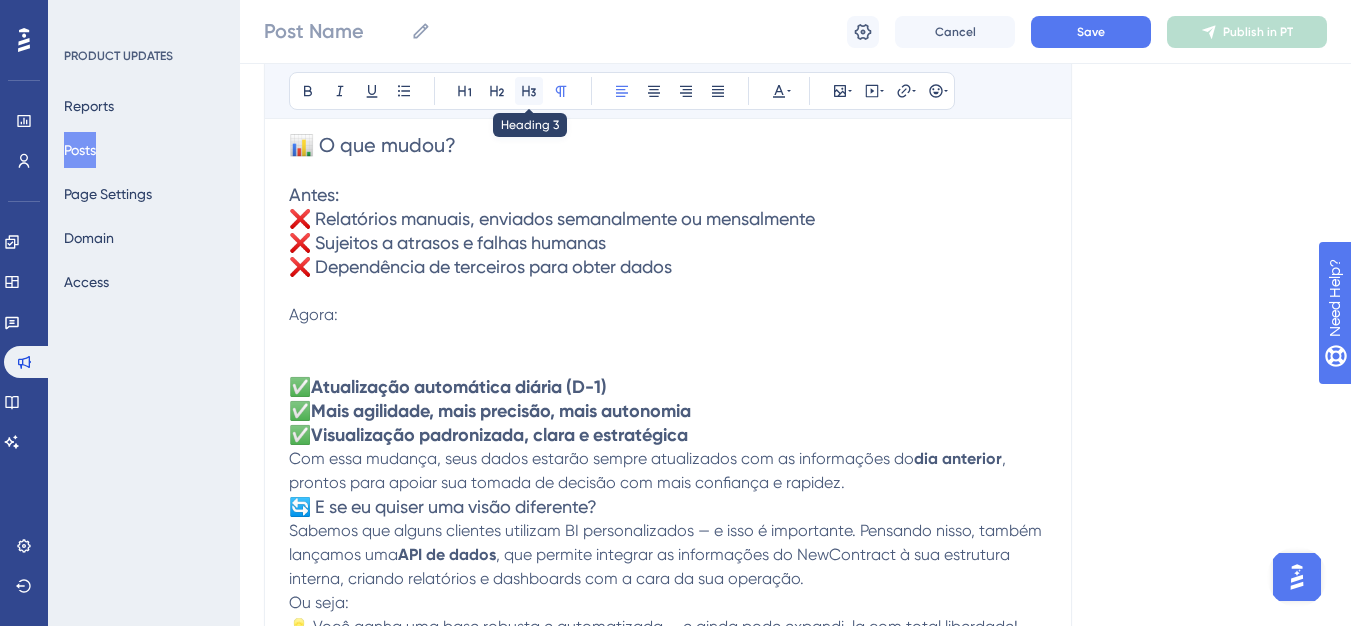 click at bounding box center (529, 91) 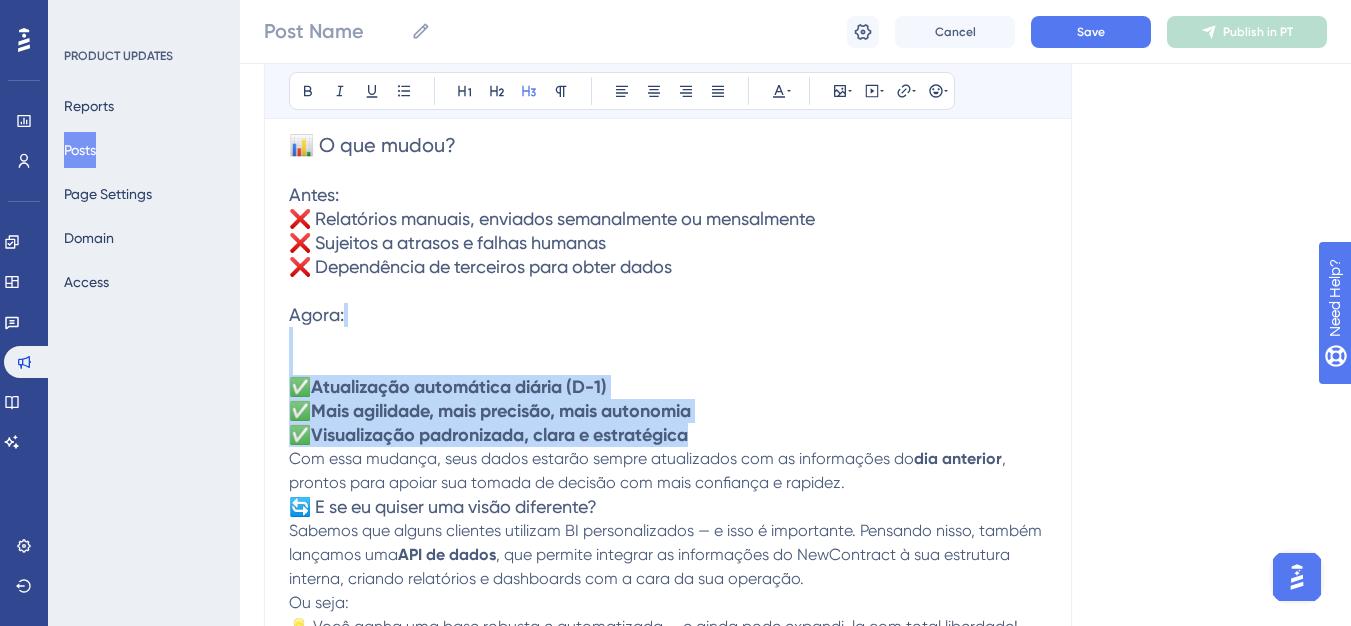 drag, startPoint x: 316, startPoint y: 347, endPoint x: 717, endPoint y: 433, distance: 410.1183 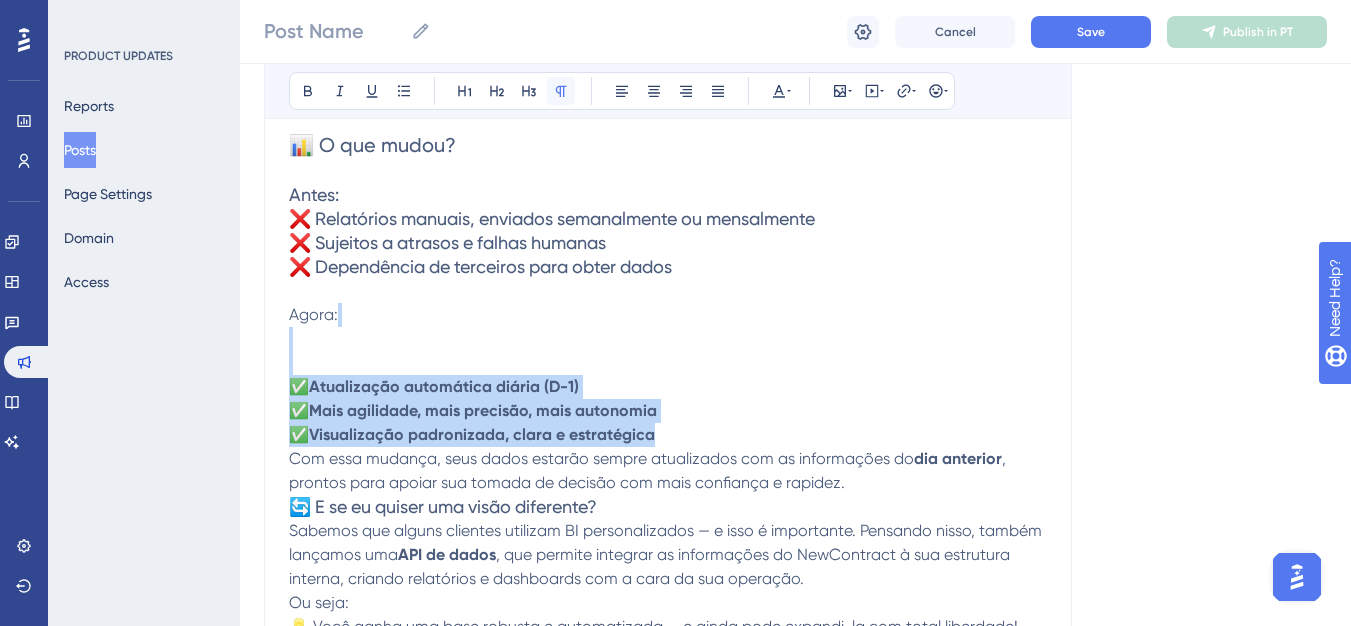 click 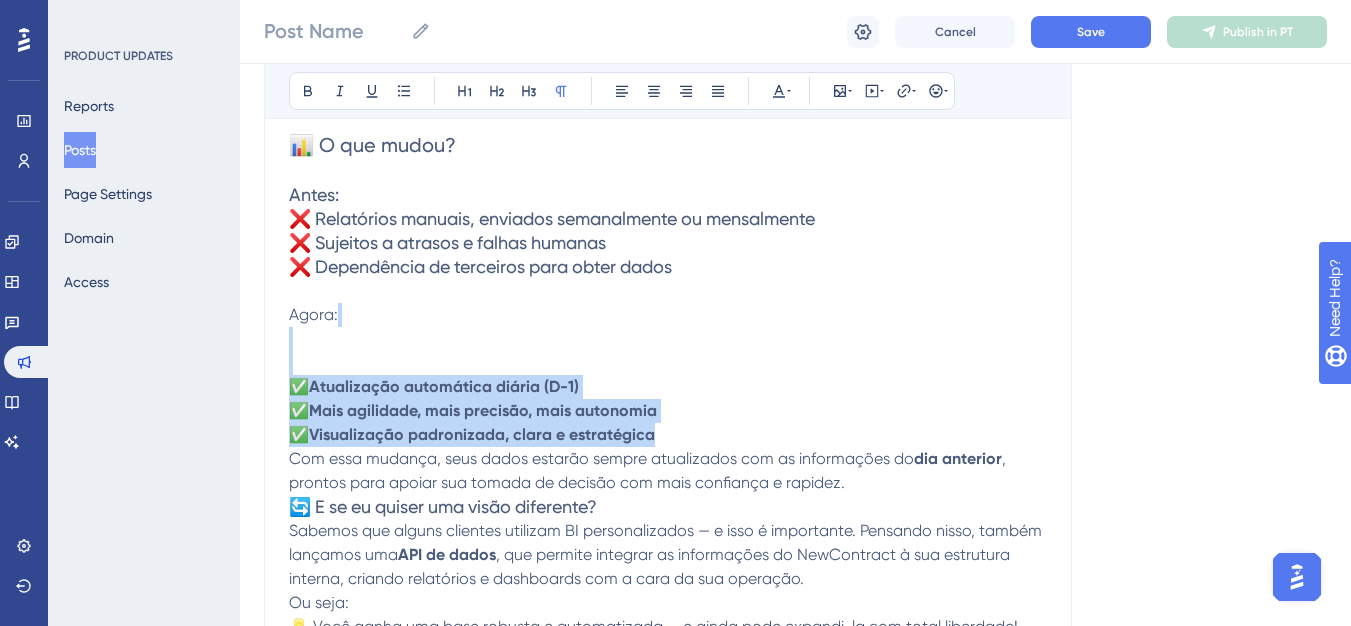 click at bounding box center [668, 363] 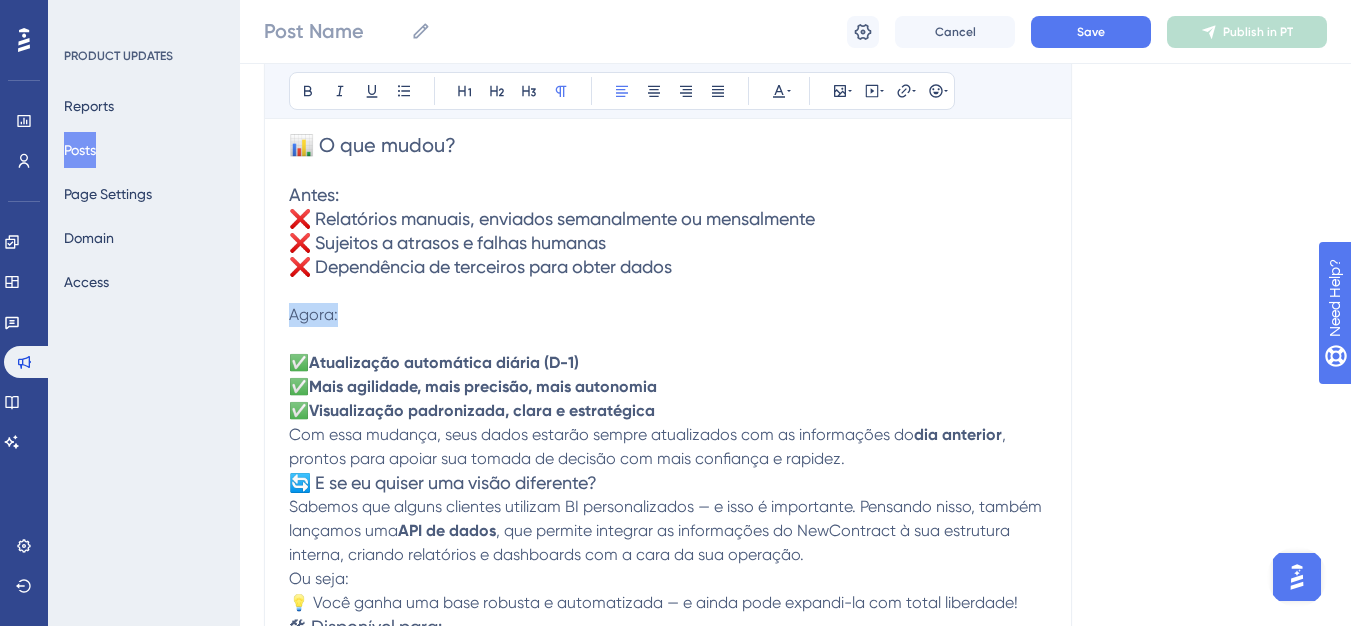 drag, startPoint x: 330, startPoint y: 314, endPoint x: 282, endPoint y: 314, distance: 48 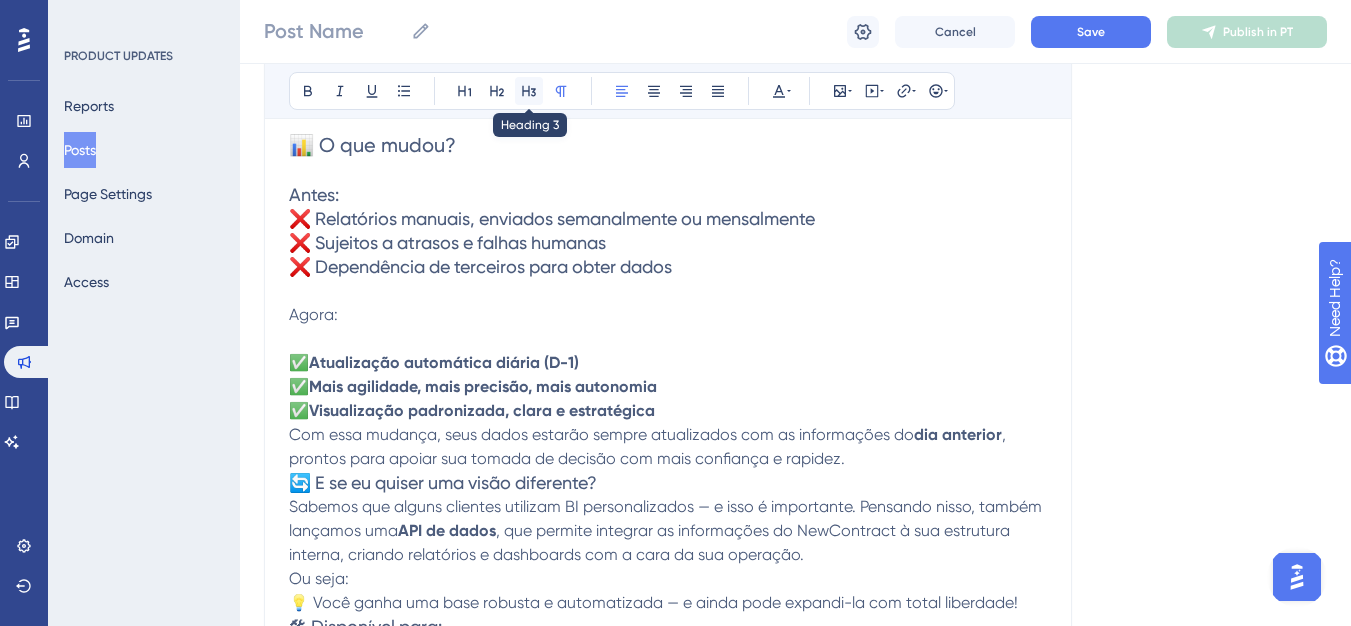 click 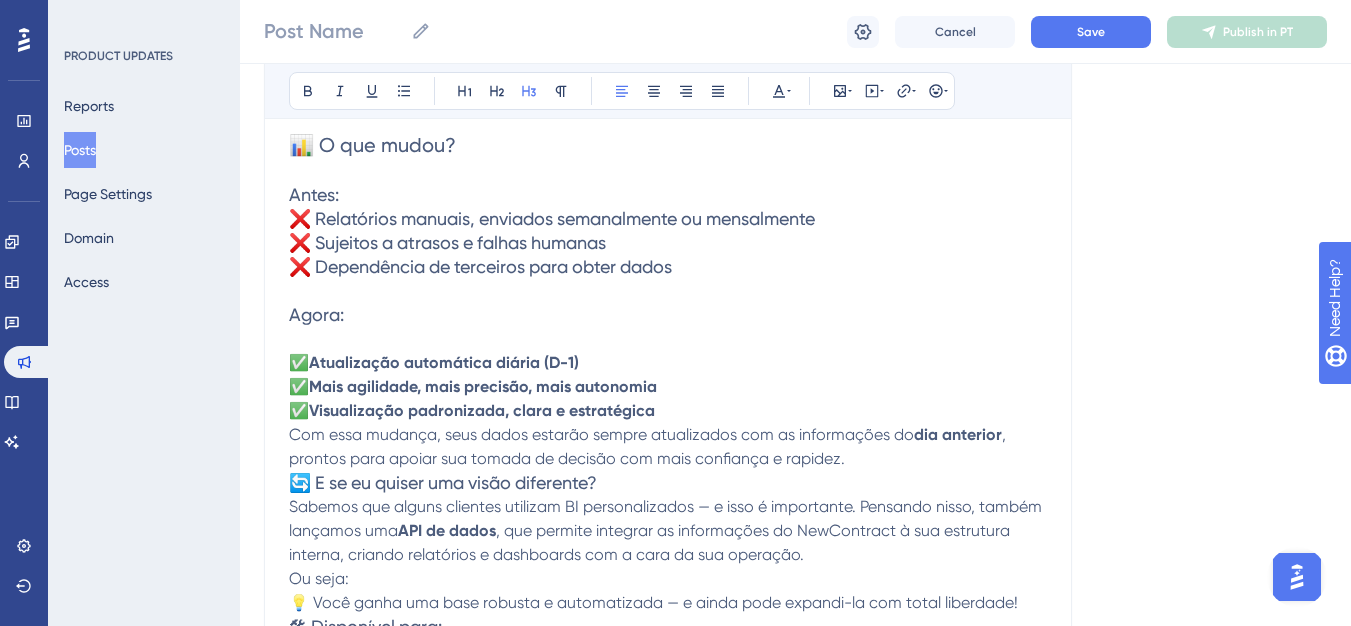 click on "Agora:" at bounding box center [668, 327] 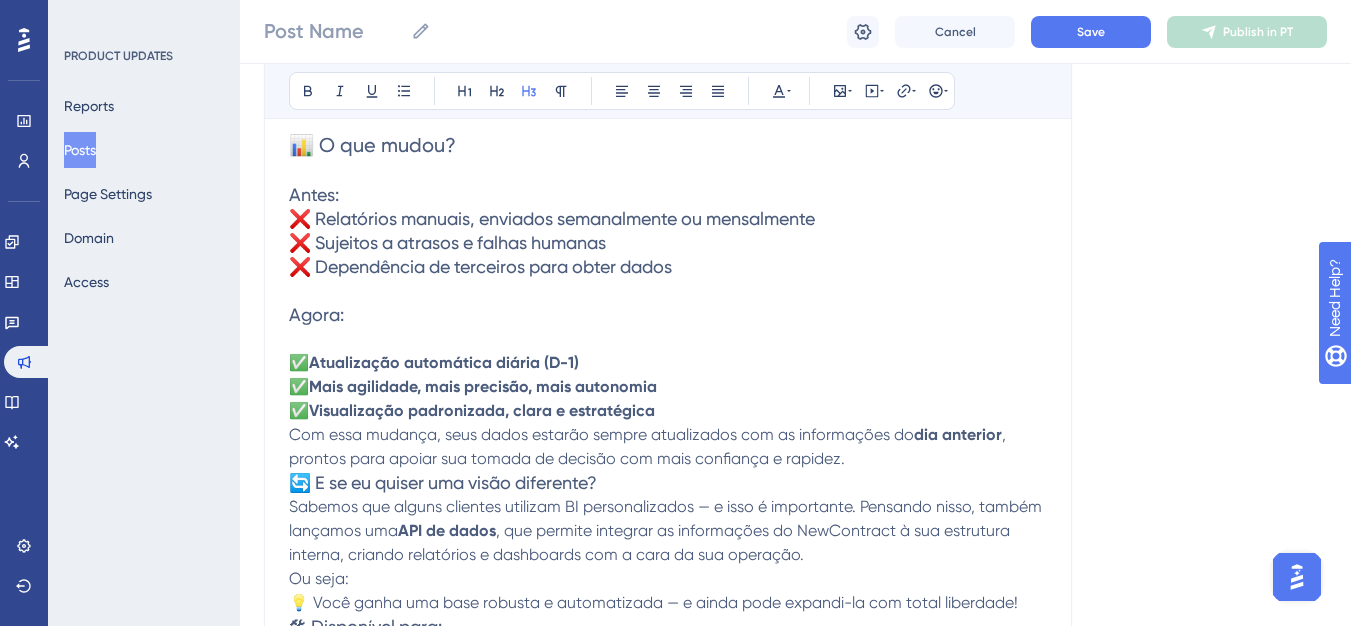 click on "❌ Relatórios manuais, enviados semanalmente ou mensalmente" at bounding box center (552, 218) 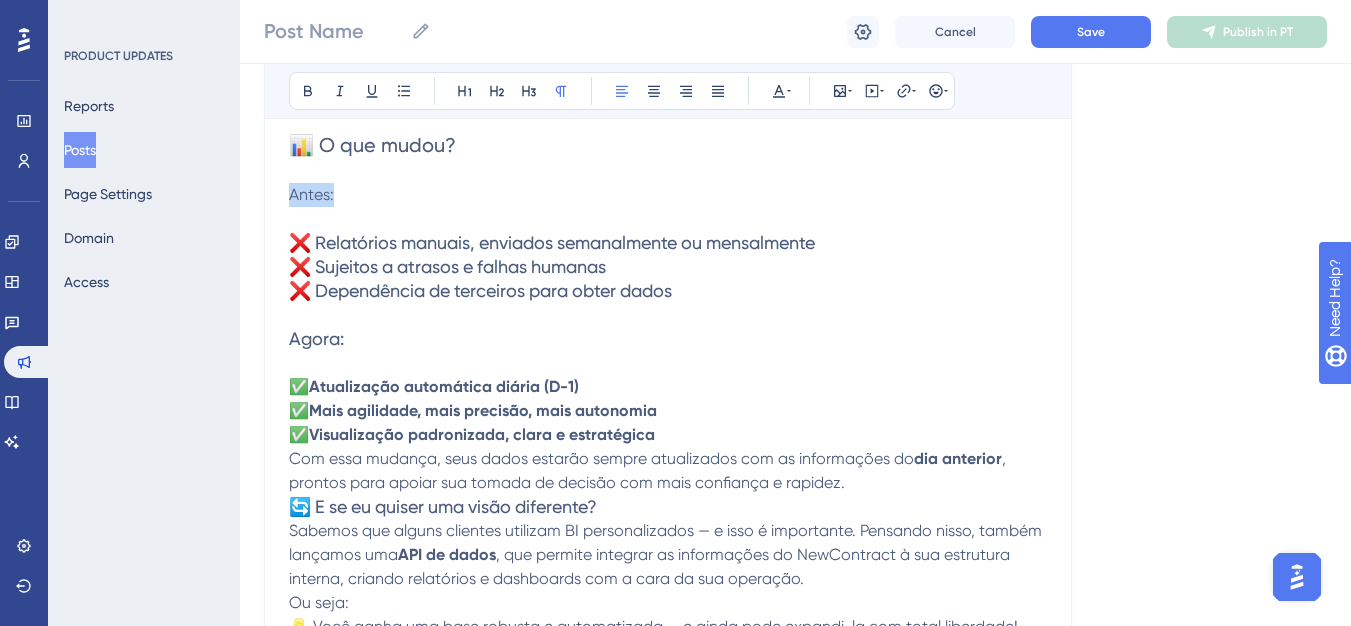 drag, startPoint x: 344, startPoint y: 193, endPoint x: 288, endPoint y: 193, distance: 56 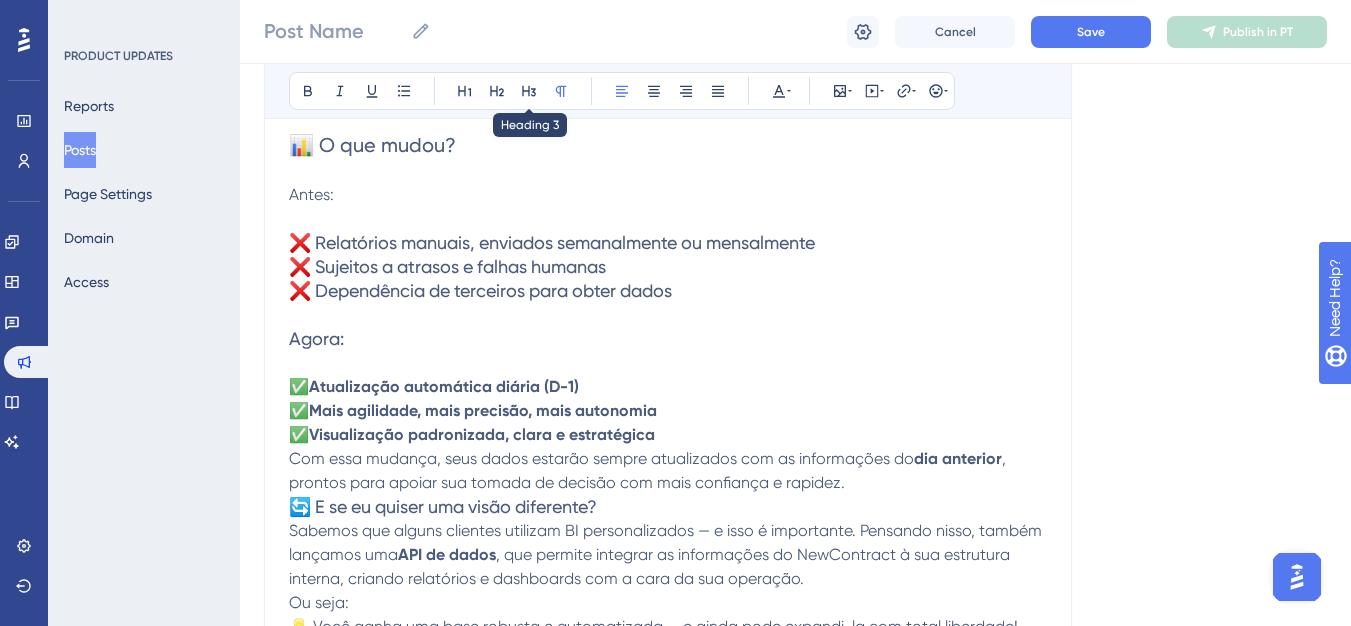 click on "Bold Italic Underline Bullet Point Heading 1 Heading 2 Heading 3 Normal Align Left Align Center Align Right Align Justify Text Color Insert Image Embed Video Hyperlink Emojis" at bounding box center (622, 91) 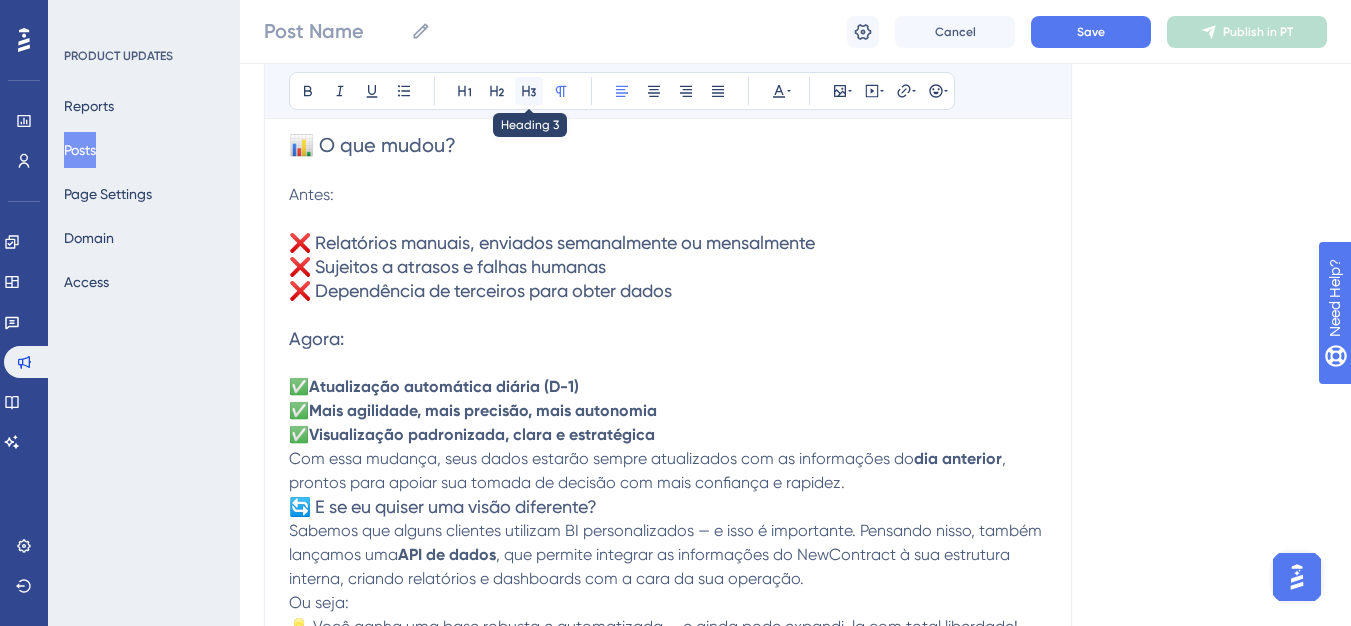 click 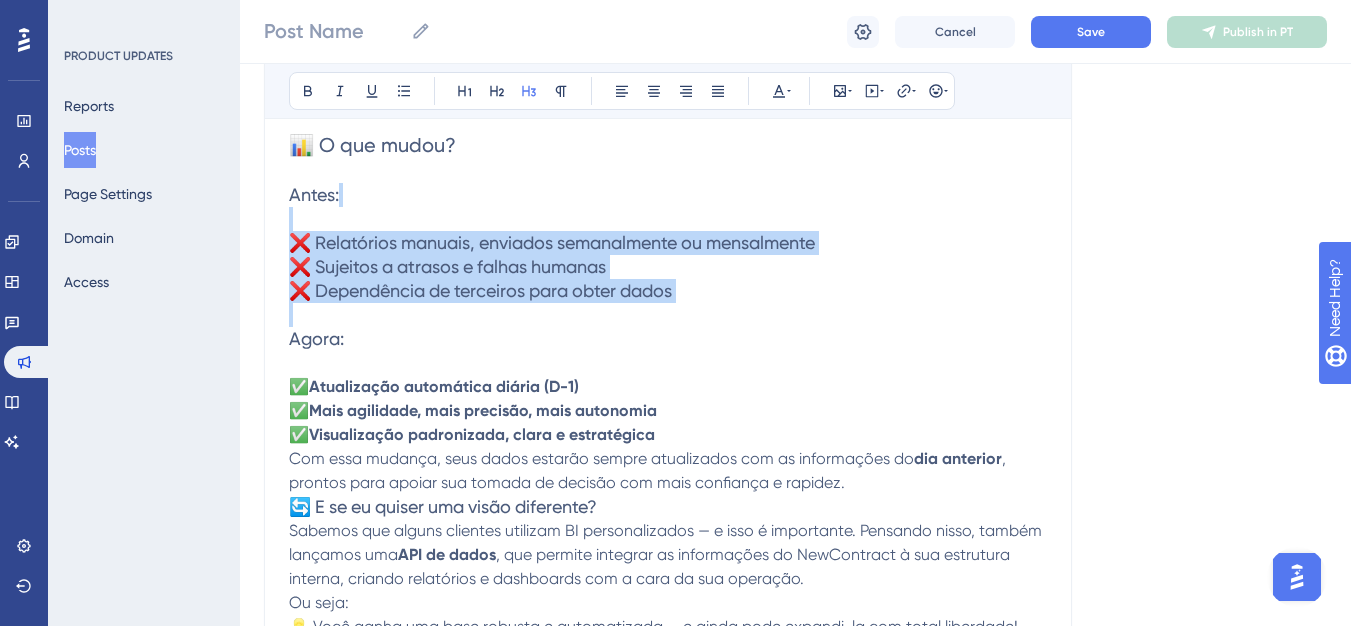 drag, startPoint x: 312, startPoint y: 230, endPoint x: 705, endPoint y: 304, distance: 399.90625 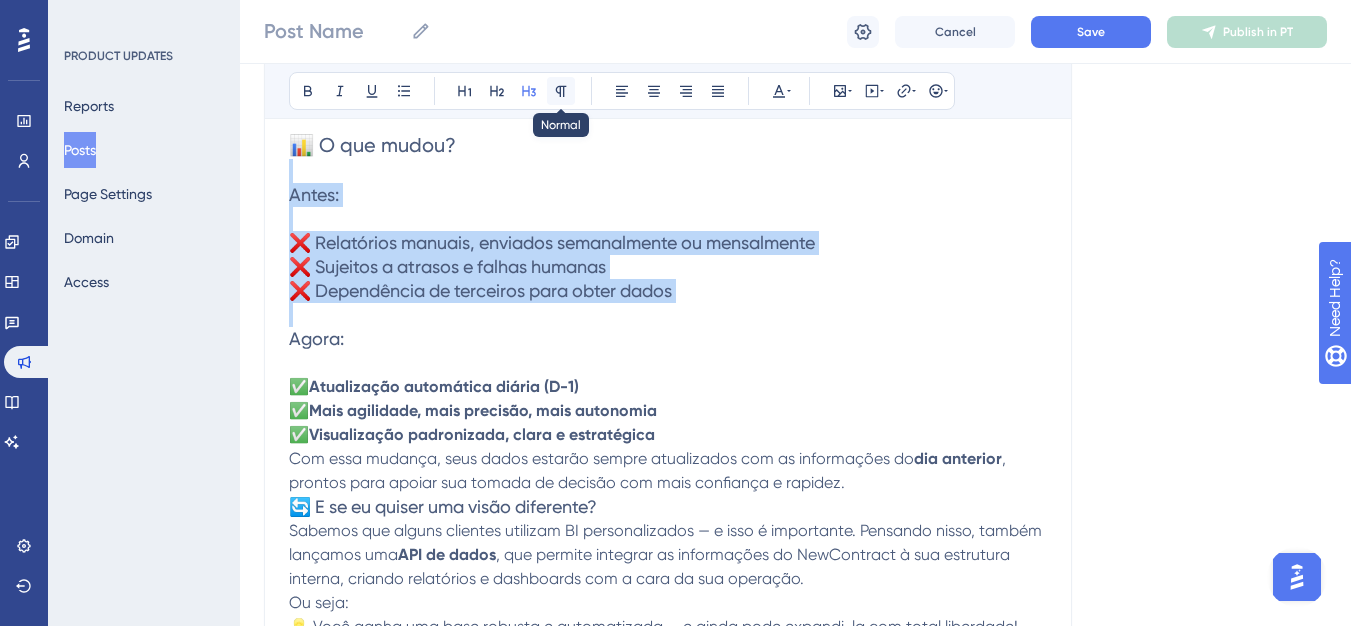 click at bounding box center (561, 91) 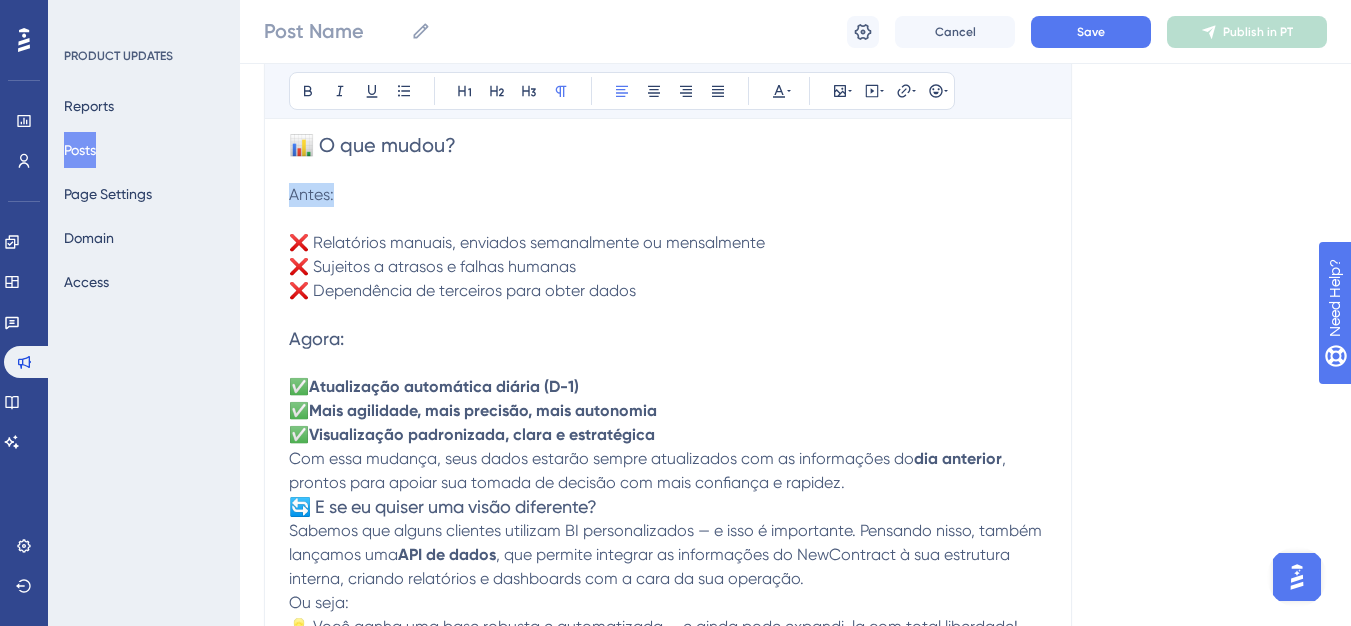drag, startPoint x: 337, startPoint y: 203, endPoint x: 294, endPoint y: 199, distance: 43.185646 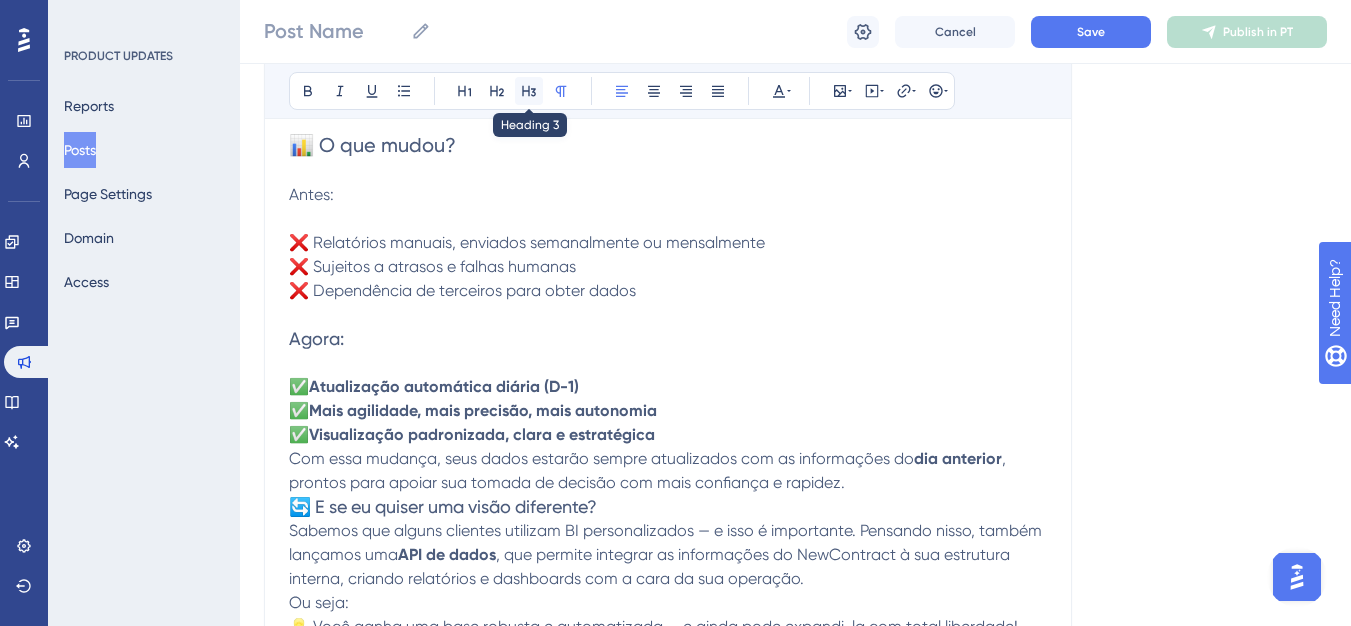 click at bounding box center [529, 91] 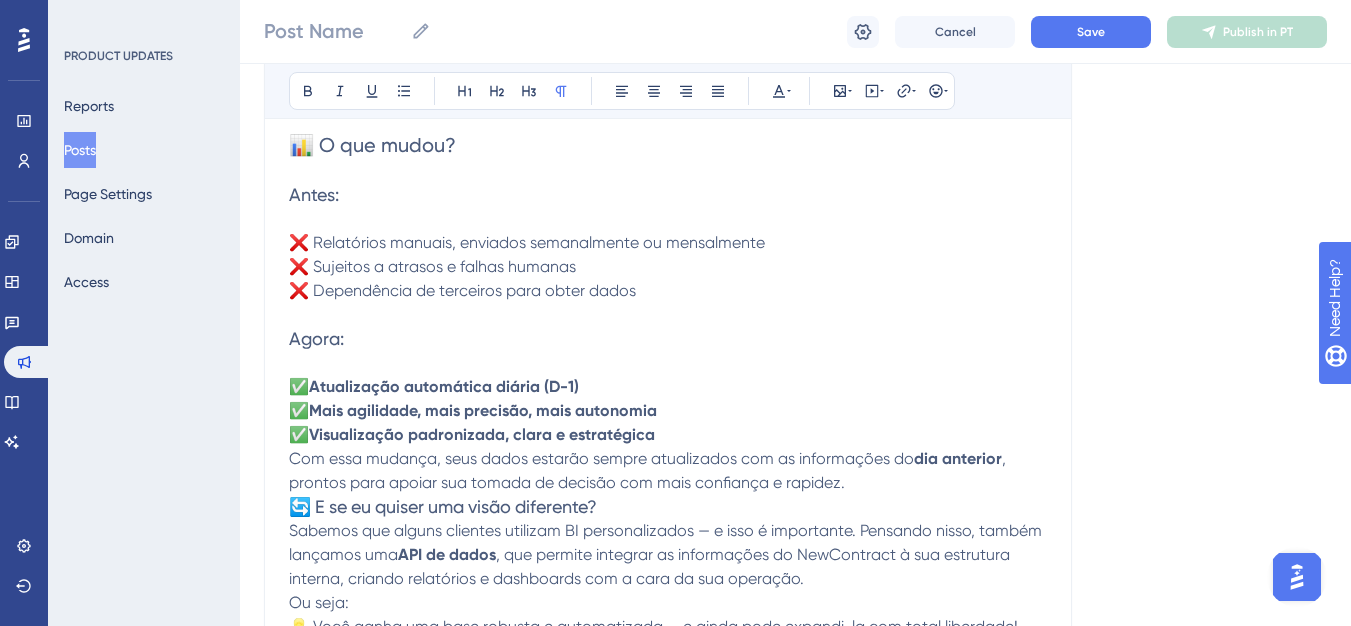 click at bounding box center (668, 315) 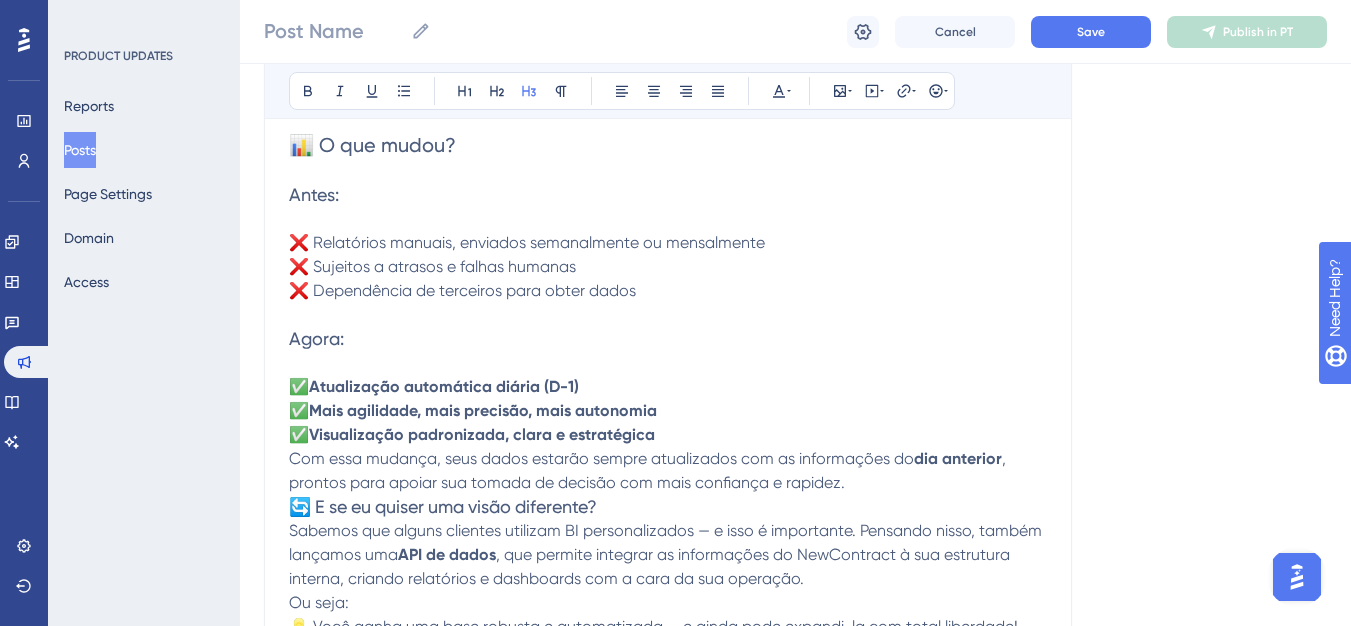 click on "Agora:" at bounding box center [668, 351] 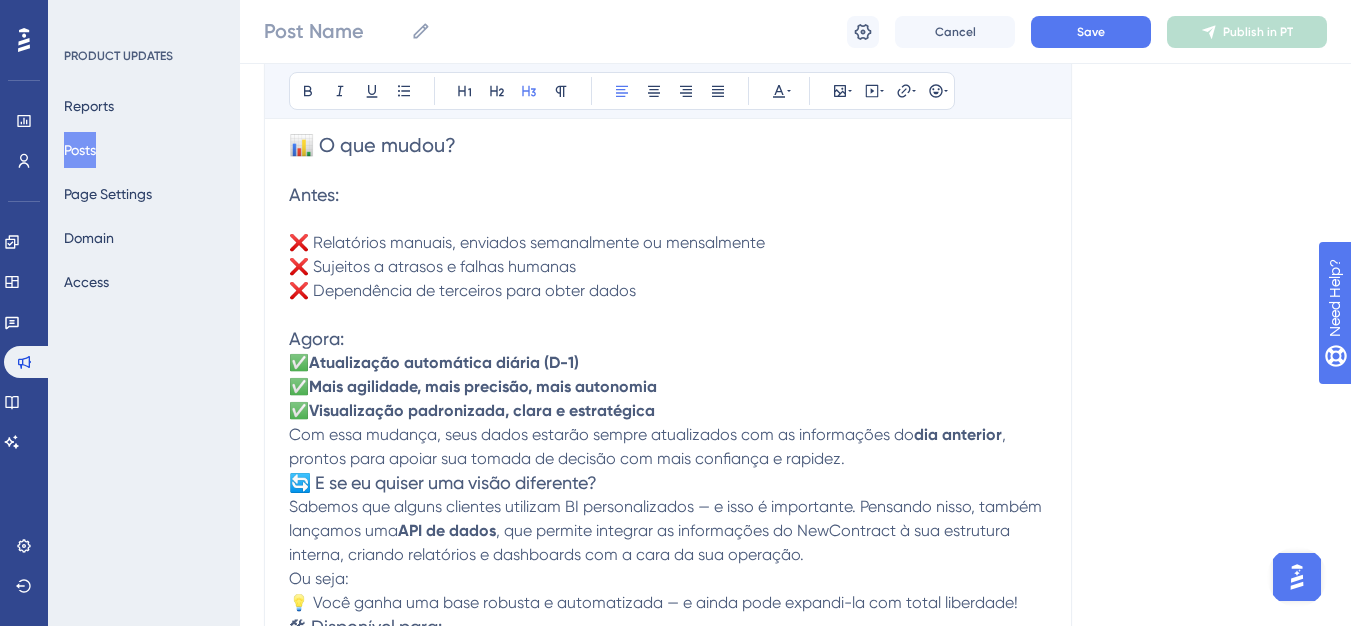 click at bounding box center [668, 315] 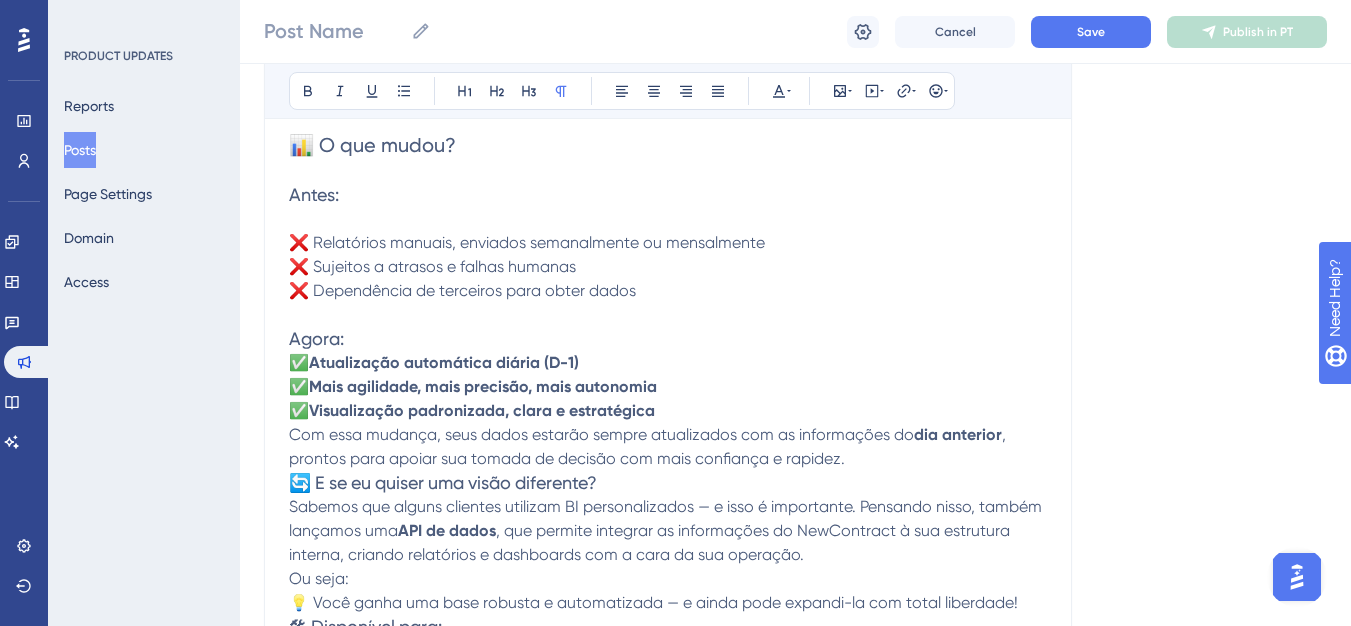 click on "Antes:" at bounding box center [668, 207] 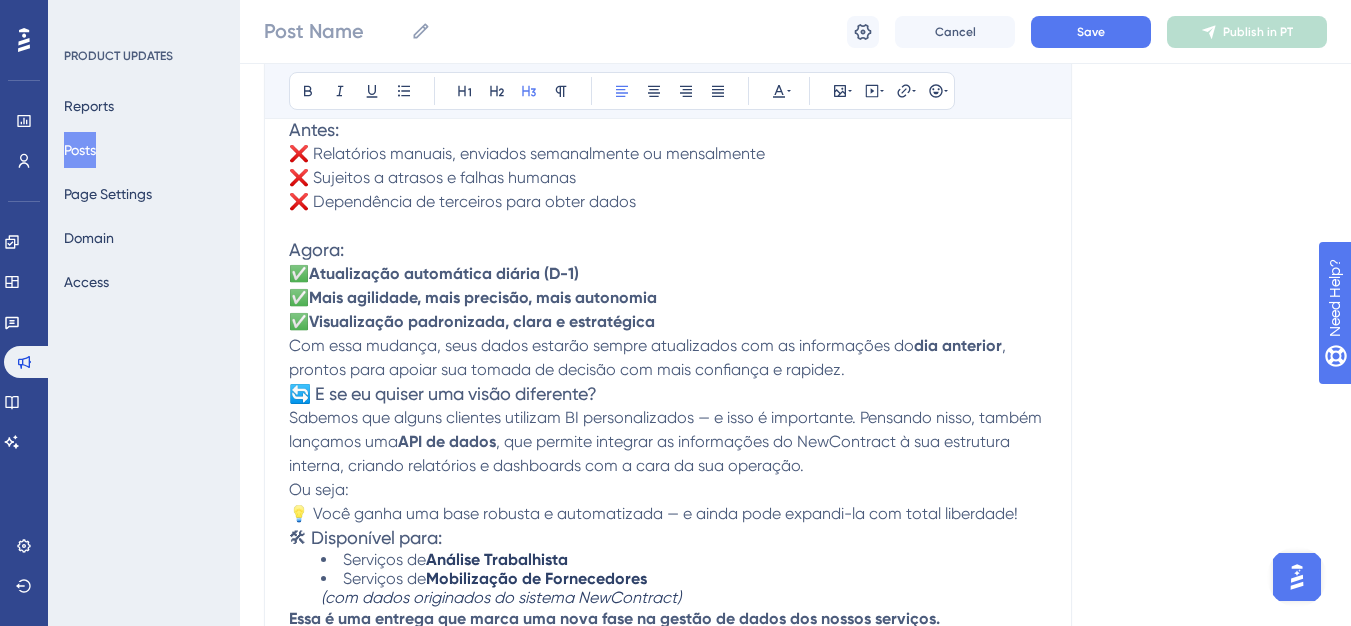 scroll, scrollTop: 740, scrollLeft: 0, axis: vertical 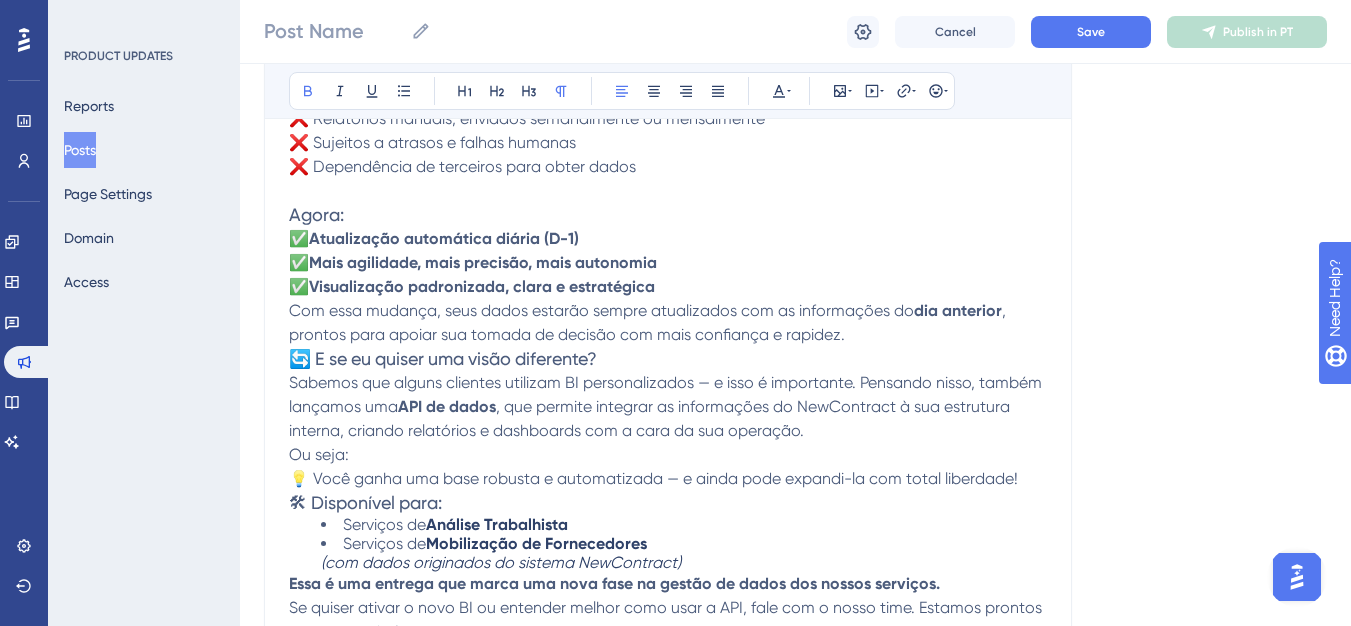 click on "✅  Atualização automática diária (D-1) ✅  Mais agilidade, mais precisão, mais autonomia ✅  Visualização padronizada, clara e estratégica" at bounding box center [668, 263] 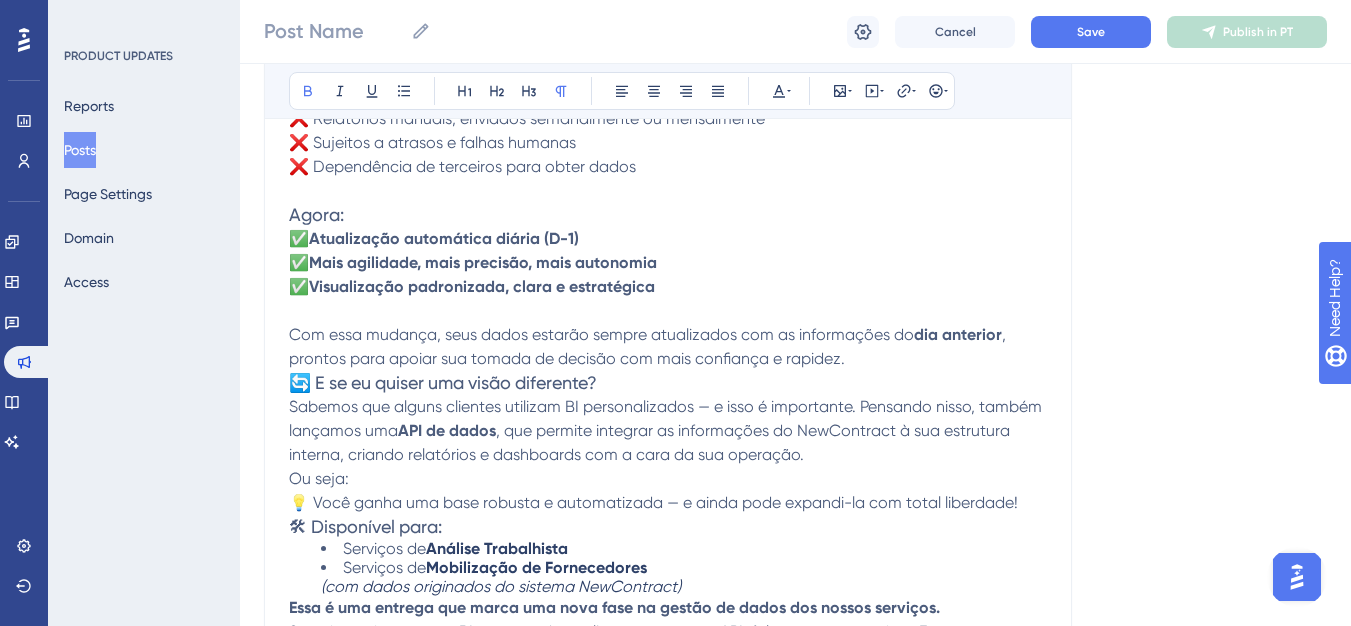 click on "Com essa mudança, seus dados estarão sempre atualizados com as informações do  dia anterior , prontos para apoiar sua tomada de decisão com mais confiança e rapidez." at bounding box center [668, 347] 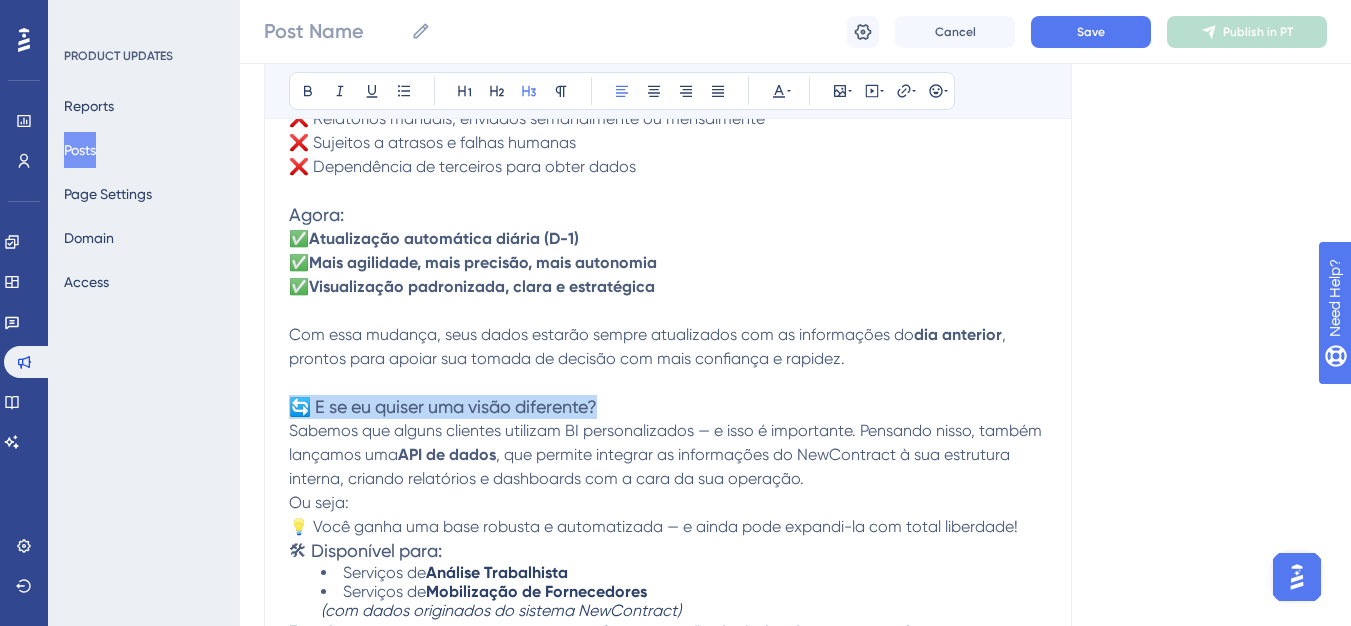 drag, startPoint x: 607, startPoint y: 408, endPoint x: 278, endPoint y: 404, distance: 329.02432 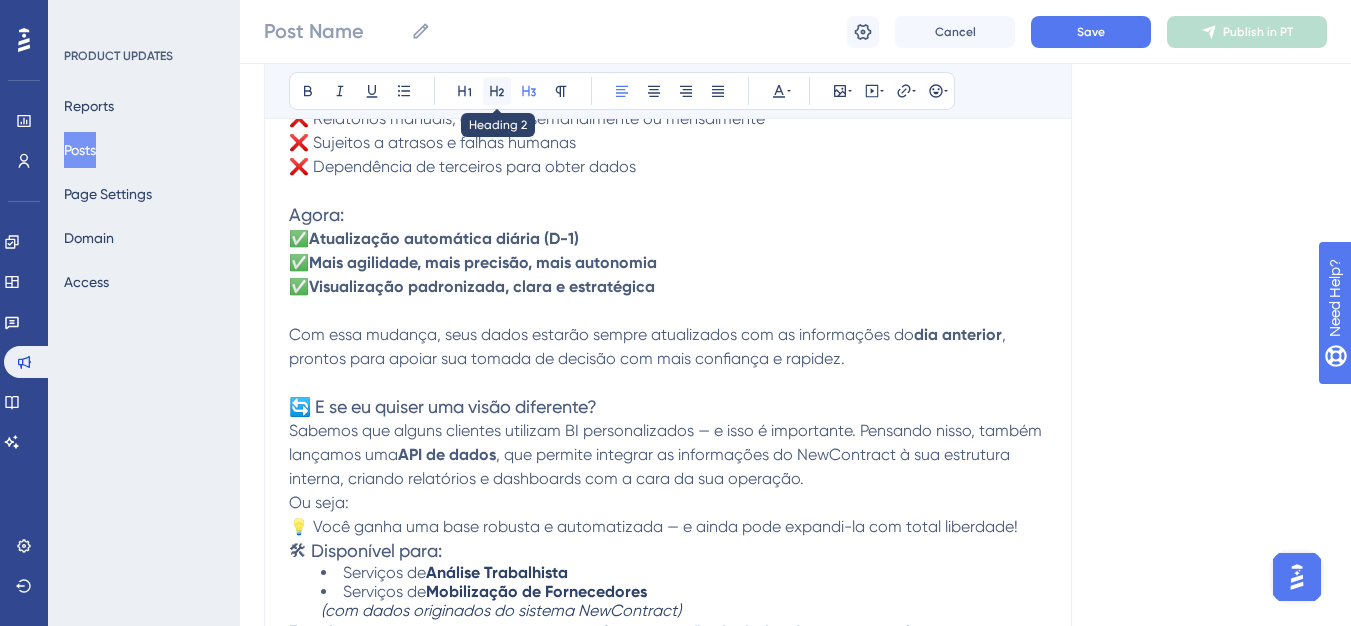 click 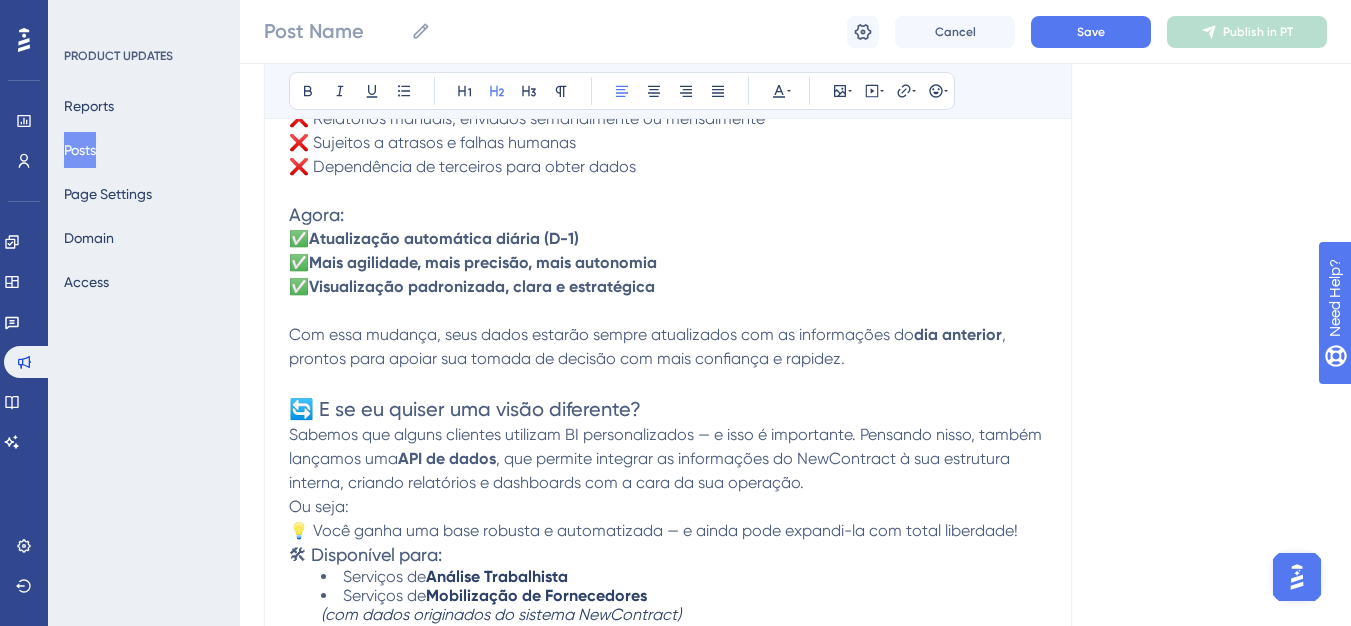click on "🔄 E se eu quiser uma visão diferente?" at bounding box center [668, 409] 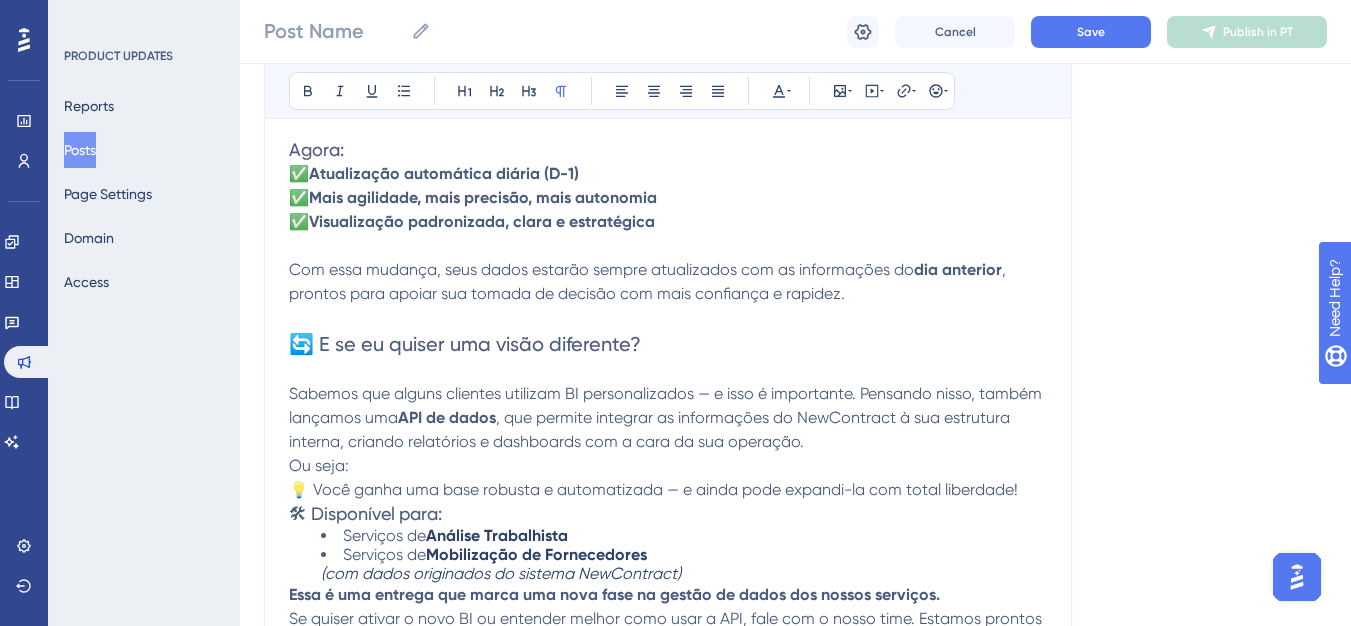 scroll, scrollTop: 840, scrollLeft: 0, axis: vertical 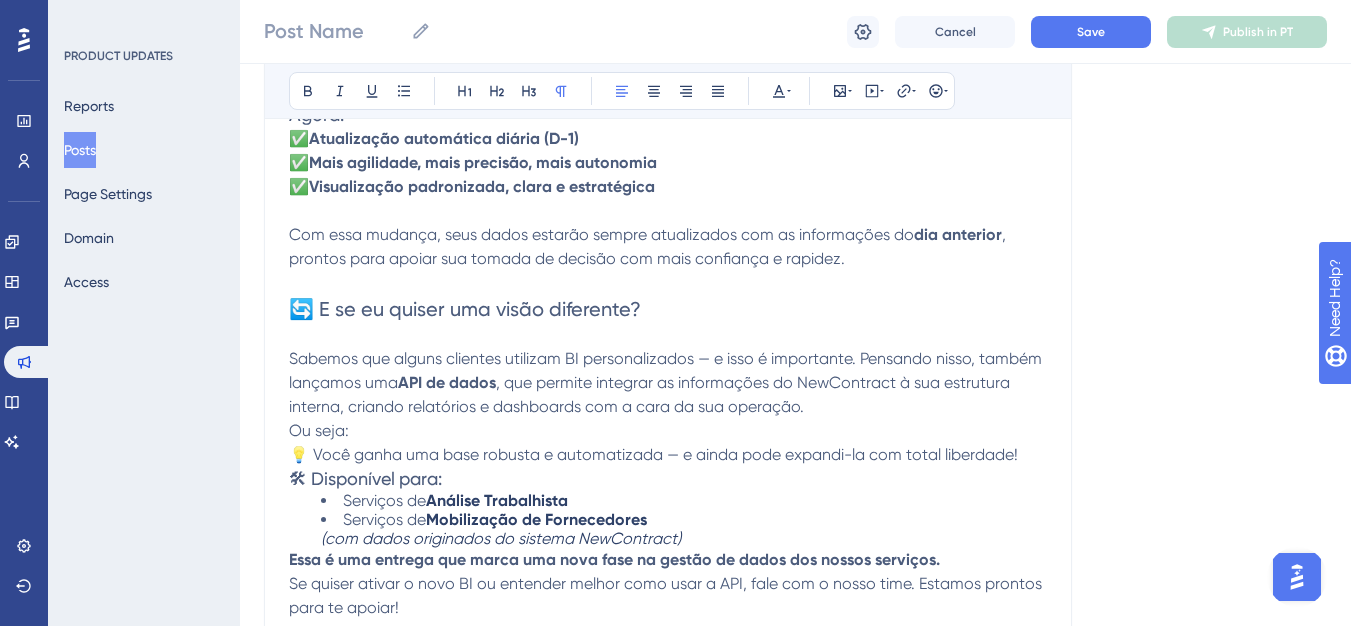 click on "Sabemos que alguns clientes utilizam BI personalizados — e isso é importante. Pensando nisso, também lançamos uma API de dados , que permite integrar as informações do NewContract à sua estrutura interna, criando relatórios e dashboards com a cara da sua operação." at bounding box center [668, 383] 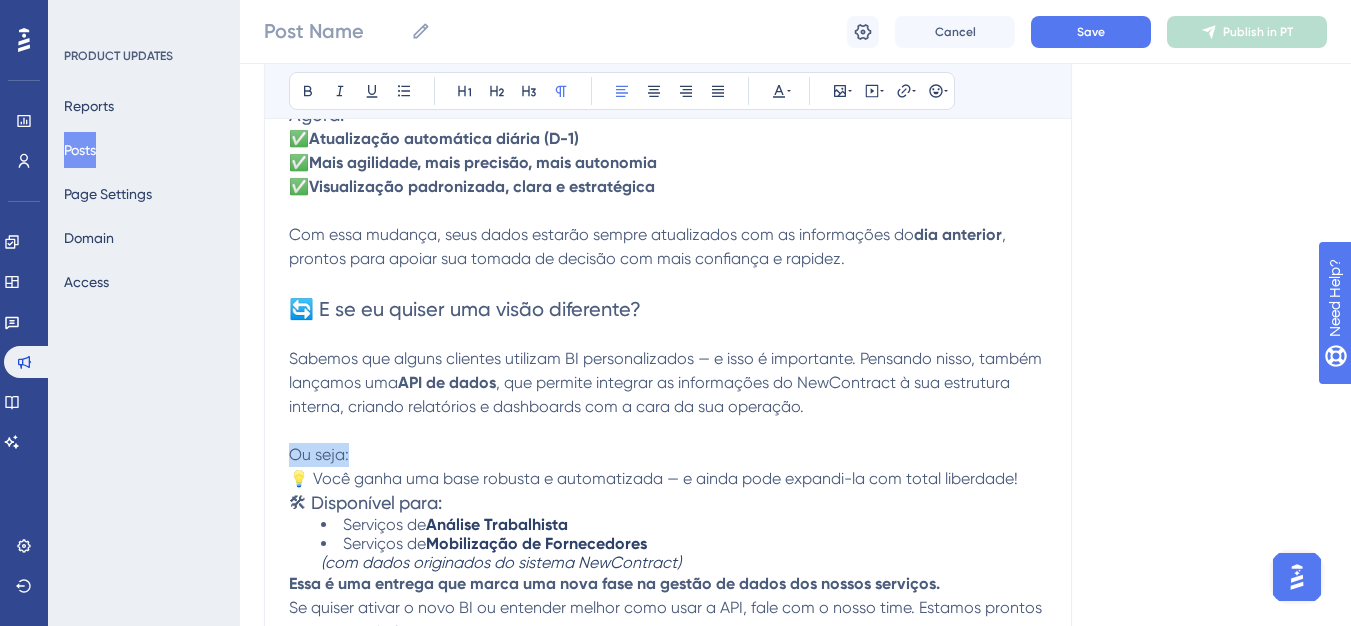 drag, startPoint x: 367, startPoint y: 465, endPoint x: 246, endPoint y: 461, distance: 121.0661 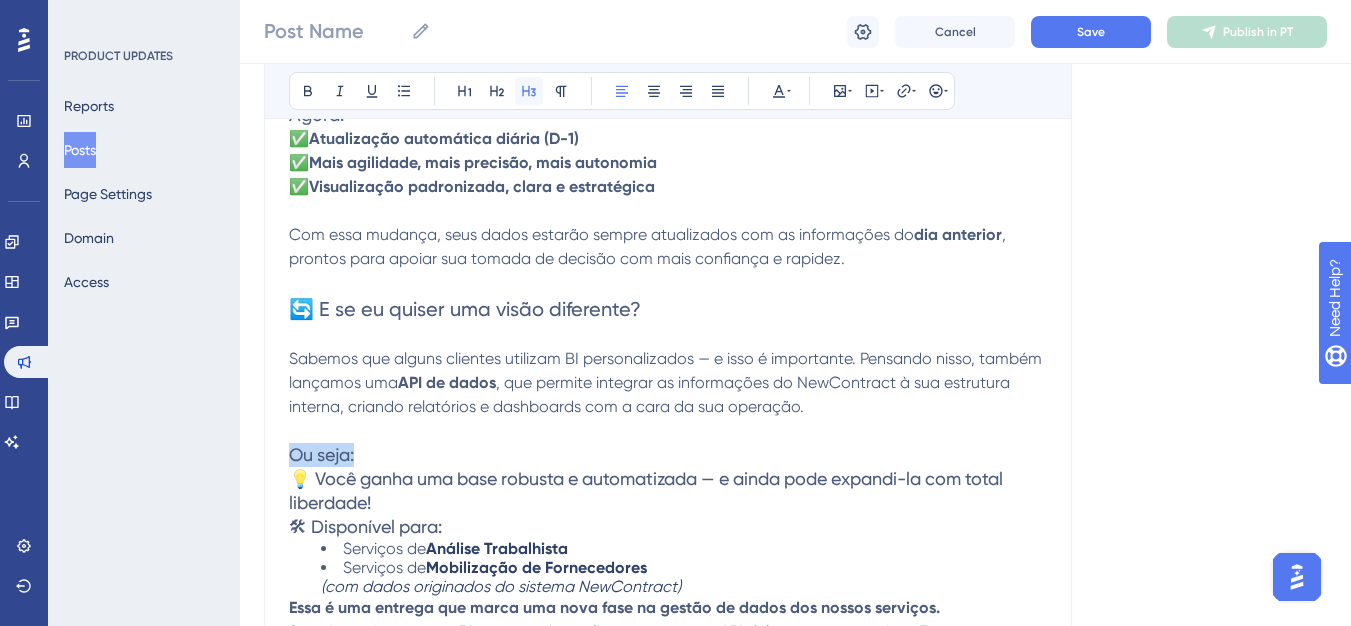click at bounding box center (529, 91) 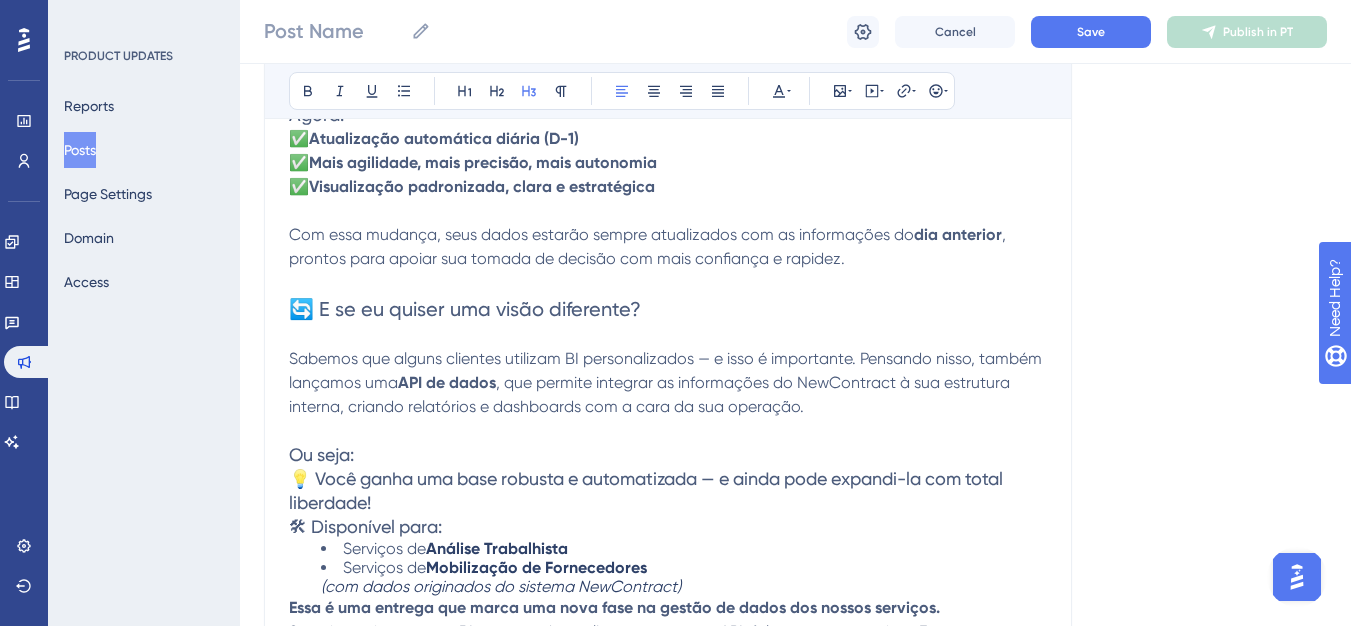 click on "💡 Você ganha uma base robusta e automatizada — e ainda pode expandi-la com total liberdade!" at bounding box center [648, 490] 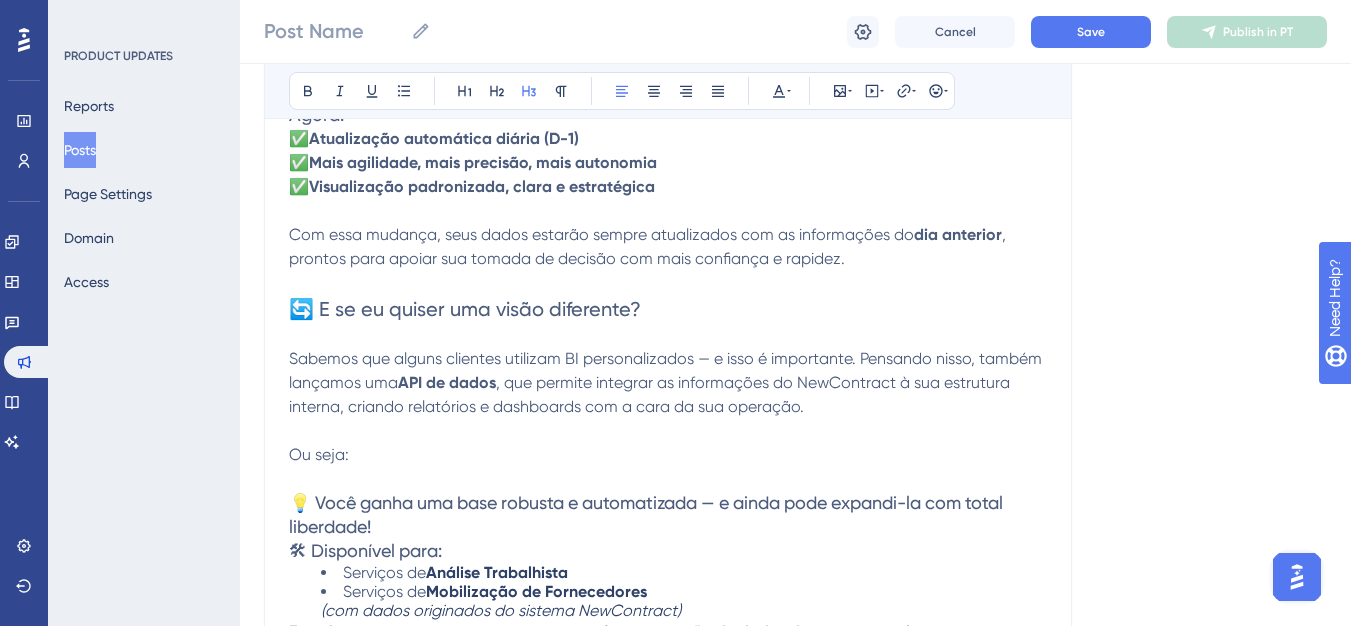 click on "💡 Você ganha uma base robusta e automatizada — e ainda pode expandi-la com total liberdade!" at bounding box center (668, 515) 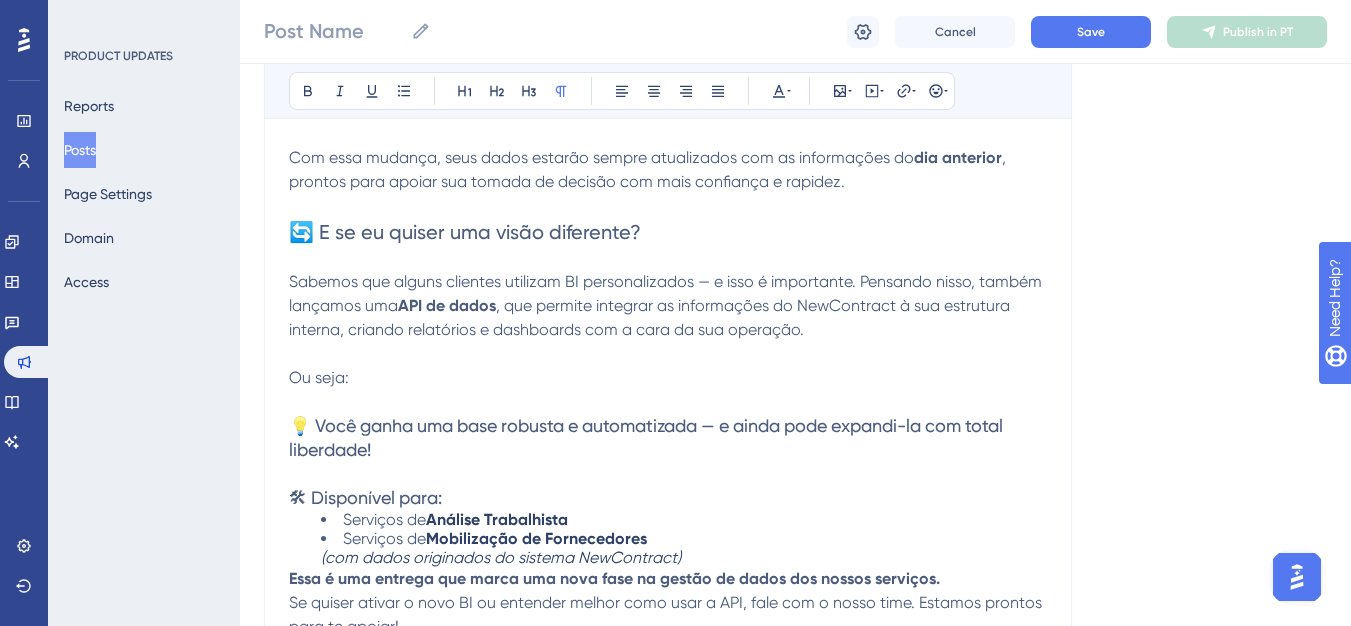 scroll, scrollTop: 940, scrollLeft: 0, axis: vertical 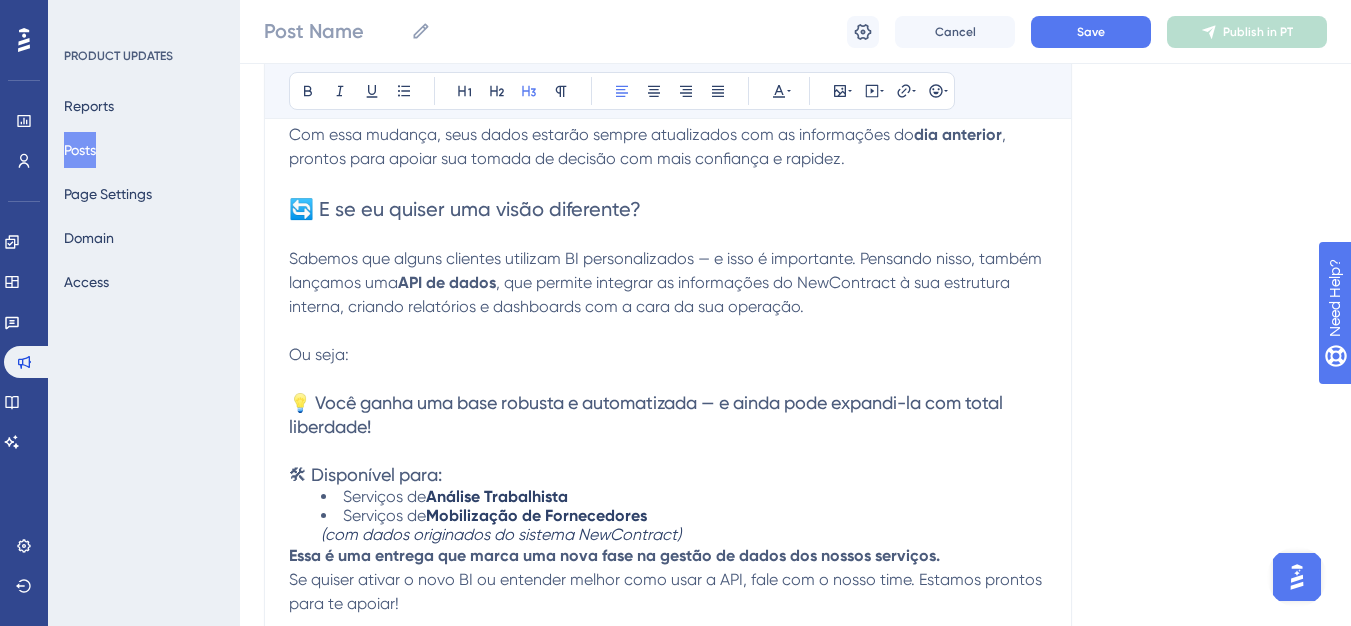 click on "🛠 Disponível para:" at bounding box center (365, 474) 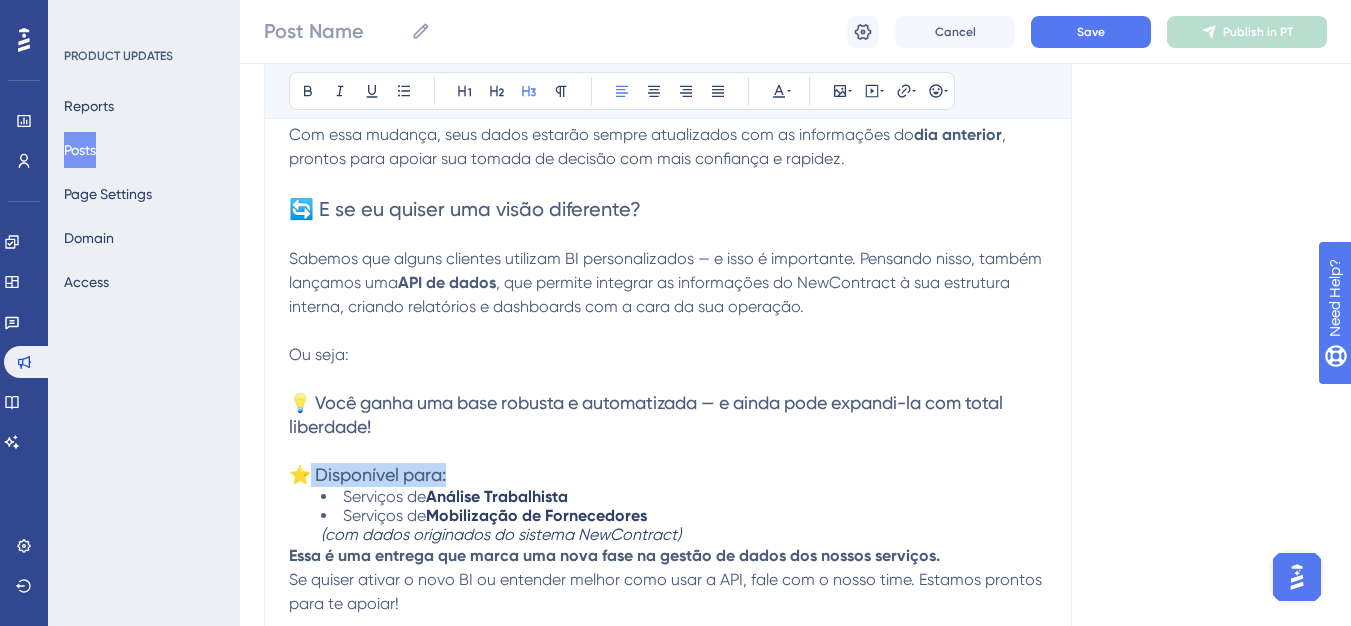 drag, startPoint x: 470, startPoint y: 469, endPoint x: 307, endPoint y: 464, distance: 163.07668 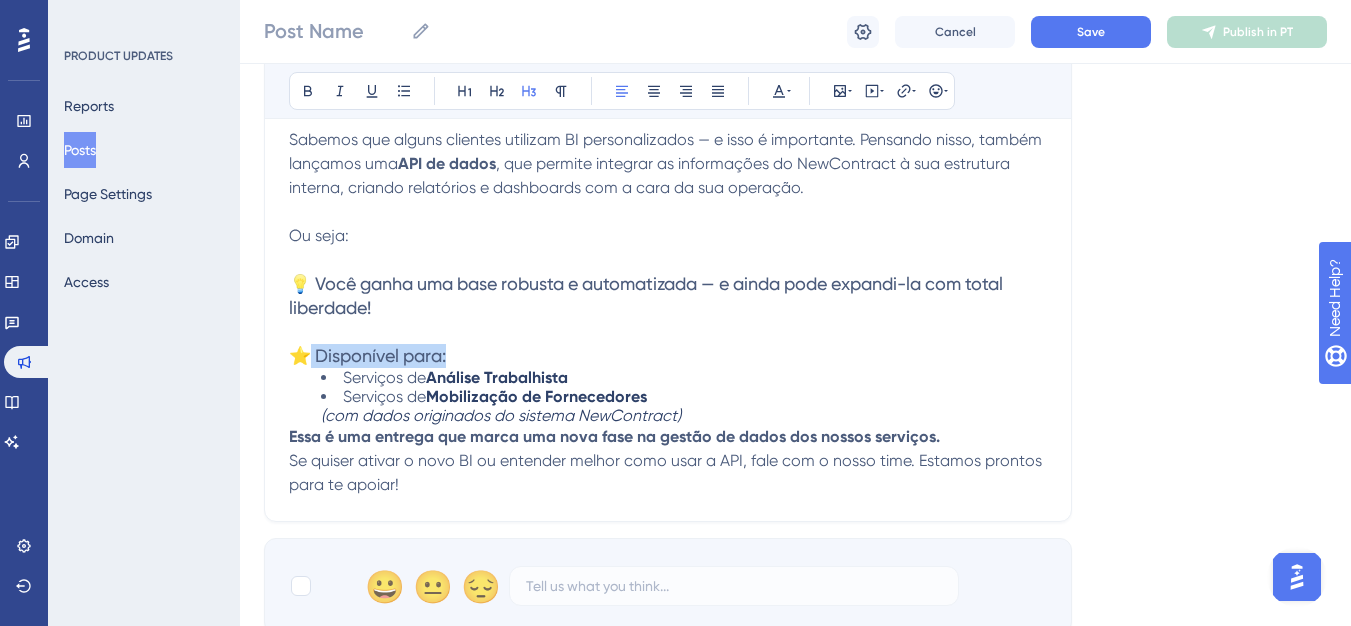 scroll, scrollTop: 1140, scrollLeft: 0, axis: vertical 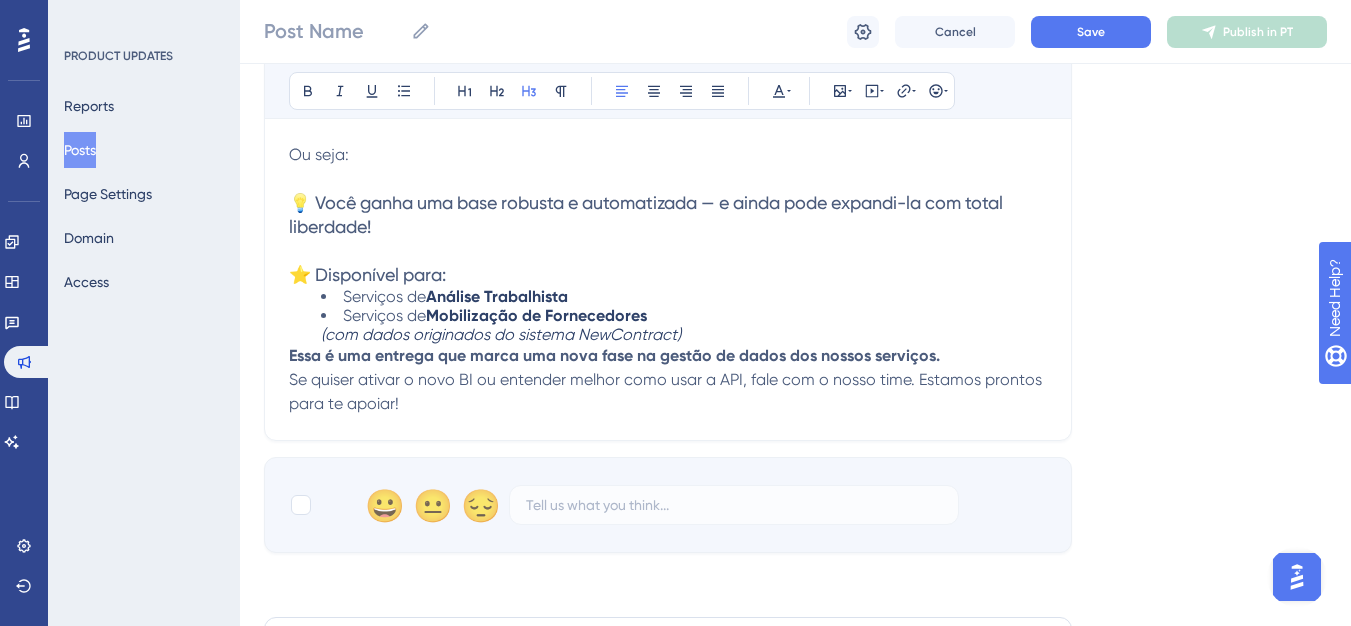 click on "Seu novo BI chegou: dados do NewContract atualizados todos os dias! Bold Italic Underline Bullet Point Heading 1 Heading 2 Heading 3 Normal Align Left Align Center Align Right Align Justify Text Color Insert Image Embed Video Hyperlink Emojis Chegou o novo BI automatizado da Bernhoeft! Uma evolução que vai revolucionar a forma como você acompanha os dados dos serviços de Análise Trabalhista e Mobilização de Fornecedores , com base nas informações do sistema NewContract . 📊 O que mudou? Antes: ❌ Relatórios manuais, enviados semanalmente ou mensalmente ❌ Sujeitos a atrasos e falhas humanas ❌ Dependência de terceiros para obter dados Agora: ✅ Atualização automática diária (D-1) ✅ Mais agilidade, mais precisão, mais autonomia ✅ Visualização padronizada, clara e estratégica Com essa mudança, seus dados estarão sempre atualizados com as informações do dia anterior , prontos para apoiar sua tomada de decisão com mais confiança e rapidez. API de dados Ou seja:" at bounding box center [668, -113] 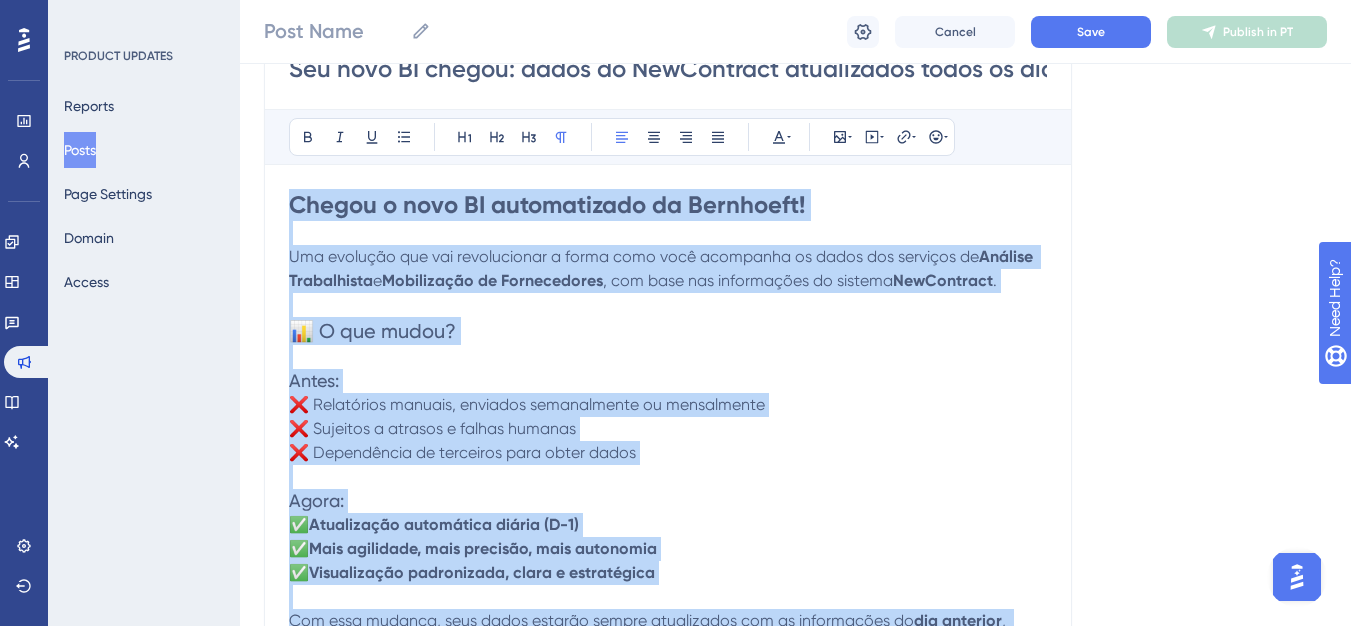scroll, scrollTop: 288, scrollLeft: 0, axis: vertical 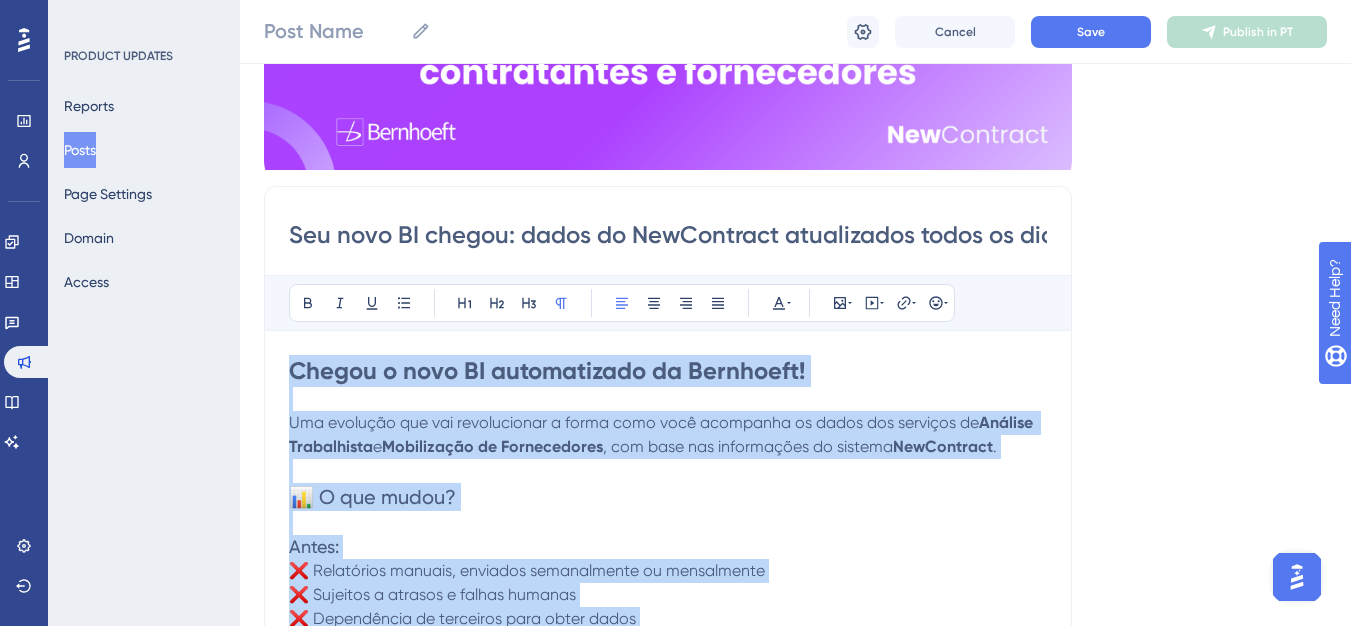 drag, startPoint x: 422, startPoint y: 410, endPoint x: 285, endPoint y: 366, distance: 143.89232 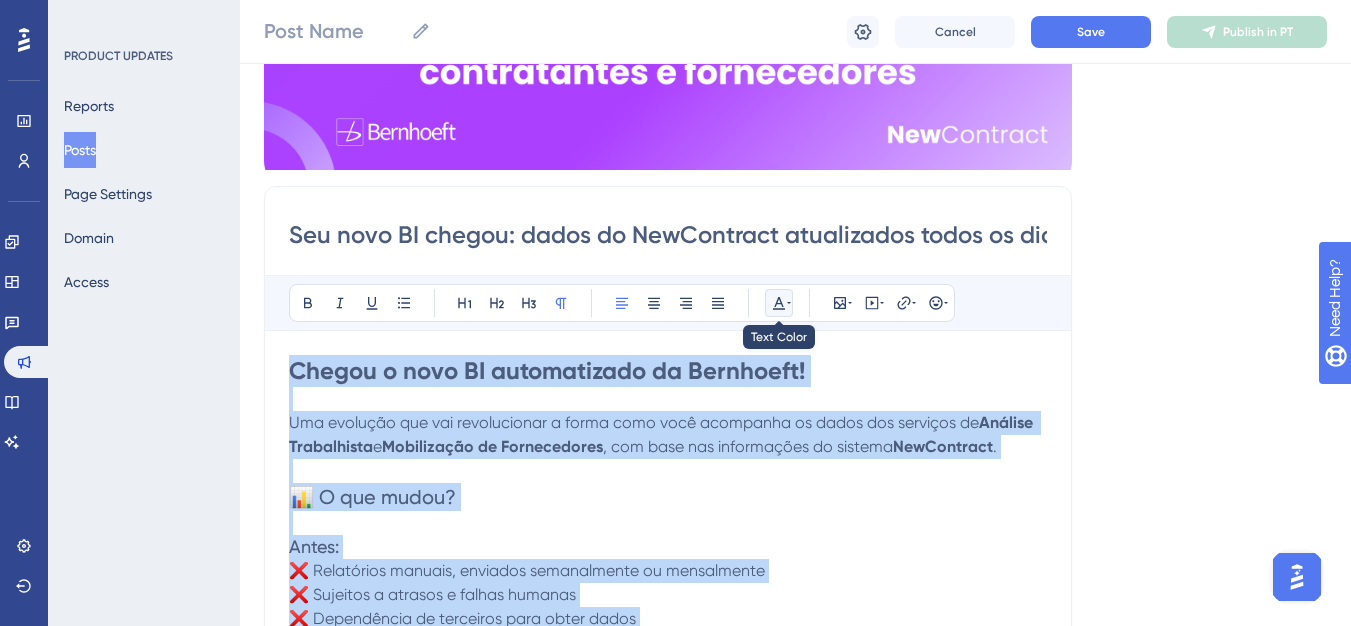 click 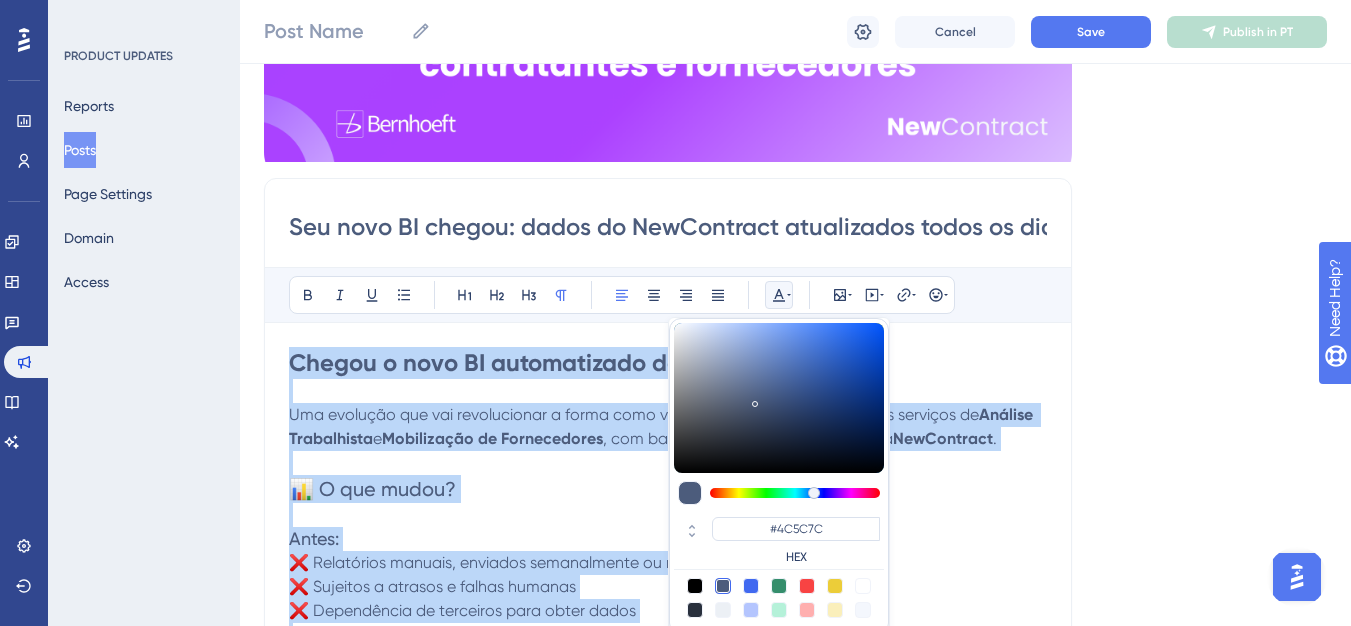 scroll, scrollTop: 323, scrollLeft: 0, axis: vertical 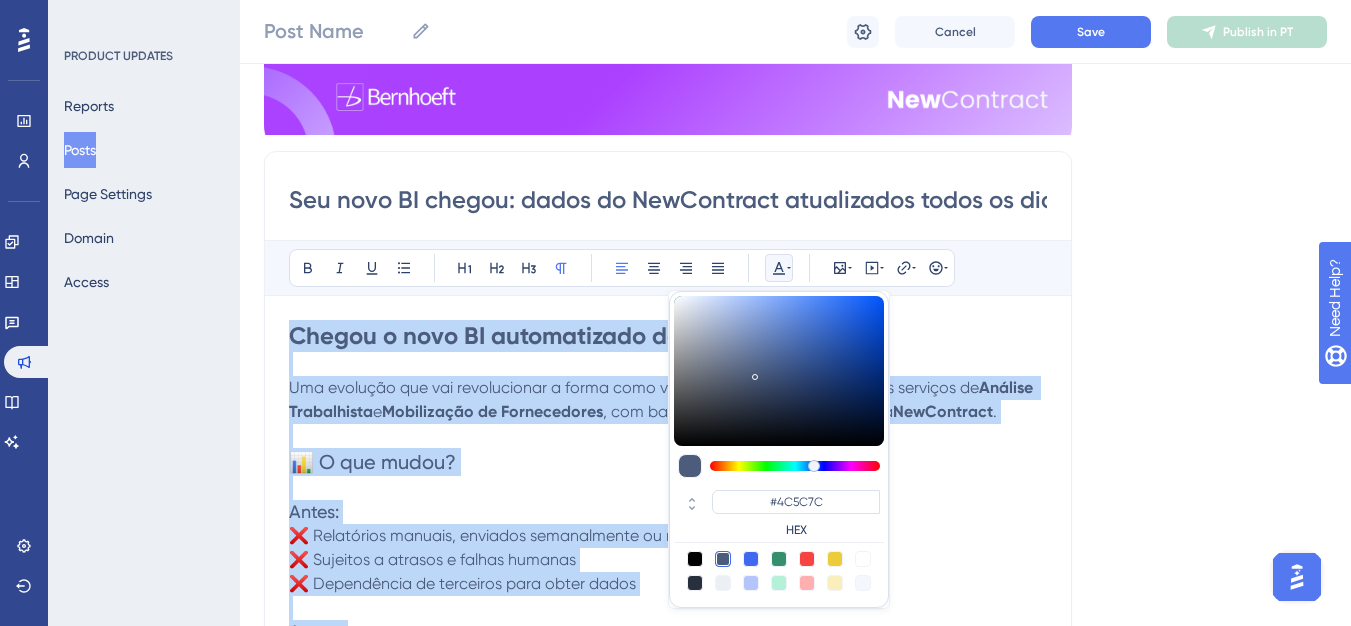 click at bounding box center [723, 559] 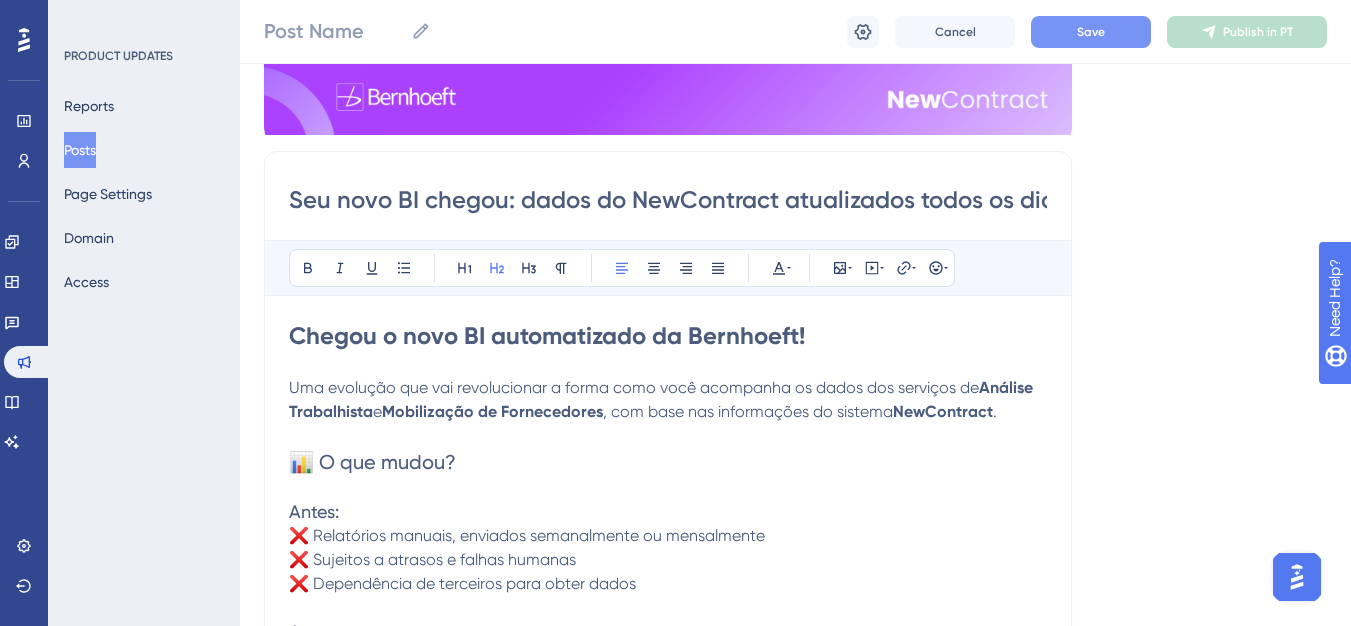 click on "Save" at bounding box center [1091, 32] 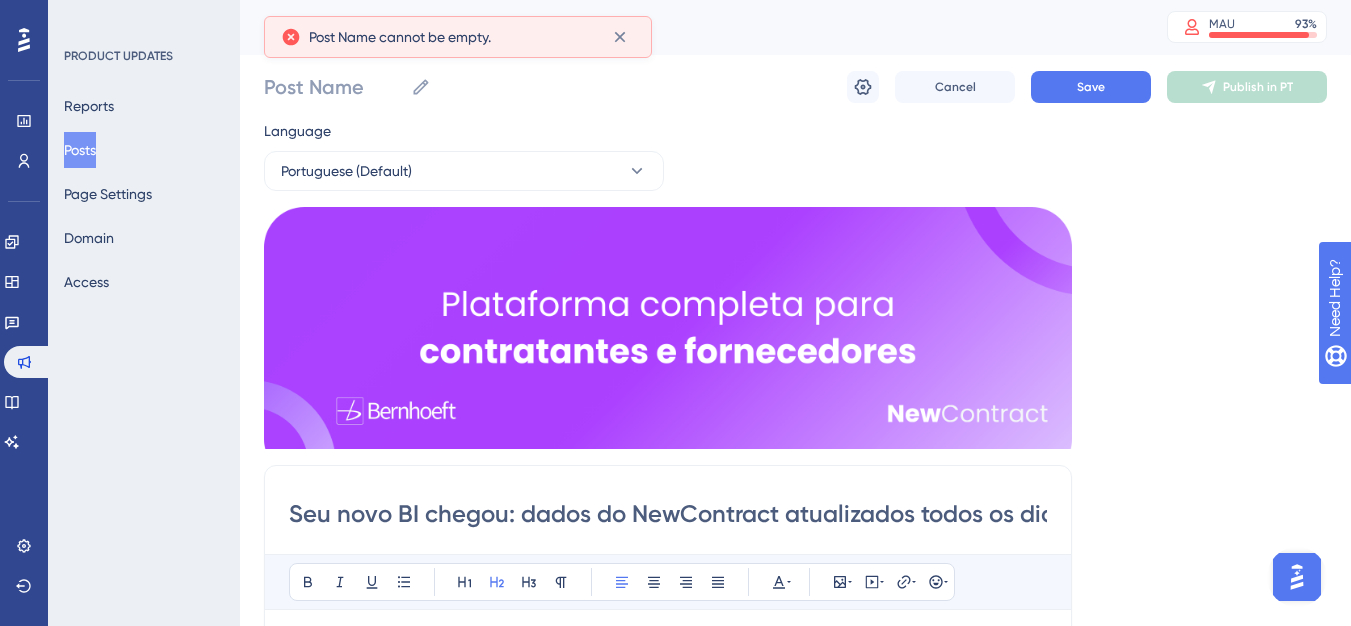 scroll, scrollTop: 0, scrollLeft: 0, axis: both 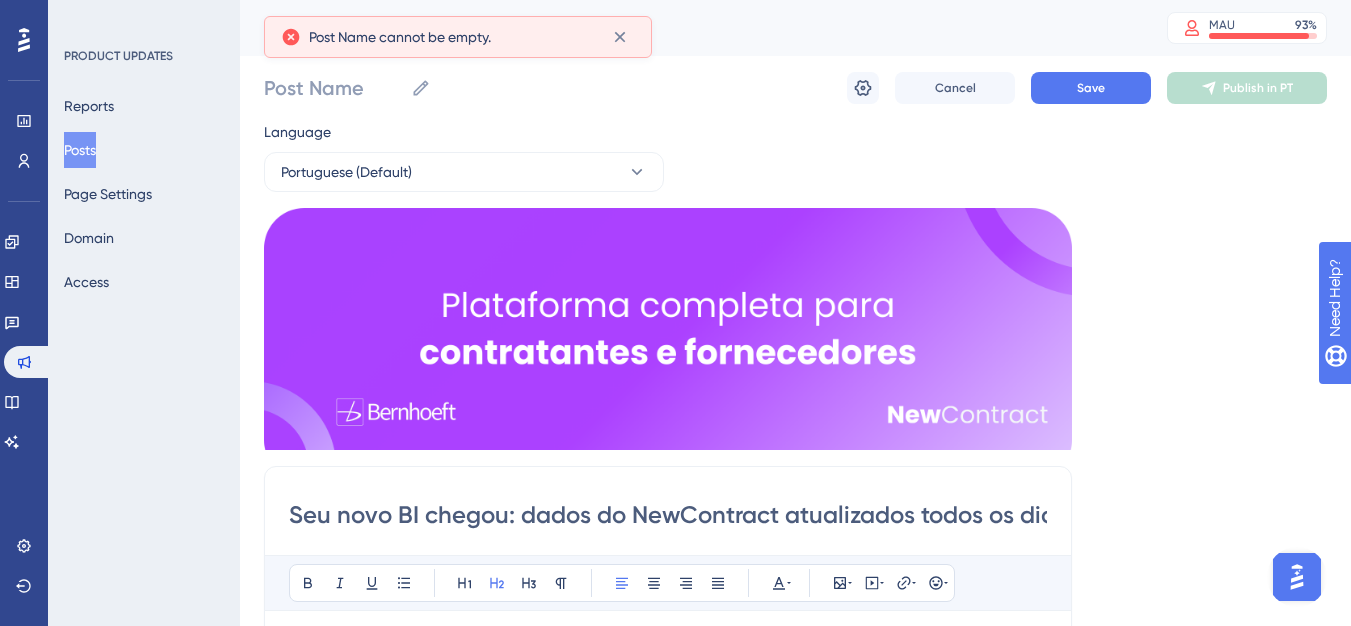 click on "Seu novo BI chegou: dados do NewContract atualizados todos os dias!" at bounding box center (668, 515) 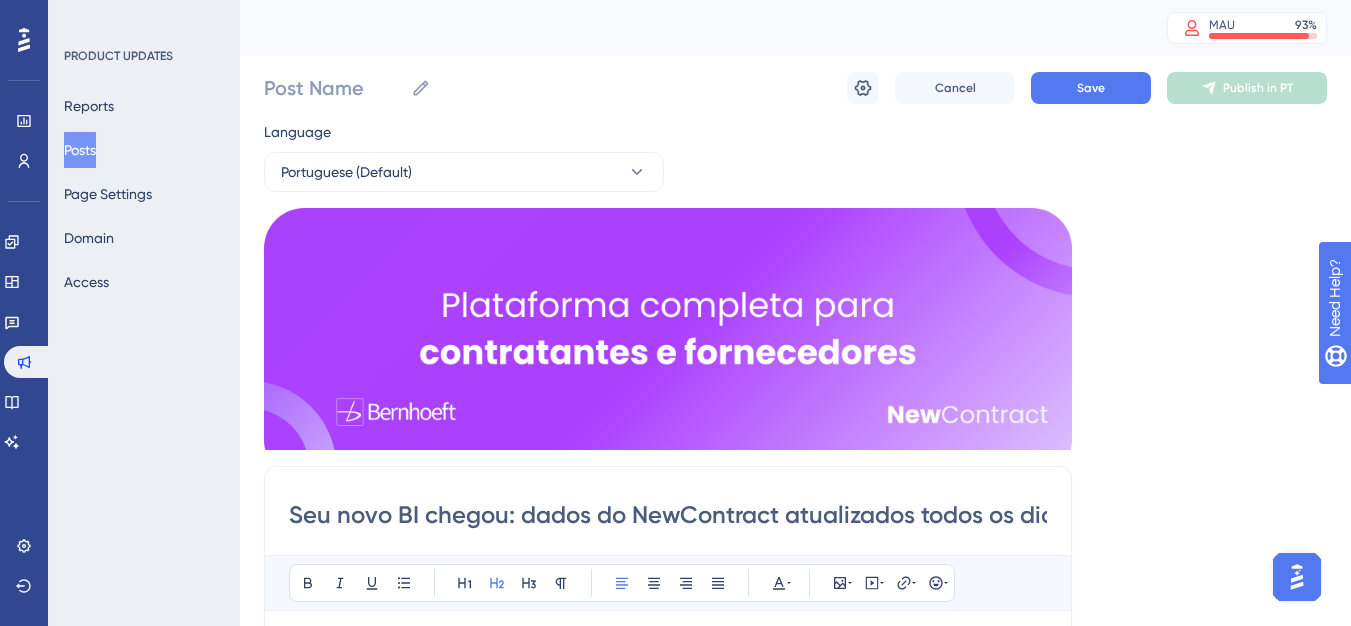 click on "Seu novo BI chegou: dados do NewContract atualizados todos os dias!" at bounding box center (668, 515) 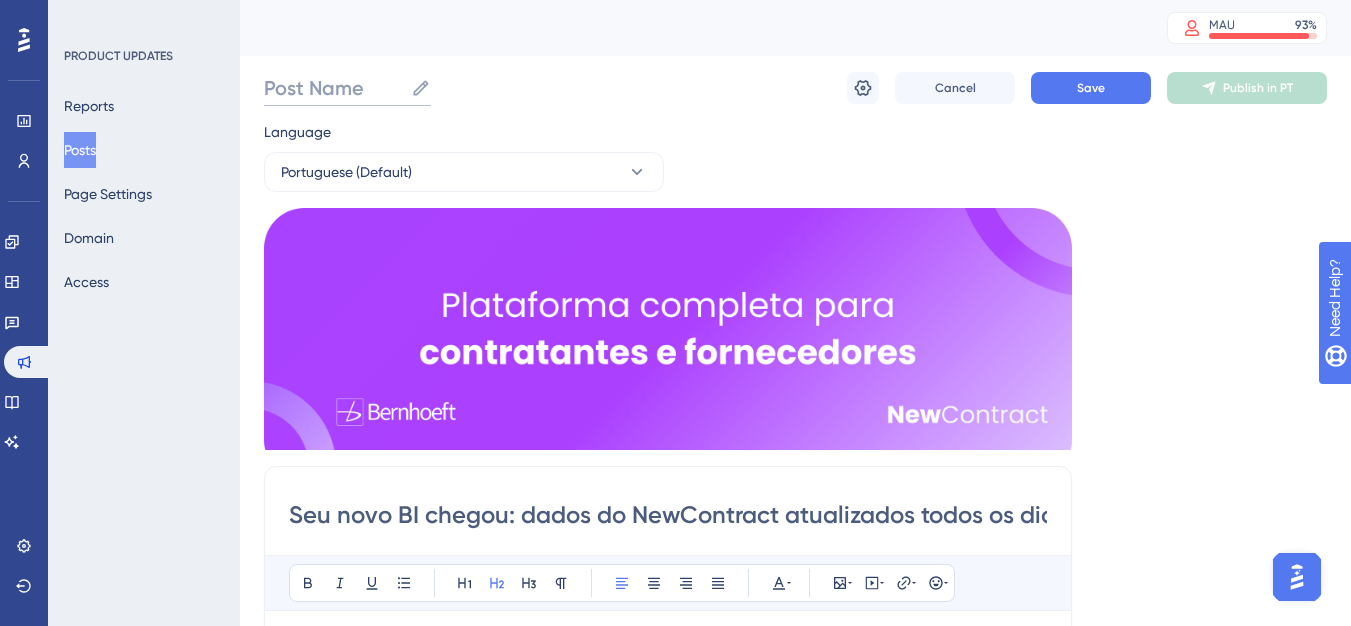 click on "Post Name" at bounding box center (333, 88) 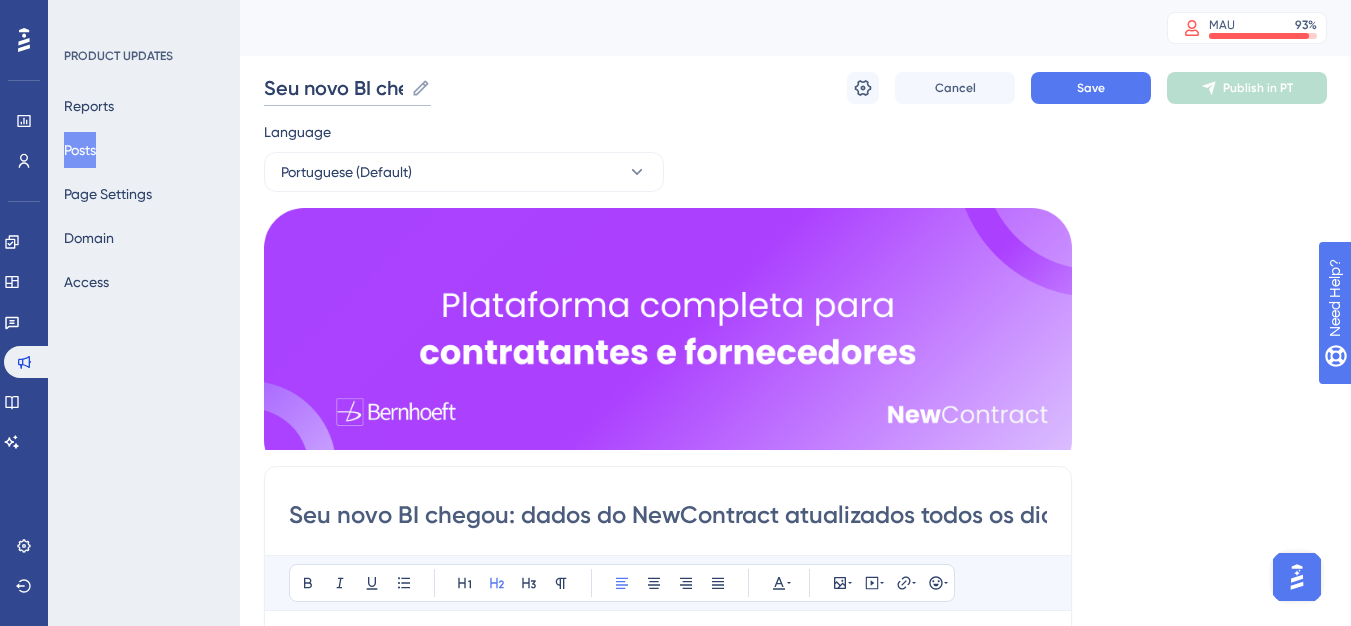 scroll, scrollTop: 0, scrollLeft: 101, axis: horizontal 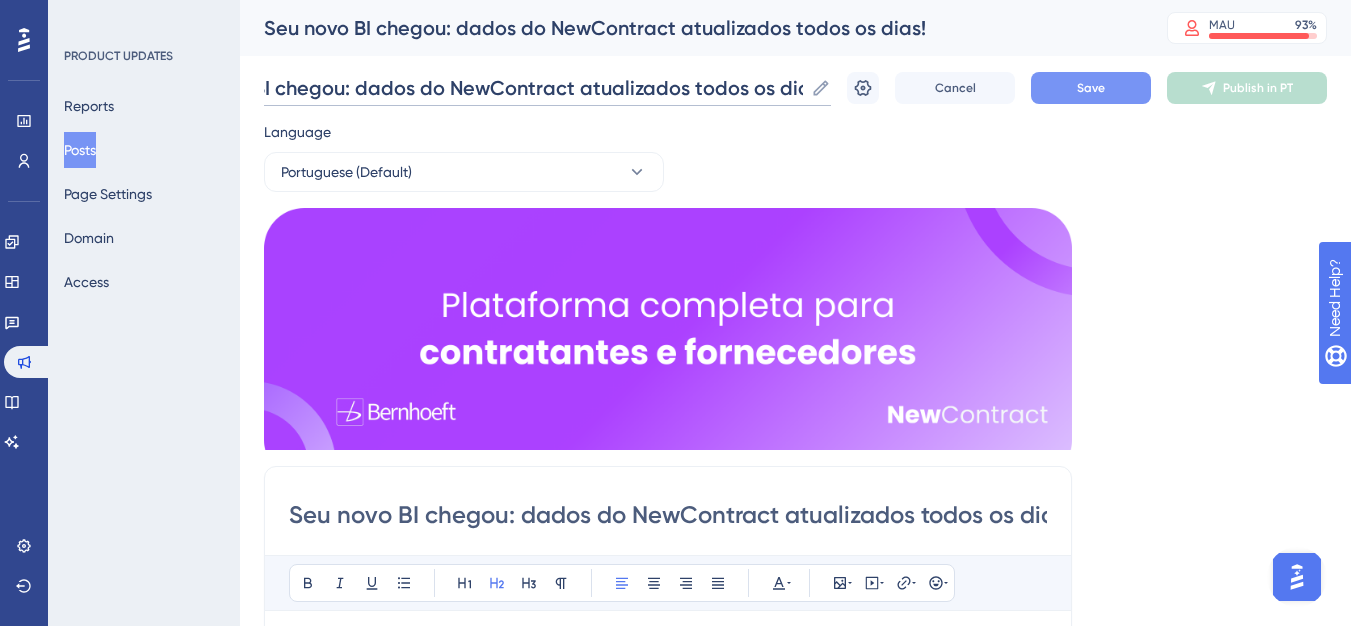 type on "Seu novo BI chegou: dados do NewContract atualizados todos os dias!" 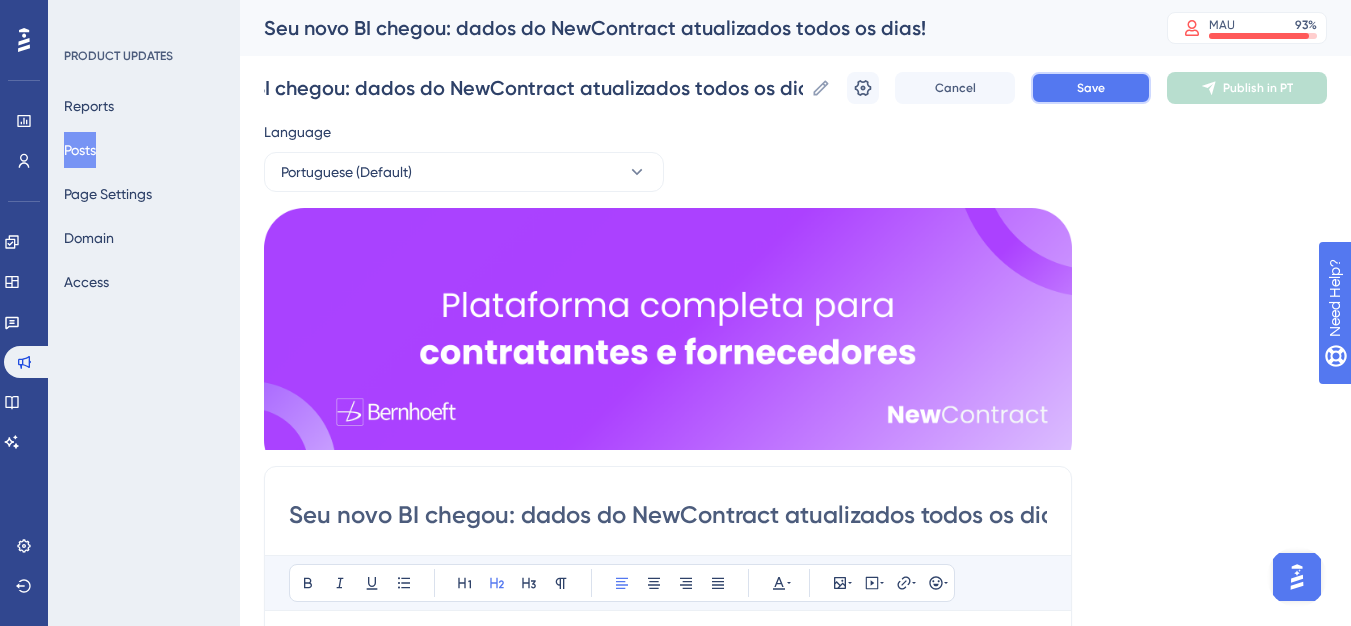 click on "Save" at bounding box center (1091, 88) 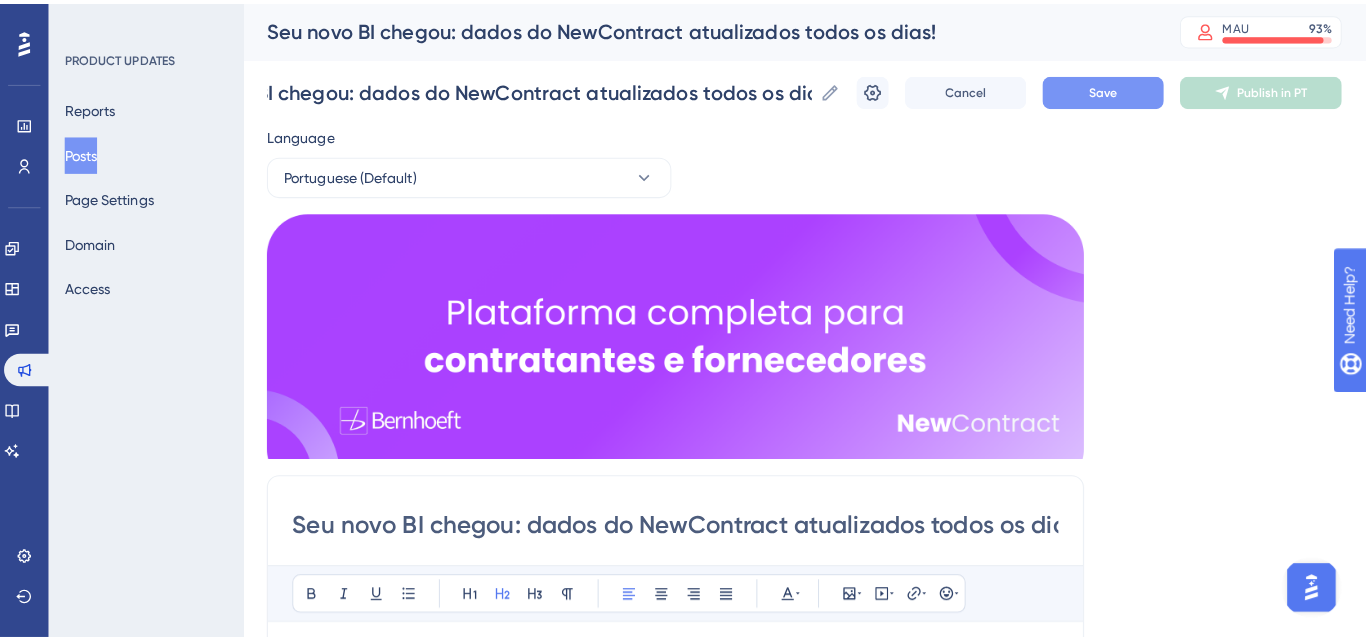 scroll, scrollTop: 0, scrollLeft: 0, axis: both 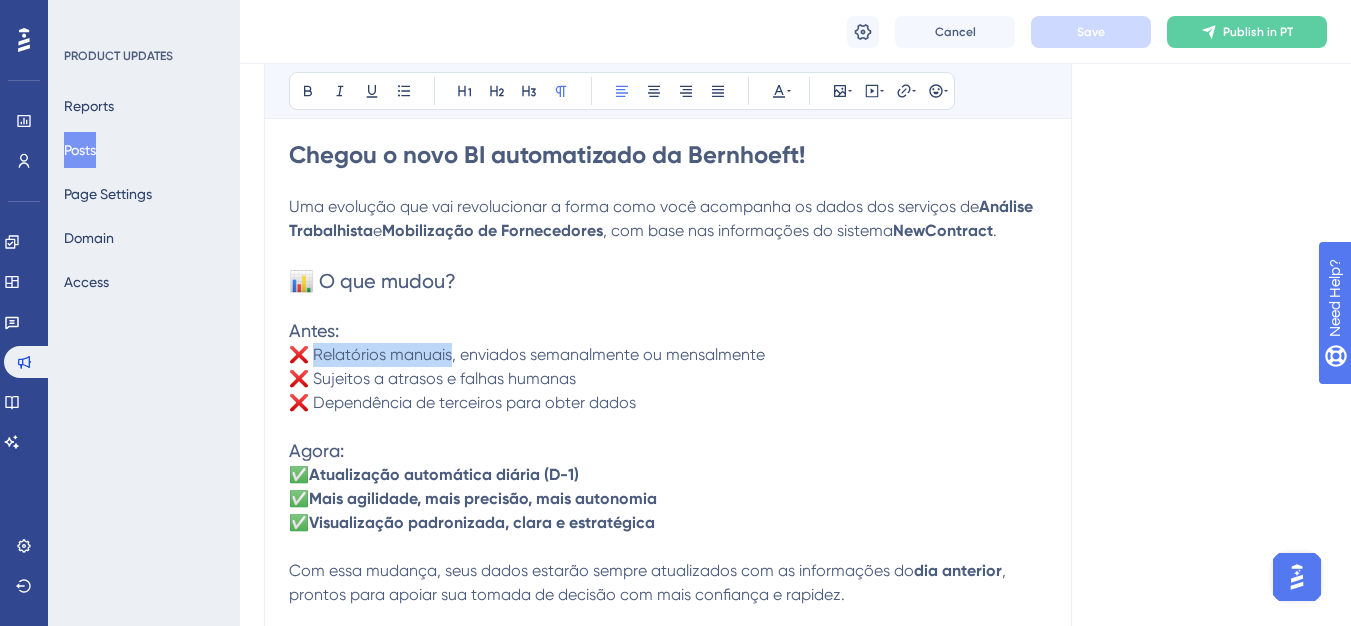 drag, startPoint x: 452, startPoint y: 359, endPoint x: 313, endPoint y: 352, distance: 139.17615 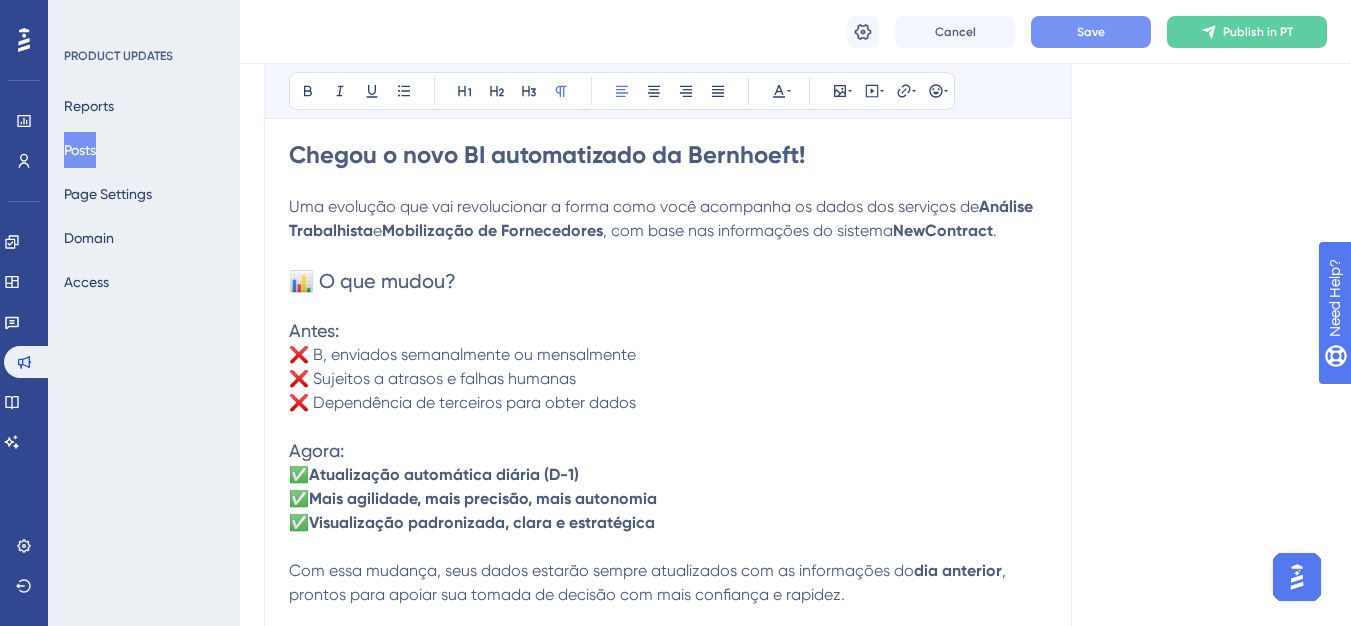 type 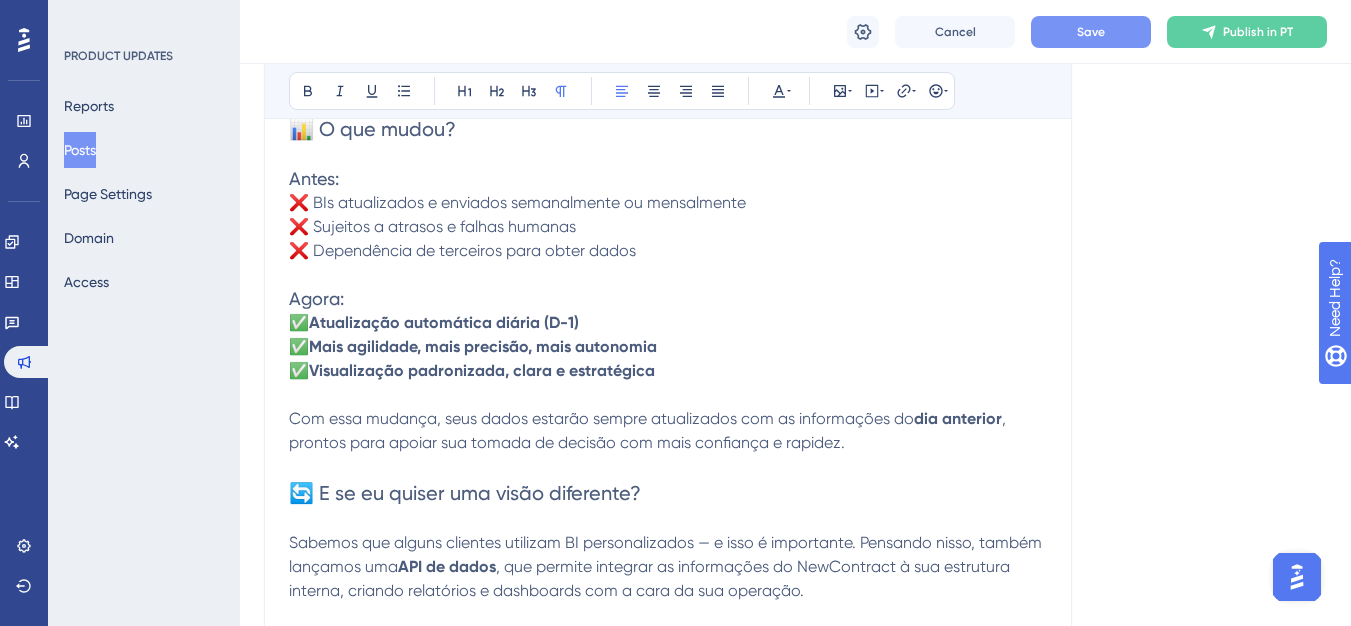 scroll, scrollTop: 704, scrollLeft: 0, axis: vertical 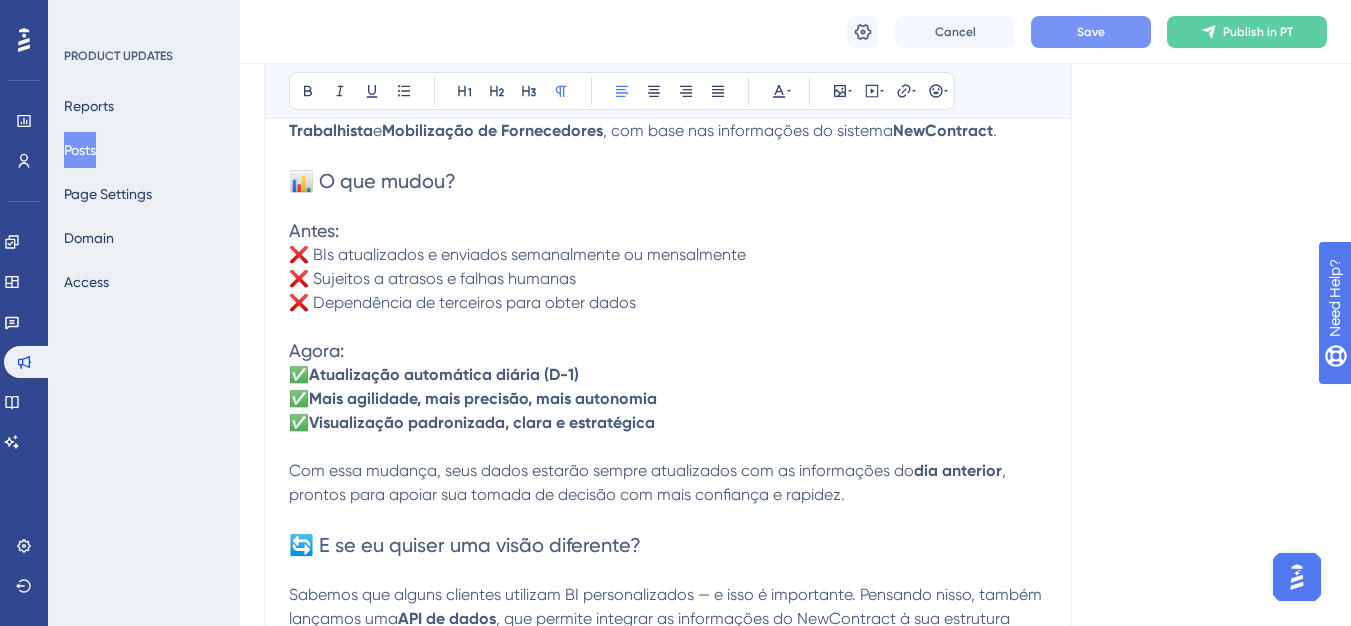 click on "🔄 E se eu quiser uma visão diferente?" at bounding box center [668, 545] 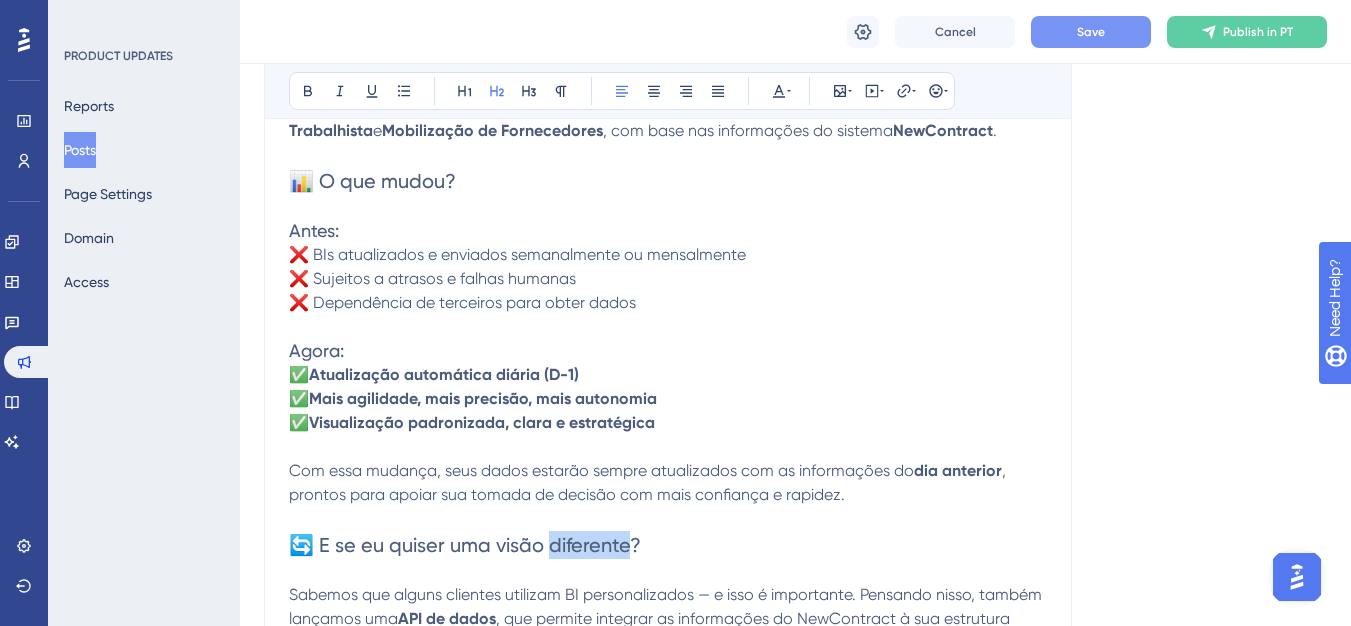 click on "🔄 E se eu quiser uma visão diferente?" at bounding box center (668, 545) 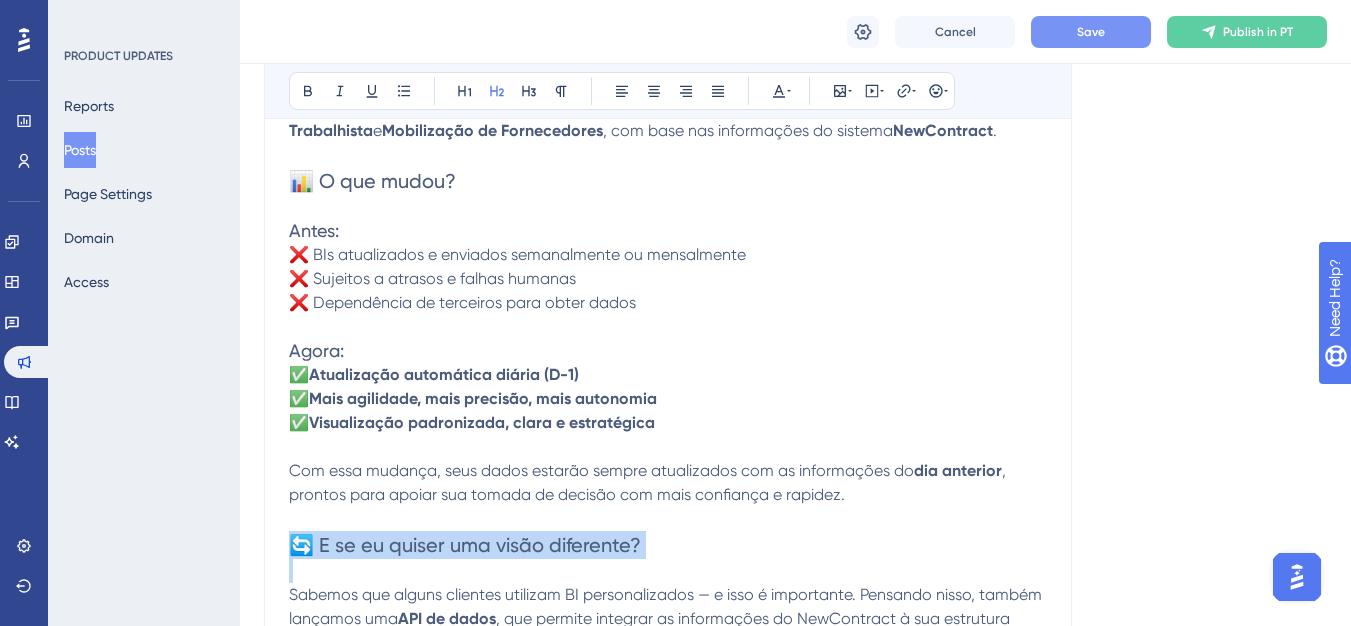 click on "🔄 E se eu quiser uma visão diferente?" at bounding box center [668, 545] 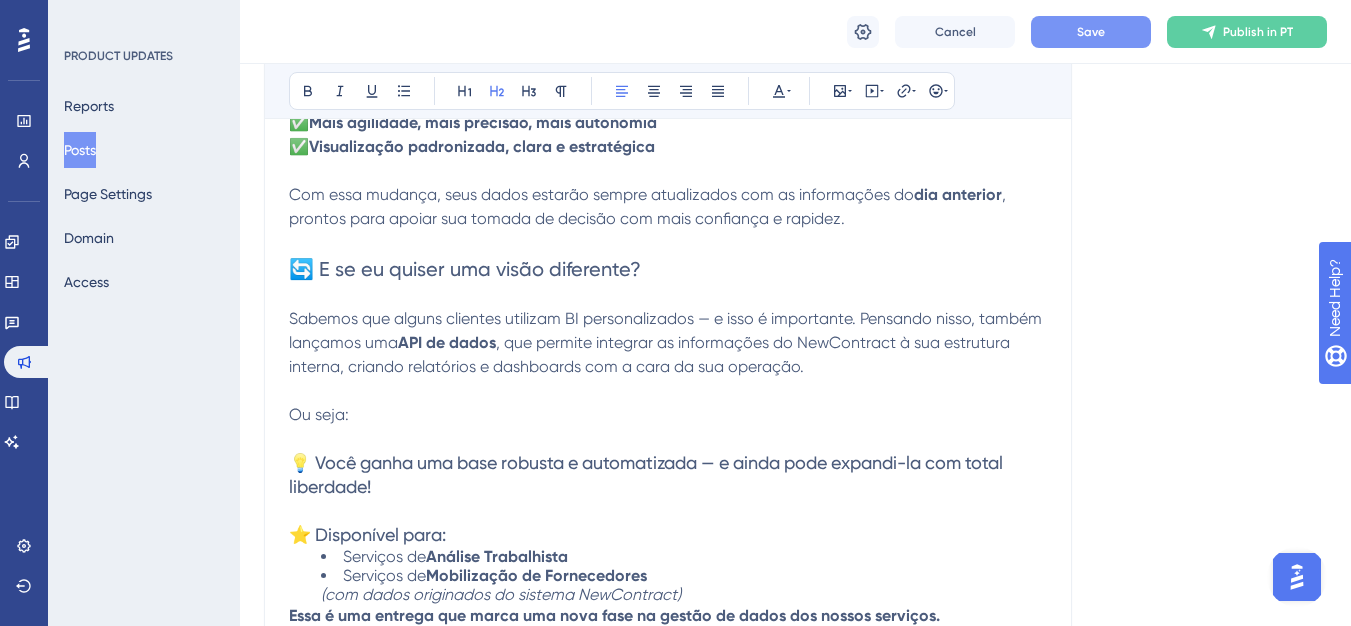 scroll, scrollTop: 904, scrollLeft: 0, axis: vertical 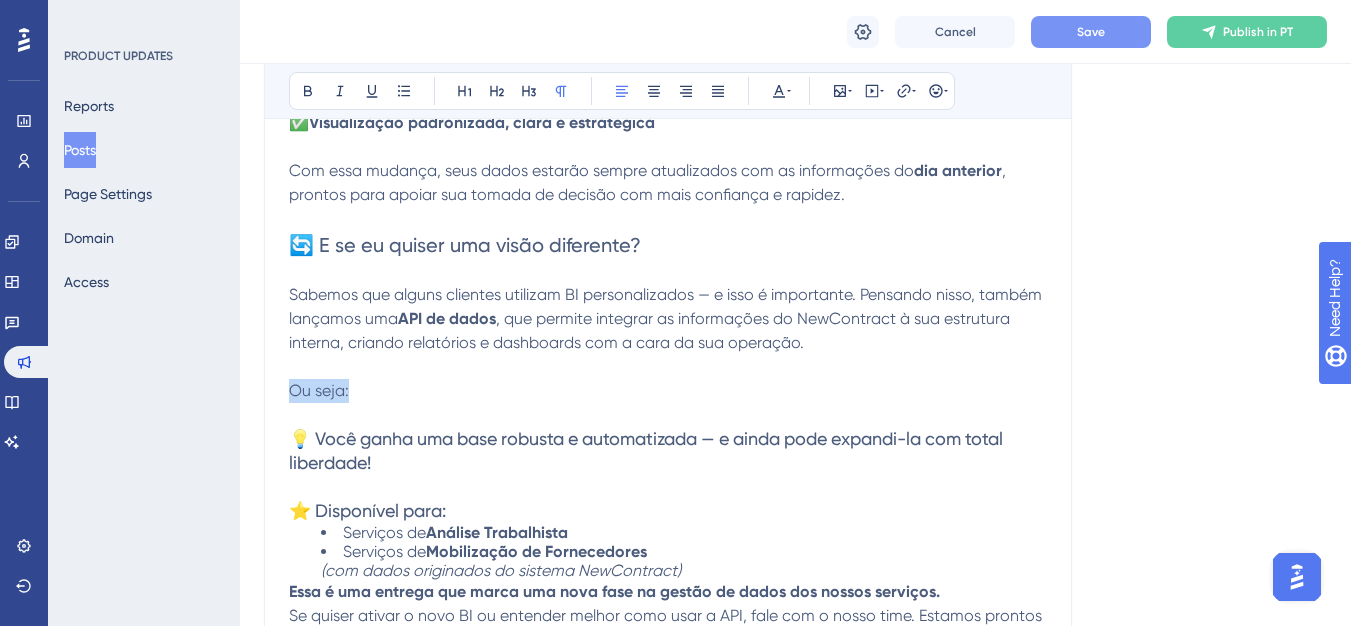 drag, startPoint x: 348, startPoint y: 394, endPoint x: 270, endPoint y: 394, distance: 78 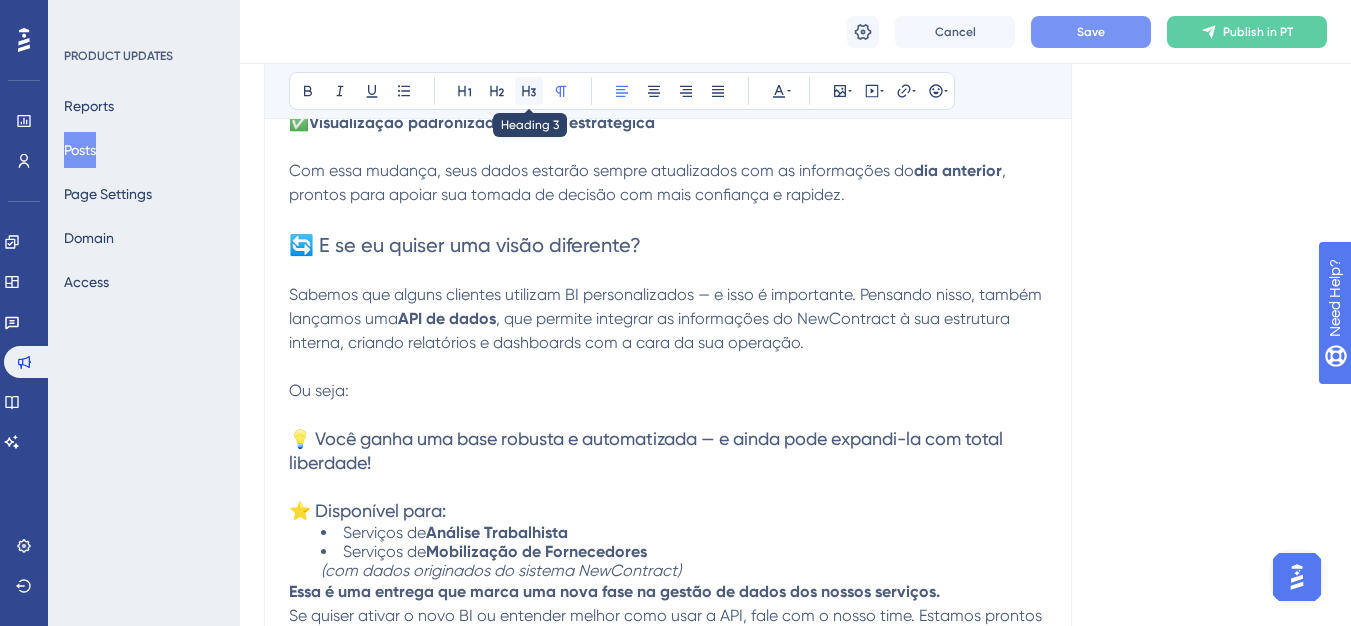 click 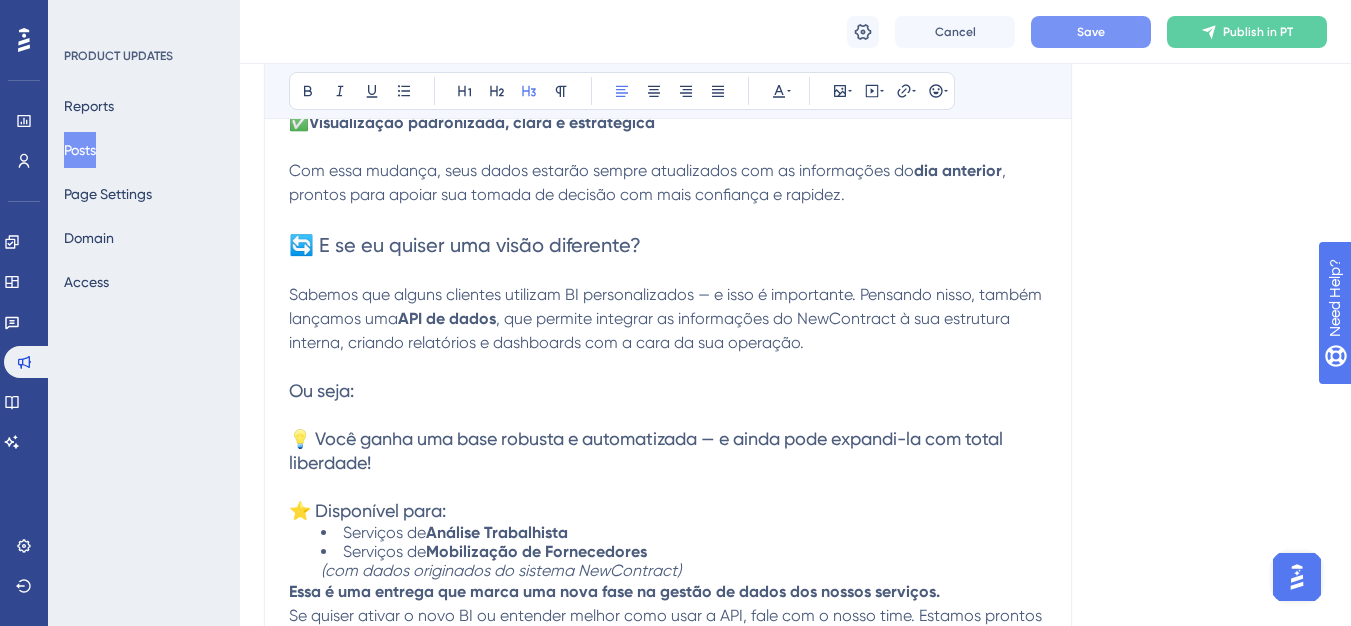 click on "Ou seja:" at bounding box center [668, 403] 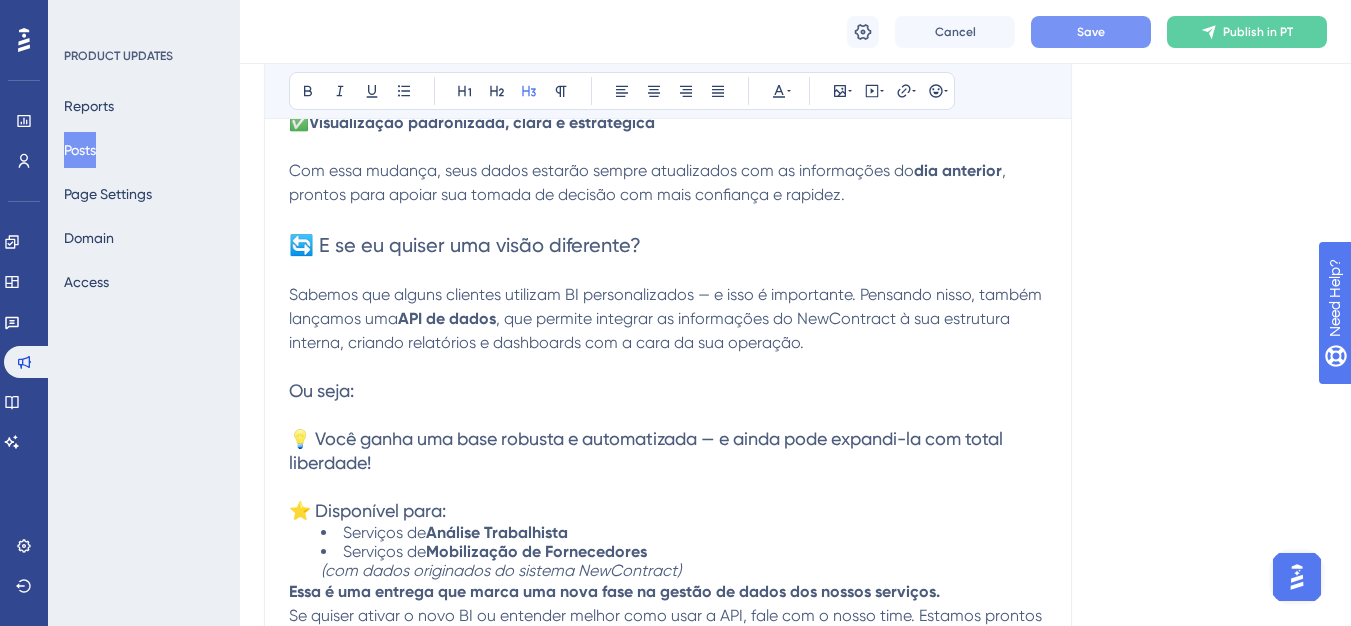 click on "💡 Você ganha uma base robusta e automatizada — e ainda pode expandi-la com total liberdade!" at bounding box center [648, 450] 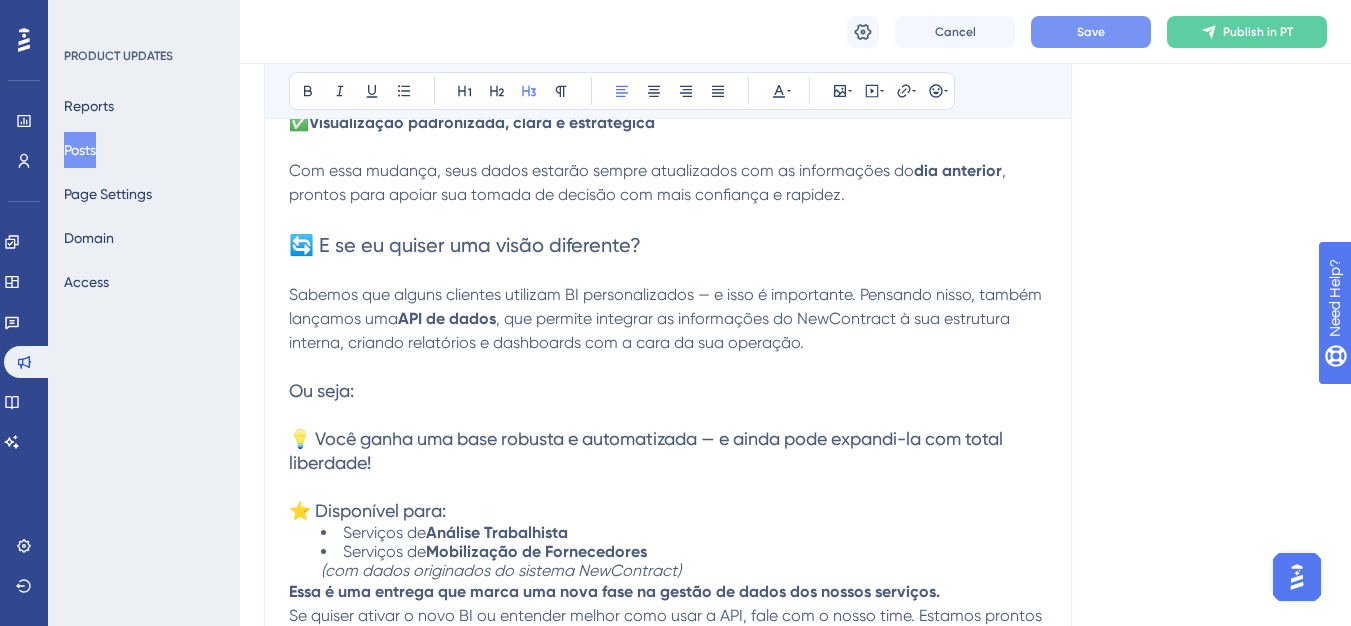 click on "💡 Você ganha uma base robusta e automatizada — e ainda pode expandi-la com total liberdade!" at bounding box center [648, 450] 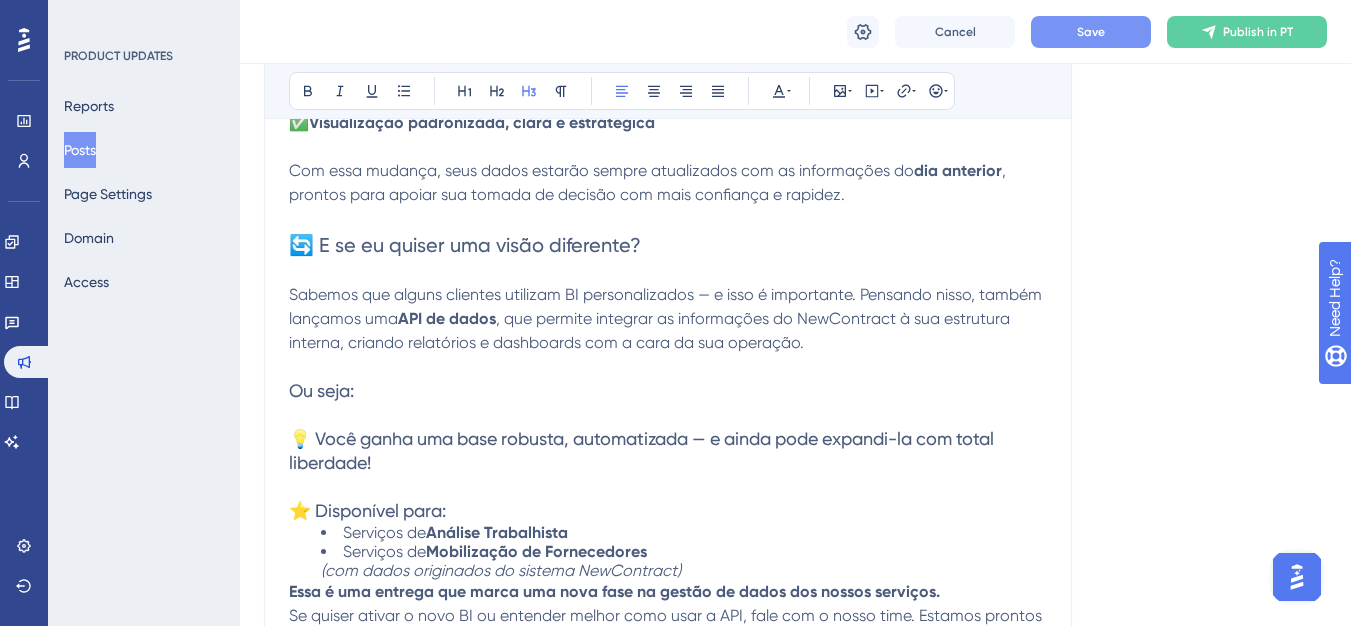 click on "💡 Você ganha uma base robusta, automatizada — e ainda pode expandi-la com total liberdade!" at bounding box center (643, 450) 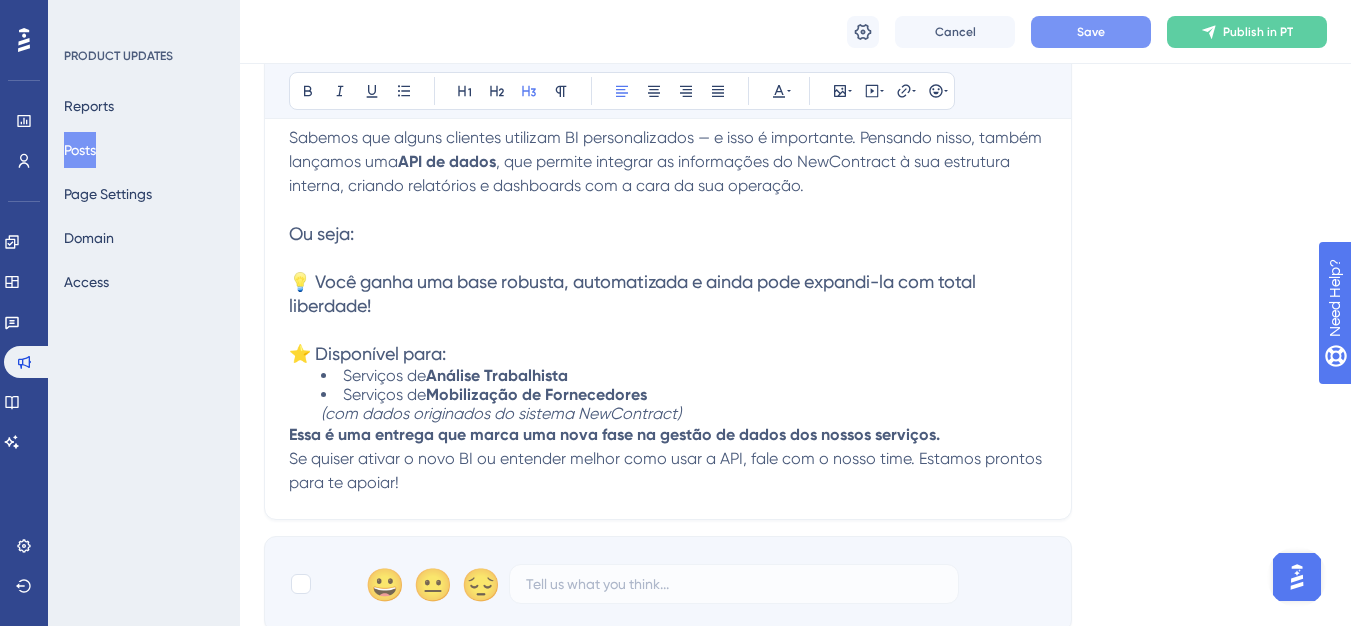 scroll, scrollTop: 1104, scrollLeft: 0, axis: vertical 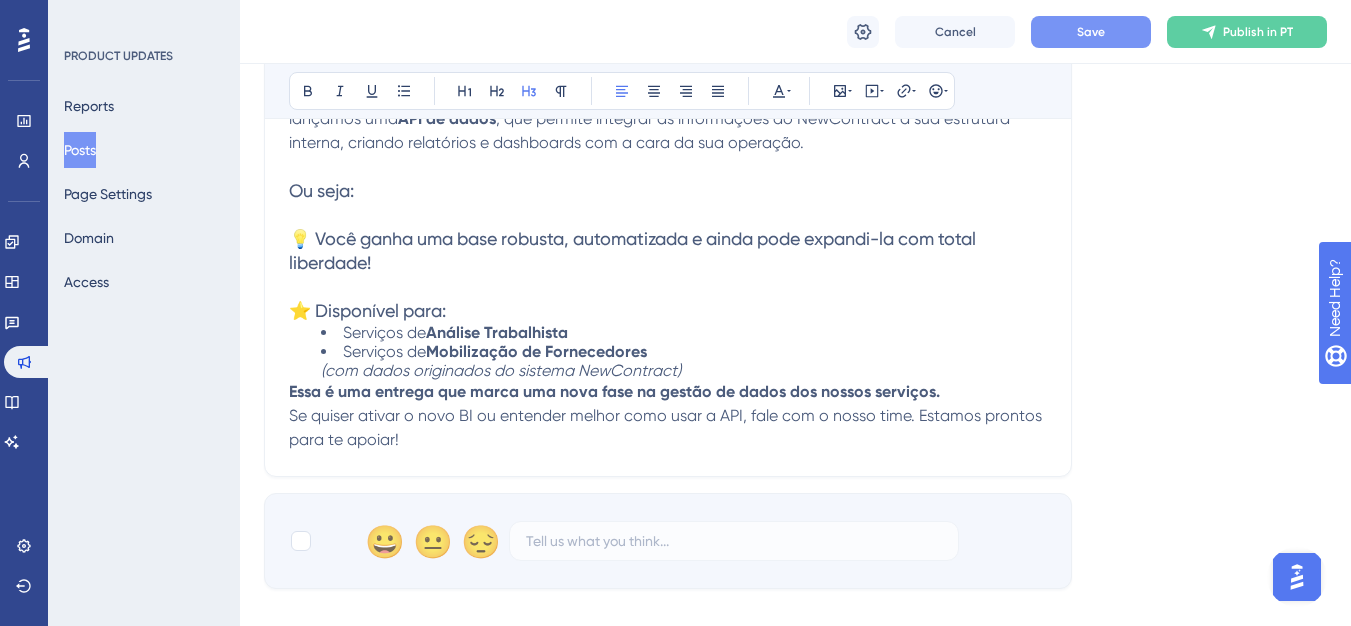 click on "Serviços de  Mobilização de Fornecedores (com dados originados do sistema NewContract)" at bounding box center (684, 361) 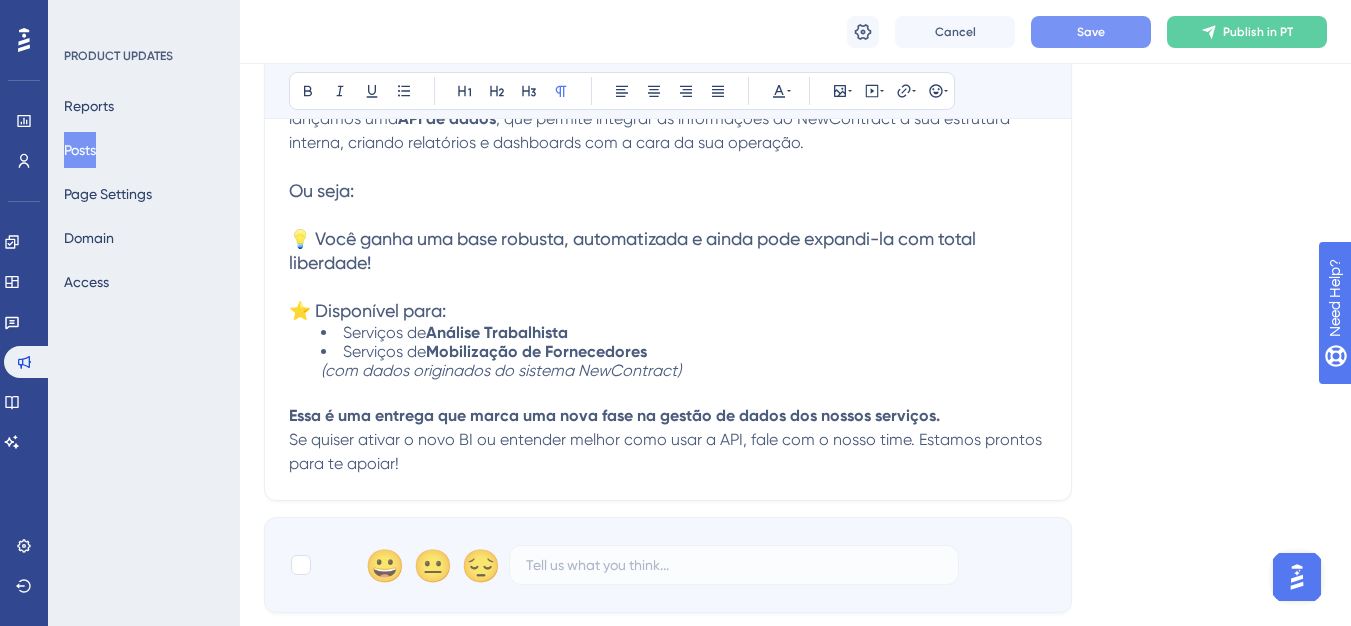 click on "(com dados originados do sistema NewContract)" at bounding box center (501, 370) 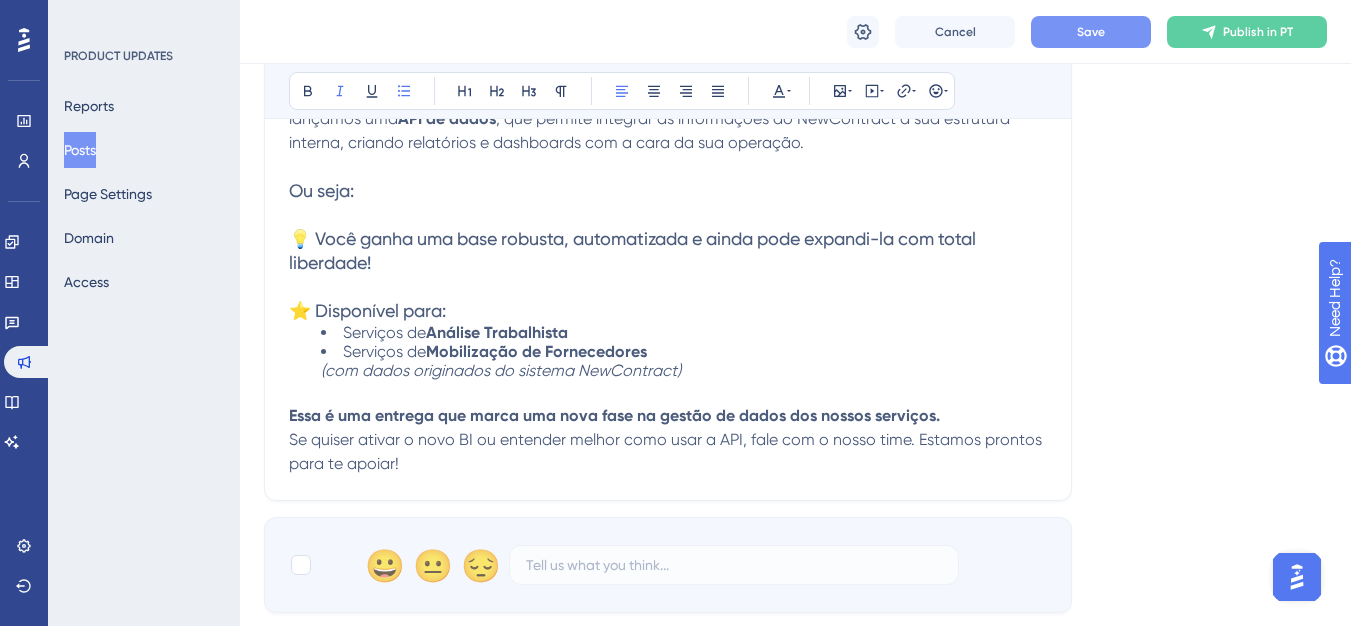 click on "Serviços de Análise Trabalhista Serviços de Mobilização de Fornecedores (com dados originados do sistema NewContract)" at bounding box center (668, 351) 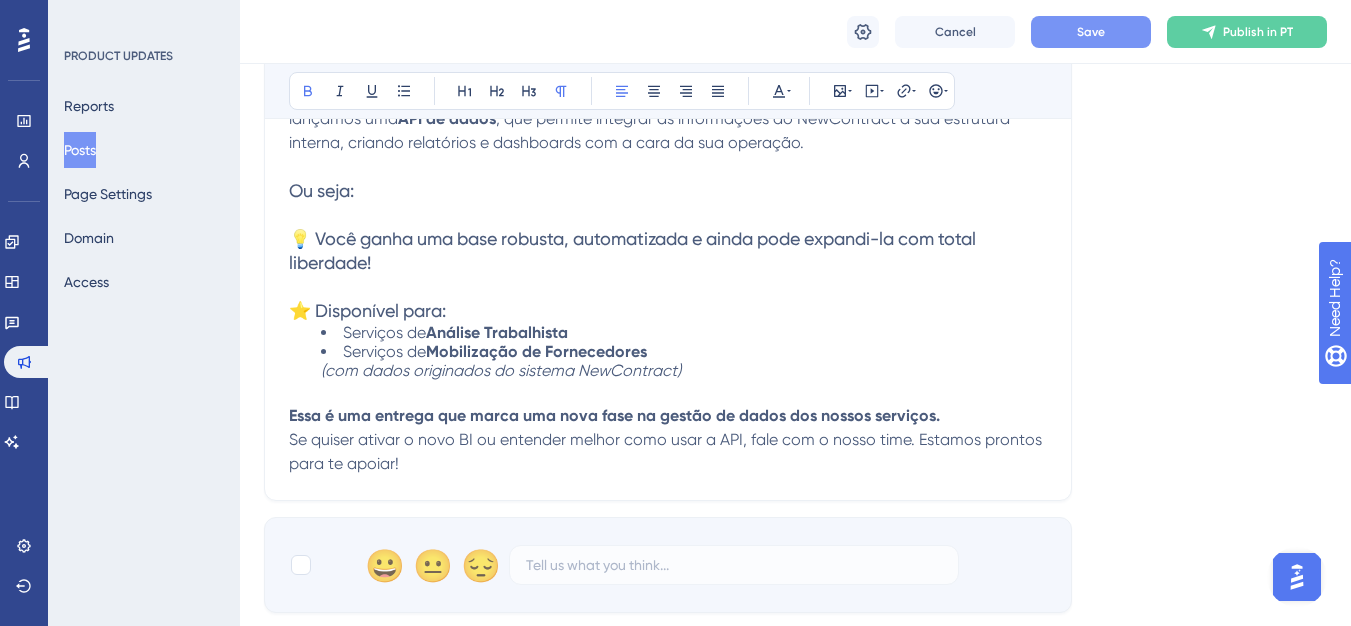 click on "Essa é uma entrega que marca uma nova fase na gestão de dados dos nossos serviços. Se quiser ativar o novo BI ou entender melhor como usar a API, fale com o nosso time. Estamos prontos para te apoiar!" at bounding box center (668, 440) 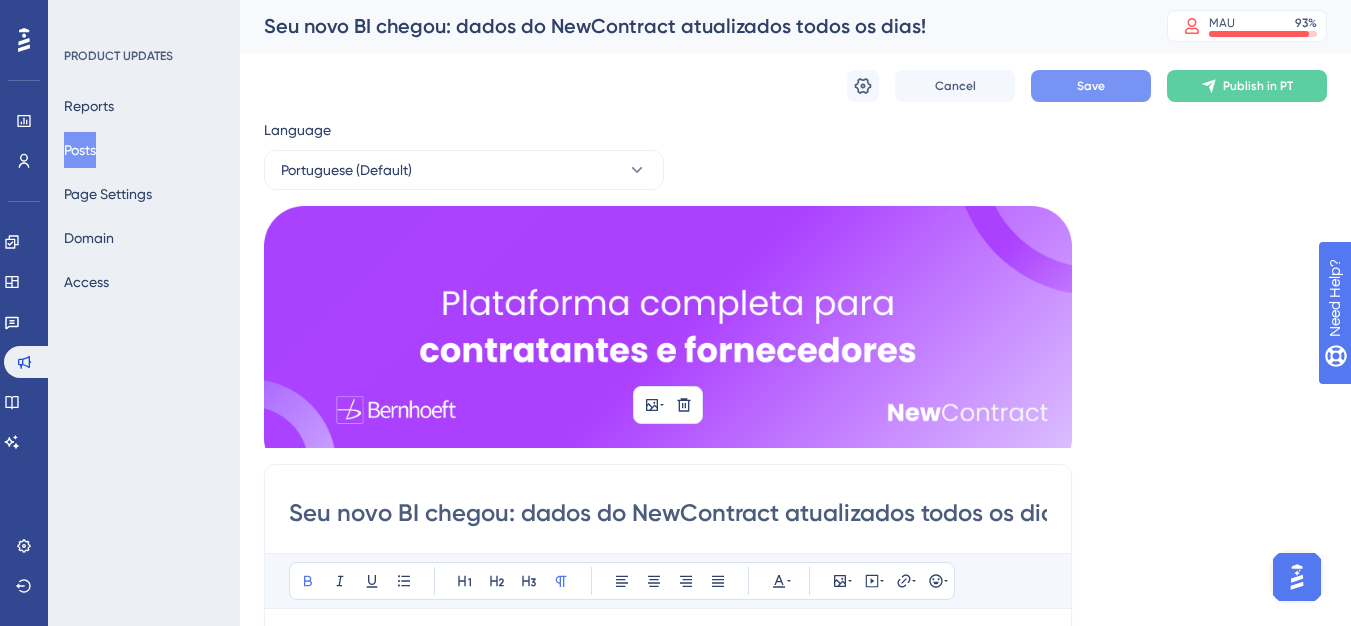 scroll, scrollTop: 0, scrollLeft: 0, axis: both 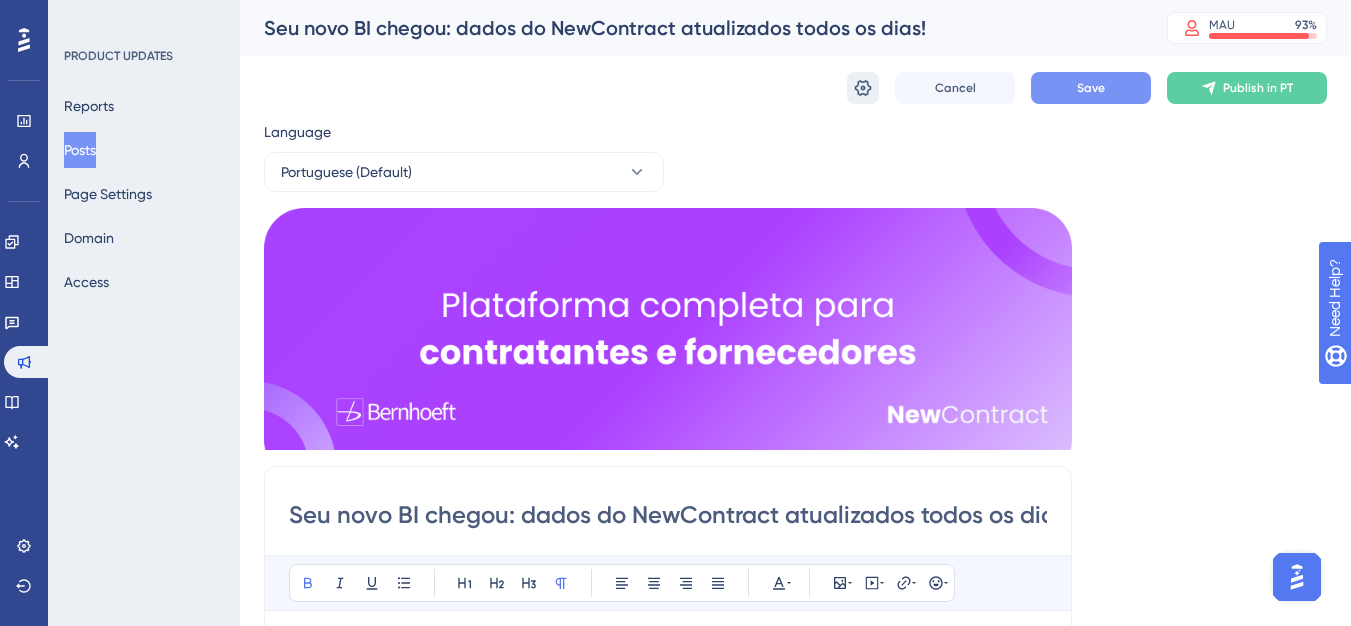click 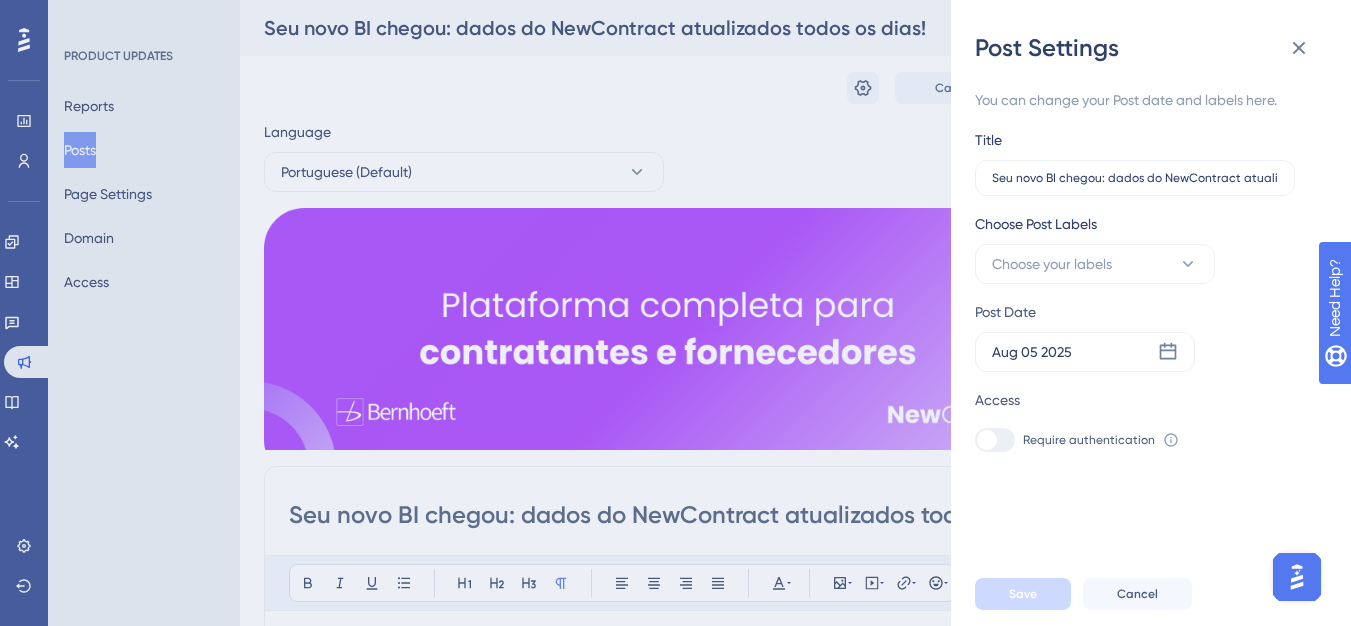 click at bounding box center [995, 440] 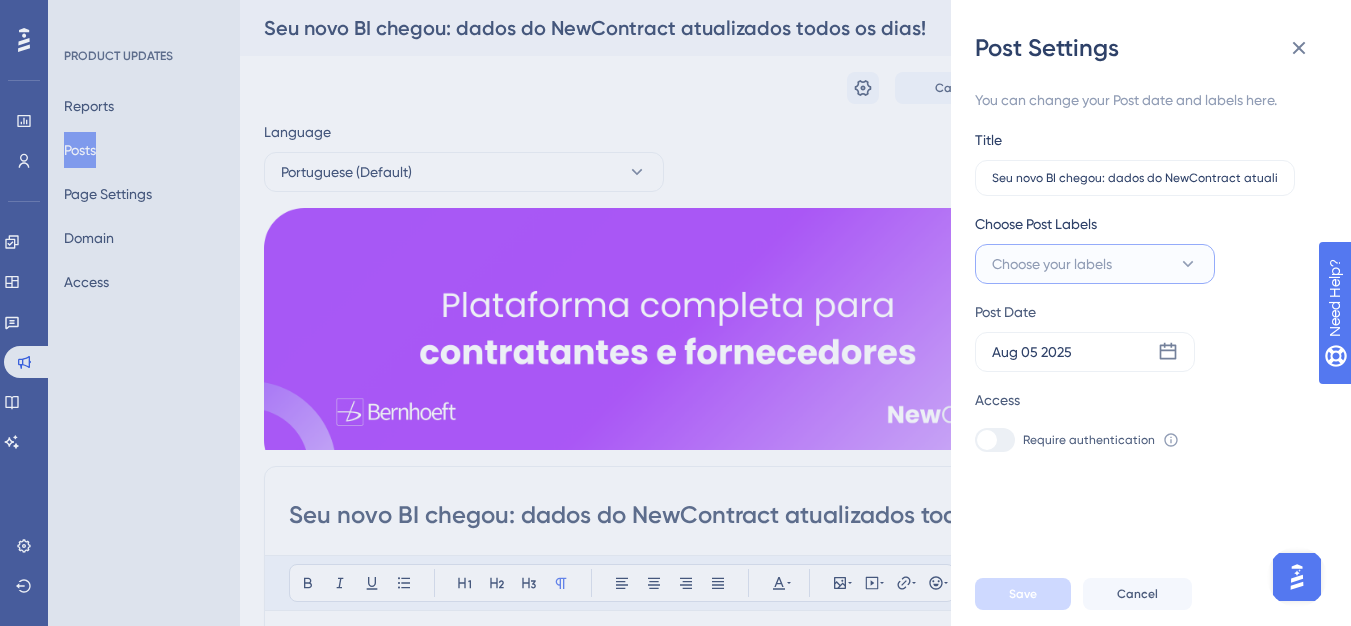 click on "Choose your labels" at bounding box center [1095, 264] 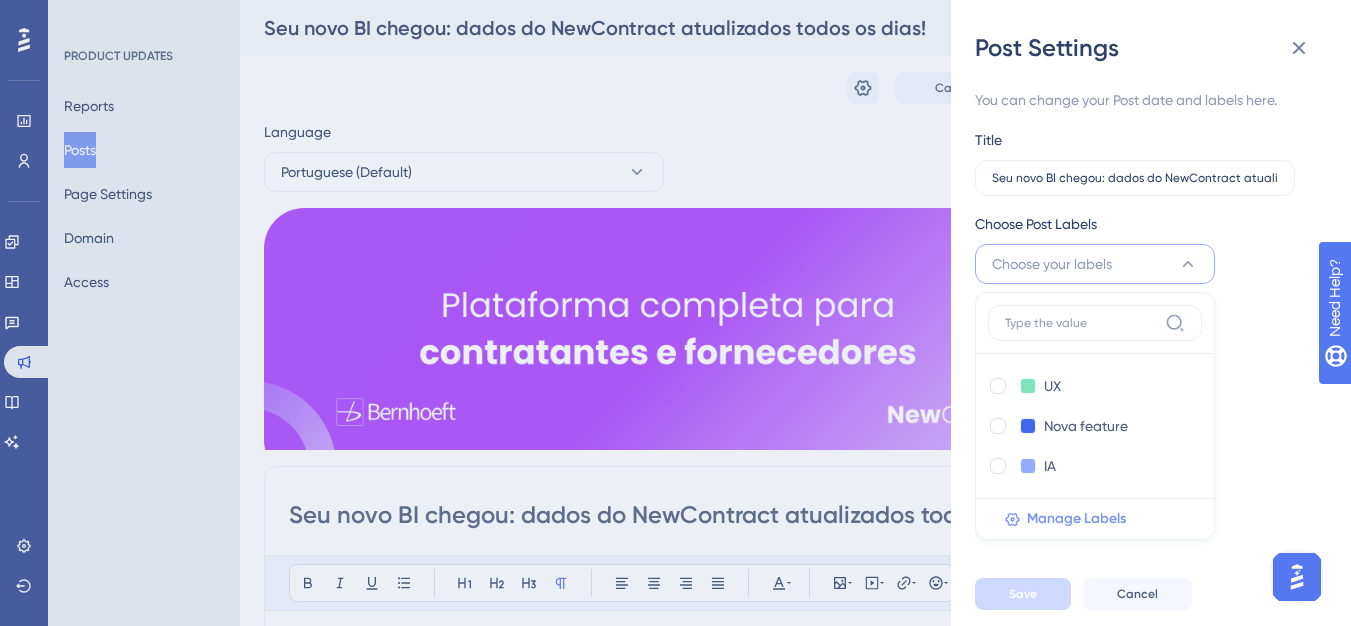 click on "Manage Labels" at bounding box center (1101, 519) 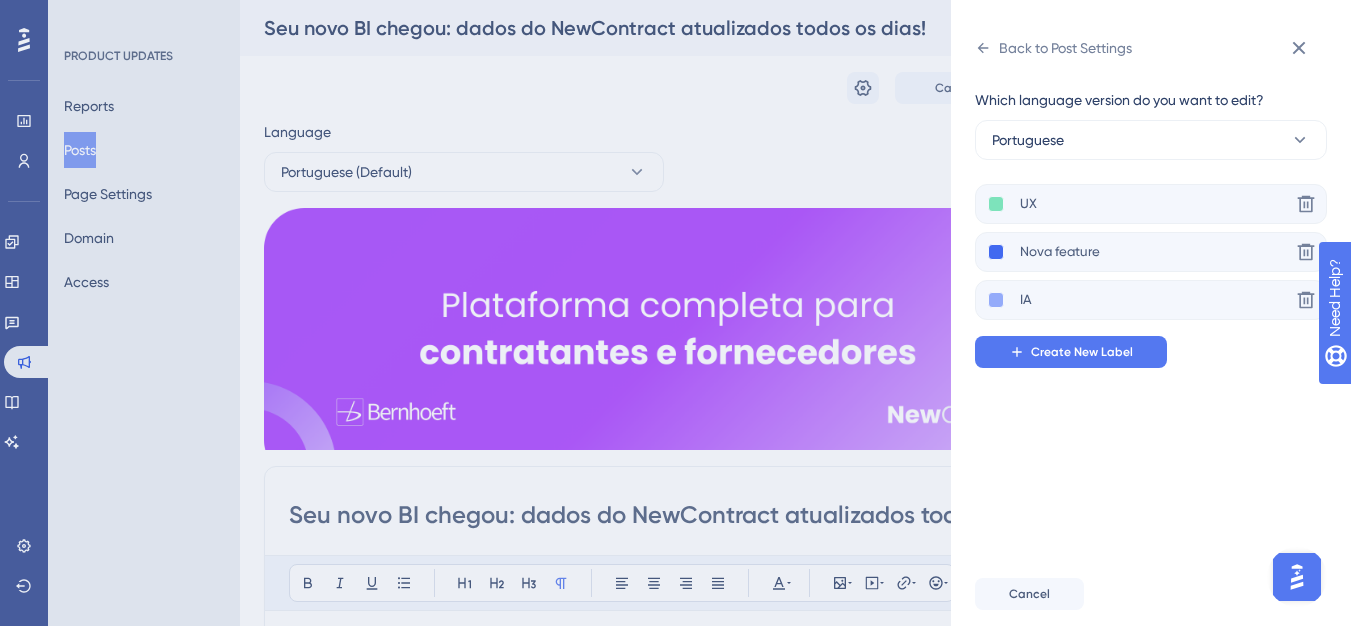 click on "Which language version do you want to edit? Portuguese UX Delete Nova feature Delete IA Delete Create New Label" at bounding box center [1159, 313] 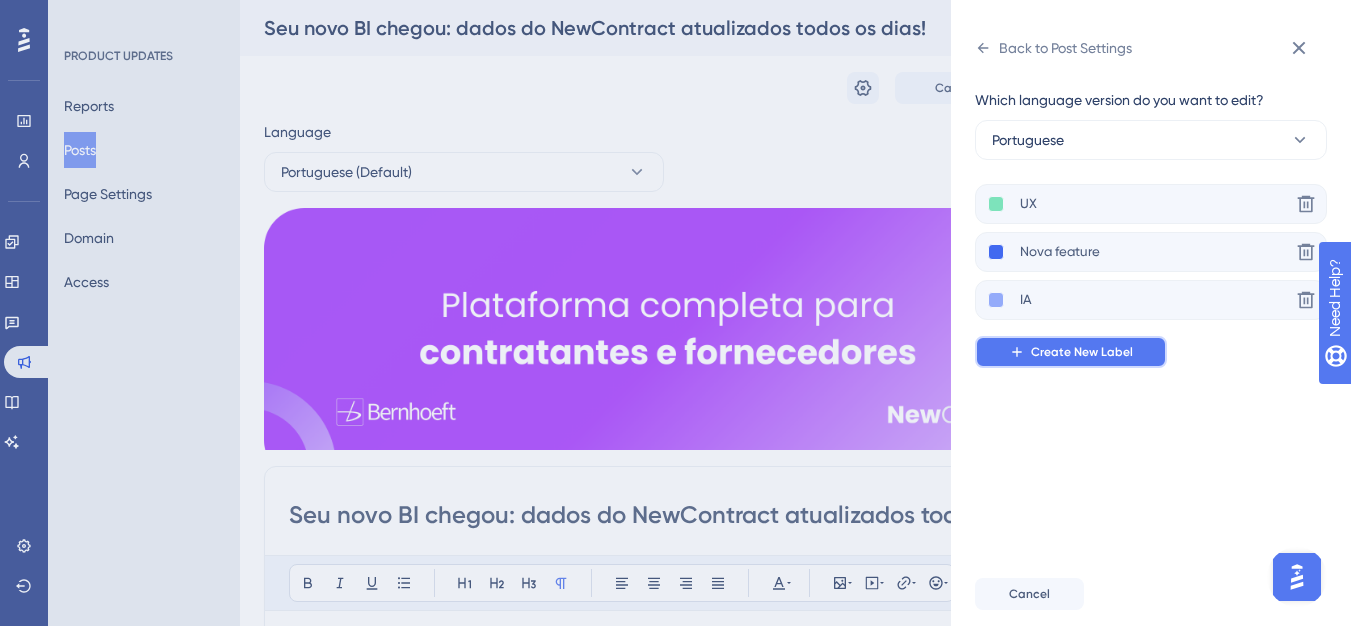 click on "Create New Label" at bounding box center (1071, 352) 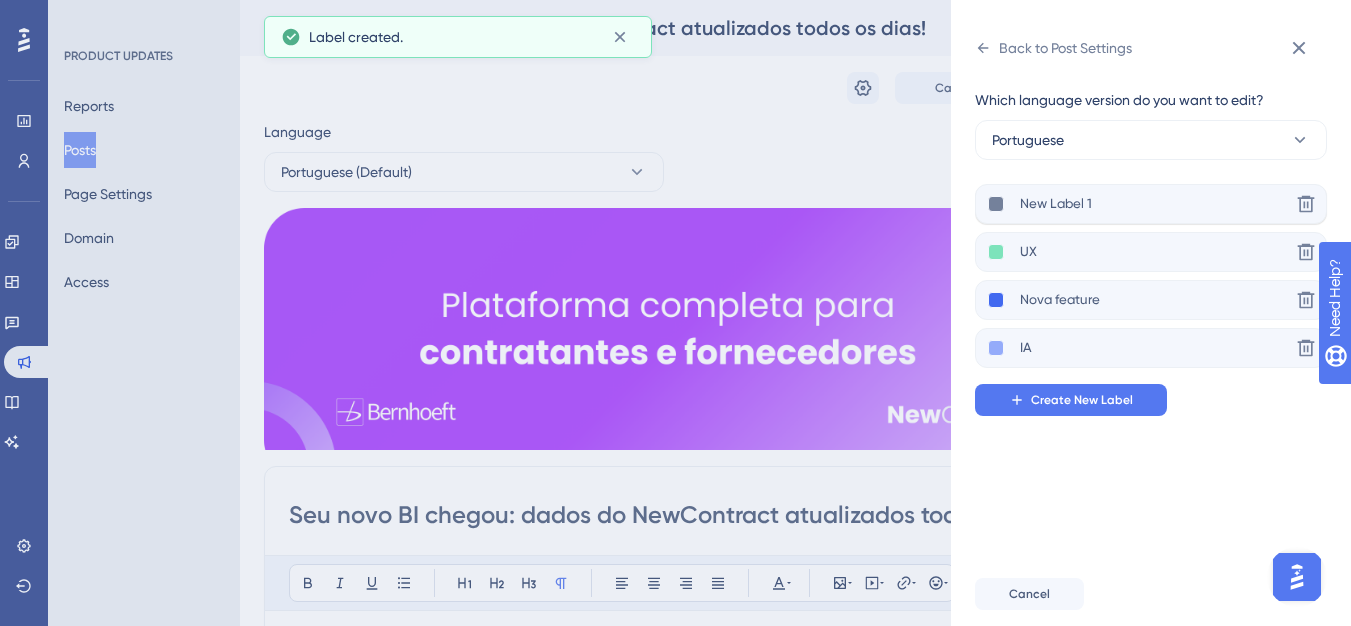 click on "New Label 1 Delete" at bounding box center (1151, 204) 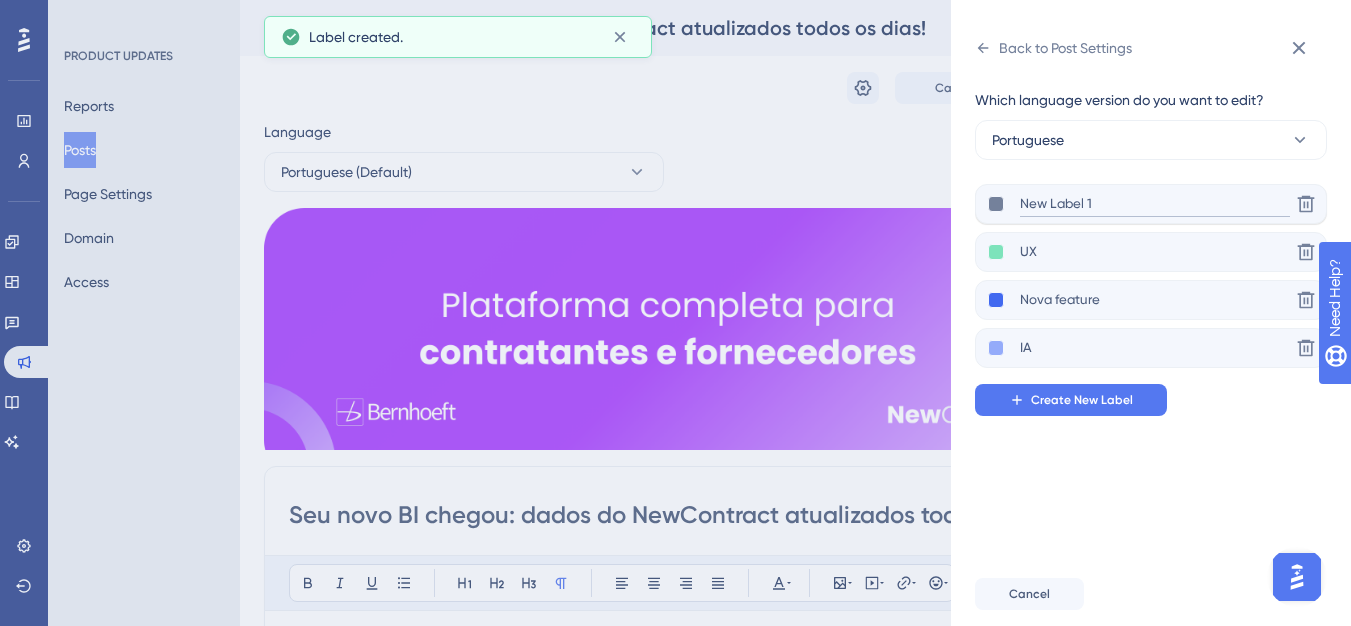 click on "New Label 1" at bounding box center [1155, 204] 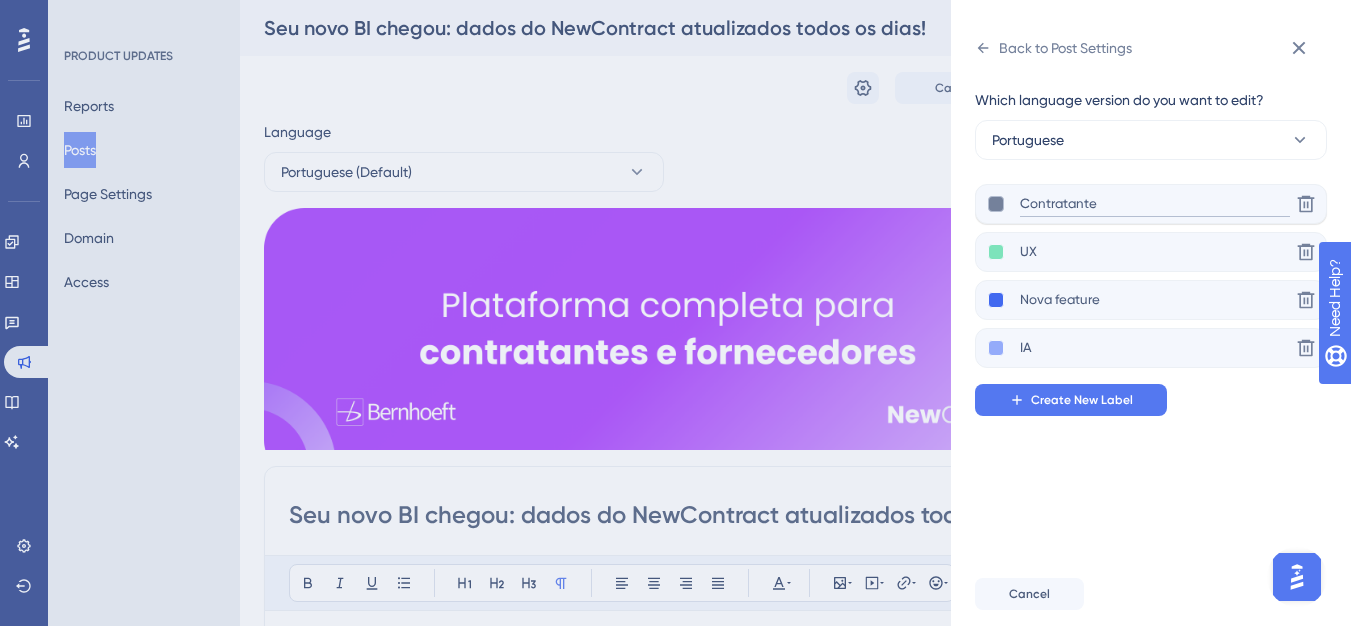 type on "Contratante" 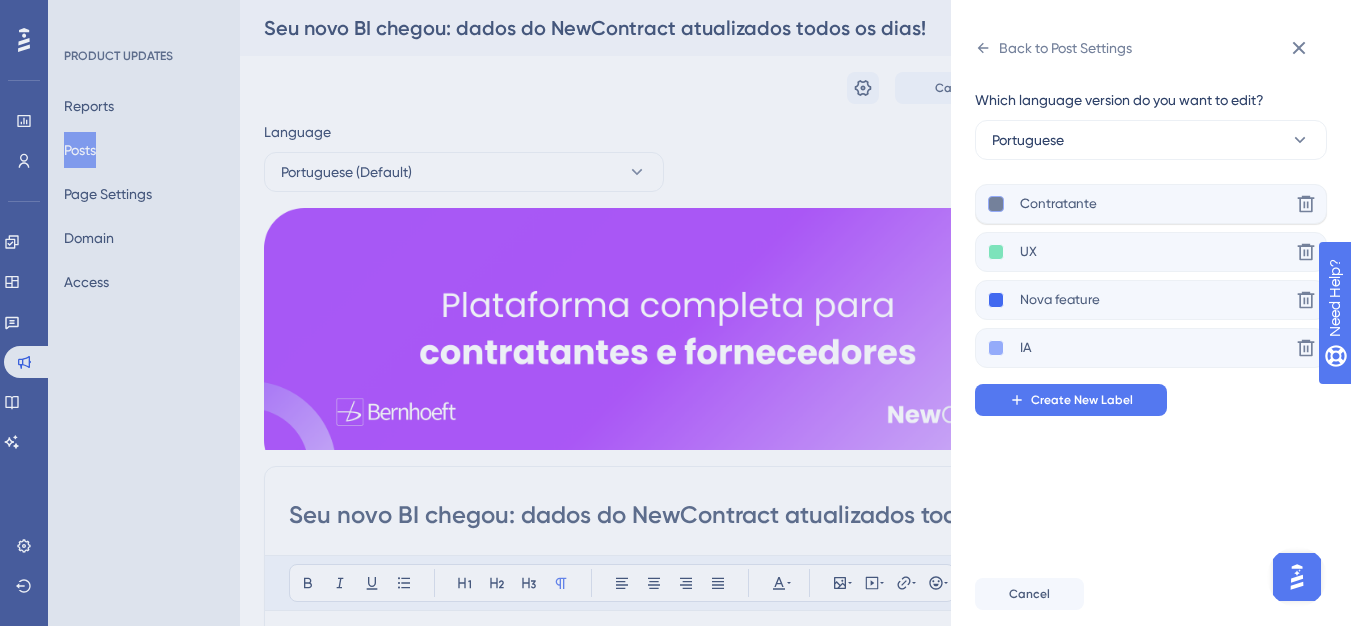 click at bounding box center (996, 204) 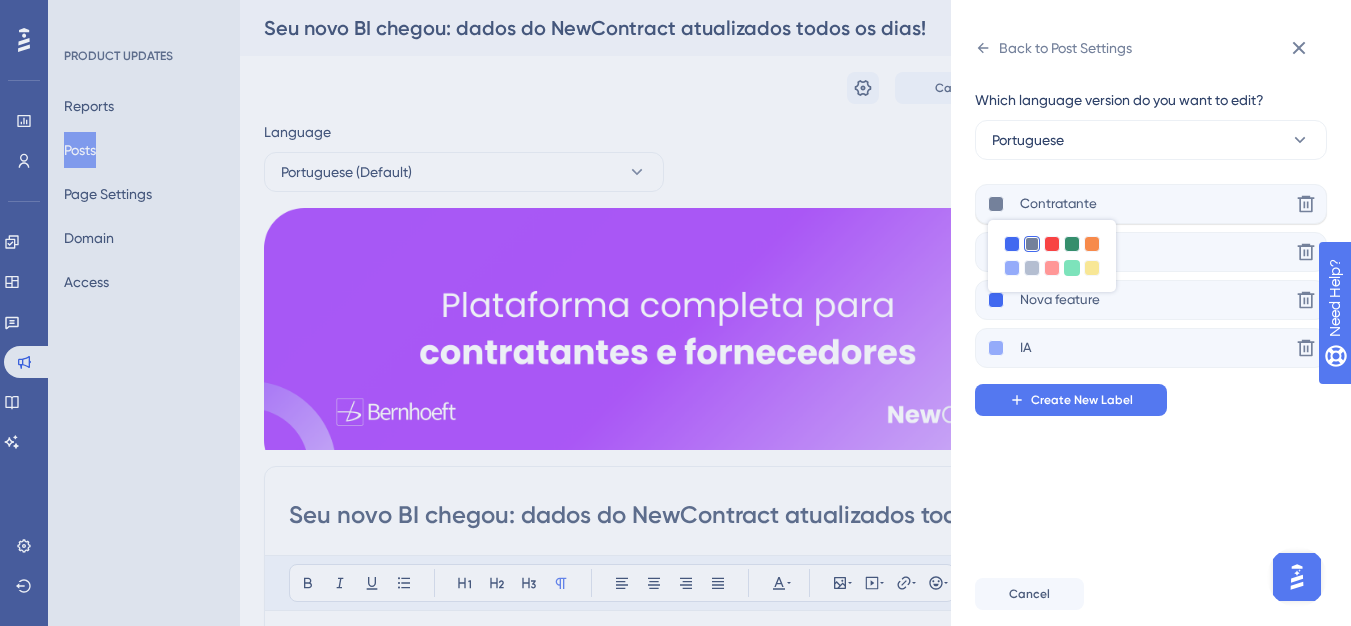 click at bounding box center [1072, 268] 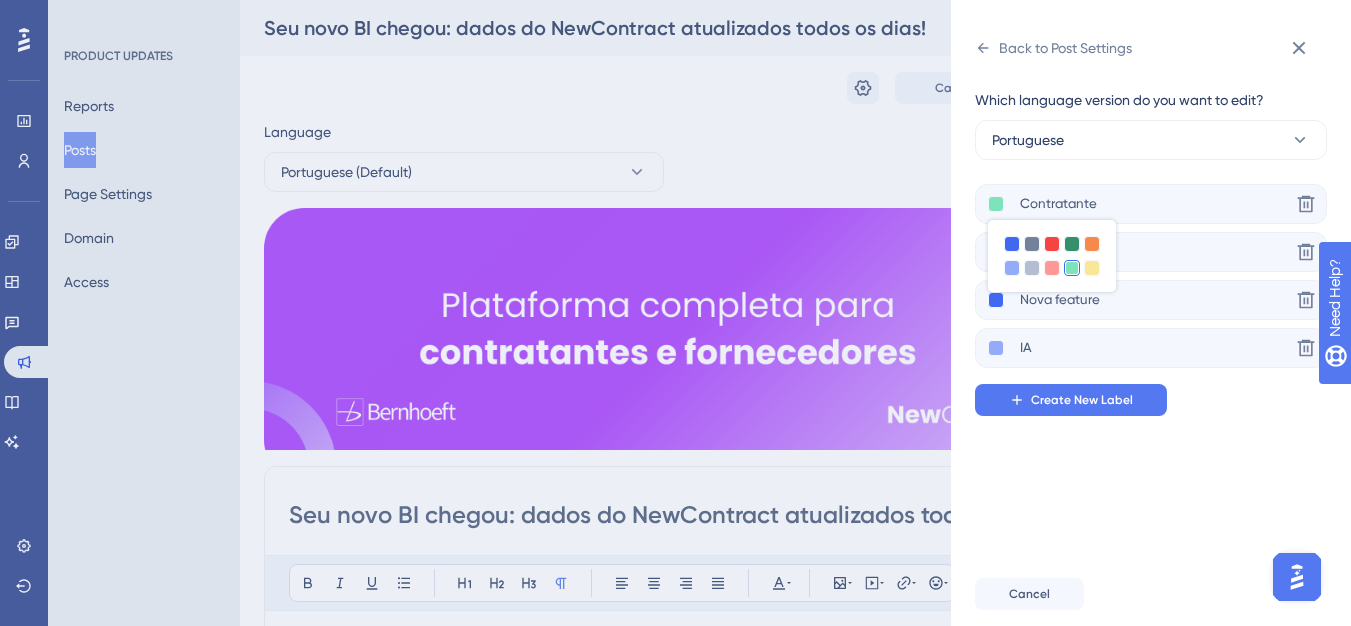 click on "Which language version do you want to edit? Portuguese Contratante Delete UX Delete Nova feature Delete IA Delete Create New Label" at bounding box center (1159, 313) 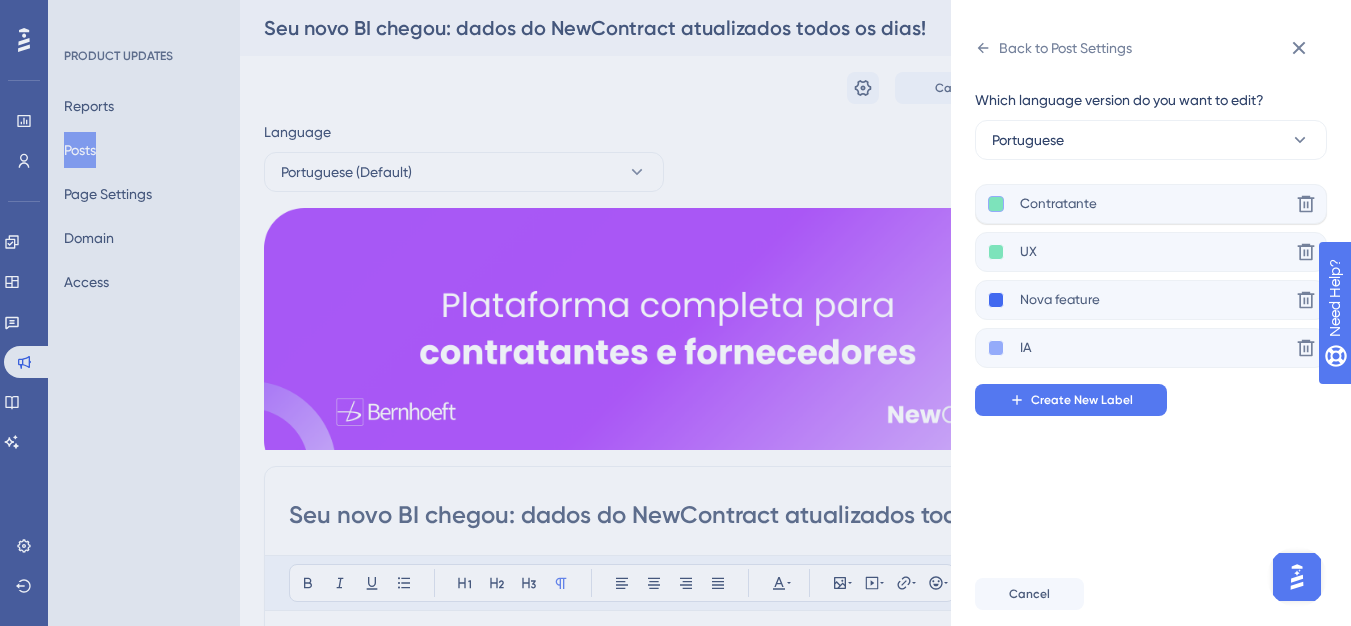 click at bounding box center (996, 204) 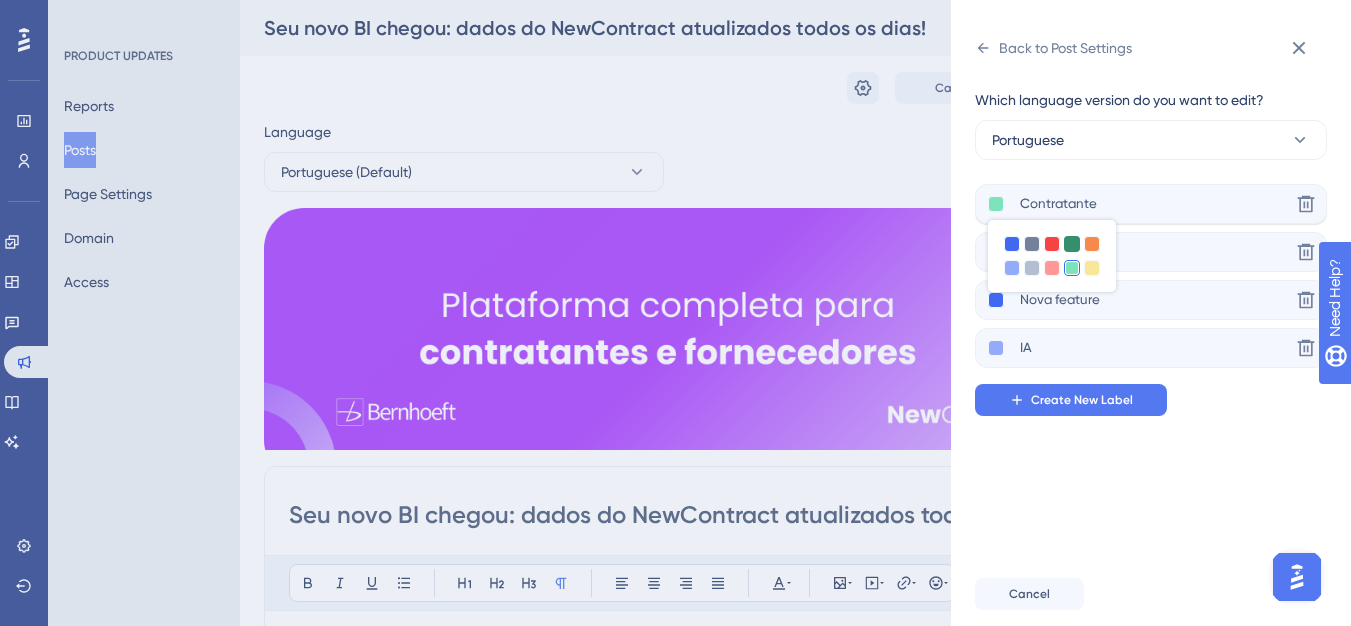 click at bounding box center [1072, 244] 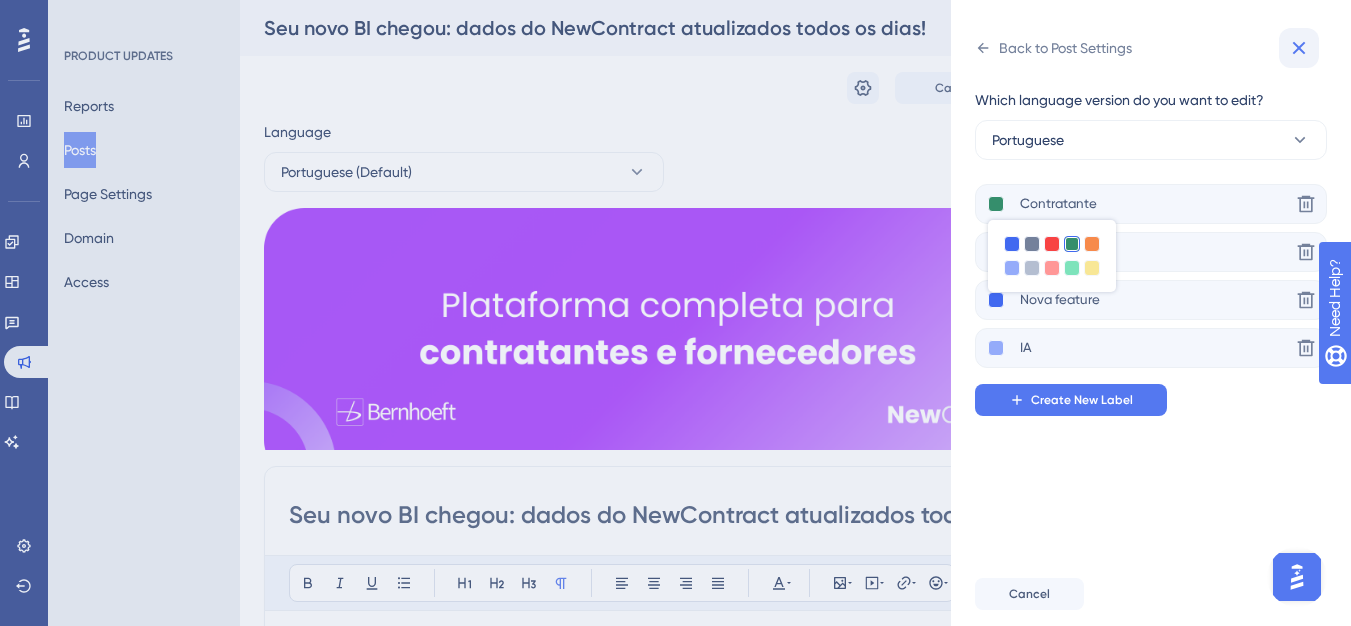 click 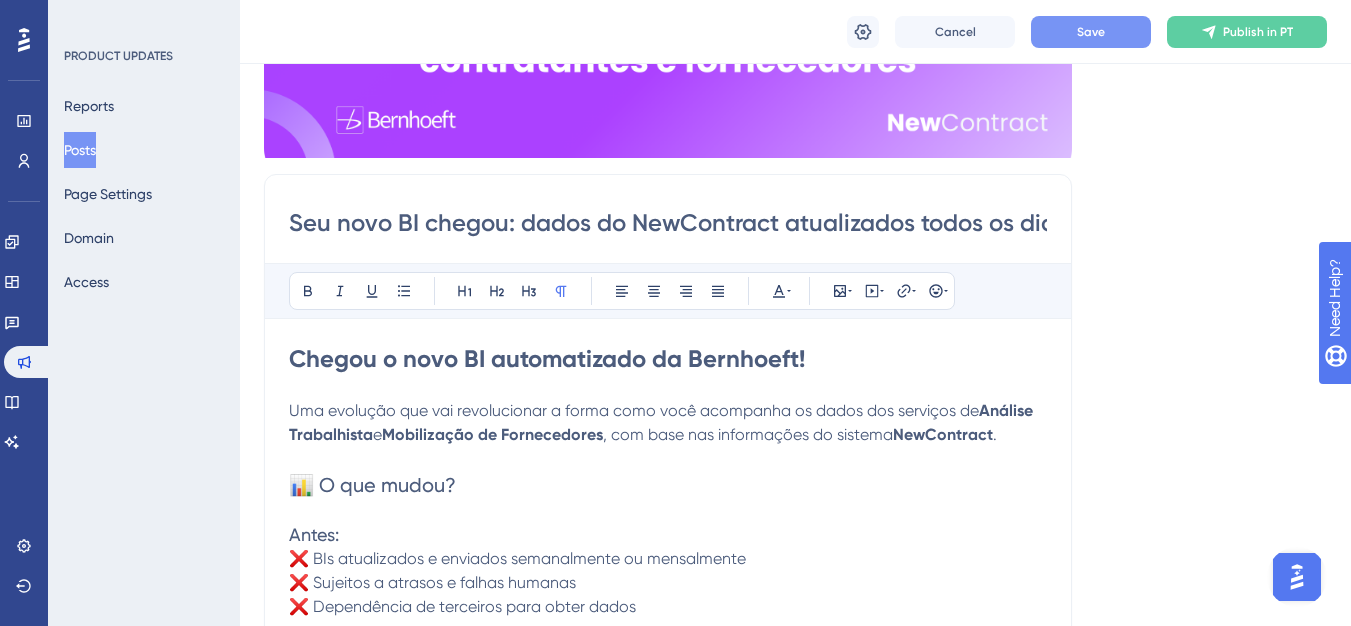 scroll, scrollTop: 0, scrollLeft: 0, axis: both 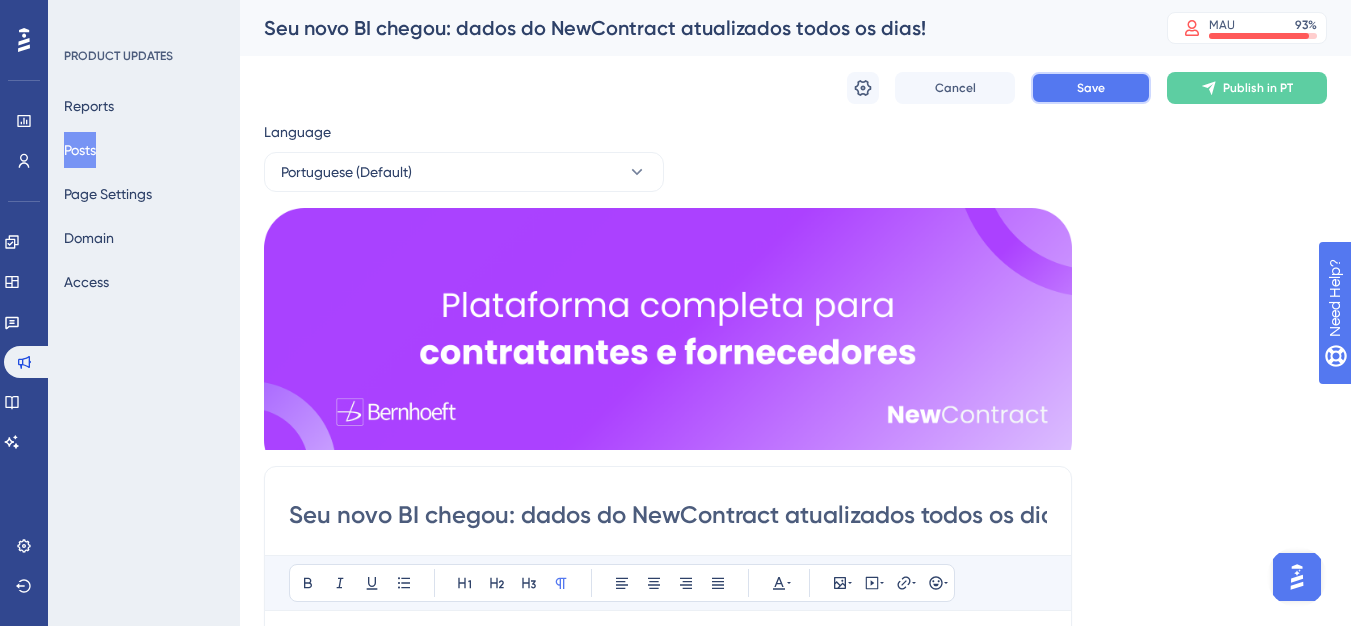 click on "Save" at bounding box center [1091, 88] 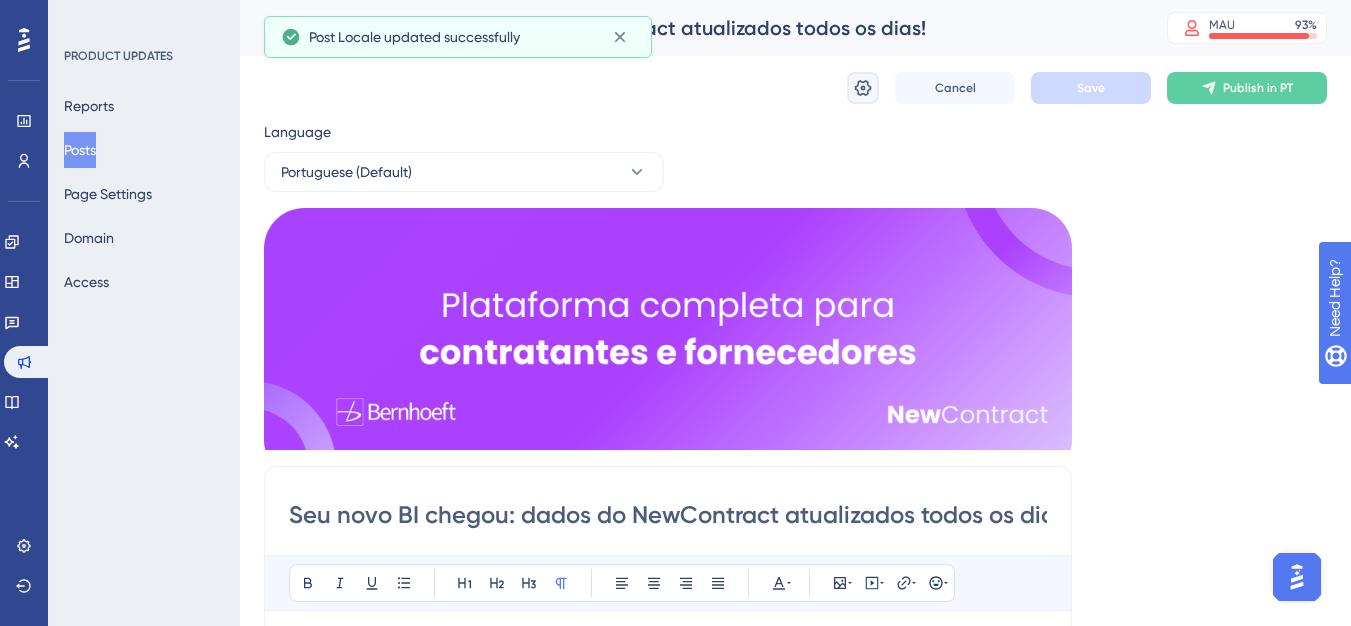 click 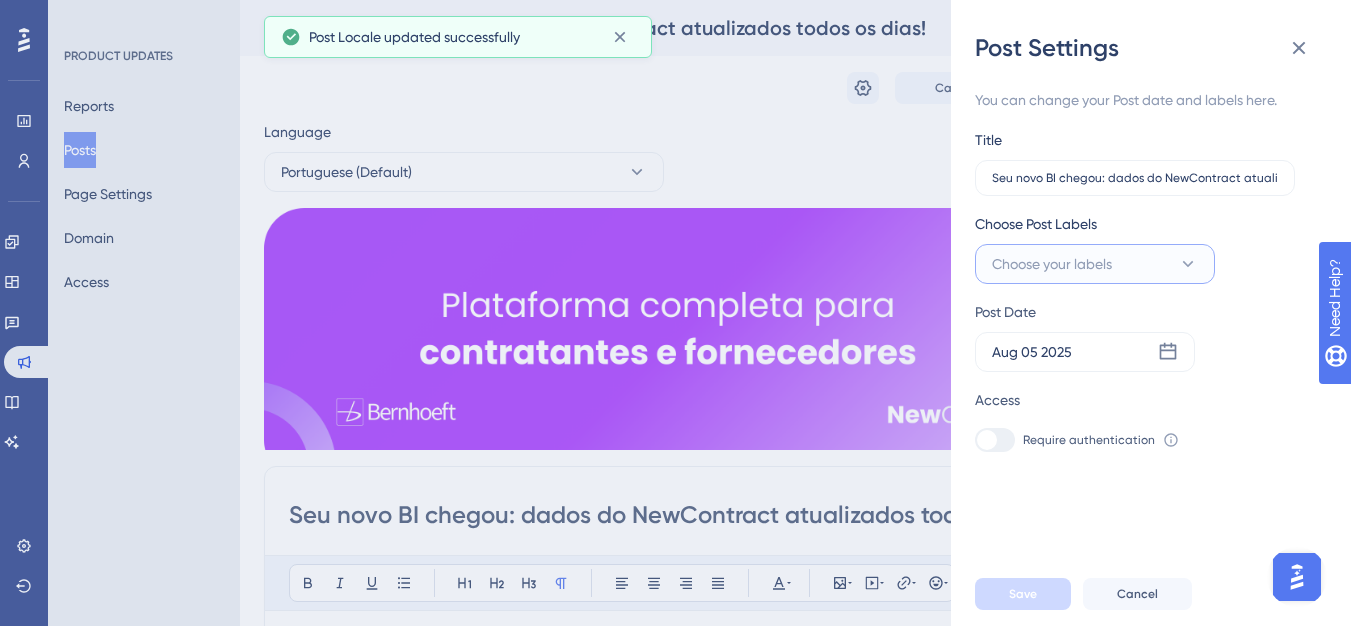 click on "Choose your labels" at bounding box center [1052, 264] 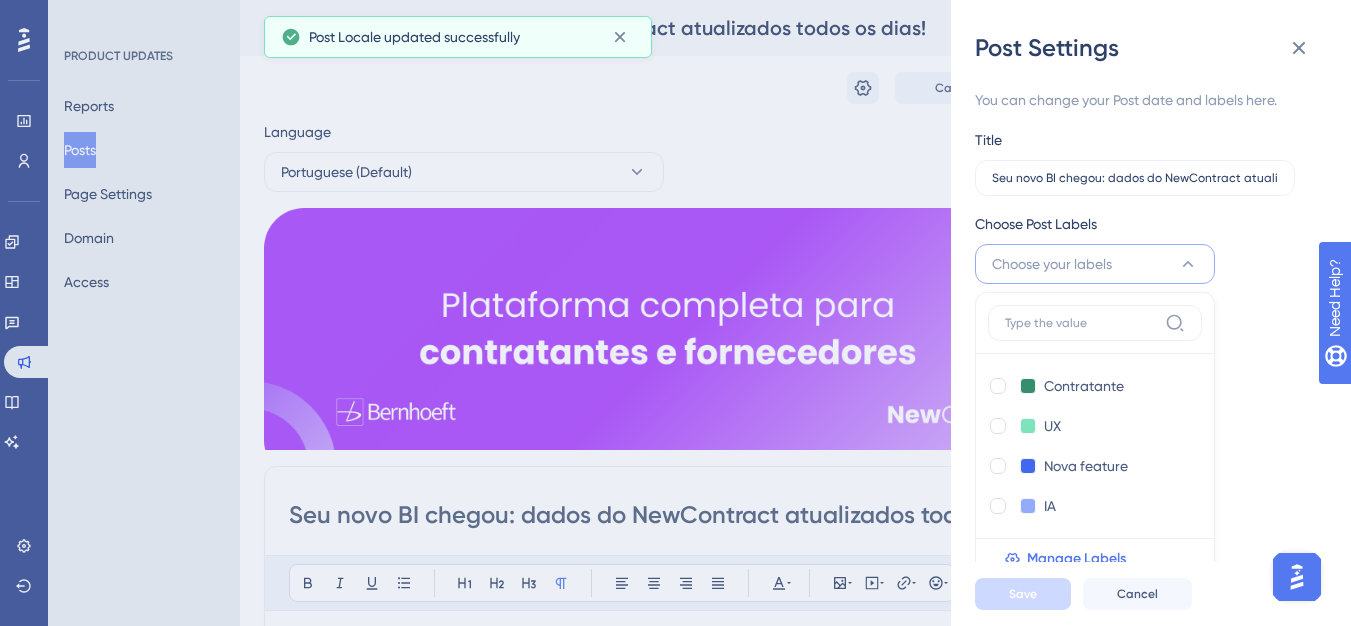 scroll, scrollTop: 3, scrollLeft: 0, axis: vertical 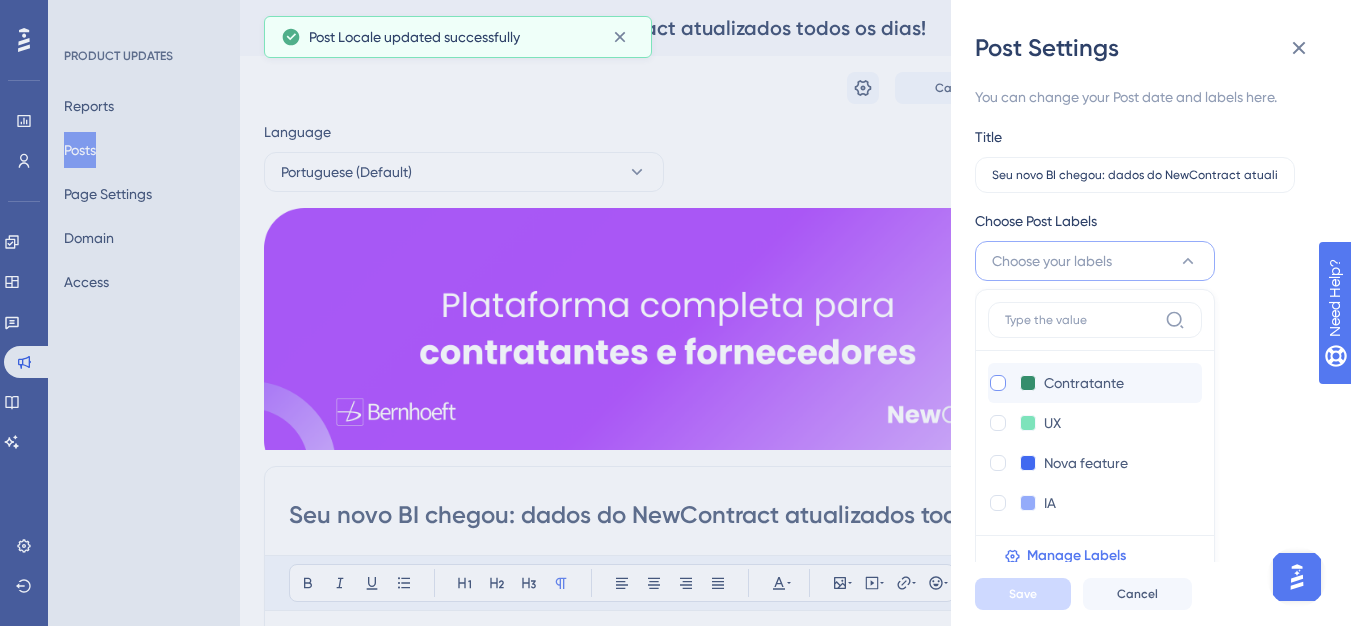 click at bounding box center [998, 383] 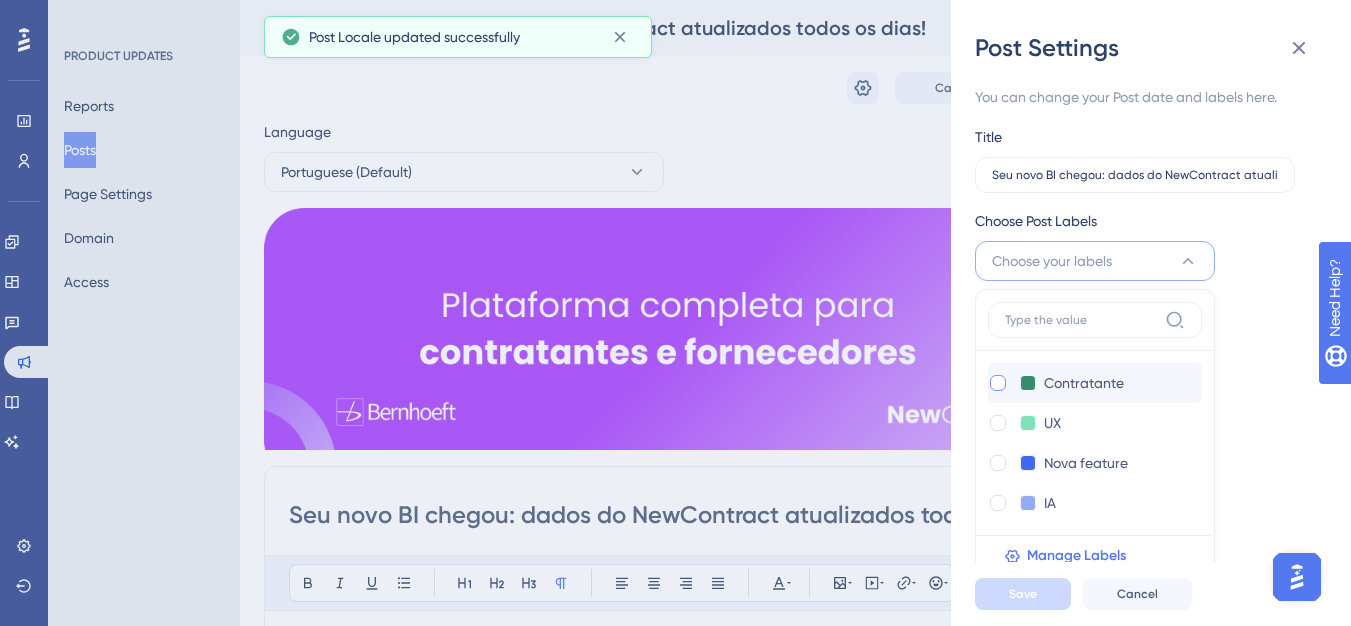 checkbox on "true" 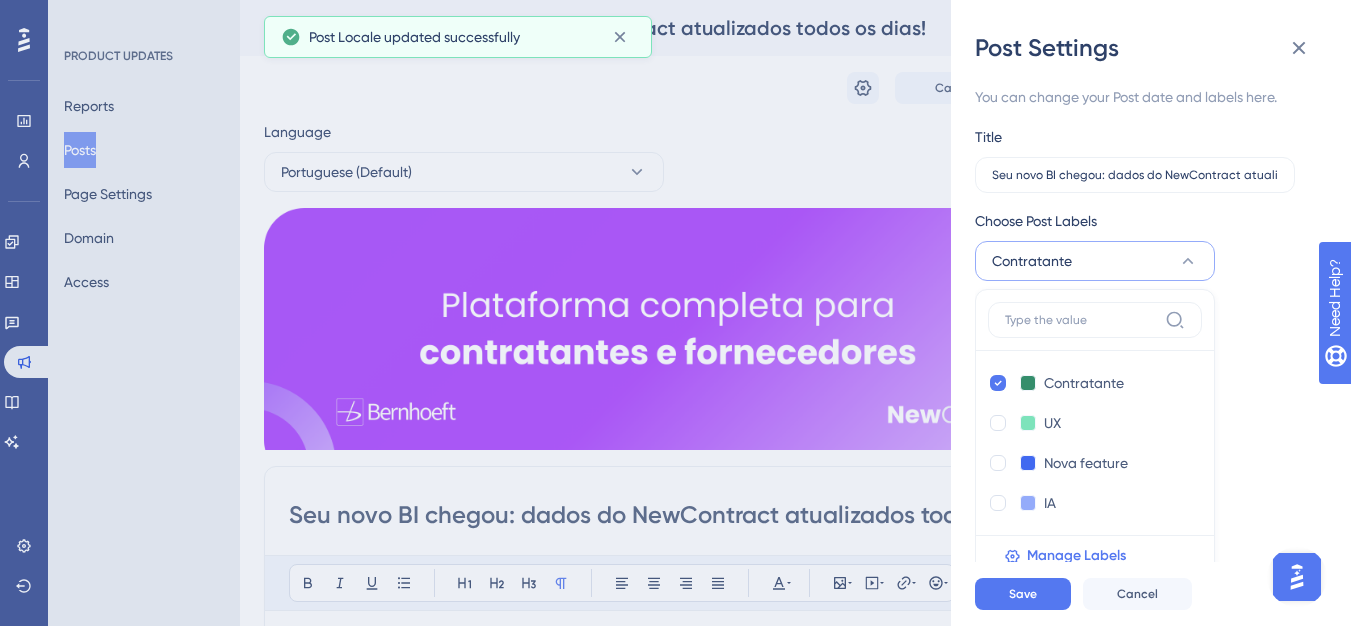 click on "Post Settings You can change your Post date and labels here. Title Seu novo BI chegou: dados do NewContract atualizados todos os dias! Choose Post Labels Contratante Contratante Contratante UX UX Nova feature Nova feature IA IA Manage Labels Post Date Aug 05 2025 Access Require authentication To change this setting you should manage your access preferences  under the Access tab. Learn more Save Cancel" at bounding box center [675, 313] 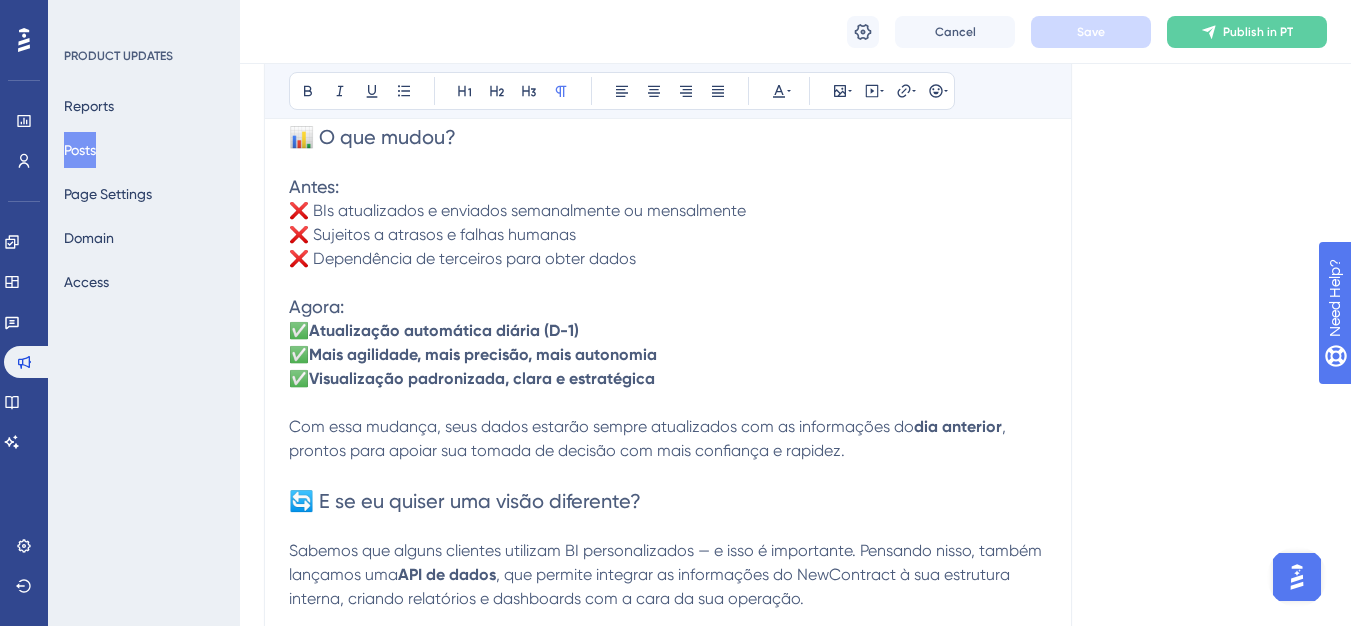scroll, scrollTop: 600, scrollLeft: 0, axis: vertical 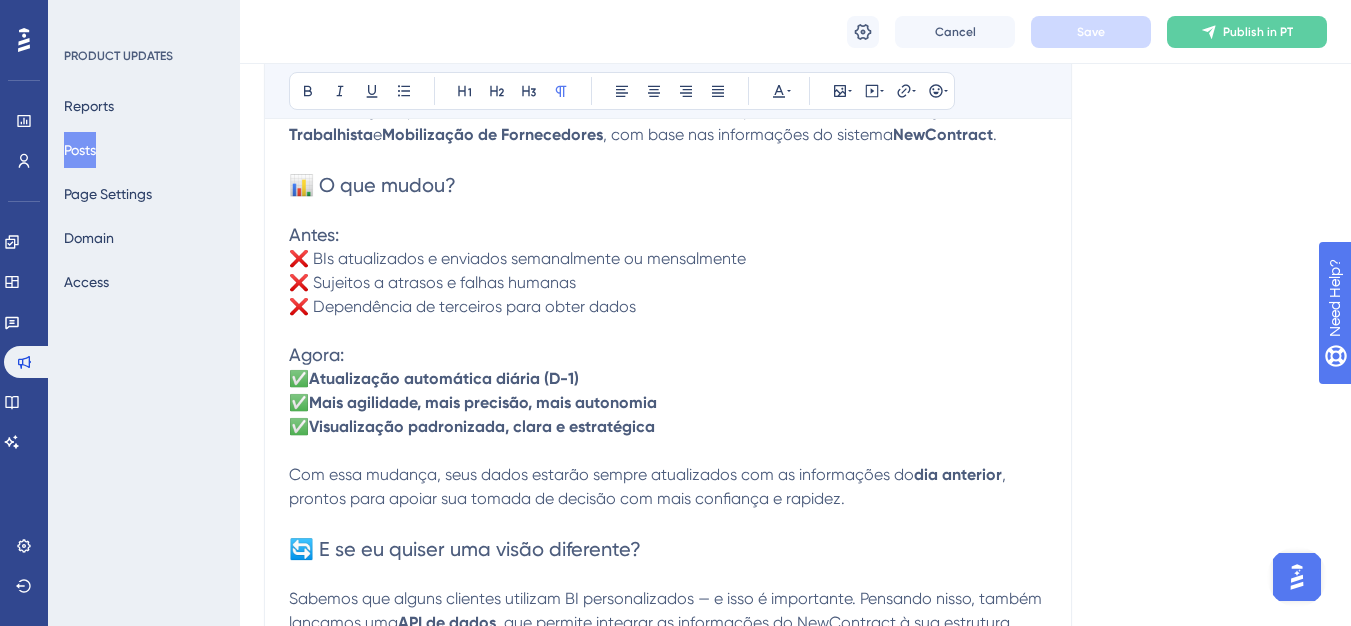 click on "✅  Atualização automática diária (D-1) ✅  Mais agilidade, mais precisão, mais autonomia ✅  Visualização padronizada, clara e estratégica" at bounding box center [668, 403] 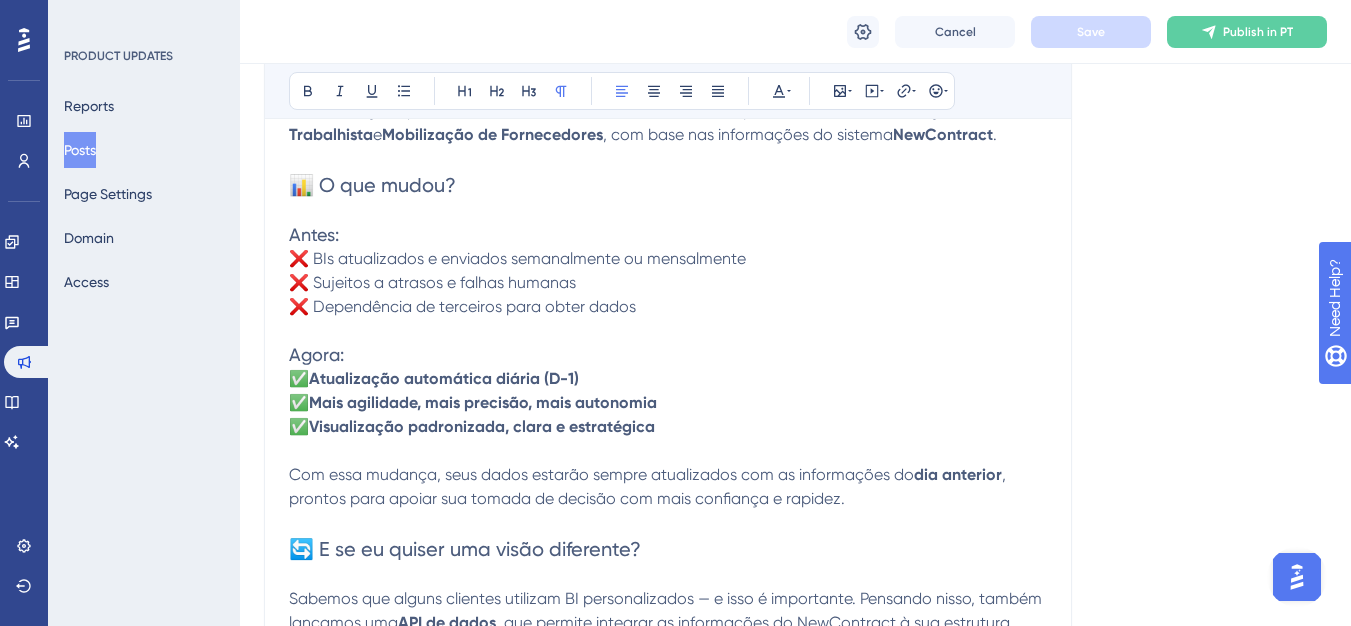 click on "Com essa mudança, seus dados estarão sempre atualizados com as informações do  dia anterior , prontos para apoiar sua tomada de decisão com mais confiança e rapidez." at bounding box center [668, 487] 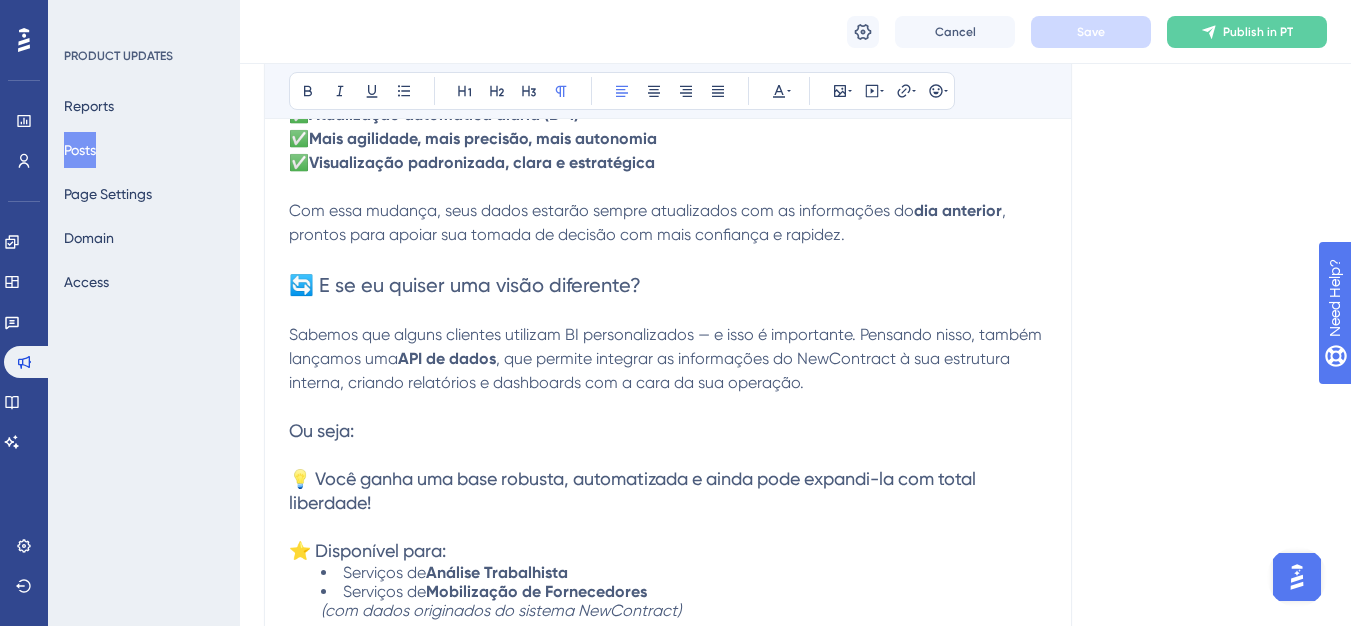 scroll, scrollTop: 900, scrollLeft: 0, axis: vertical 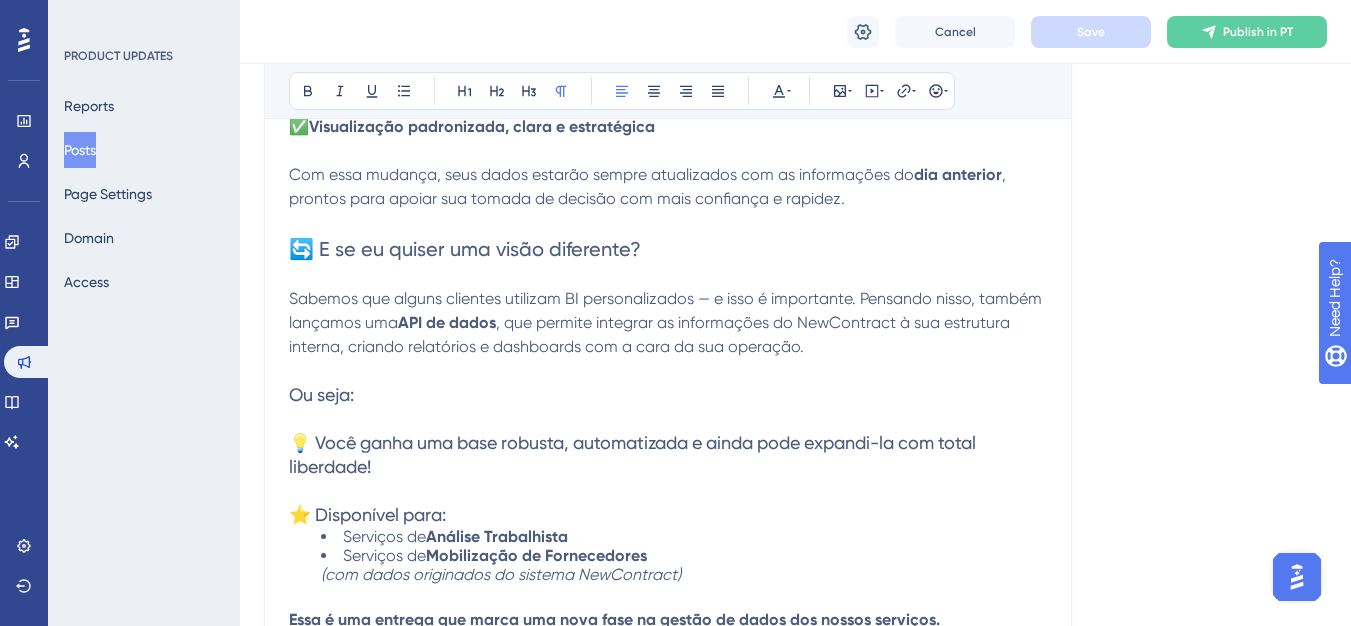 click on "Com essa mudança, seus dados estarão sempre atualizados com as informações do  dia anterior , prontos para apoiar sua tomada de decisão com mais confiança e rapidez." at bounding box center [668, 187] 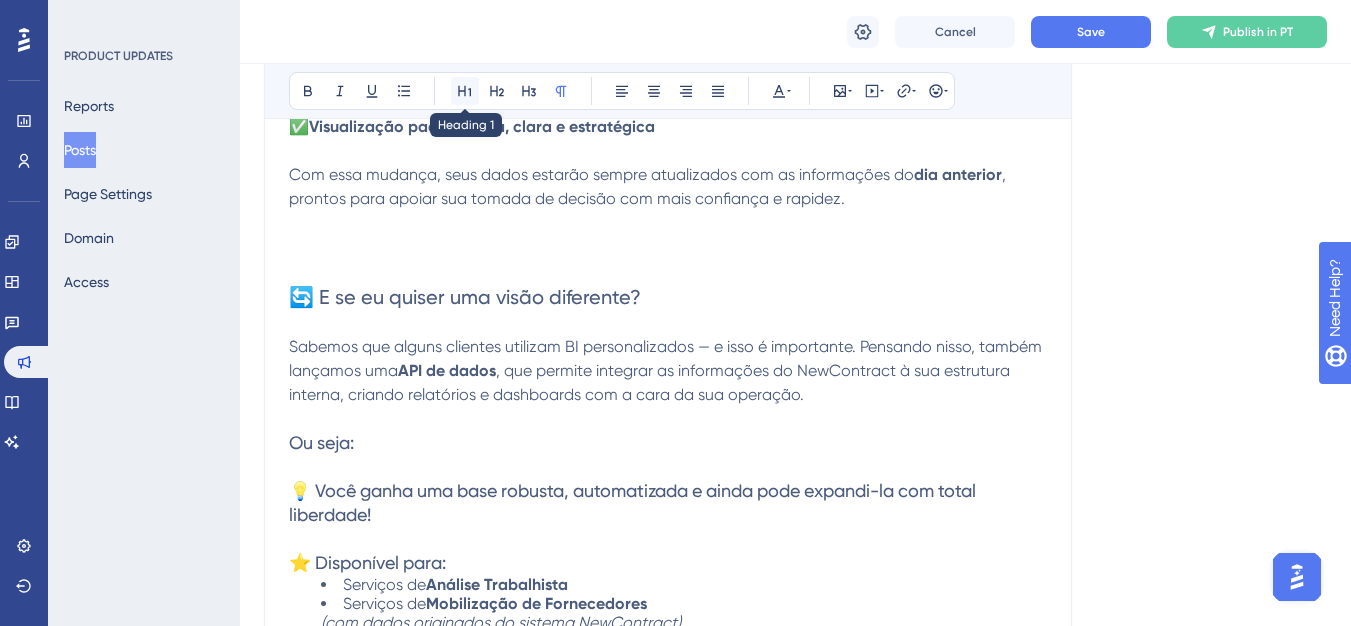 click at bounding box center (465, 91) 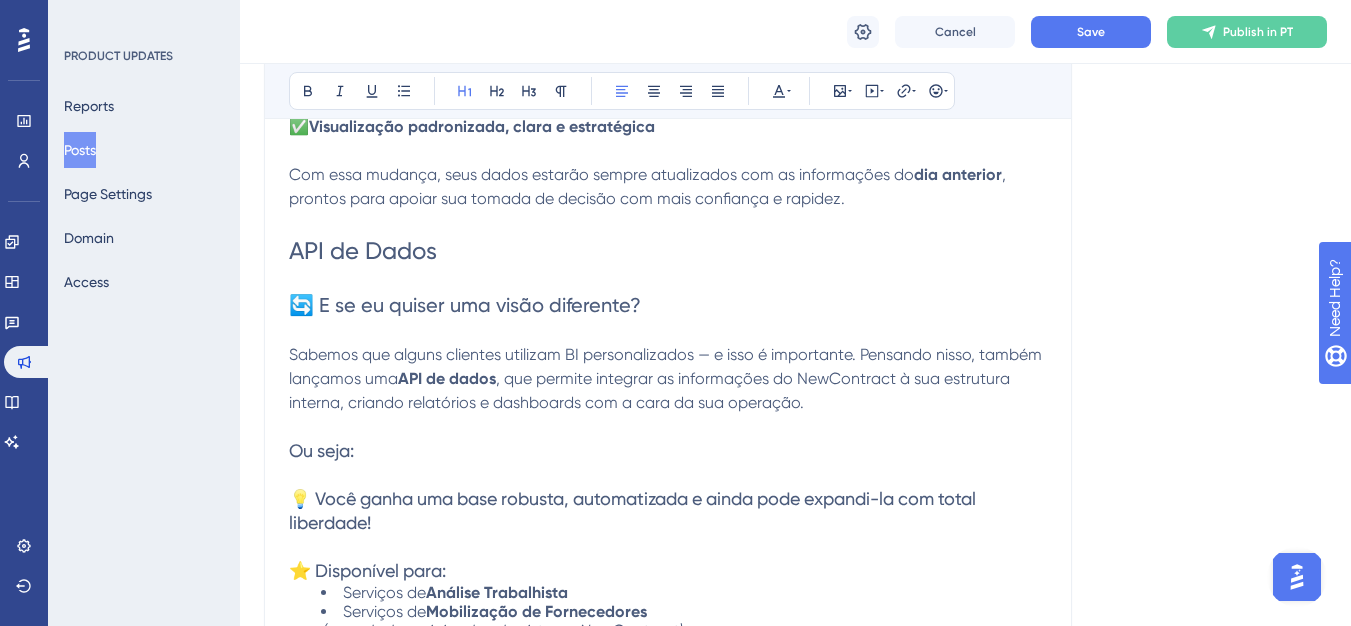 click on "Com essa mudança, seus dados estarão sempre atualizados com as informações do  dia anterior , prontos para apoiar sua tomada de decisão com mais confiança e rapidez." at bounding box center (668, 187) 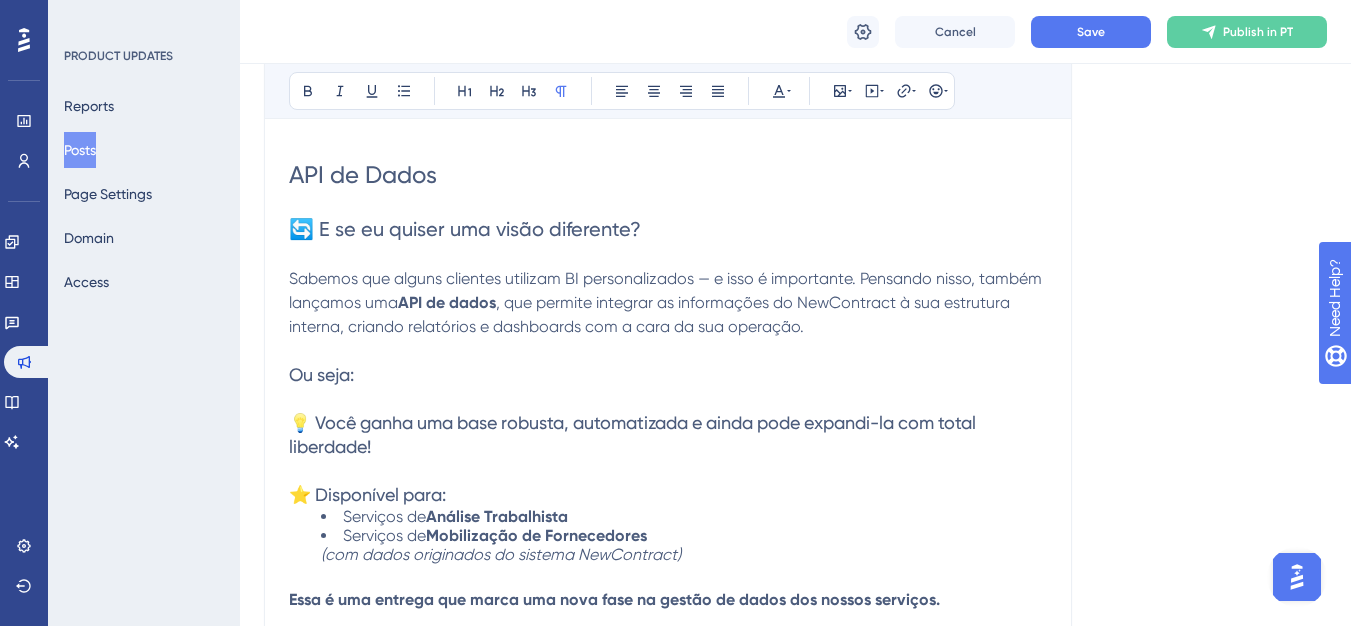 scroll, scrollTop: 1200, scrollLeft: 0, axis: vertical 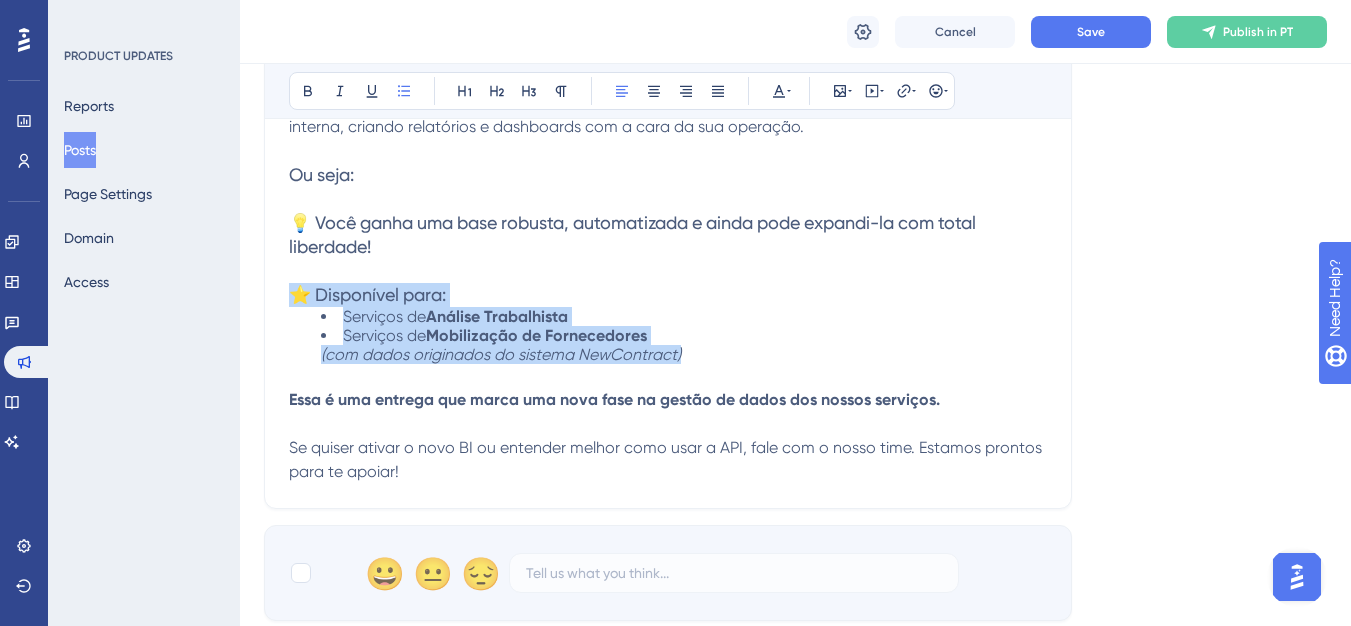 drag, startPoint x: 703, startPoint y: 355, endPoint x: 278, endPoint y: 297, distance: 428.9394 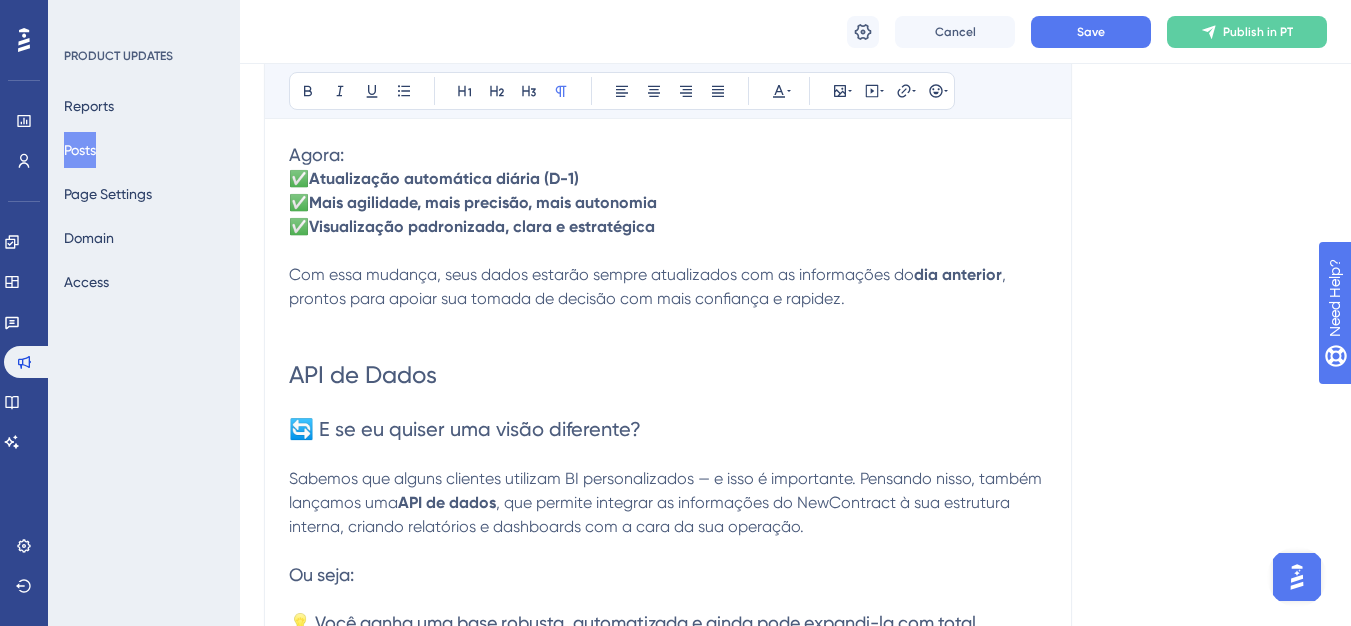 scroll, scrollTop: 900, scrollLeft: 0, axis: vertical 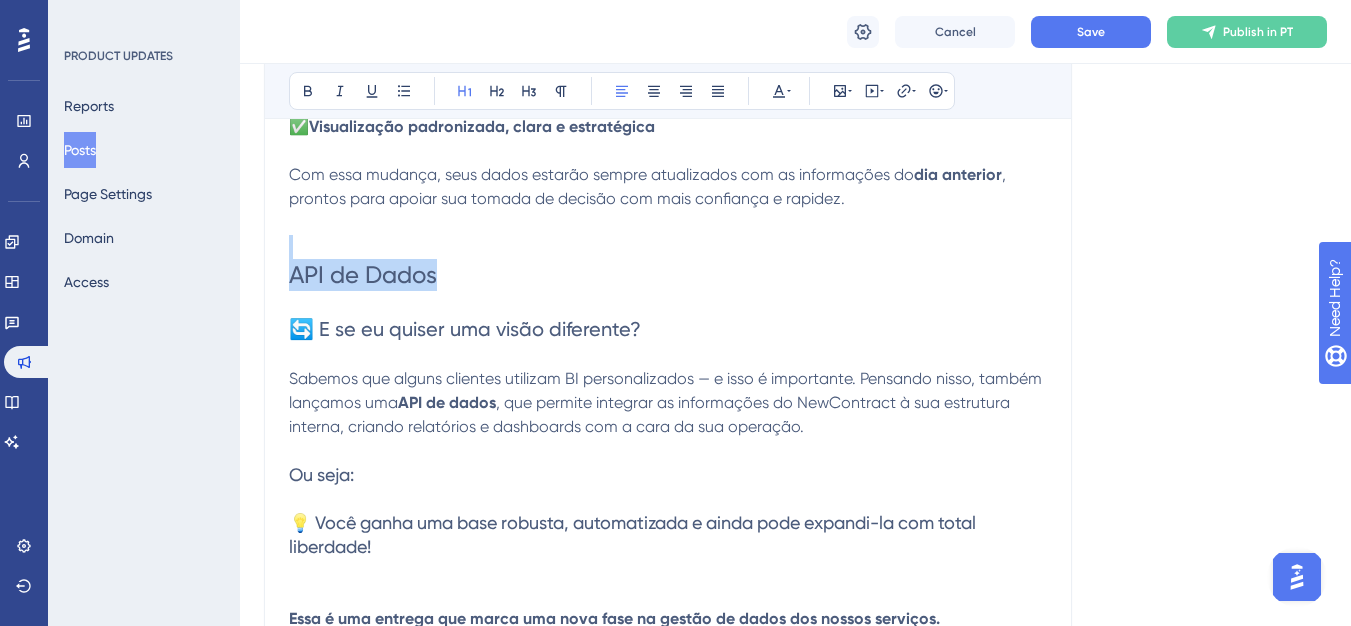 drag, startPoint x: 461, startPoint y: 268, endPoint x: 305, endPoint y: 243, distance: 157.99051 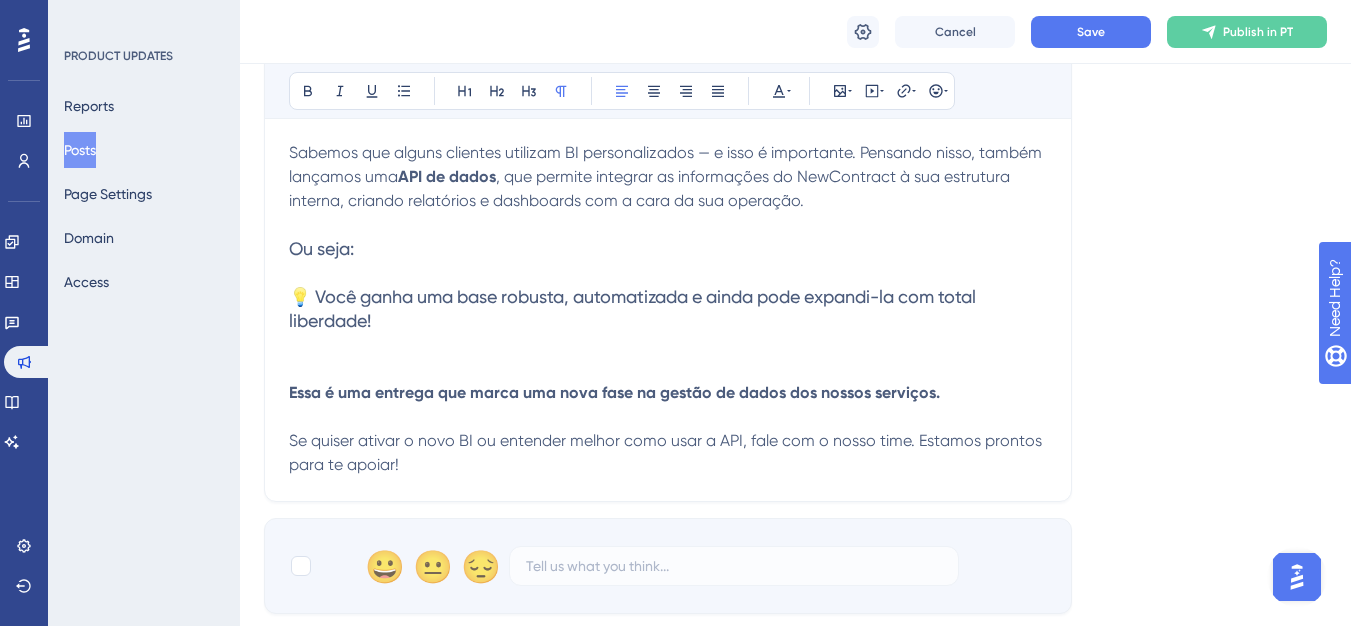 scroll, scrollTop: 1100, scrollLeft: 0, axis: vertical 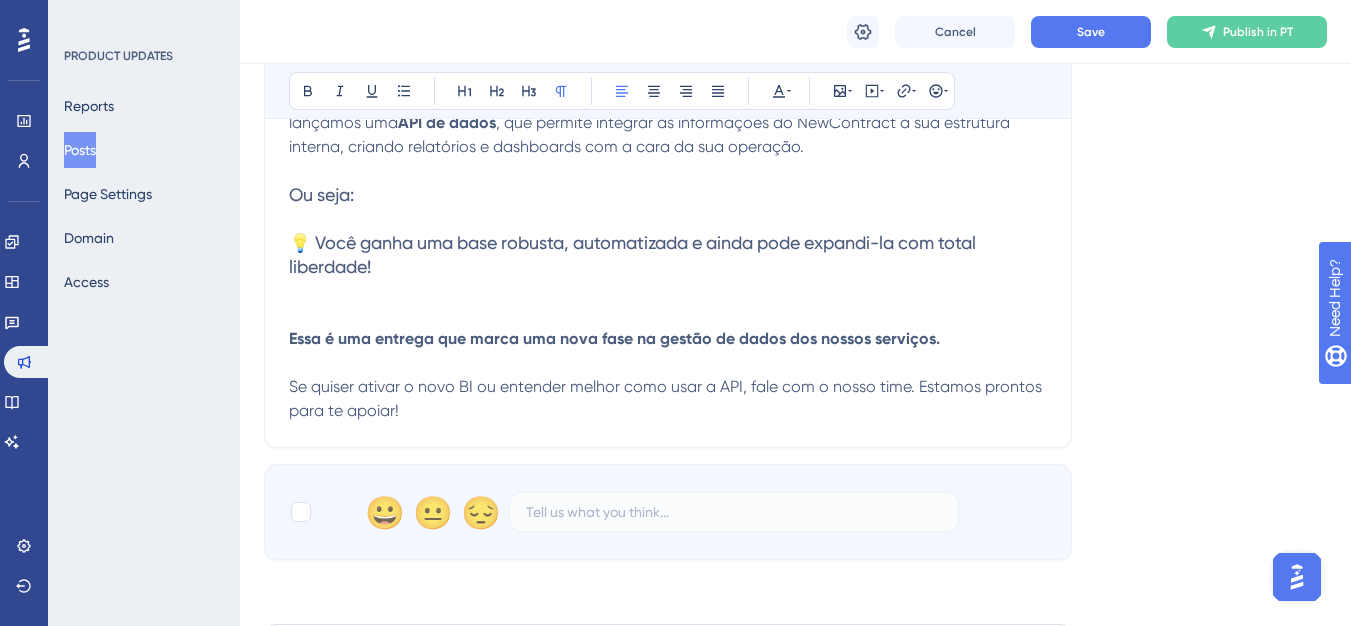 click at bounding box center [668, 291] 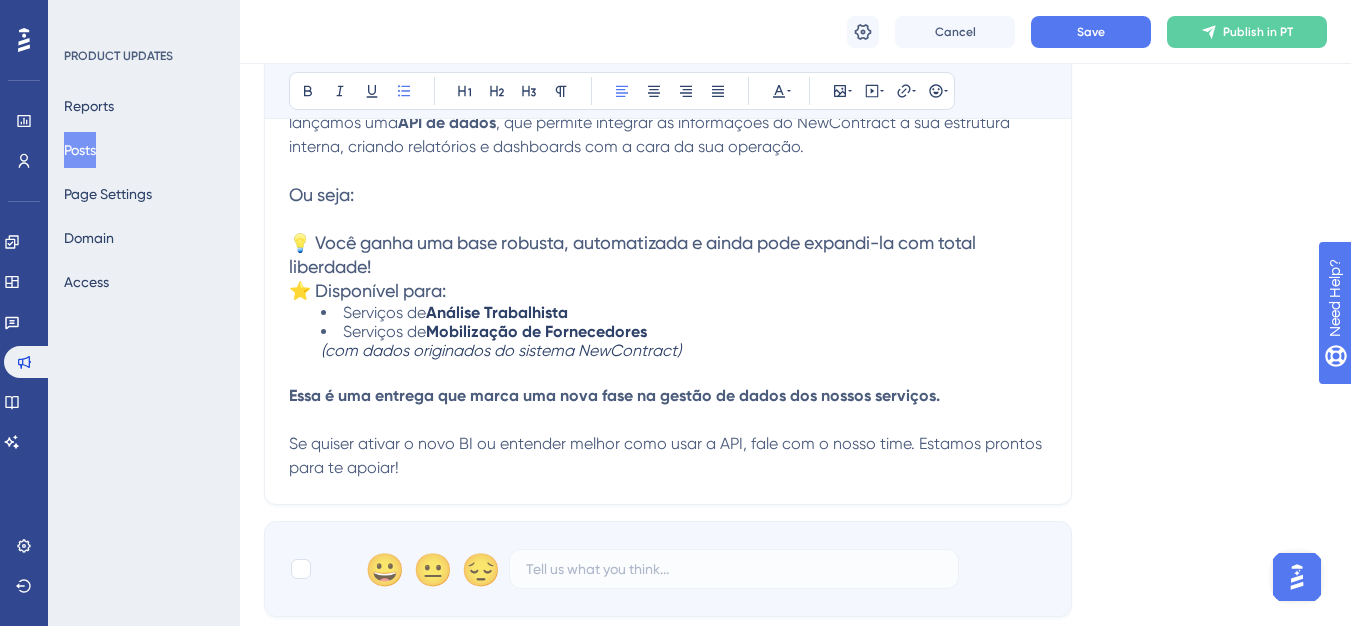click on "⭐ Disponível para:" at bounding box center [367, 290] 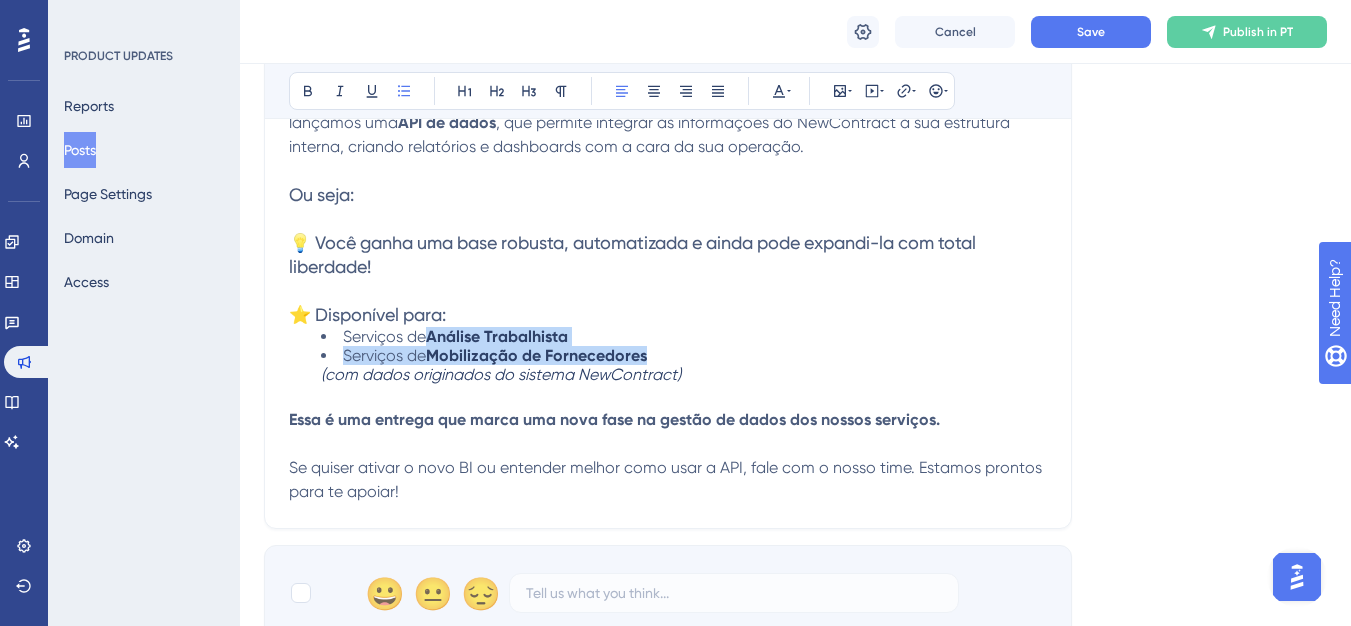 drag, startPoint x: 671, startPoint y: 352, endPoint x: 423, endPoint y: 340, distance: 248.29015 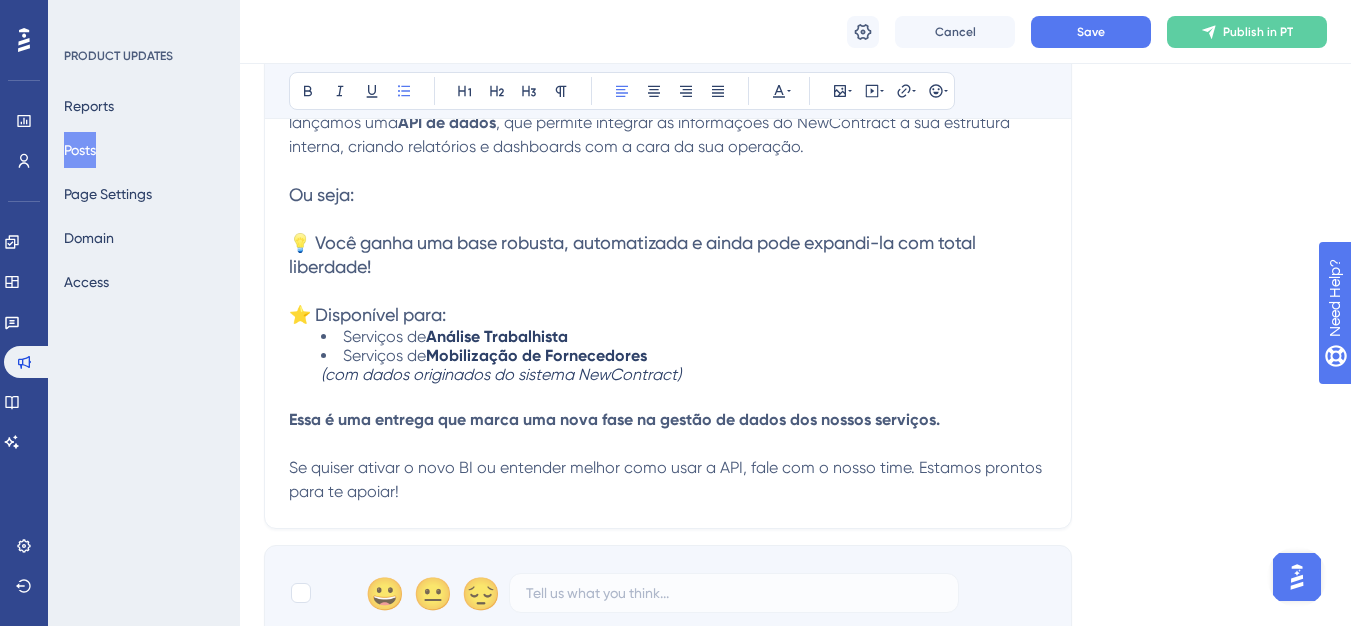 click on "Bold Italic Underline Bullet Point Heading 1 Heading 2 Heading 3 Normal Align Left Align Center Align Right Align Justify Text Color Insert Image Embed Video Hyperlink Emojis" at bounding box center [622, 91] 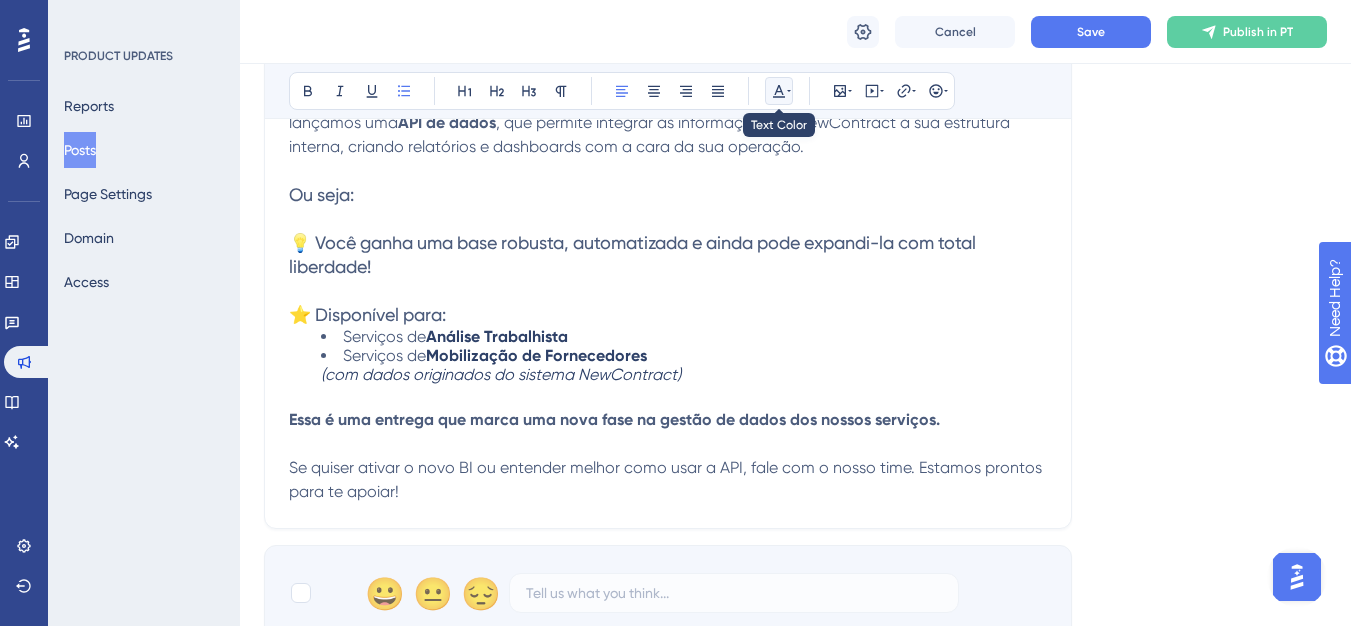 click 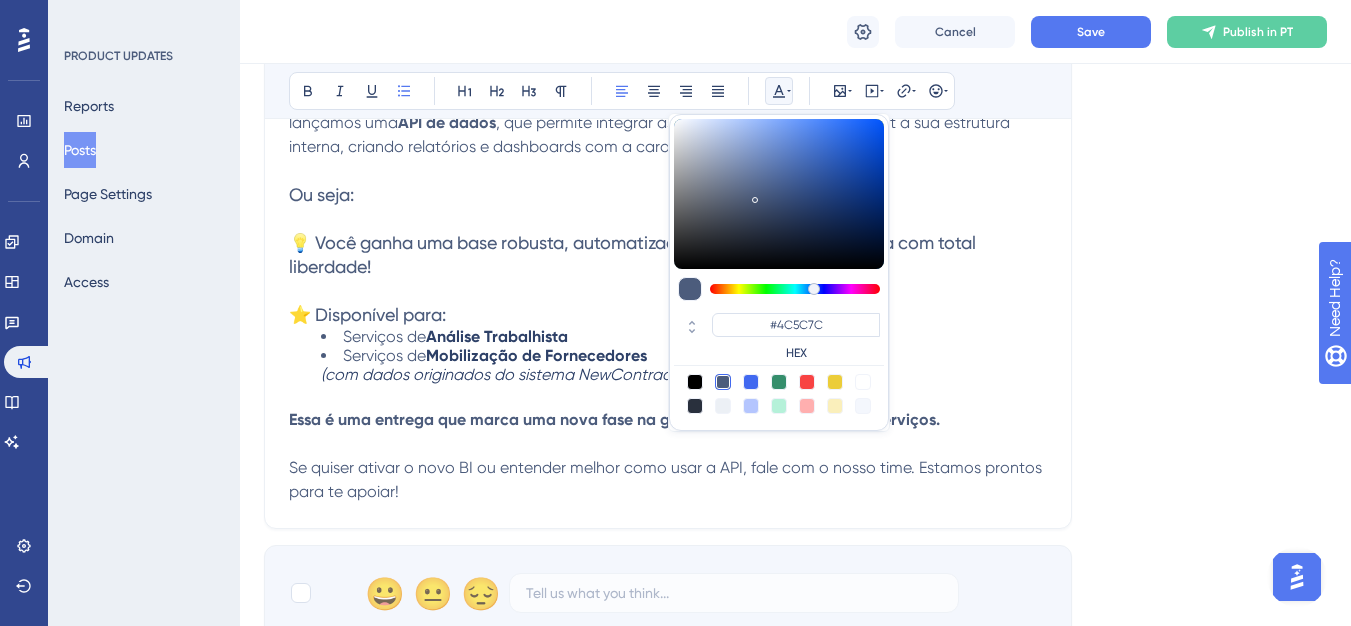 drag, startPoint x: 724, startPoint y: 379, endPoint x: 696, endPoint y: 378, distance: 28.01785 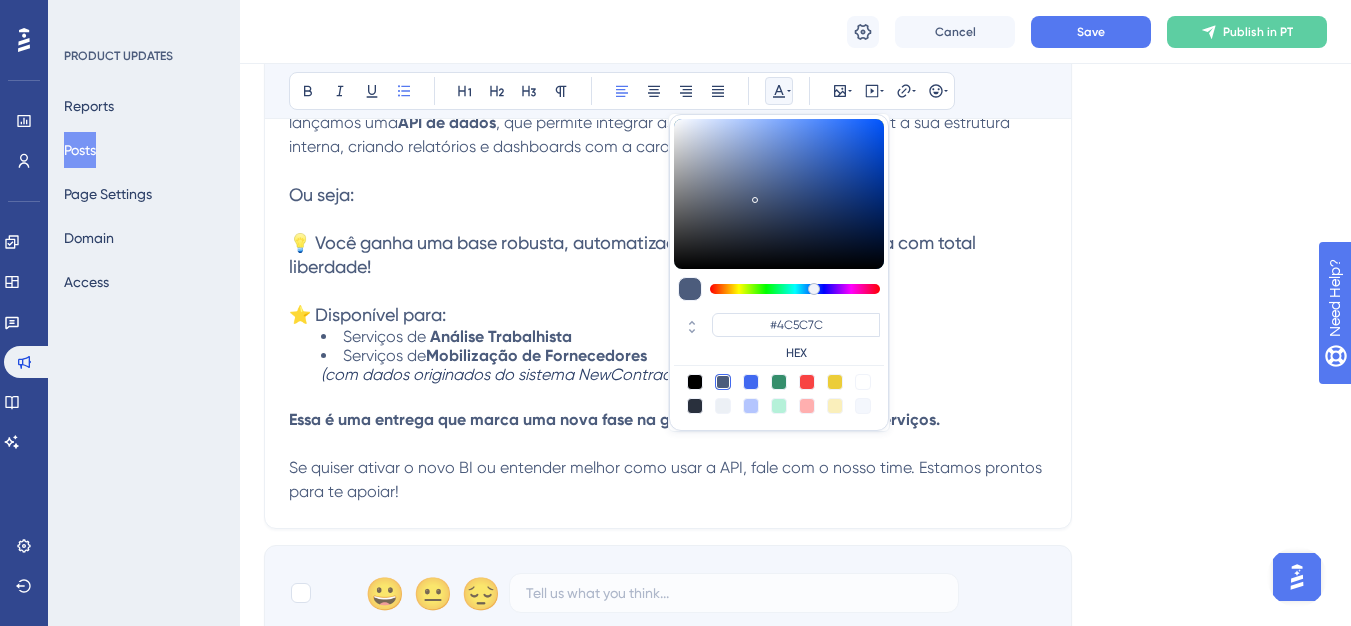 click on "⭐ Disponível para:" at bounding box center [668, 315] 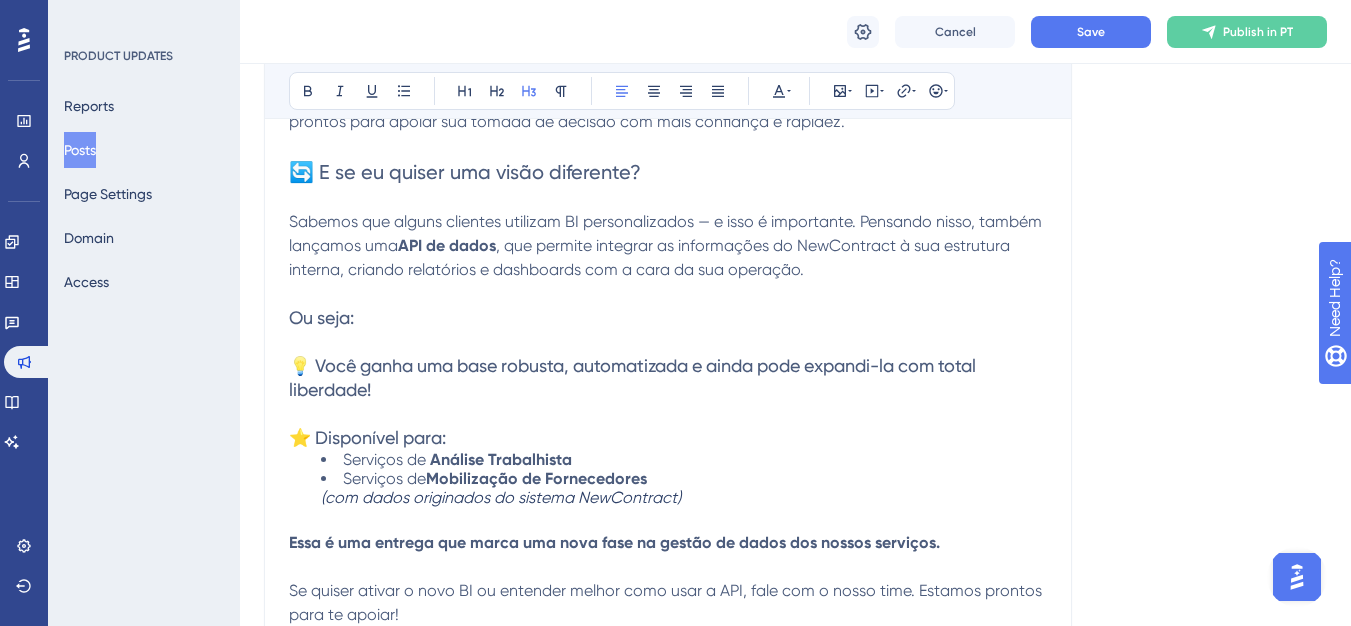 scroll, scrollTop: 1000, scrollLeft: 0, axis: vertical 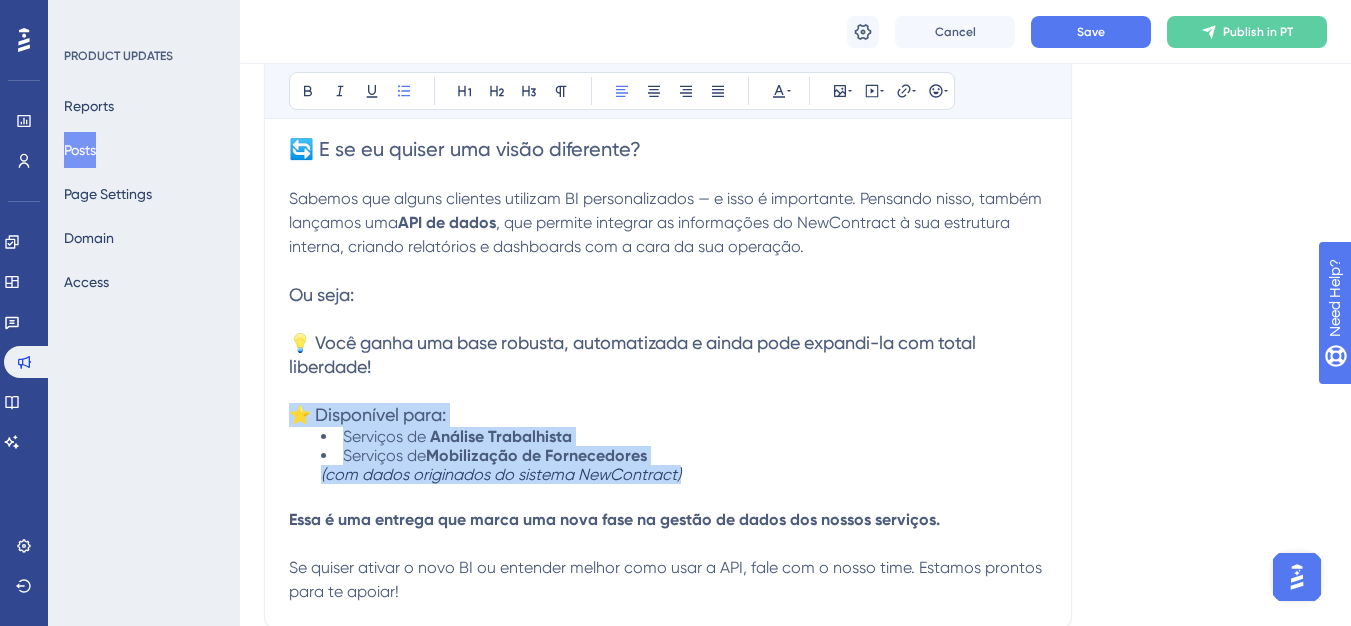 drag, startPoint x: 712, startPoint y: 470, endPoint x: 271, endPoint y: 415, distance: 444.41647 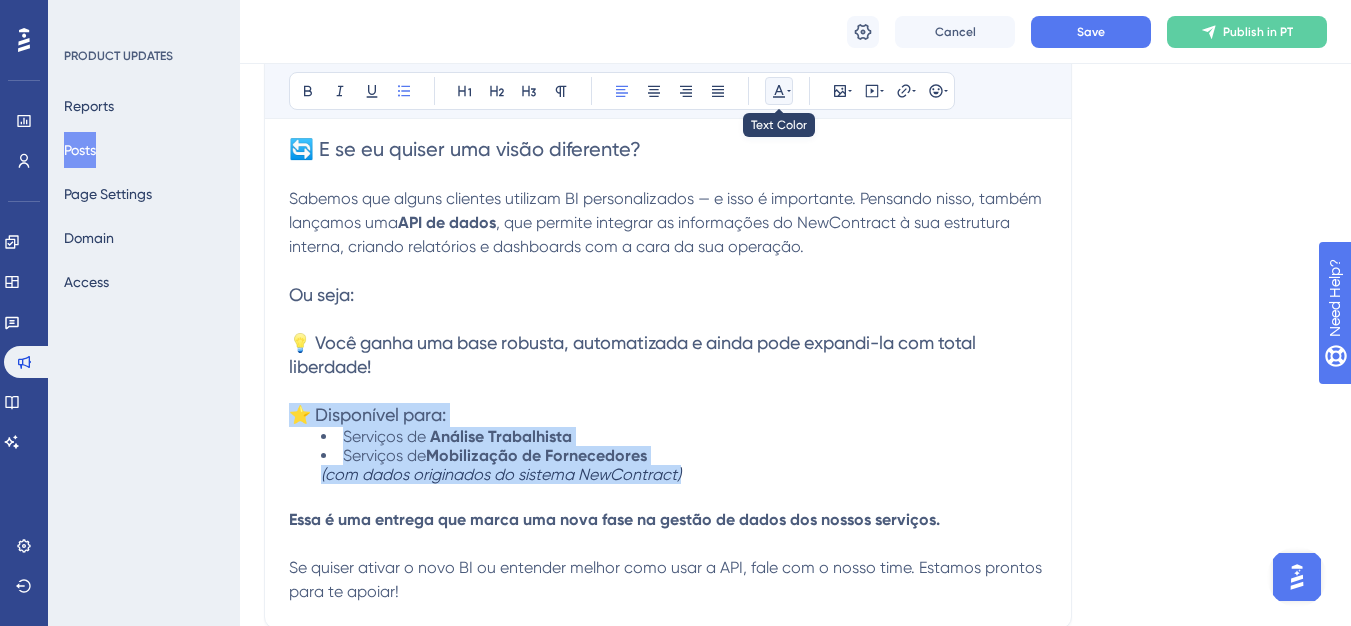 click 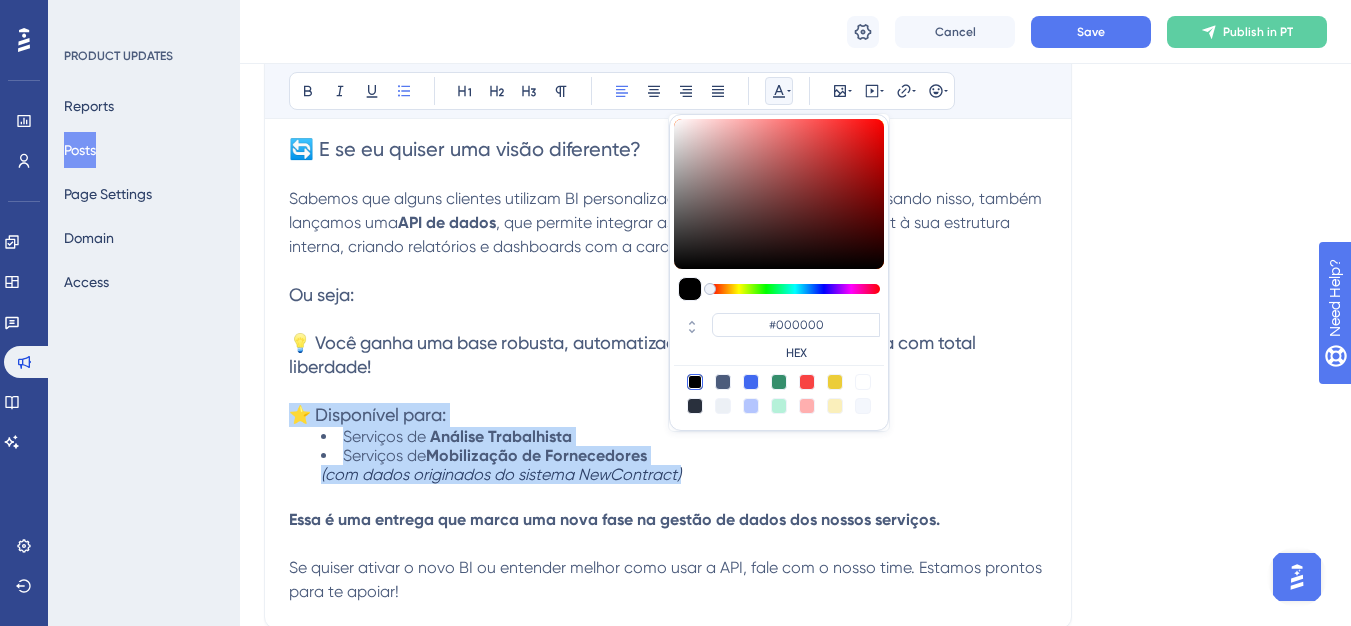 click at bounding box center (723, 382) 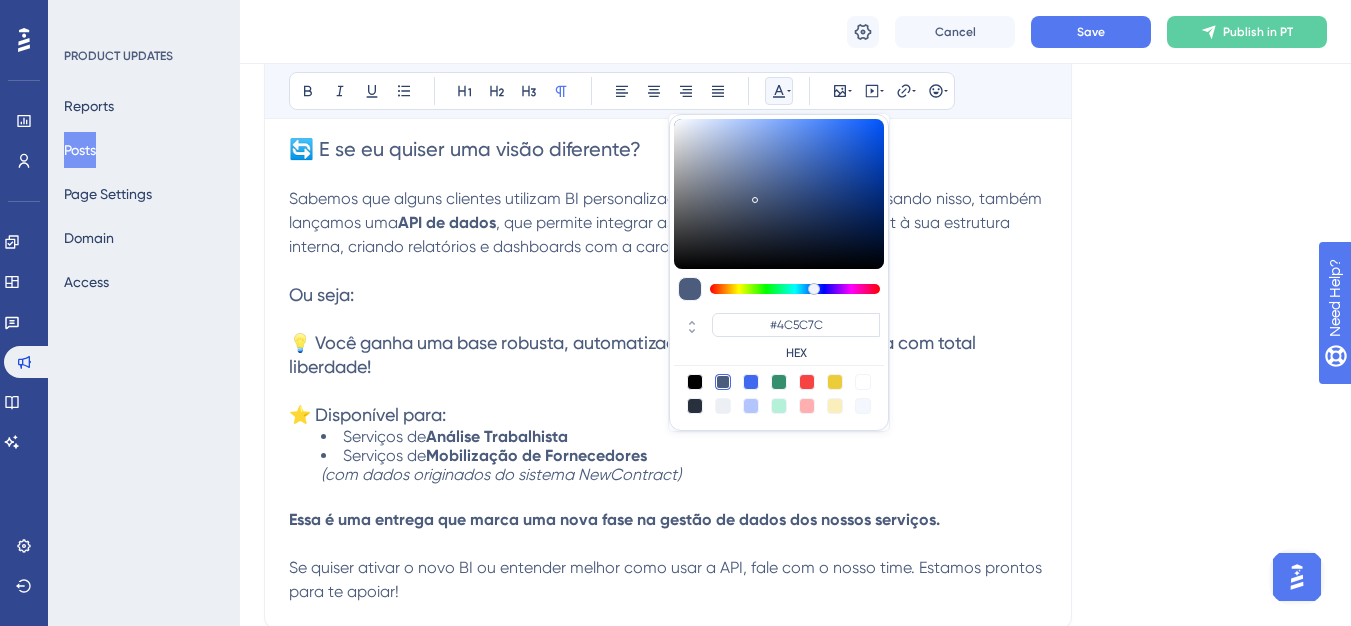 click at bounding box center [668, 391] 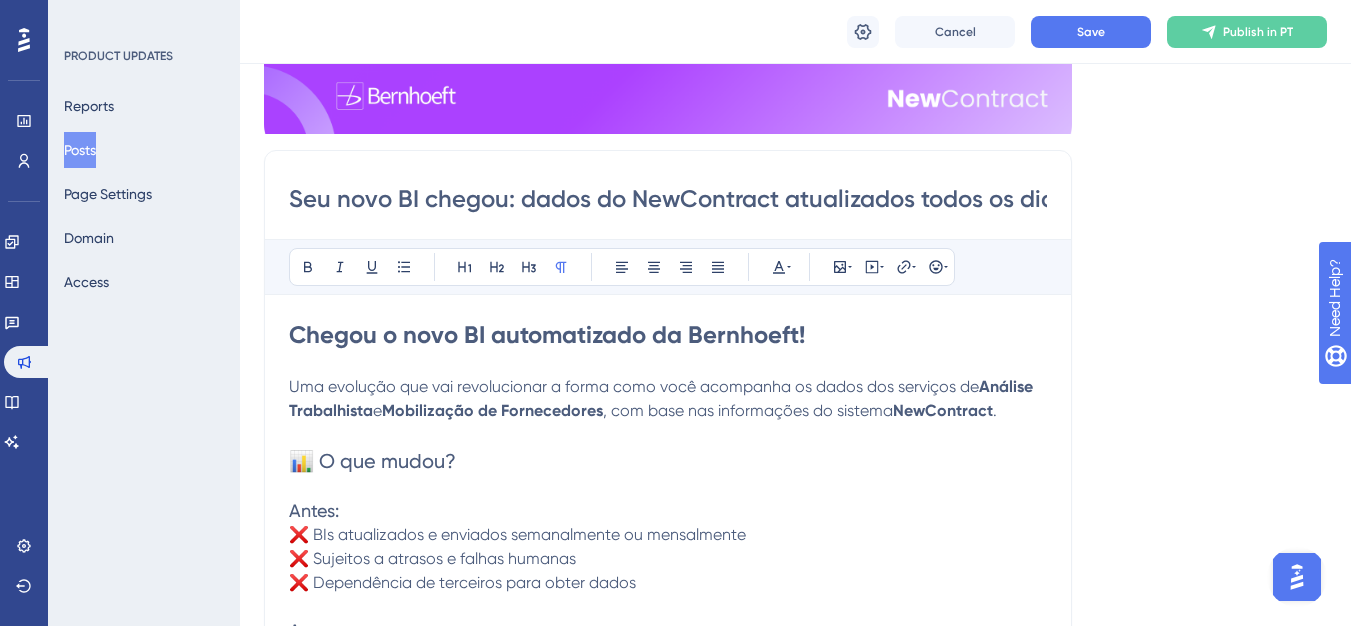 scroll, scrollTop: 300, scrollLeft: 0, axis: vertical 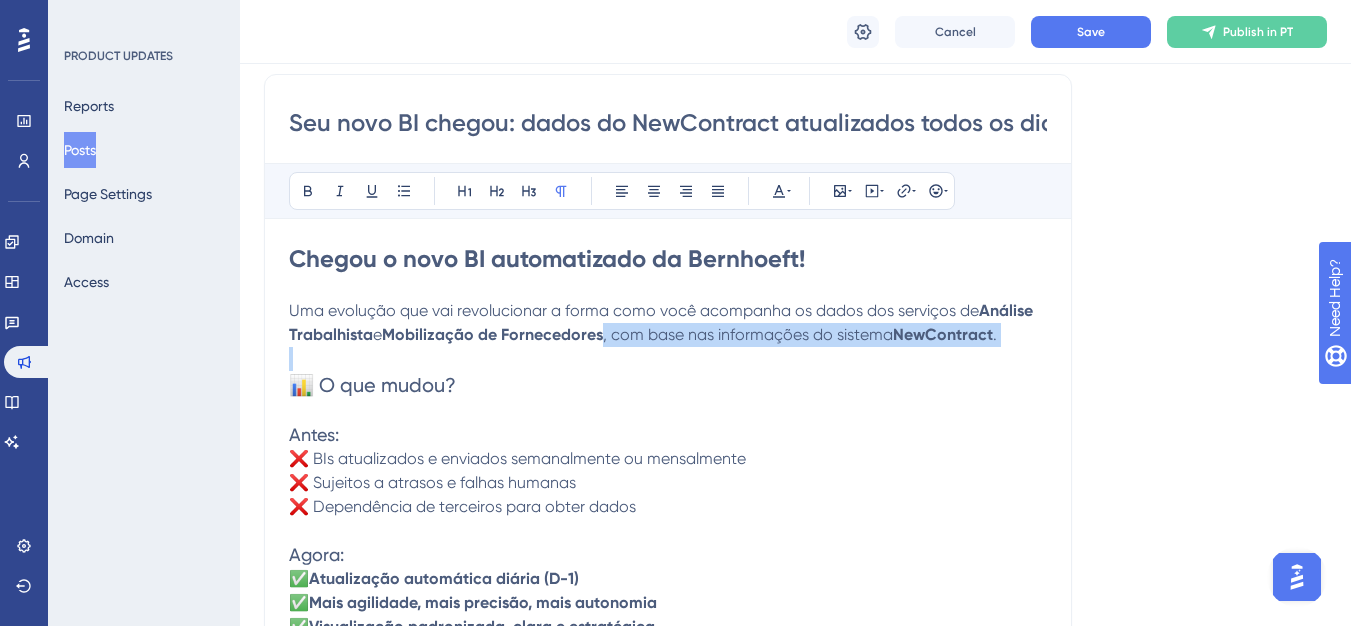 drag, startPoint x: 608, startPoint y: 342, endPoint x: 543, endPoint y: 349, distance: 65.37584 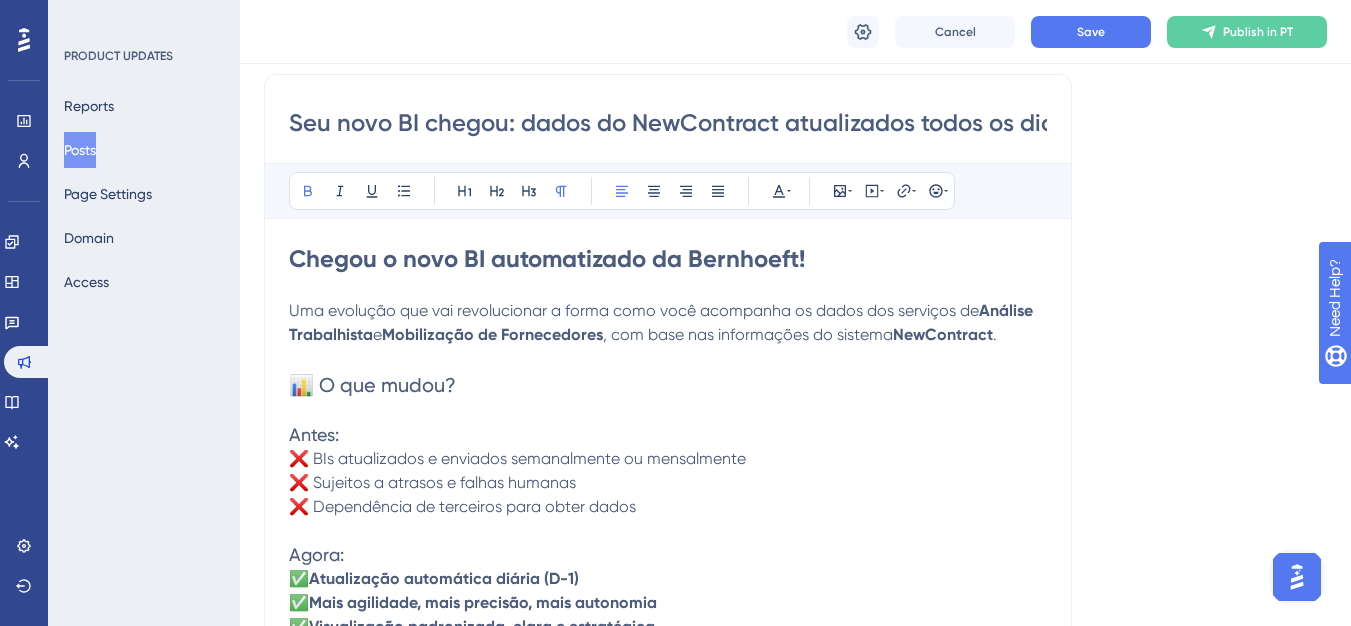 click on "Mobilização de Fornecedores" at bounding box center [492, 334] 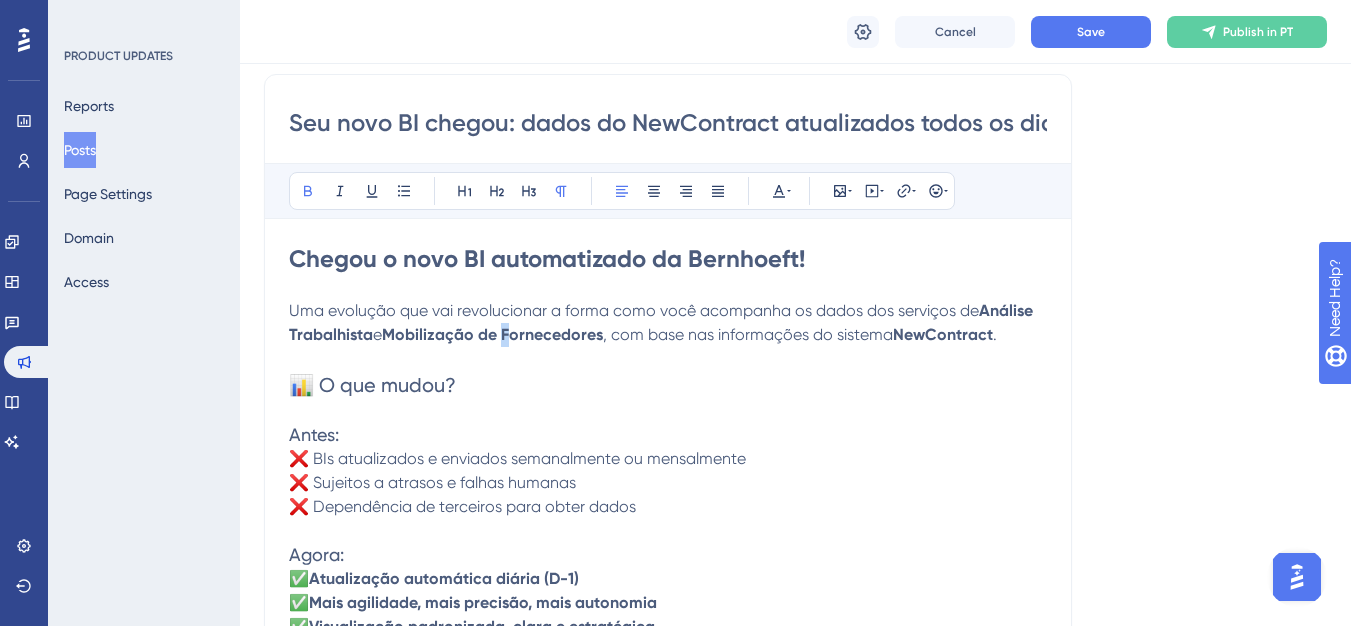 click on "Mobilização de Fornecedores" at bounding box center (492, 334) 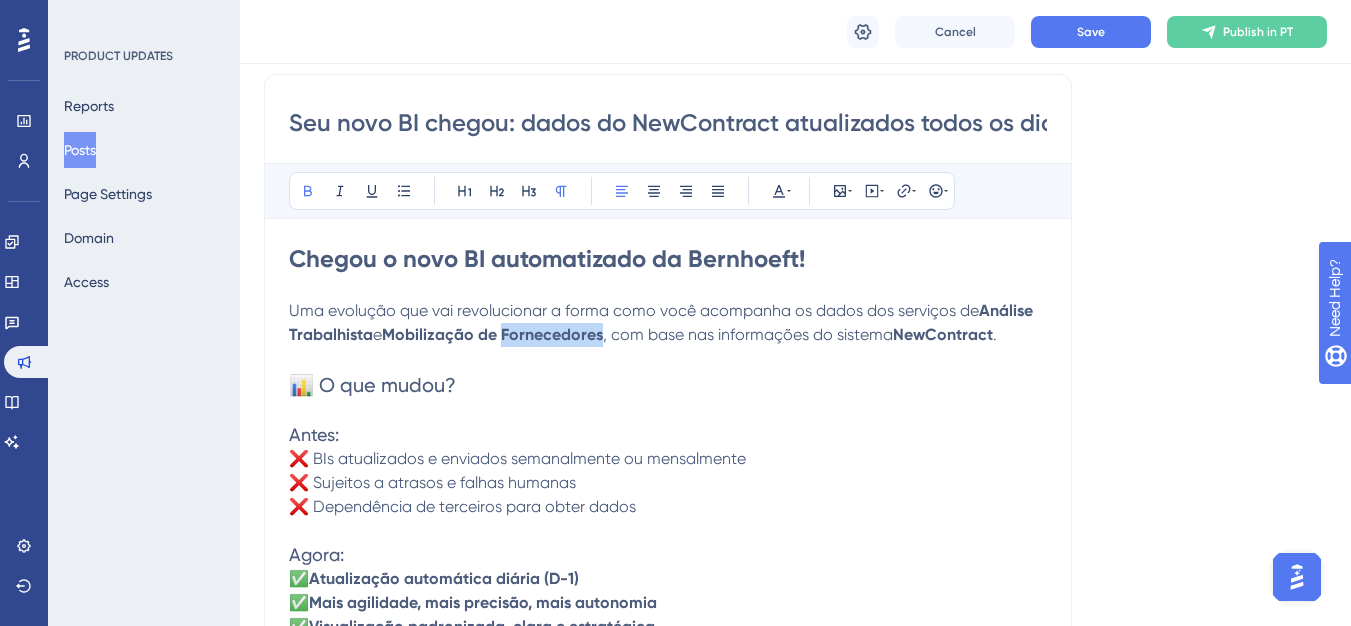 drag, startPoint x: 510, startPoint y: 341, endPoint x: 605, endPoint y: 341, distance: 95 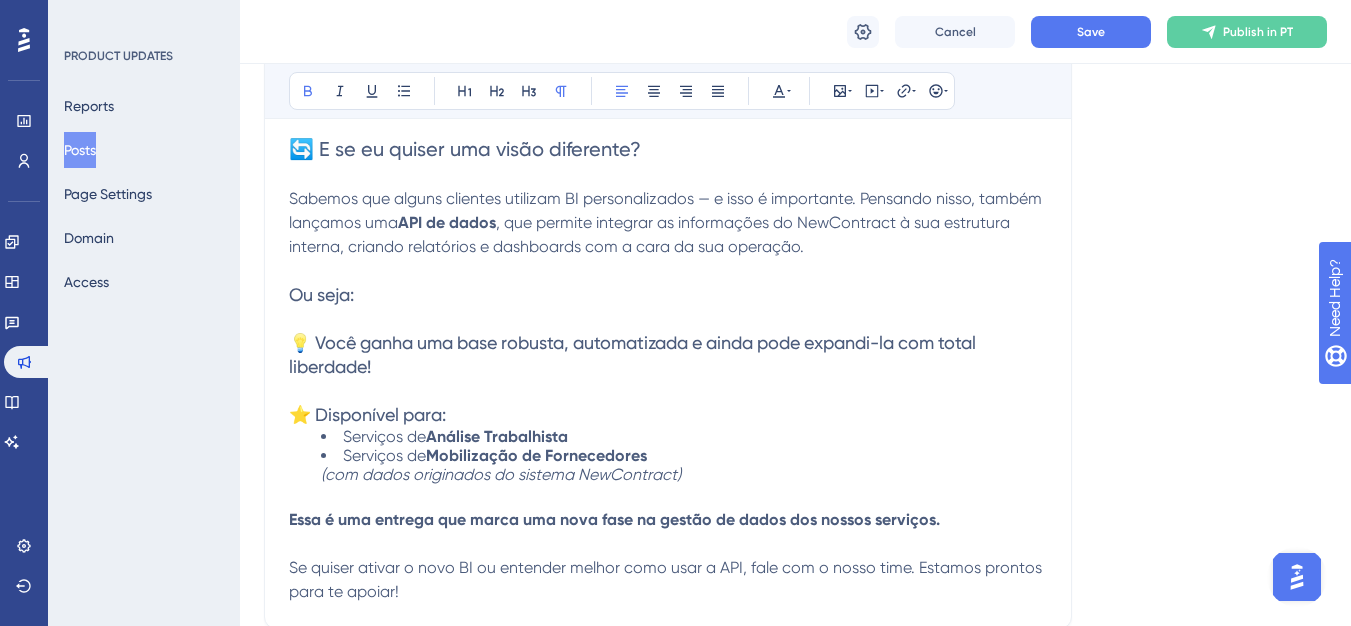 scroll, scrollTop: 1100, scrollLeft: 0, axis: vertical 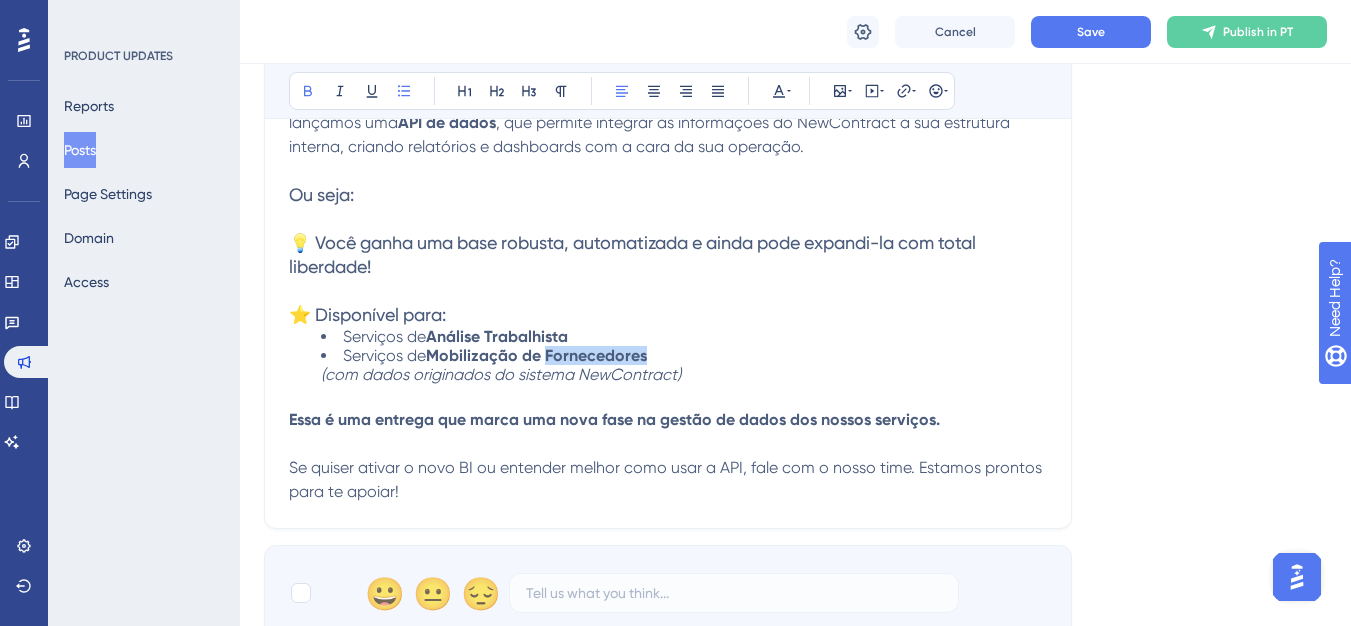 drag, startPoint x: 649, startPoint y: 356, endPoint x: 549, endPoint y: 353, distance: 100.04499 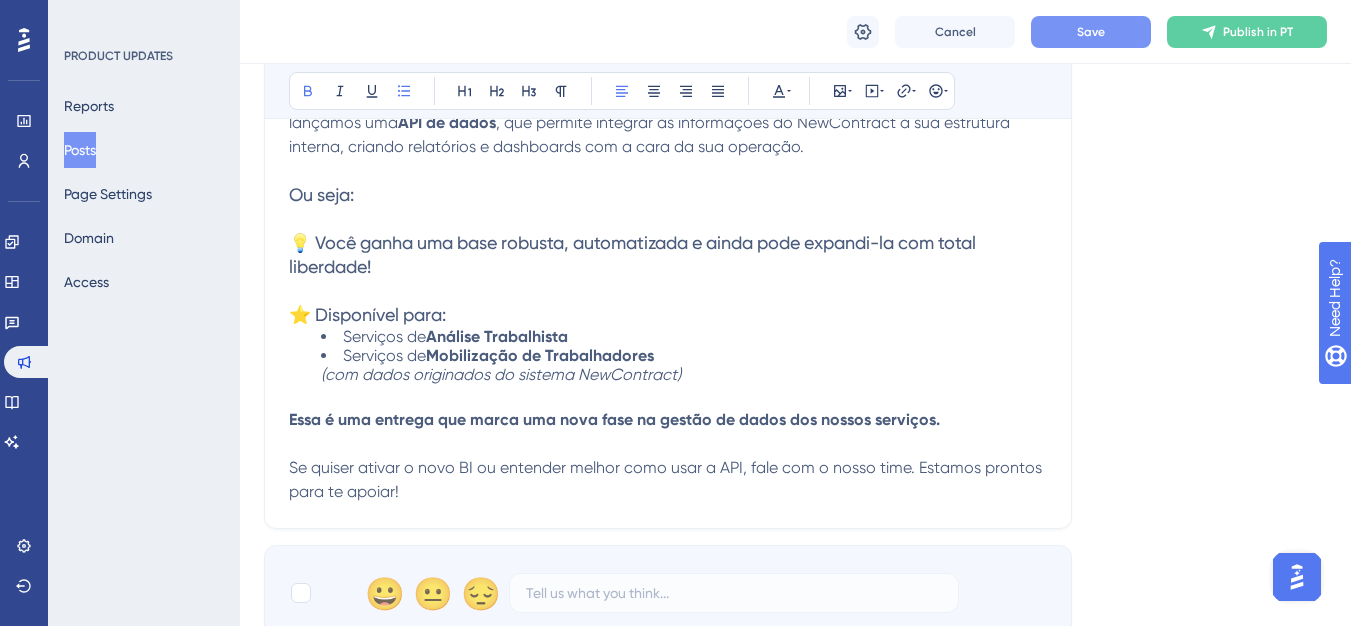 click on "Save" at bounding box center (1091, 32) 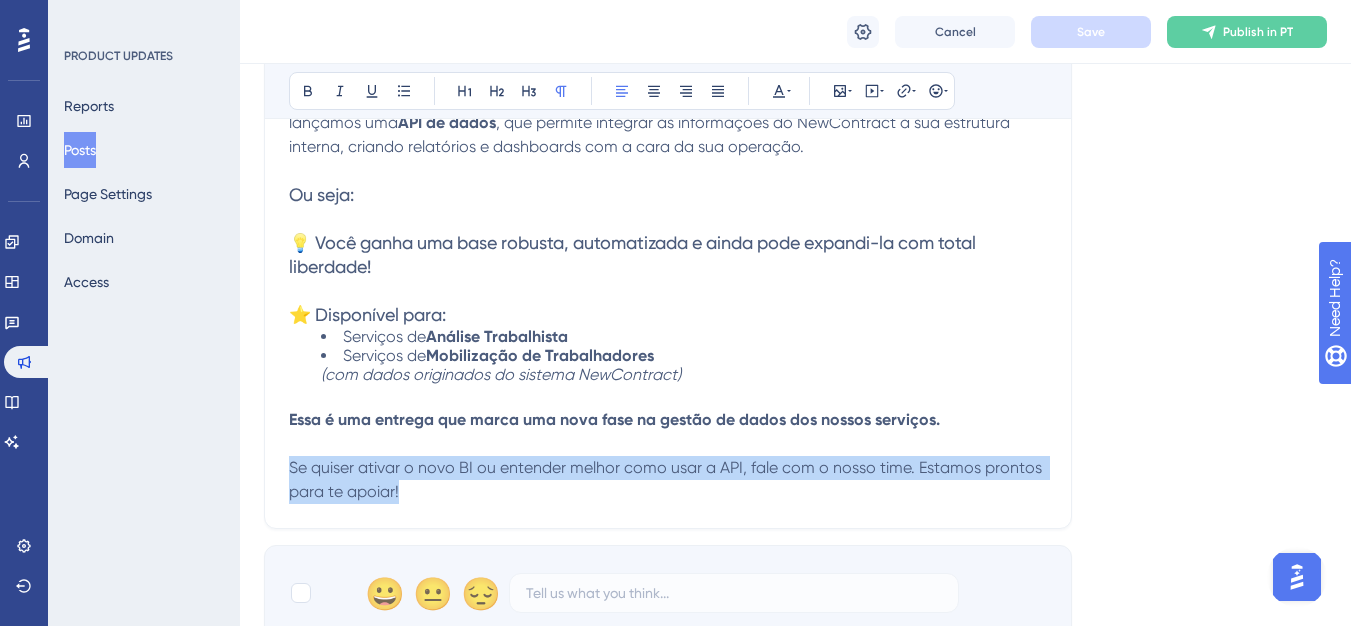 drag, startPoint x: 445, startPoint y: 499, endPoint x: 292, endPoint y: 475, distance: 154.87091 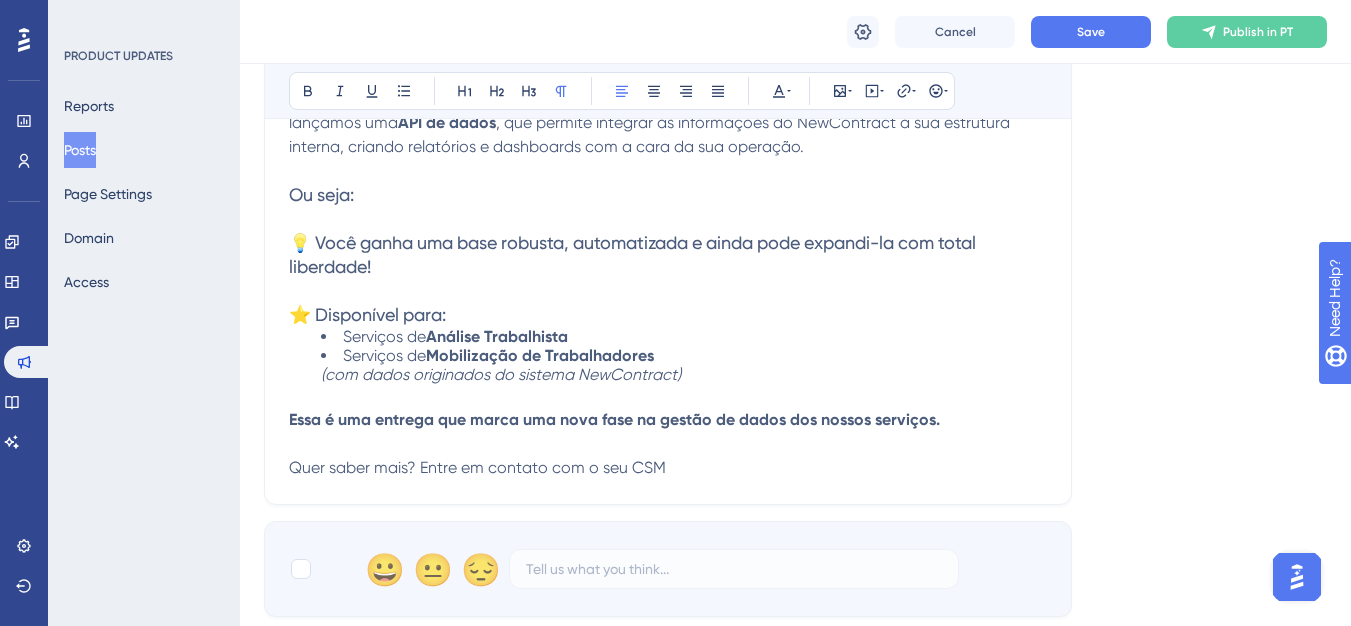 drag, startPoint x: 680, startPoint y: 464, endPoint x: 279, endPoint y: 504, distance: 402.99008 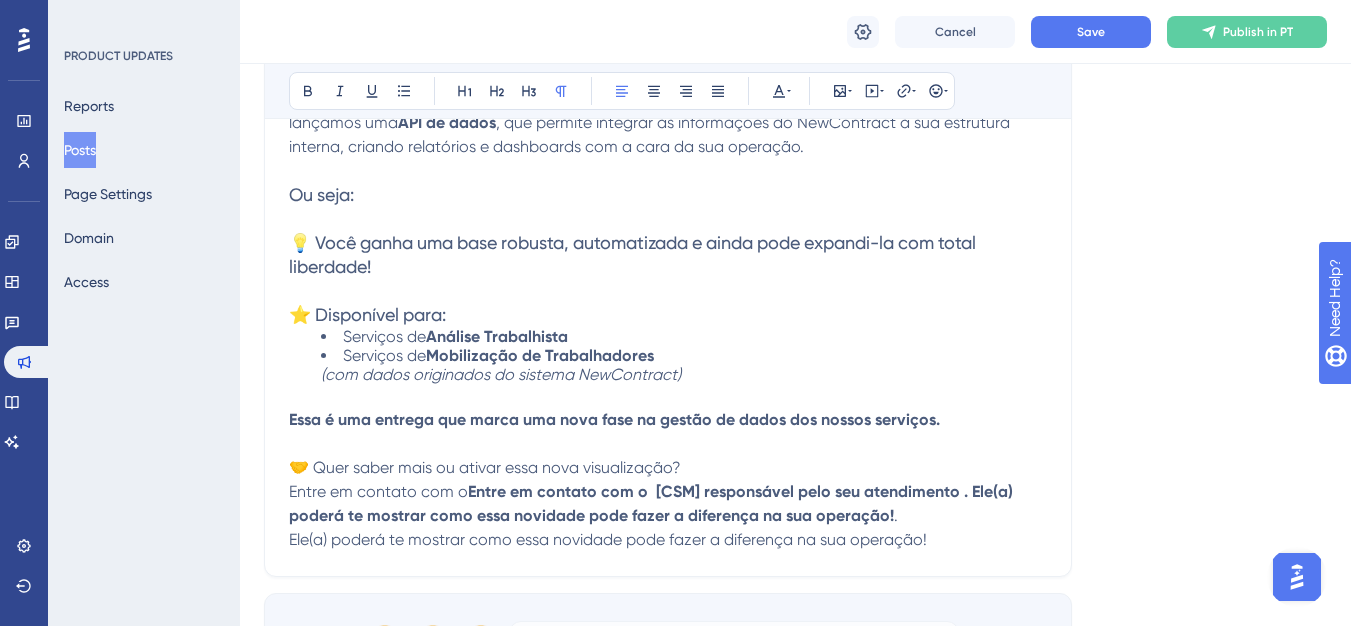 click on "🤝 Quer saber mais ou ativar essa nova visualização?" at bounding box center [485, 467] 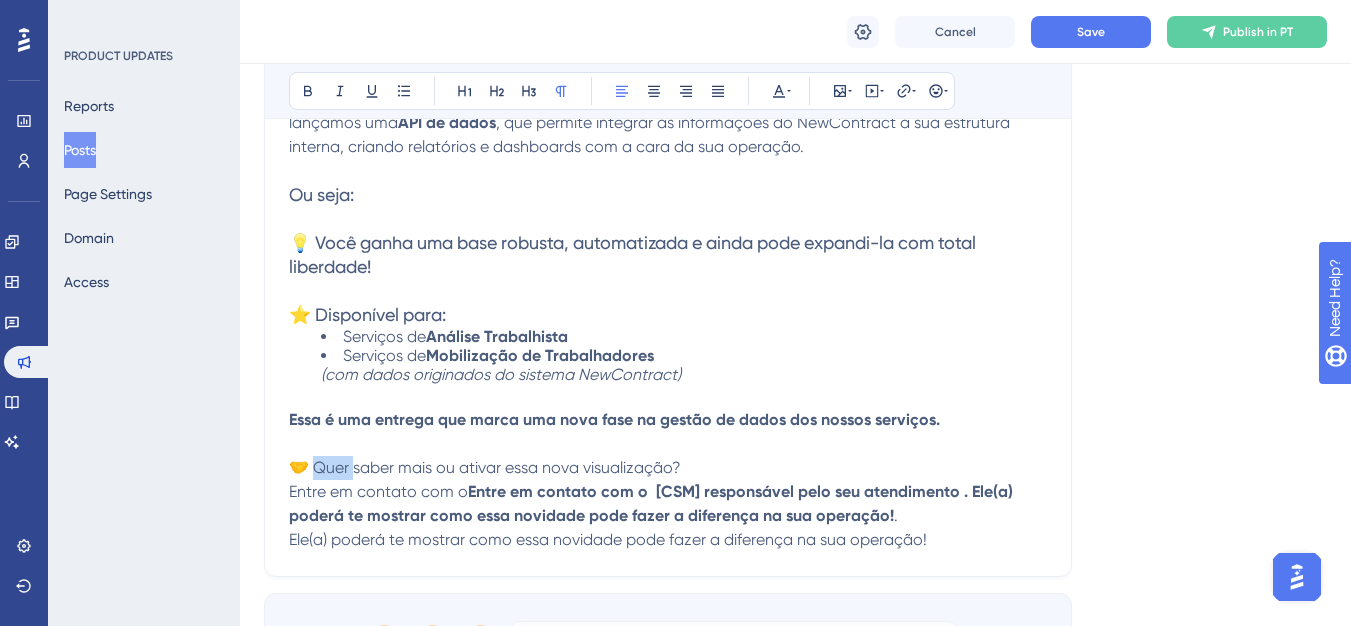 click on "🤝 Quer saber mais ou ativar essa nova visualização?" at bounding box center [485, 467] 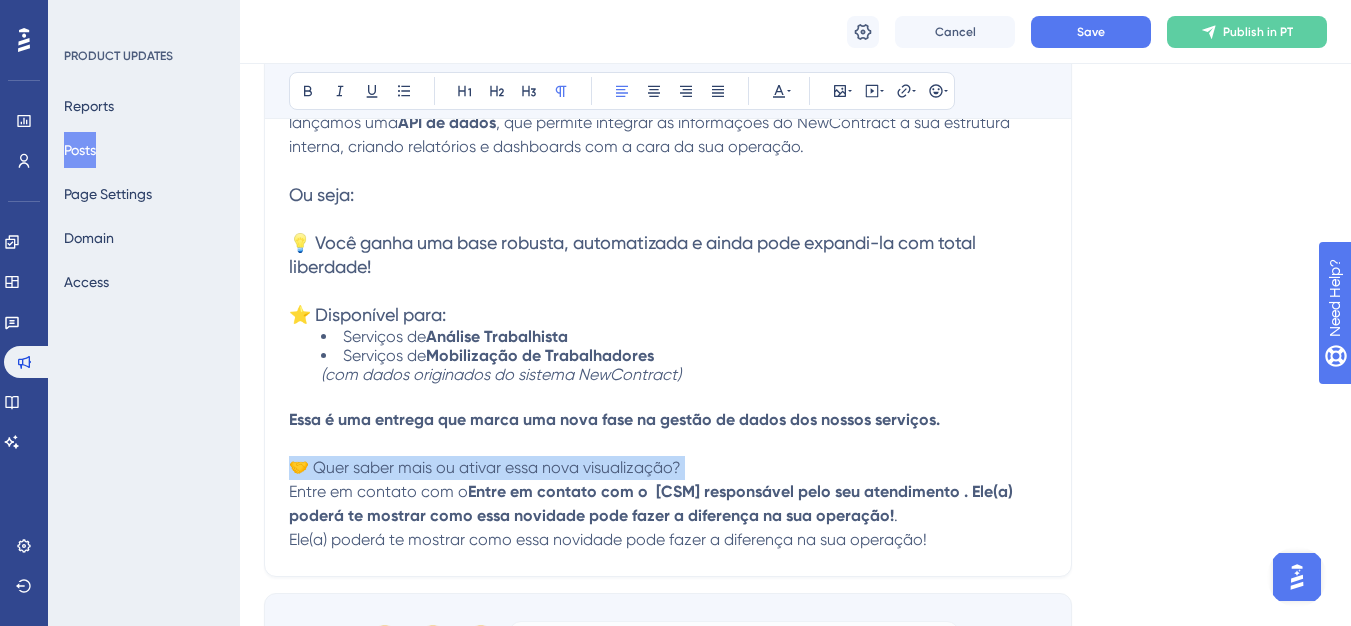 click on "🤝 Quer saber mais ou ativar essa nova visualização?" at bounding box center [485, 467] 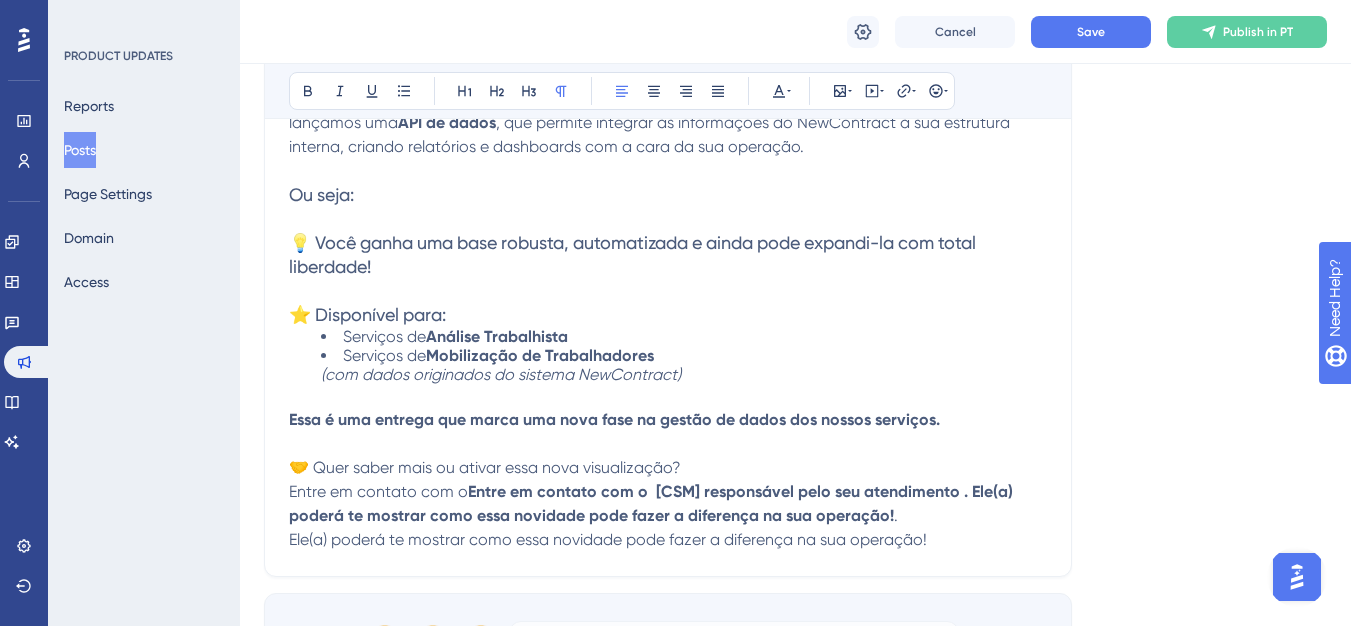 click on "Entre em contato com o" at bounding box center (378, 491) 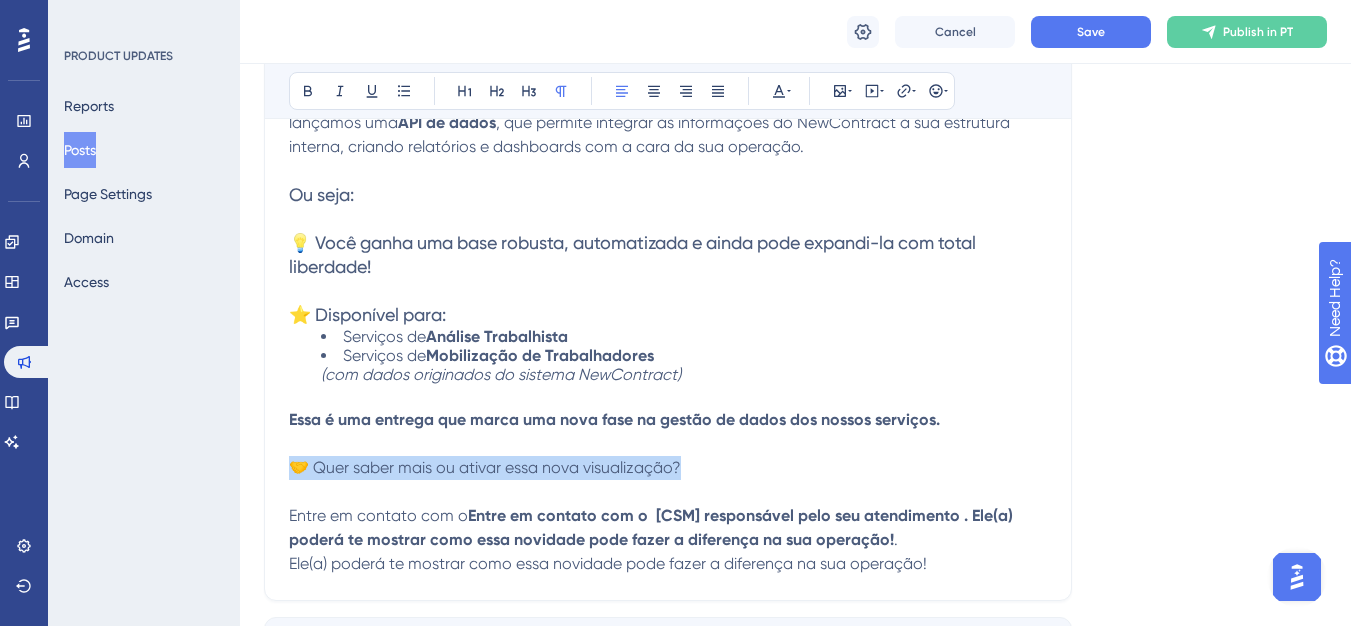 drag, startPoint x: 703, startPoint y: 466, endPoint x: 285, endPoint y: 477, distance: 418.1447 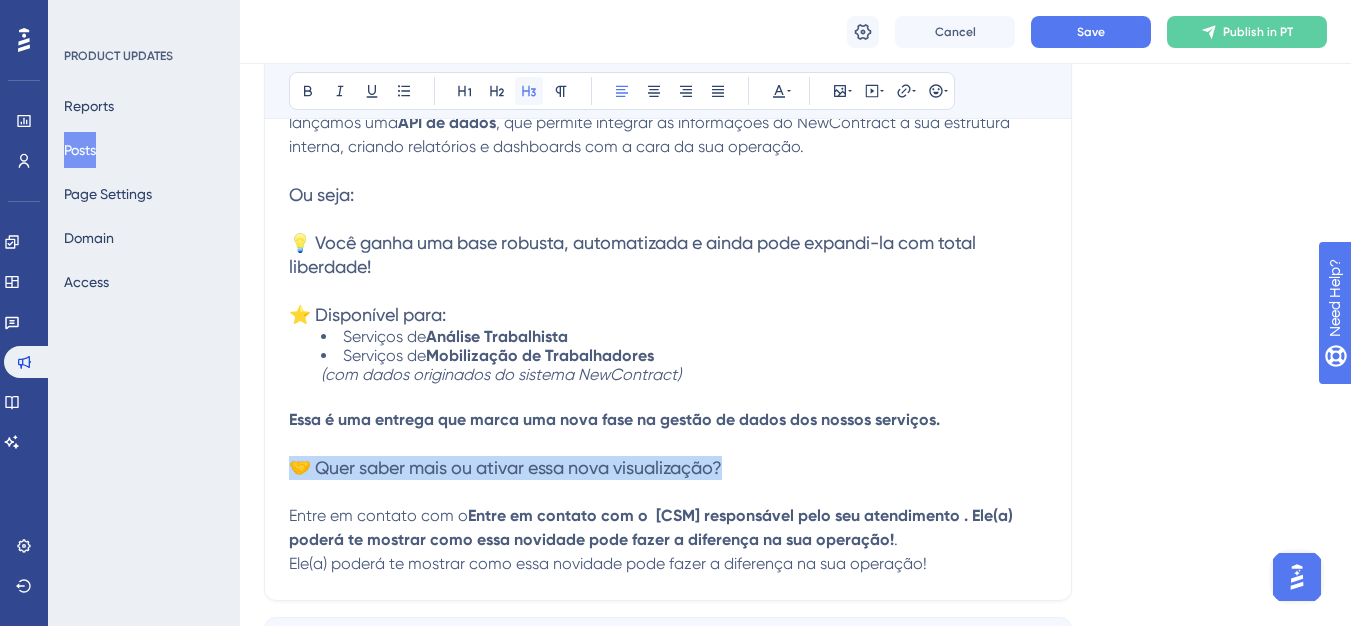 click at bounding box center [529, 91] 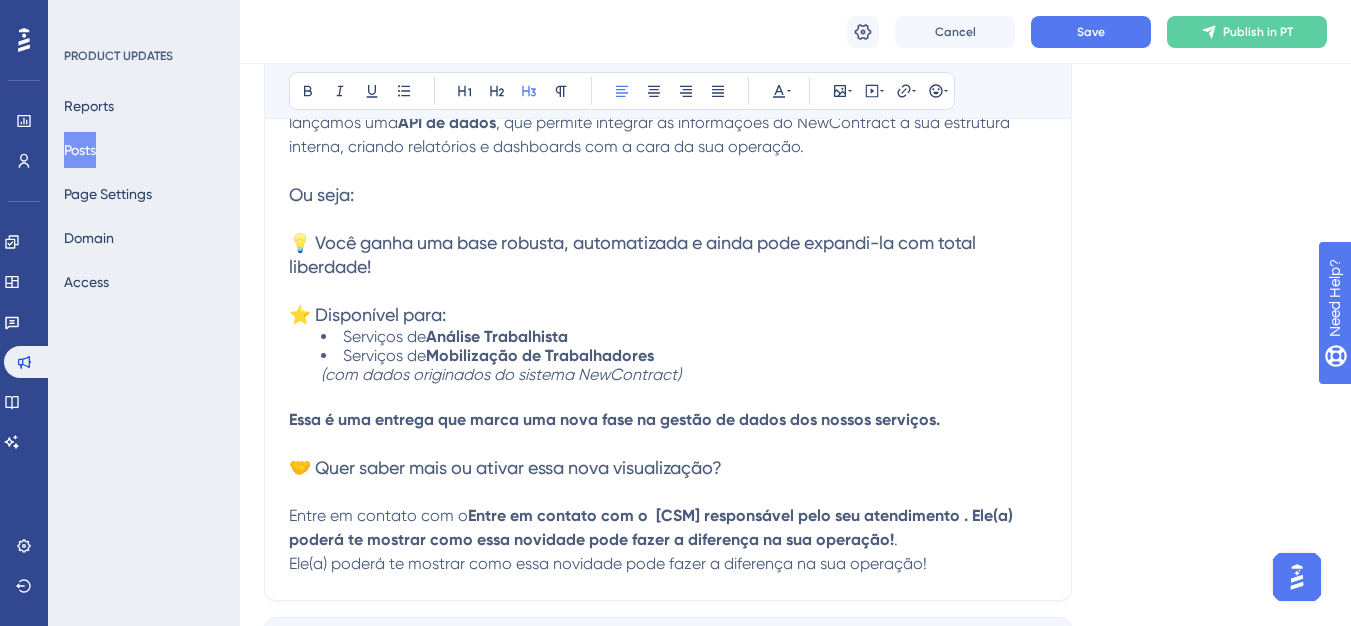click at bounding box center (668, 492) 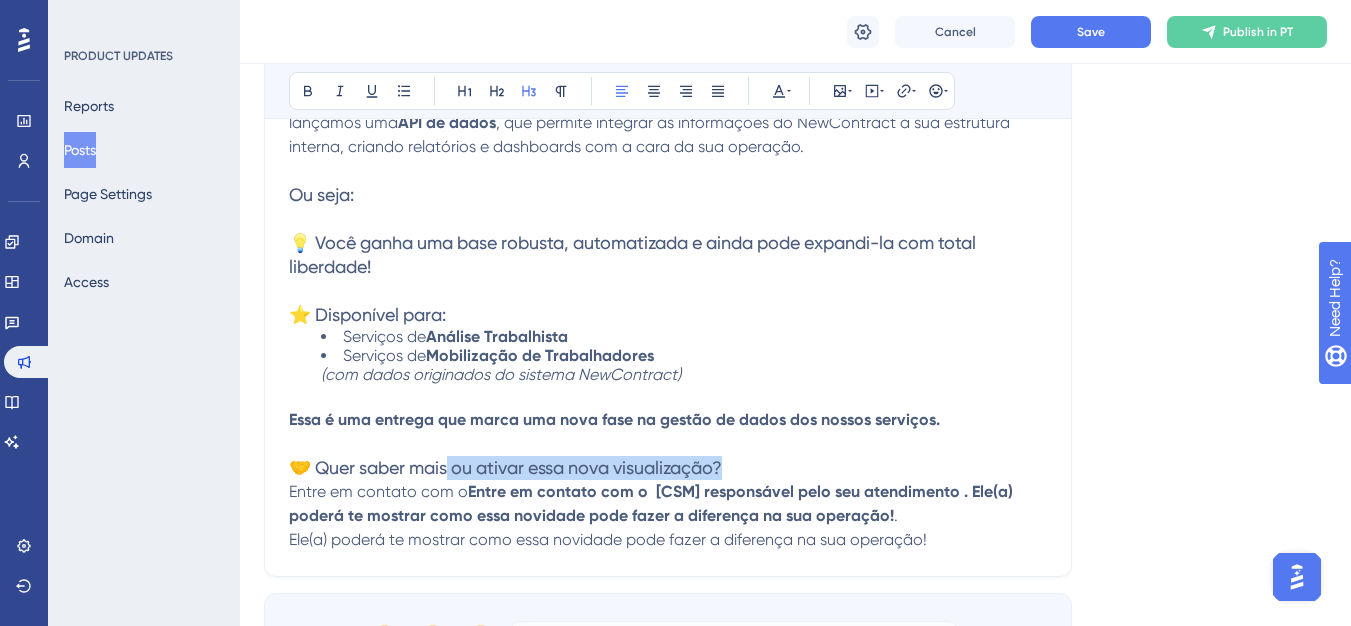 drag, startPoint x: 742, startPoint y: 466, endPoint x: 453, endPoint y: 474, distance: 289.11072 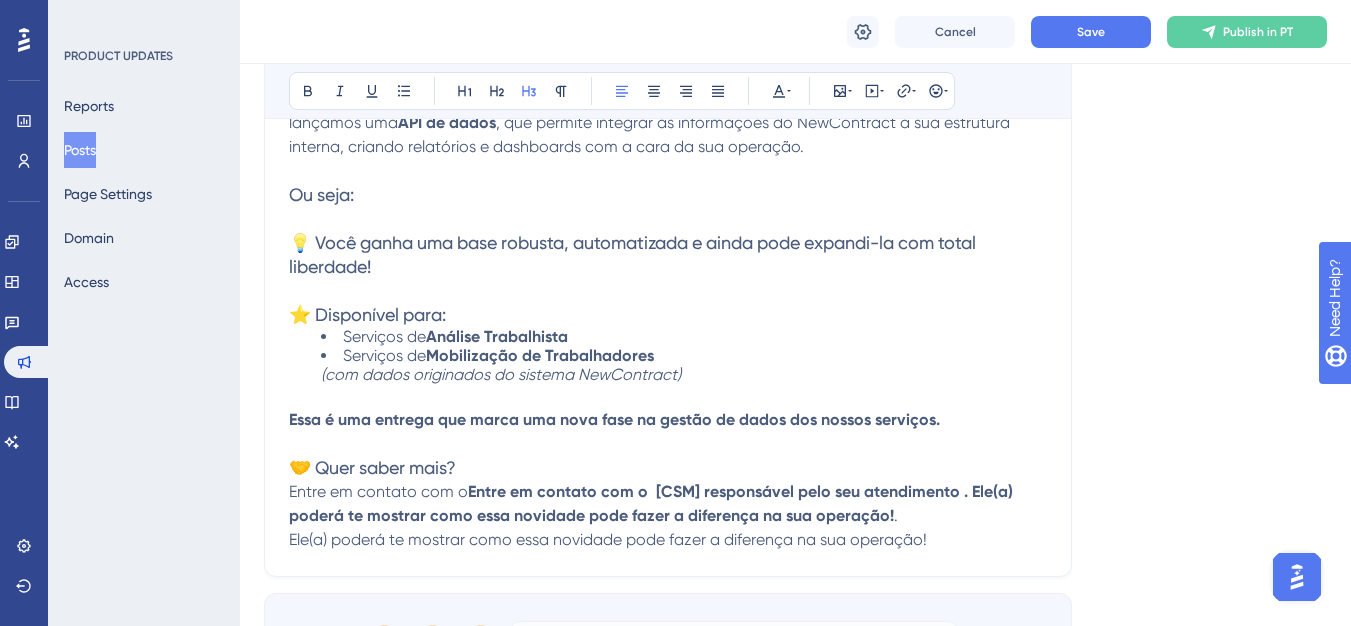 click on "Entre em contato com o  [CSM] responsável pelo seu atendimento . Ele(a) poderá te mostrar como essa novidade pode fazer a diferença na sua operação!" at bounding box center (668, 516) 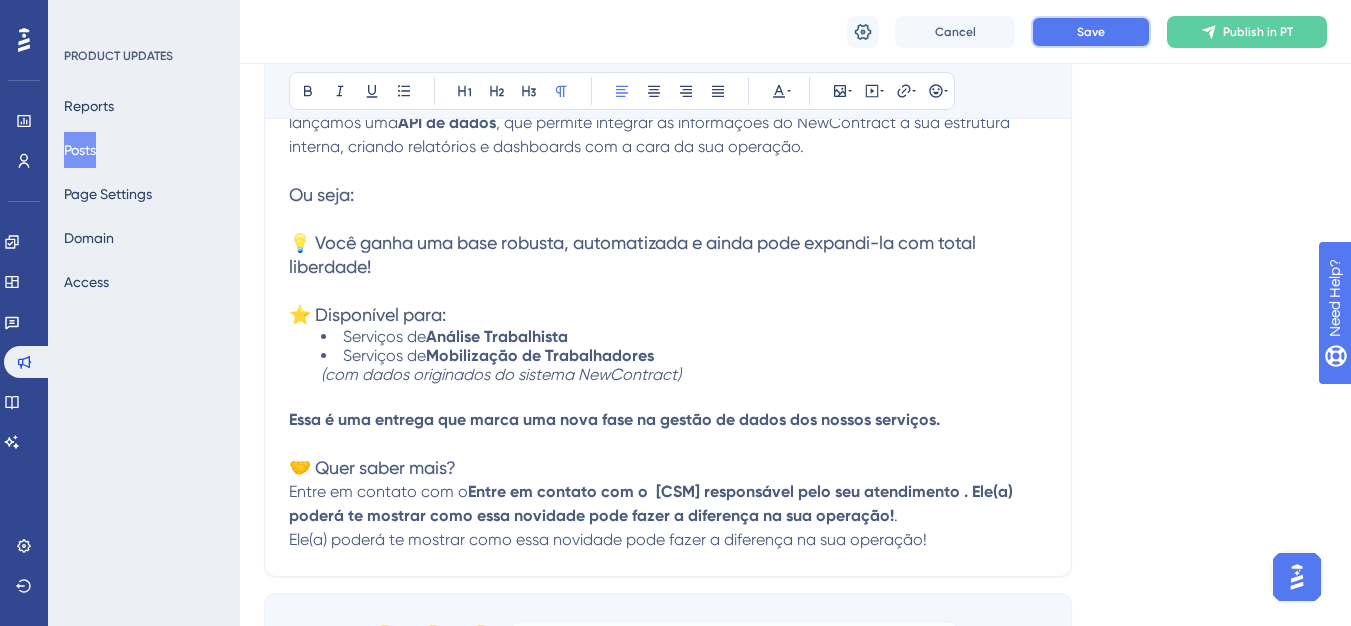 click on "Save" at bounding box center [1091, 32] 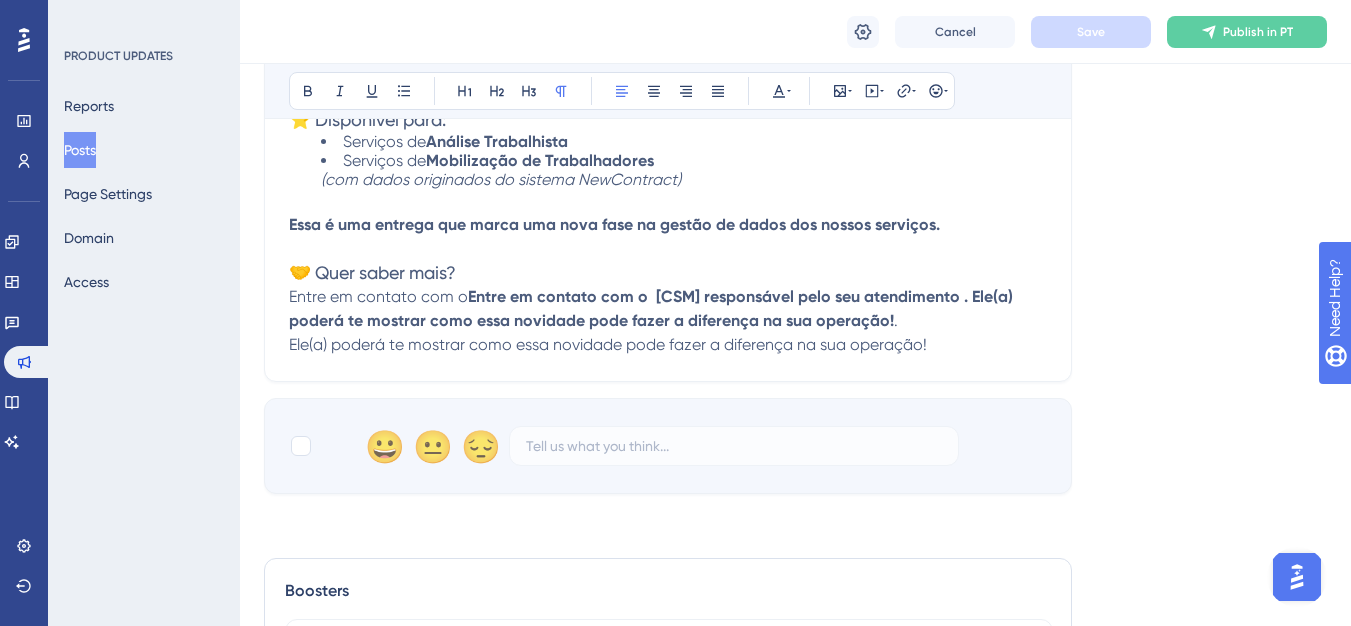 scroll, scrollTop: 1300, scrollLeft: 0, axis: vertical 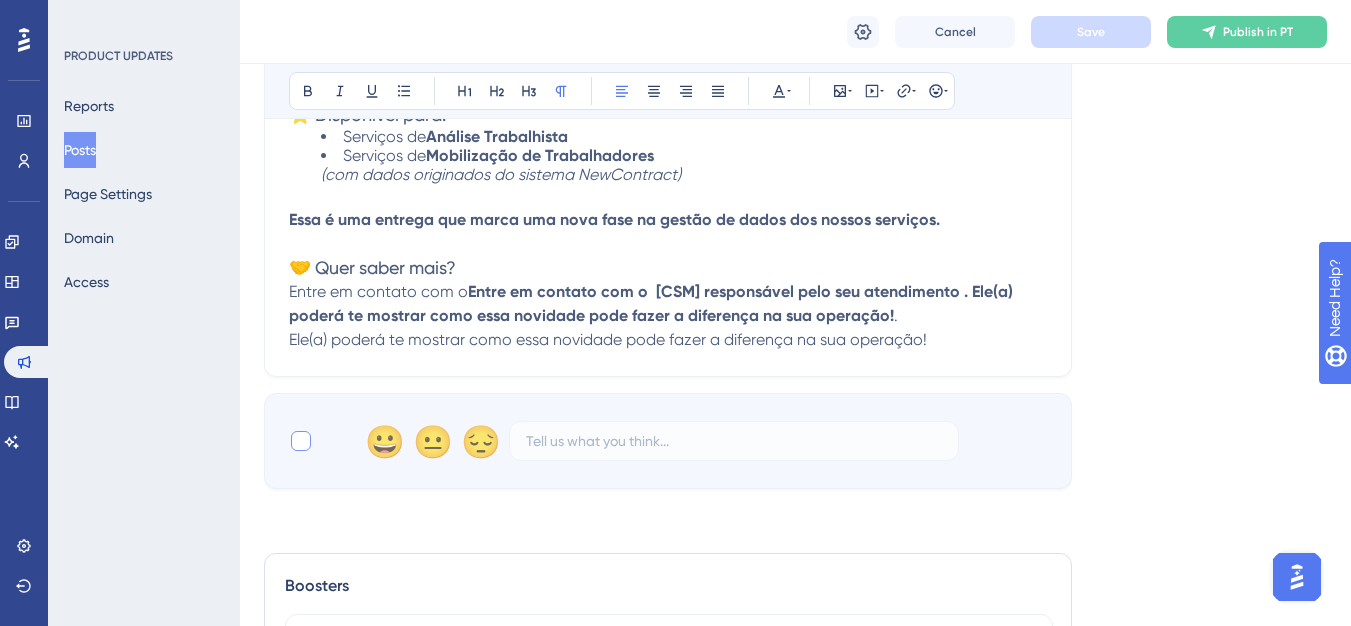 click at bounding box center (301, 441) 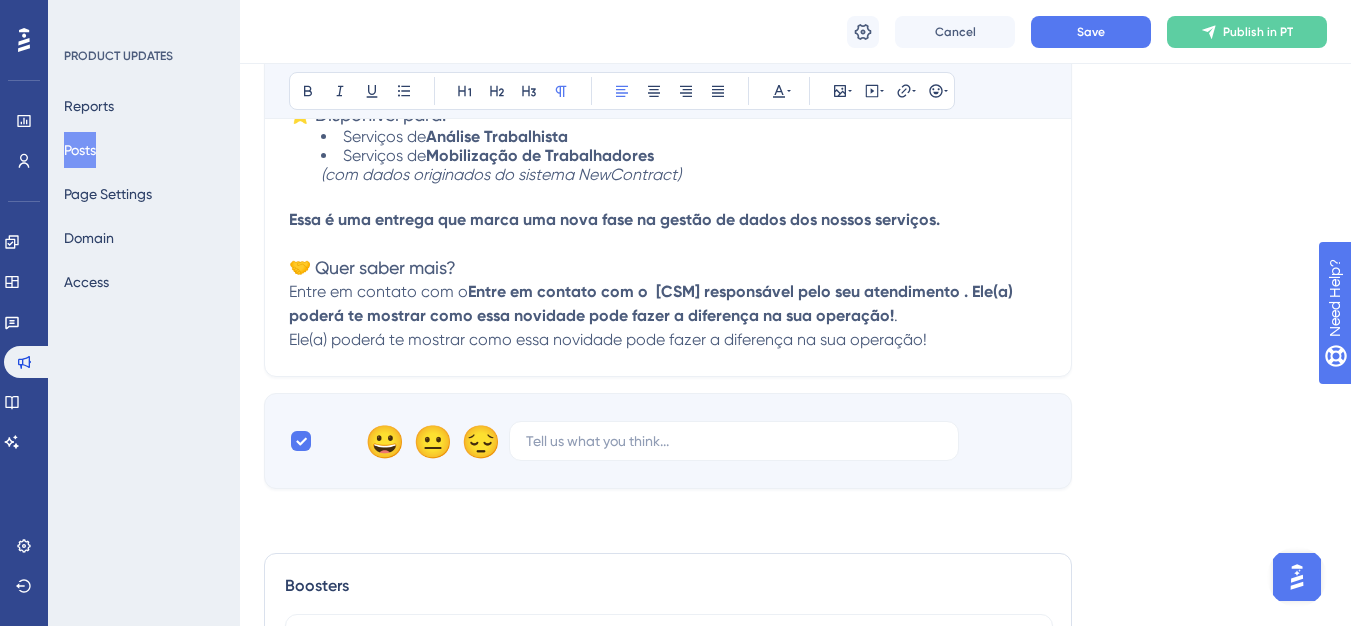checkbox on "true" 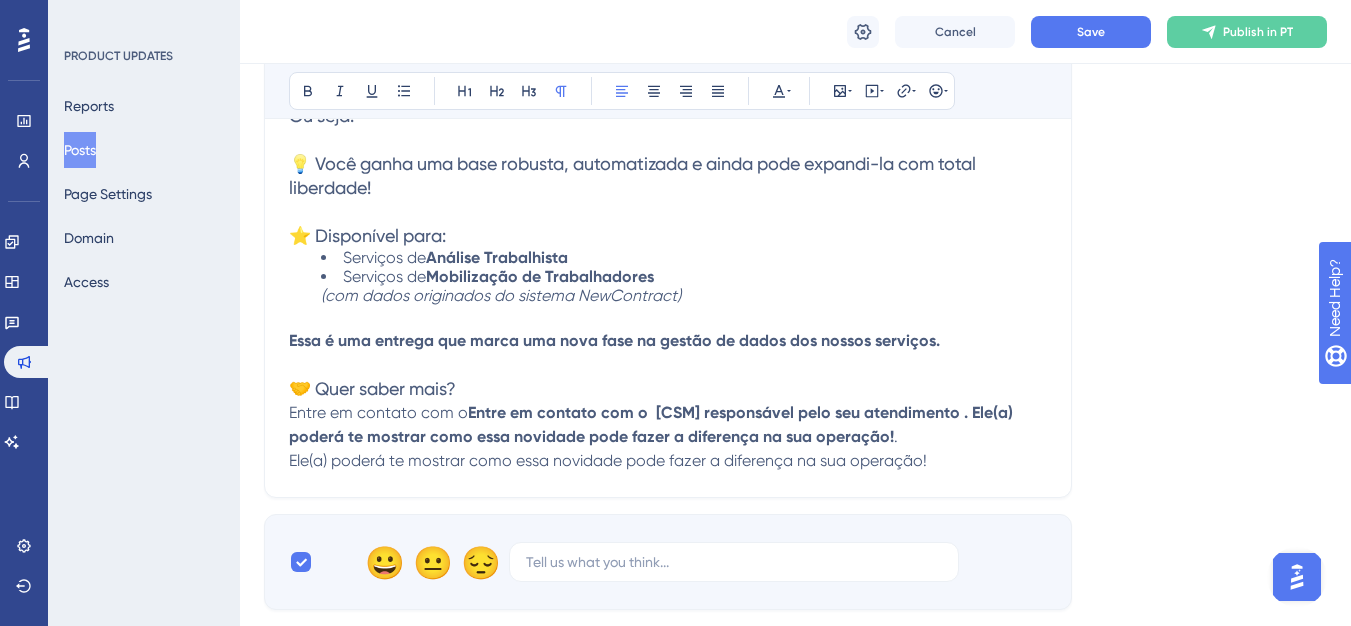 scroll, scrollTop: 1081, scrollLeft: 0, axis: vertical 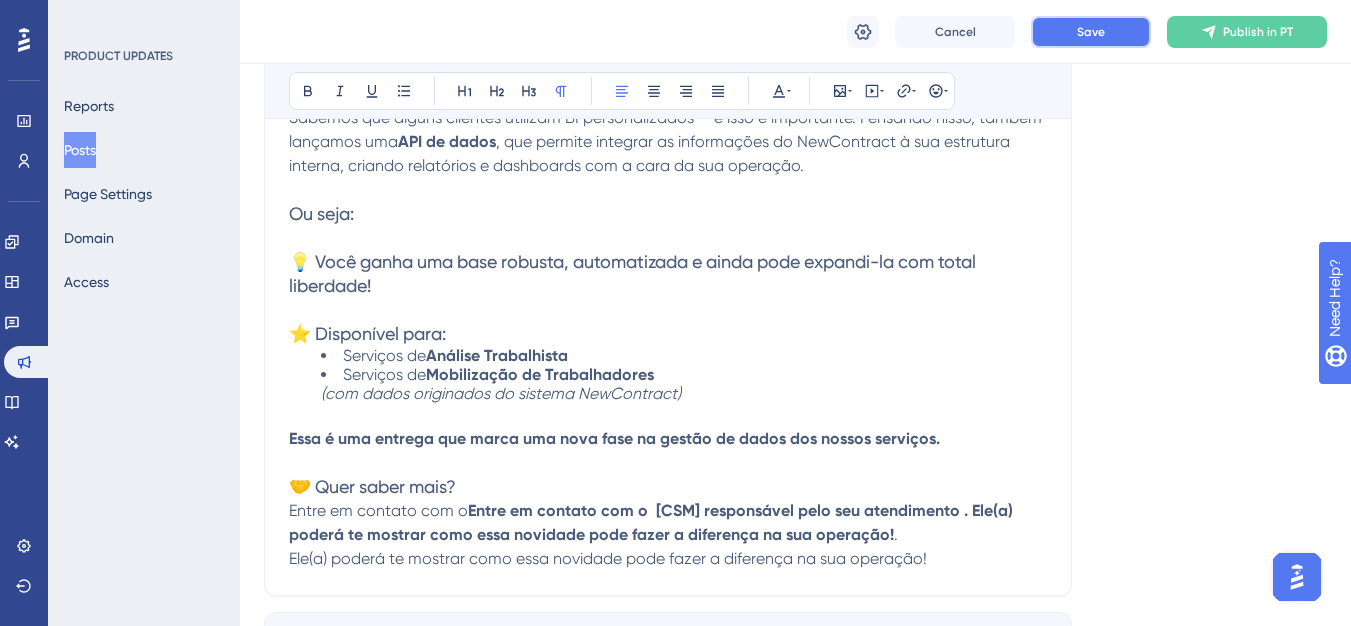 click on "Save" at bounding box center (1091, 32) 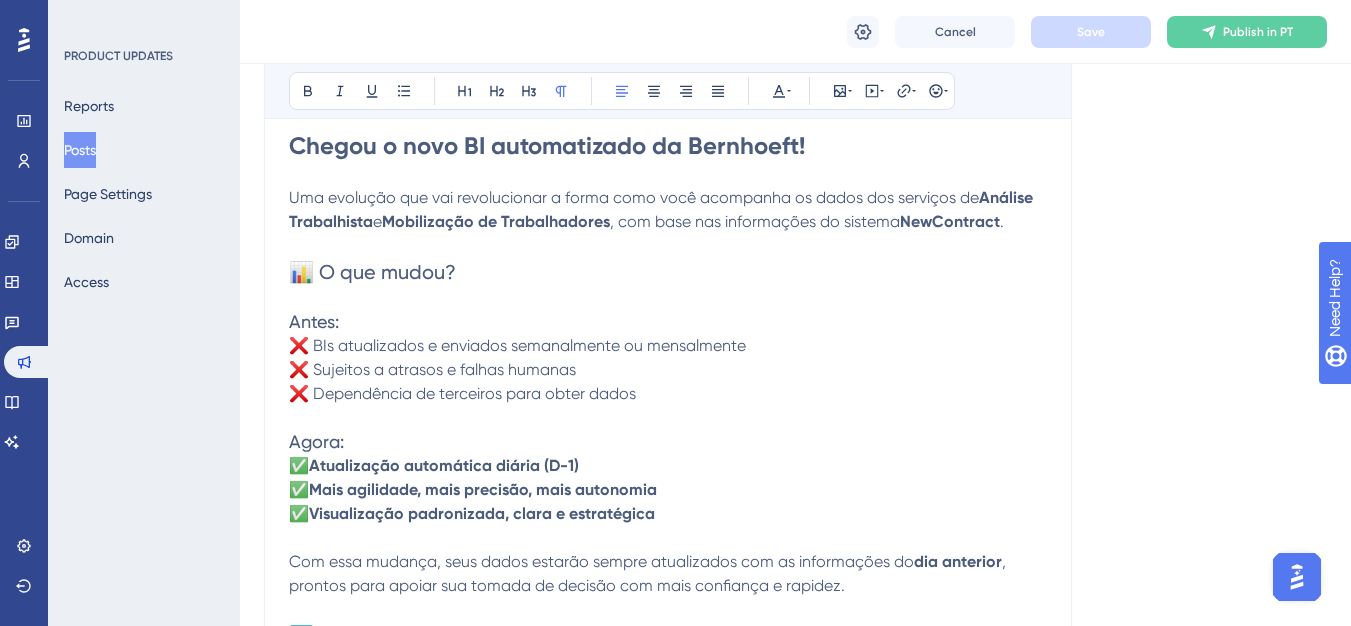 scroll, scrollTop: 481, scrollLeft: 0, axis: vertical 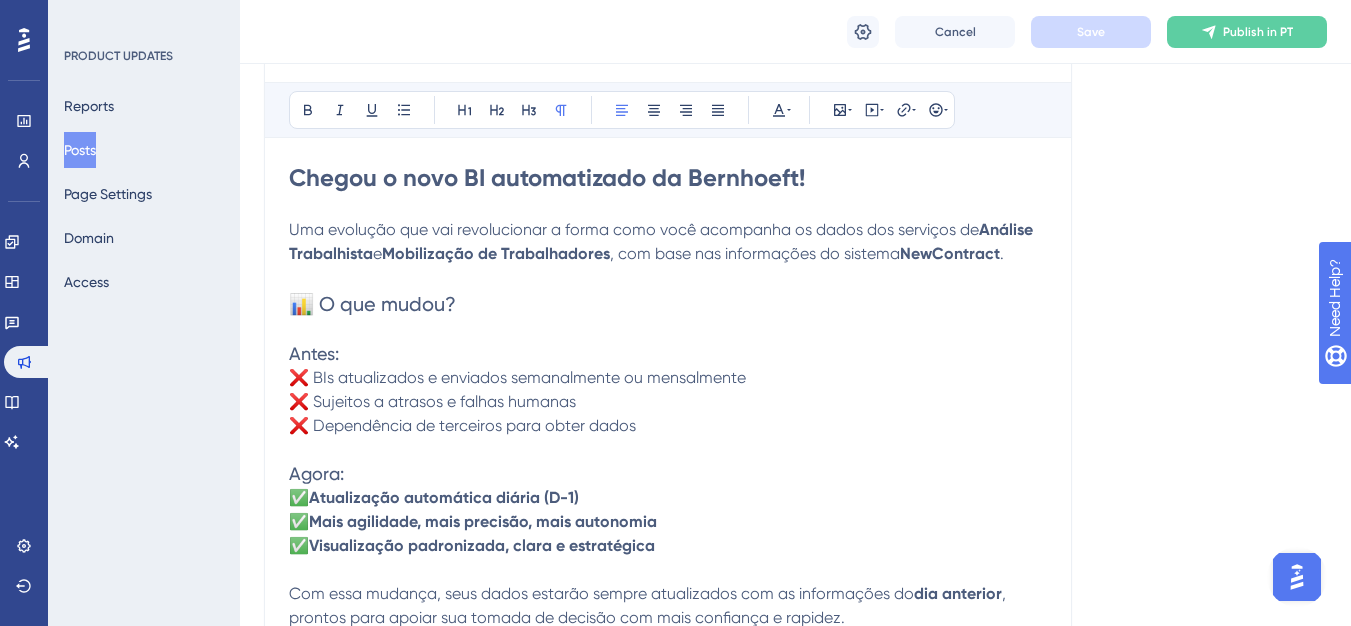 click on "Uma evolução que vai revolucionar a forma como você acompanha os dados dos serviços de Análise Trabalhista e Mobilização de Trabalhadores , com base nas informações do sistema NewContract ." at bounding box center (668, 230) 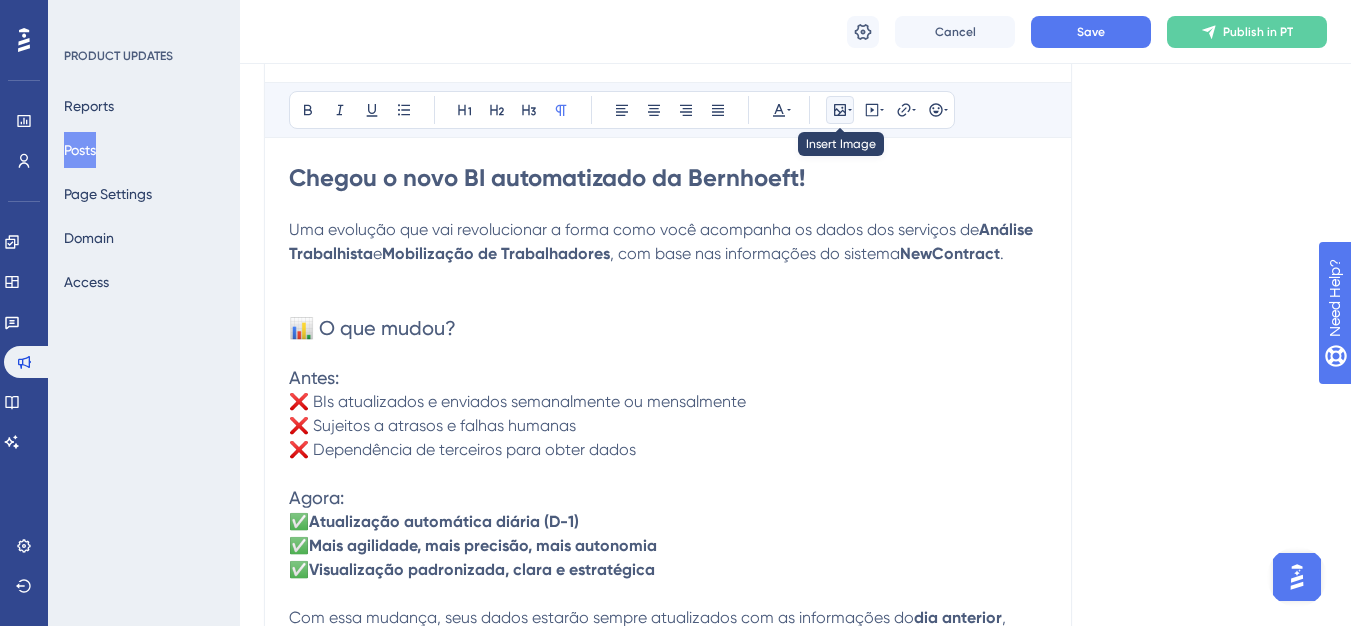 click 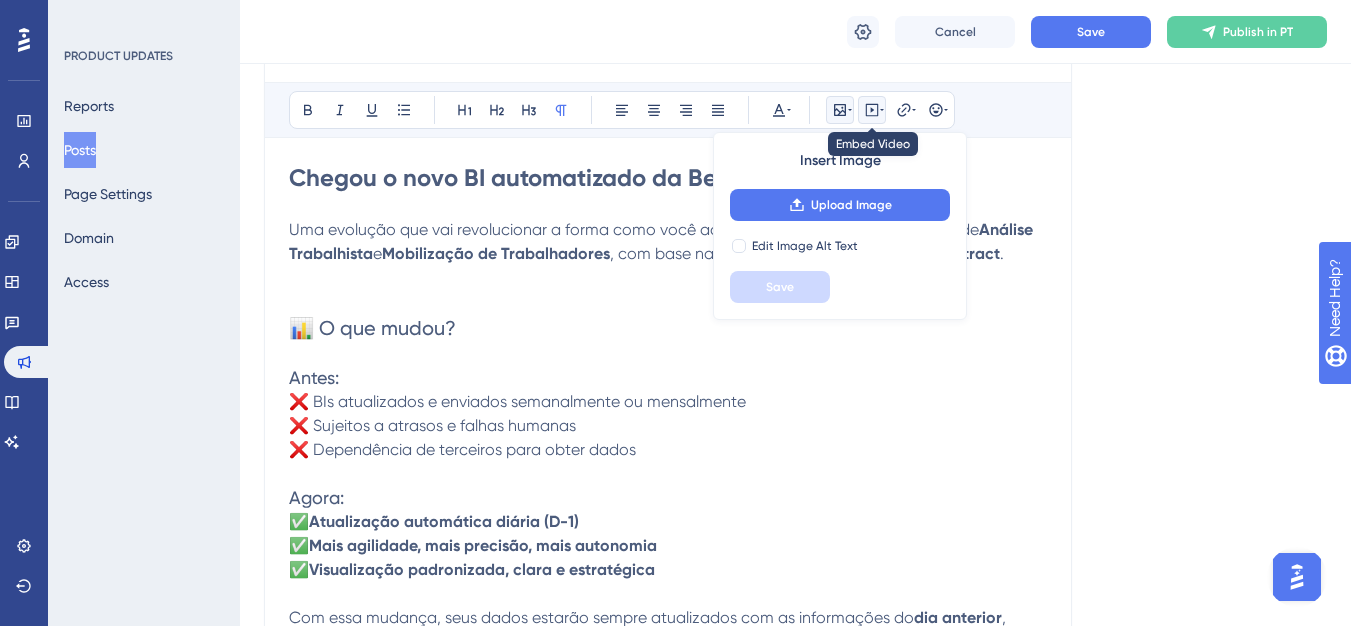 click 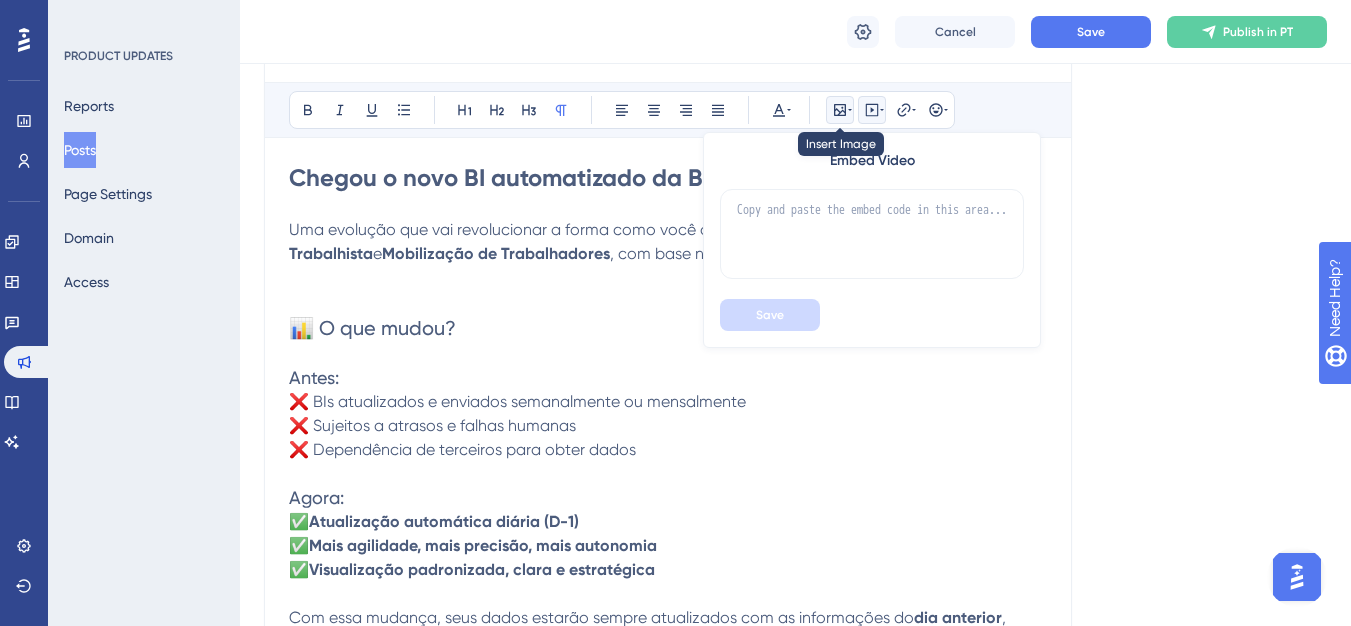 click 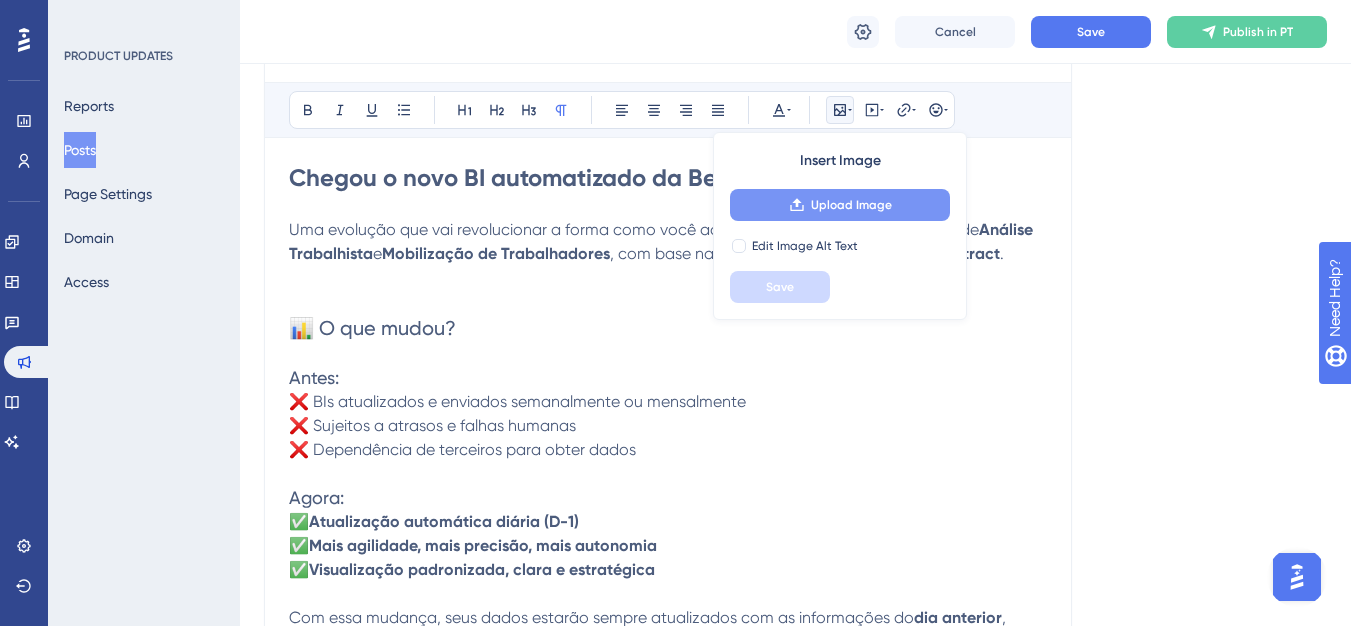 click on "Upload Image" at bounding box center (840, 205) 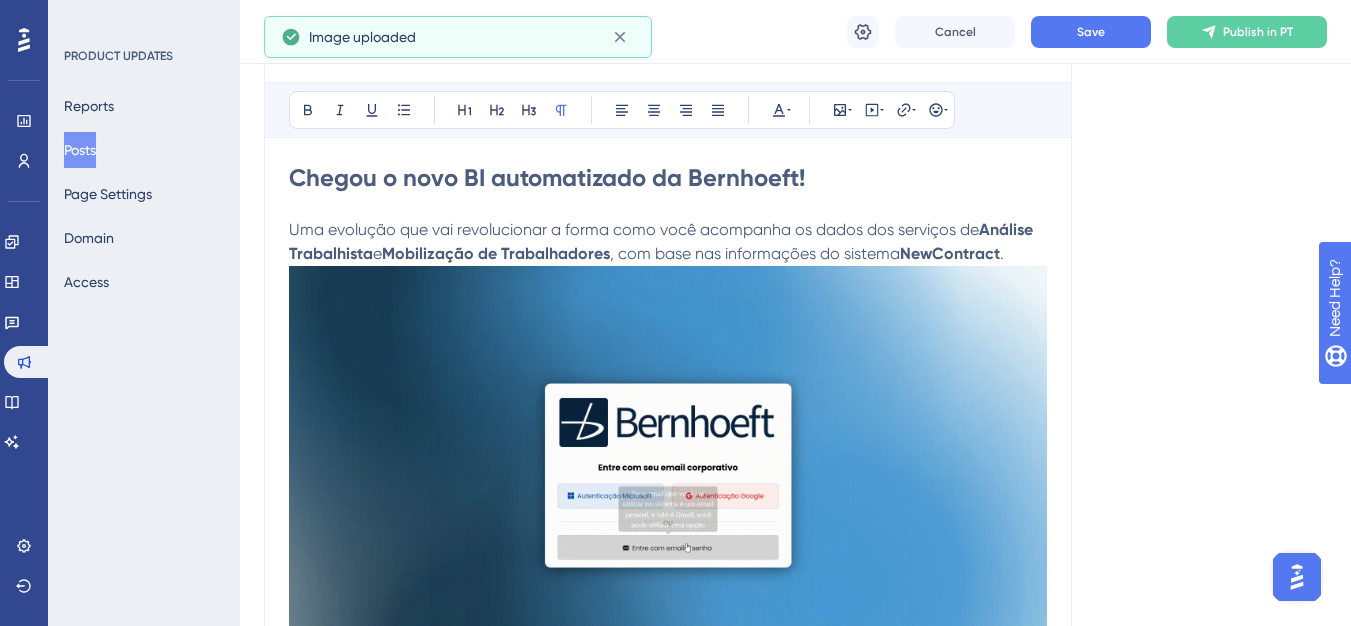 click on "Uma evolução que vai revolucionar a forma como você acompanha os dados dos serviços de Análise Trabalhista e Mobilização de Trabalhadores , com base nas informações do sistema NewContract ." at bounding box center [668, 230] 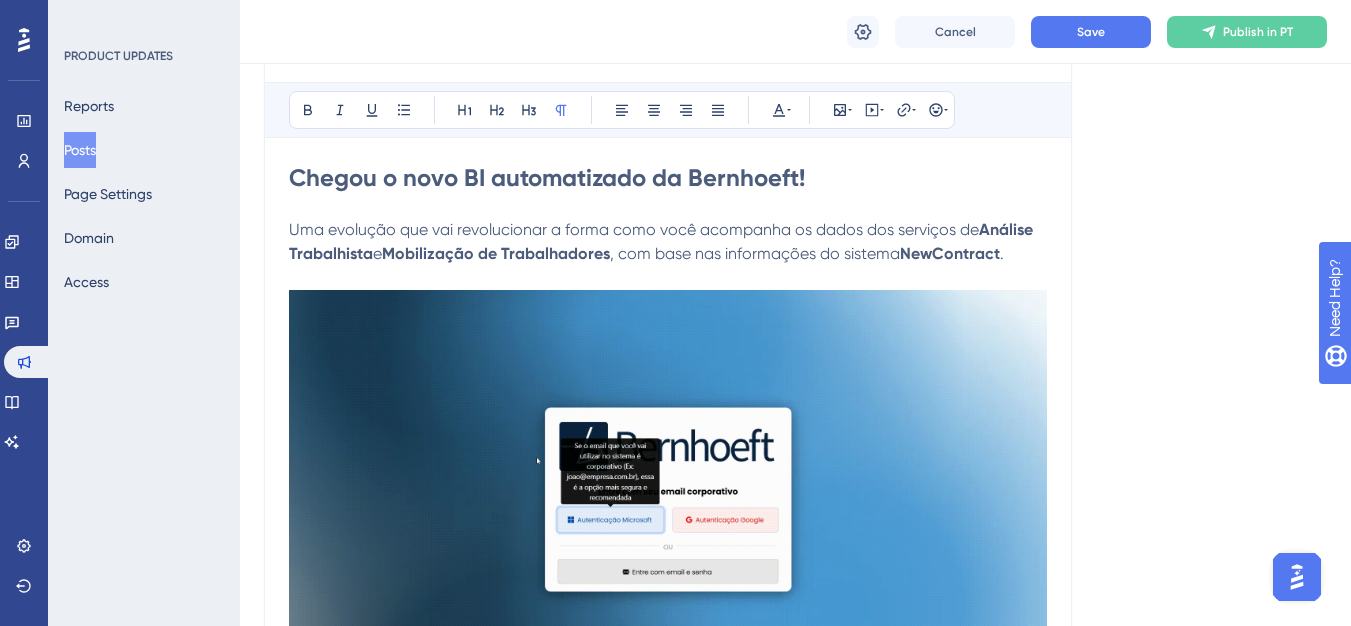 click at bounding box center (668, 503) 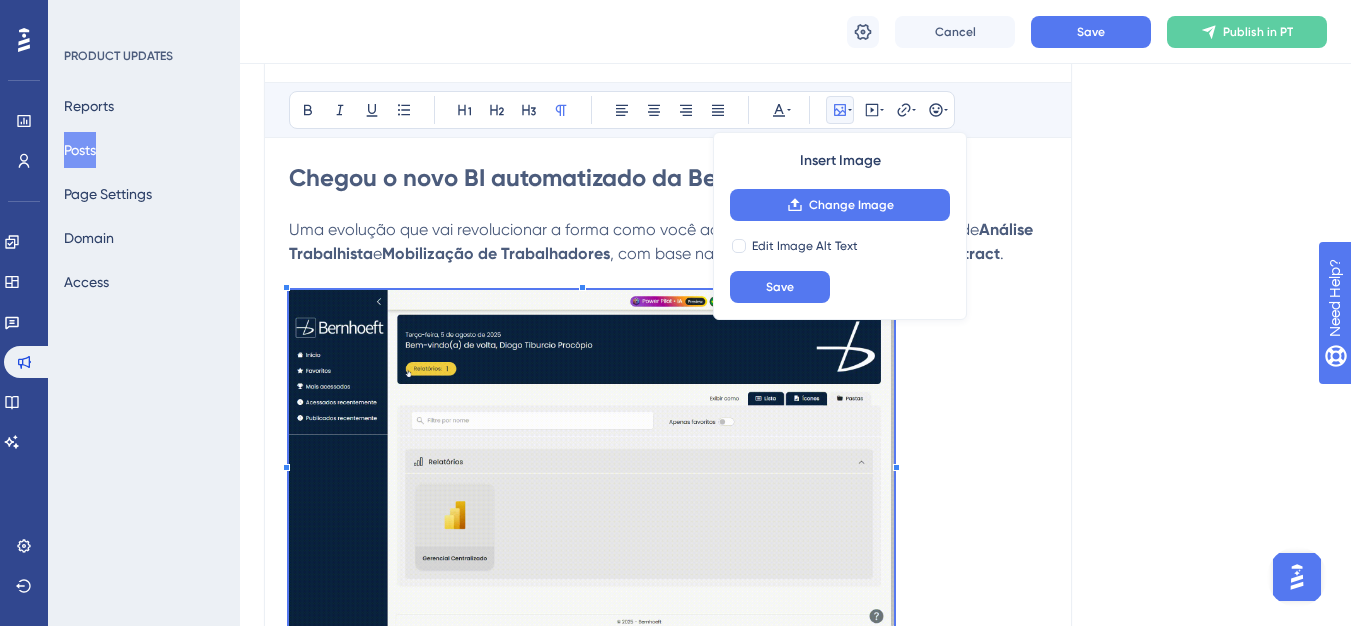 click at bounding box center (668, 463) 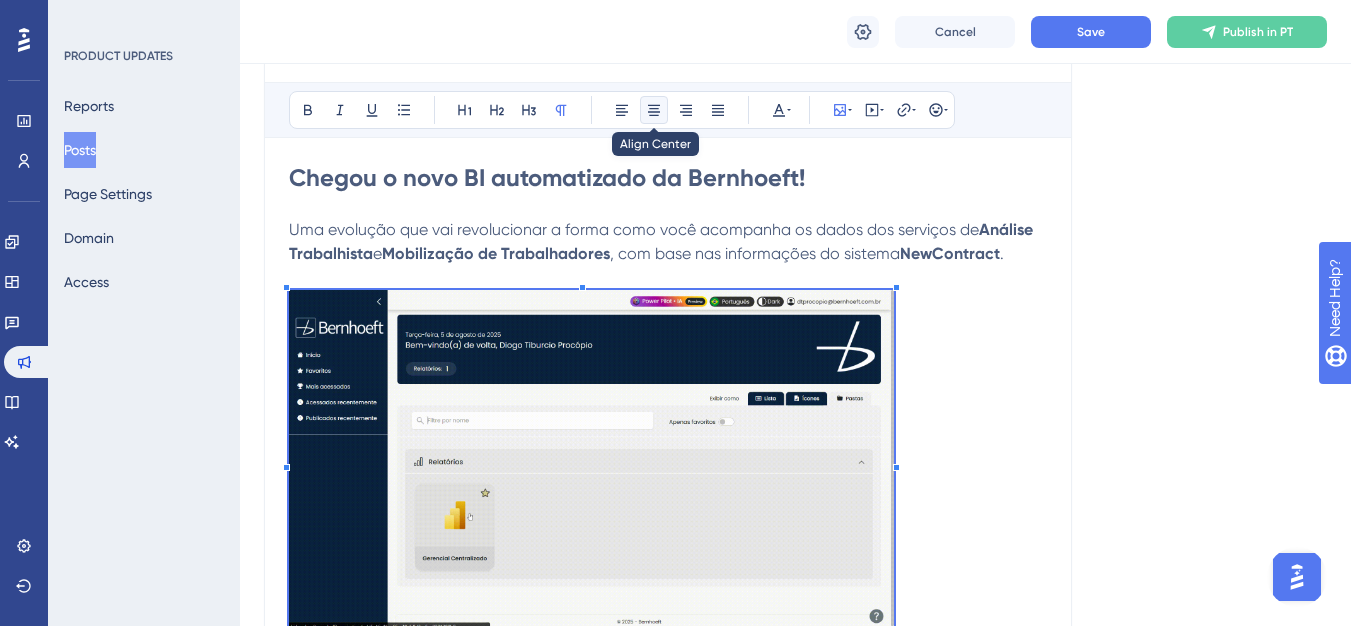 click at bounding box center [654, 110] 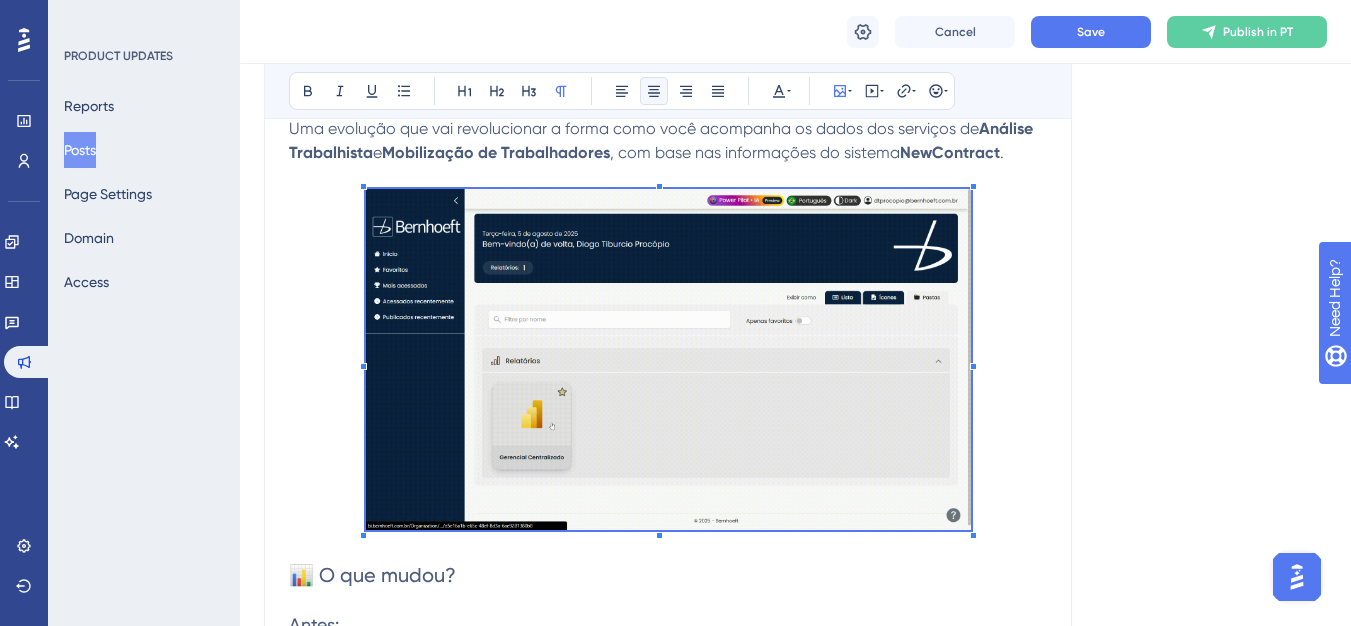 scroll, scrollTop: 581, scrollLeft: 0, axis: vertical 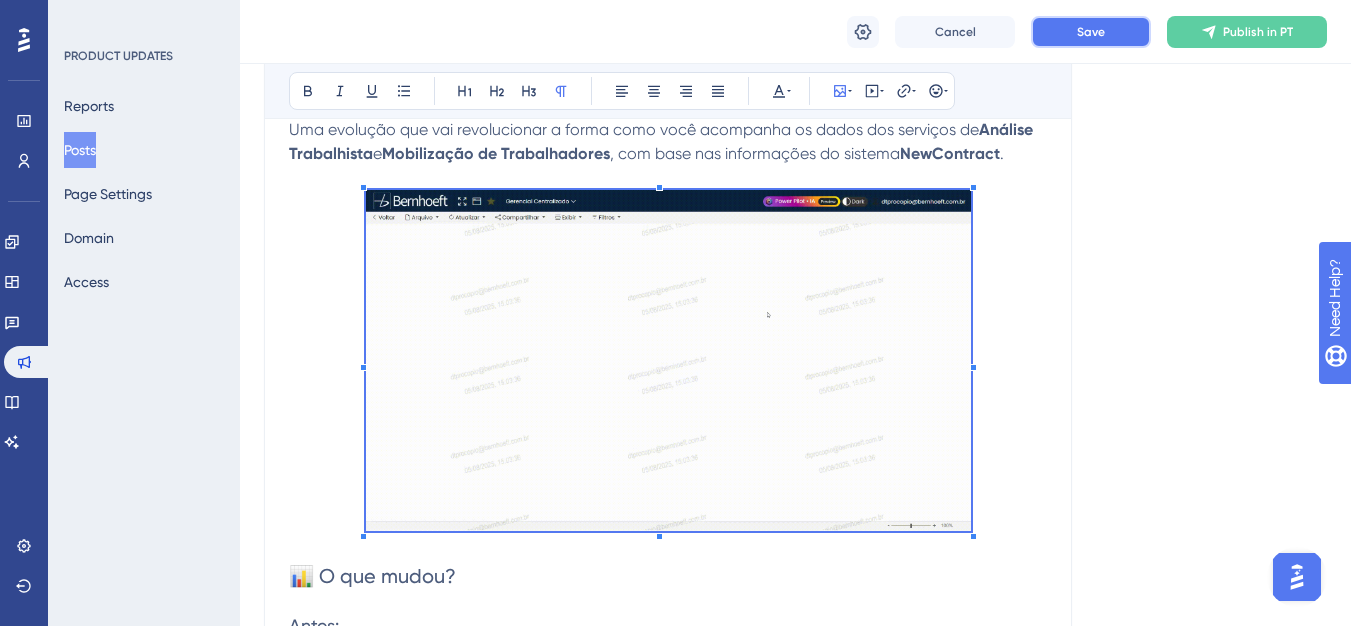 click on "Save" at bounding box center [1091, 32] 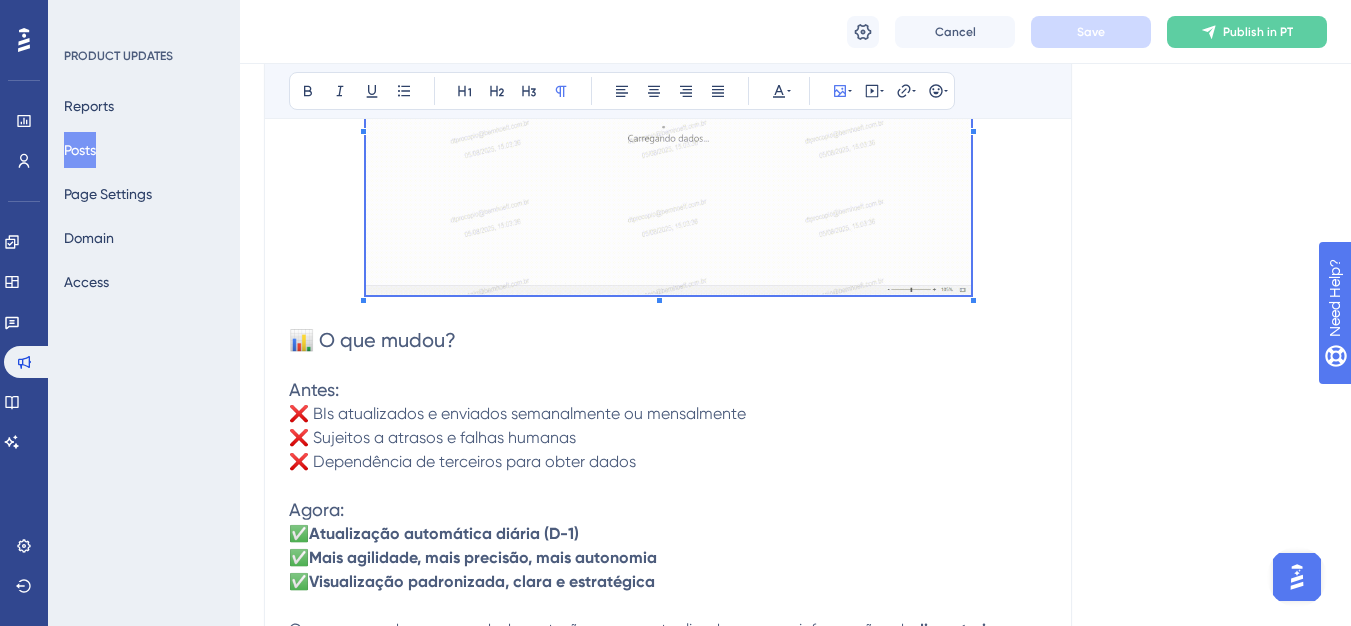 scroll, scrollTop: 881, scrollLeft: 0, axis: vertical 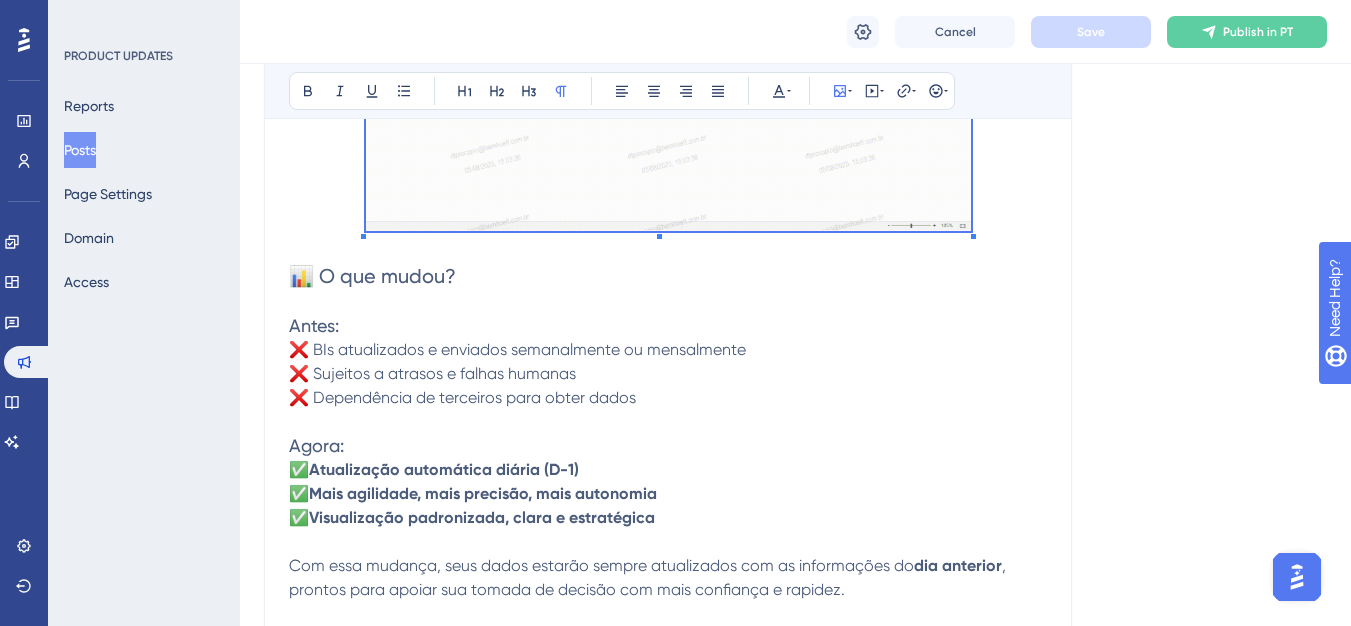 click at bounding box center (668, 250) 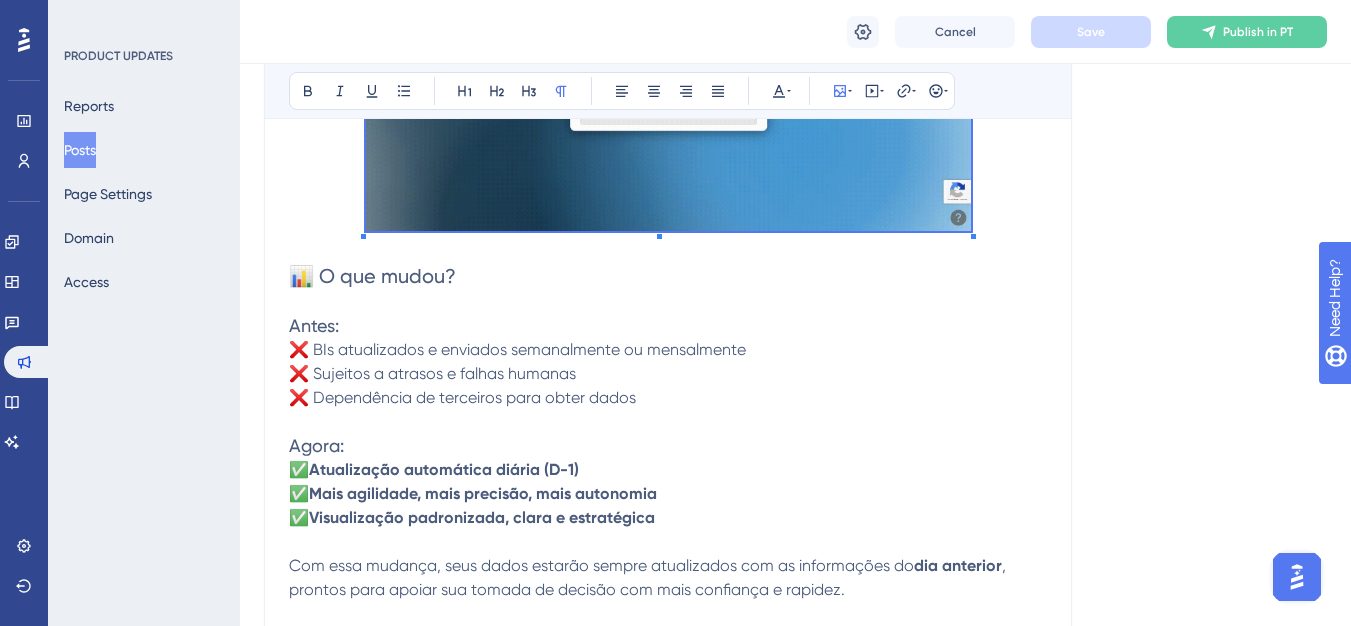 click at bounding box center [668, 250] 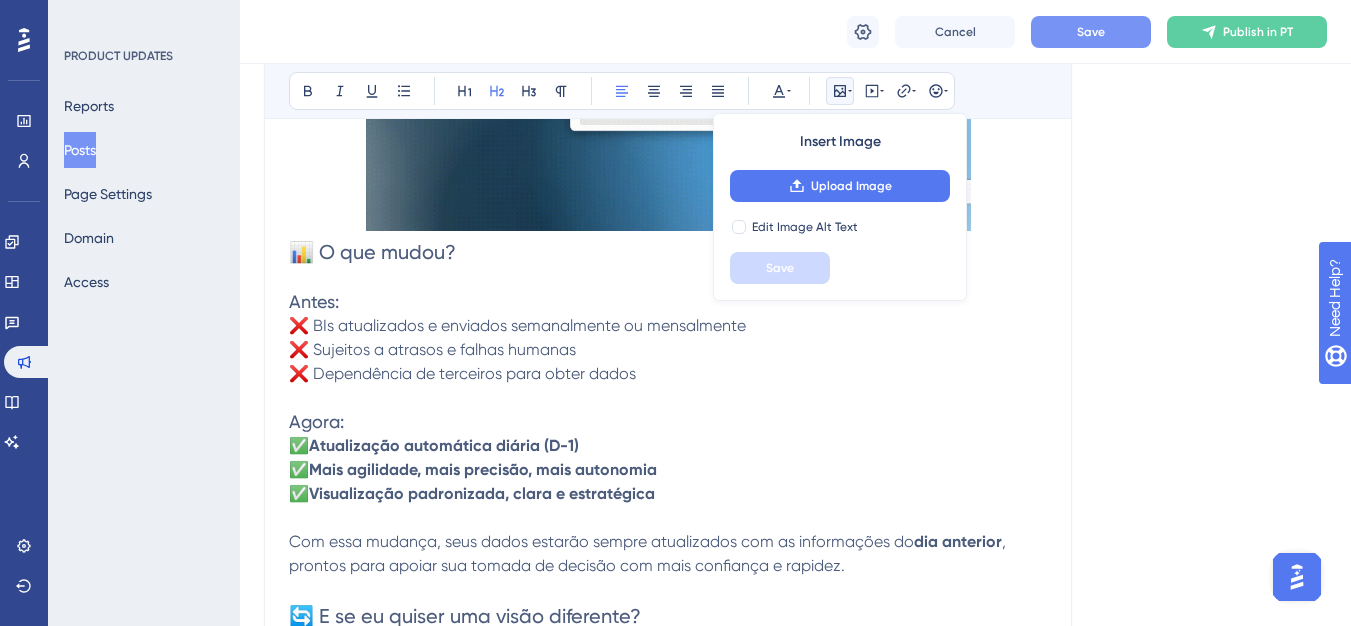click on "📊 O que mudou?" at bounding box center (372, 252) 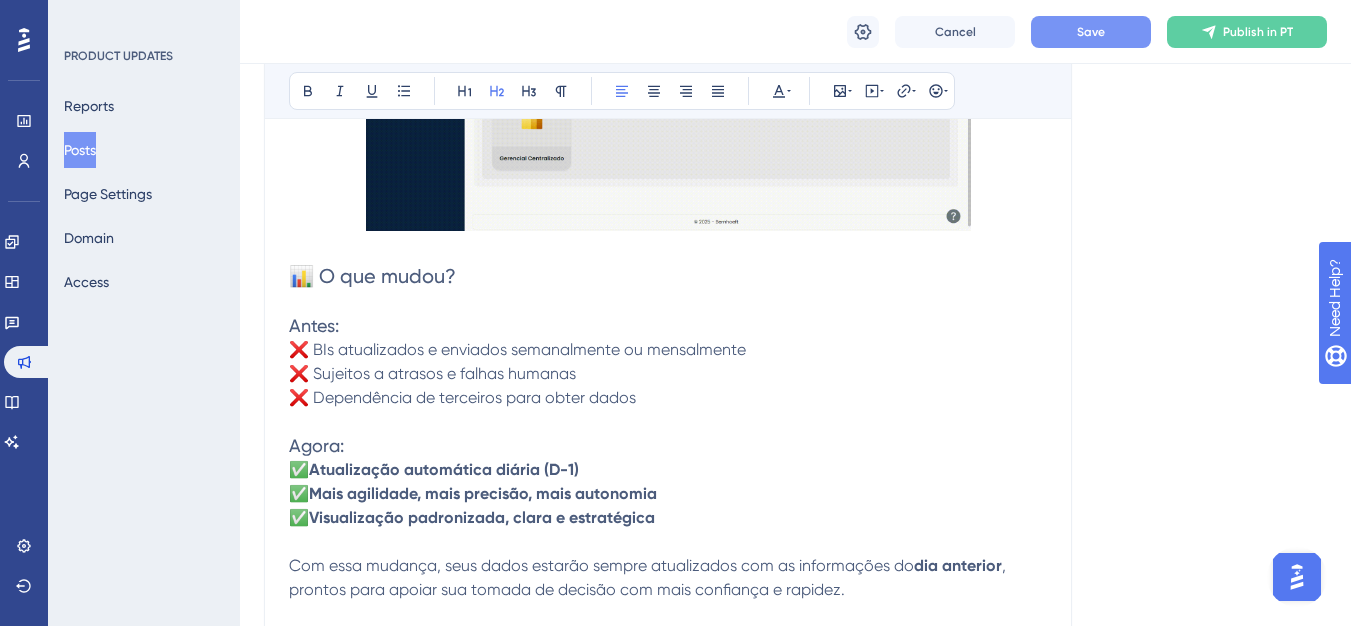 click at bounding box center [668, 250] 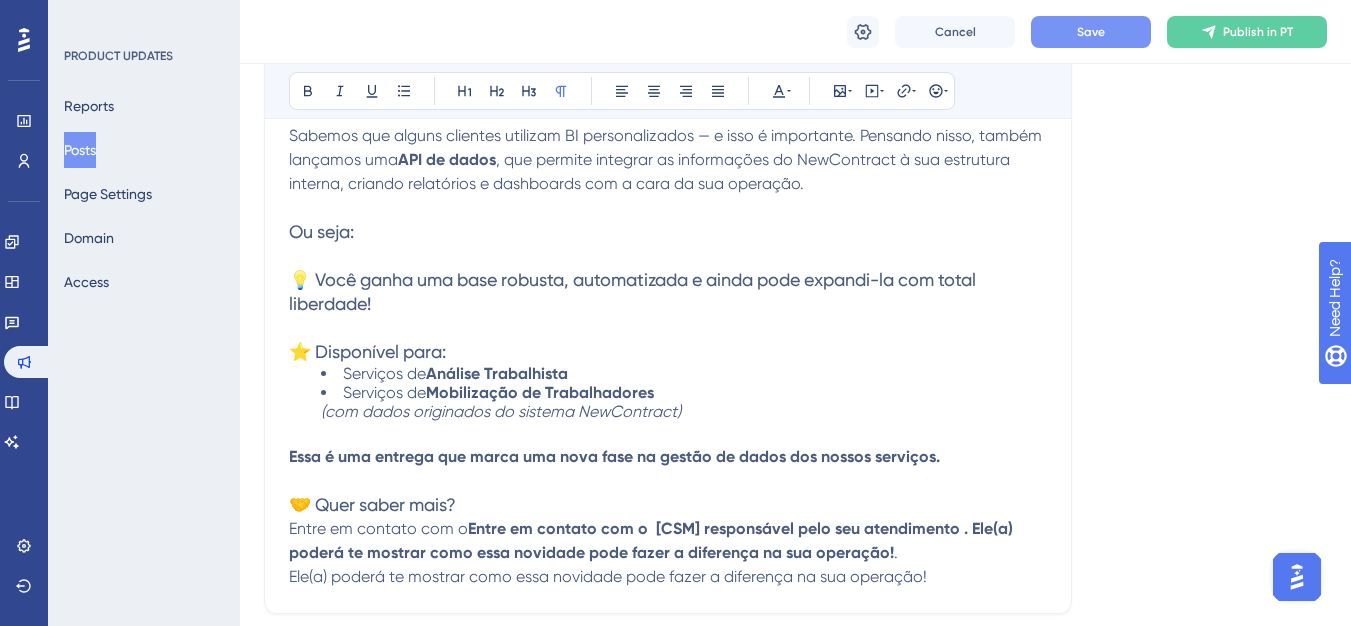 scroll, scrollTop: 1481, scrollLeft: 0, axis: vertical 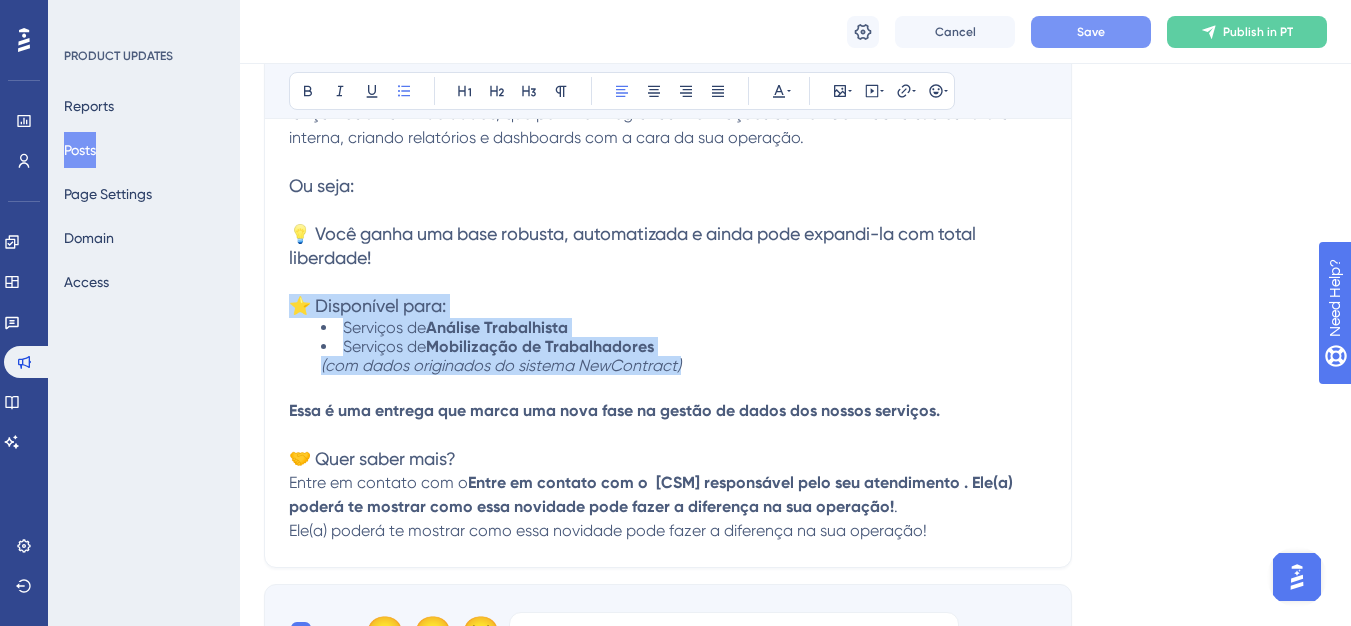 drag, startPoint x: 713, startPoint y: 369, endPoint x: 301, endPoint y: 311, distance: 416.0625 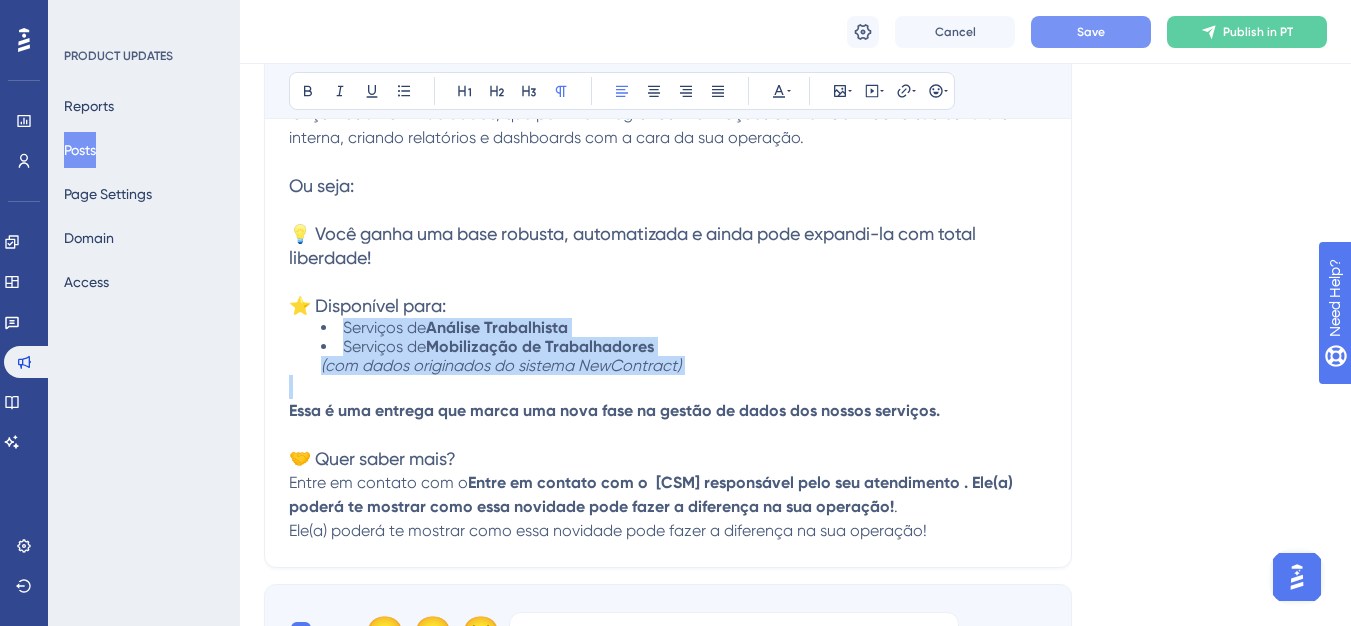 drag, startPoint x: 711, startPoint y: 377, endPoint x: 317, endPoint y: 329, distance: 396.9131 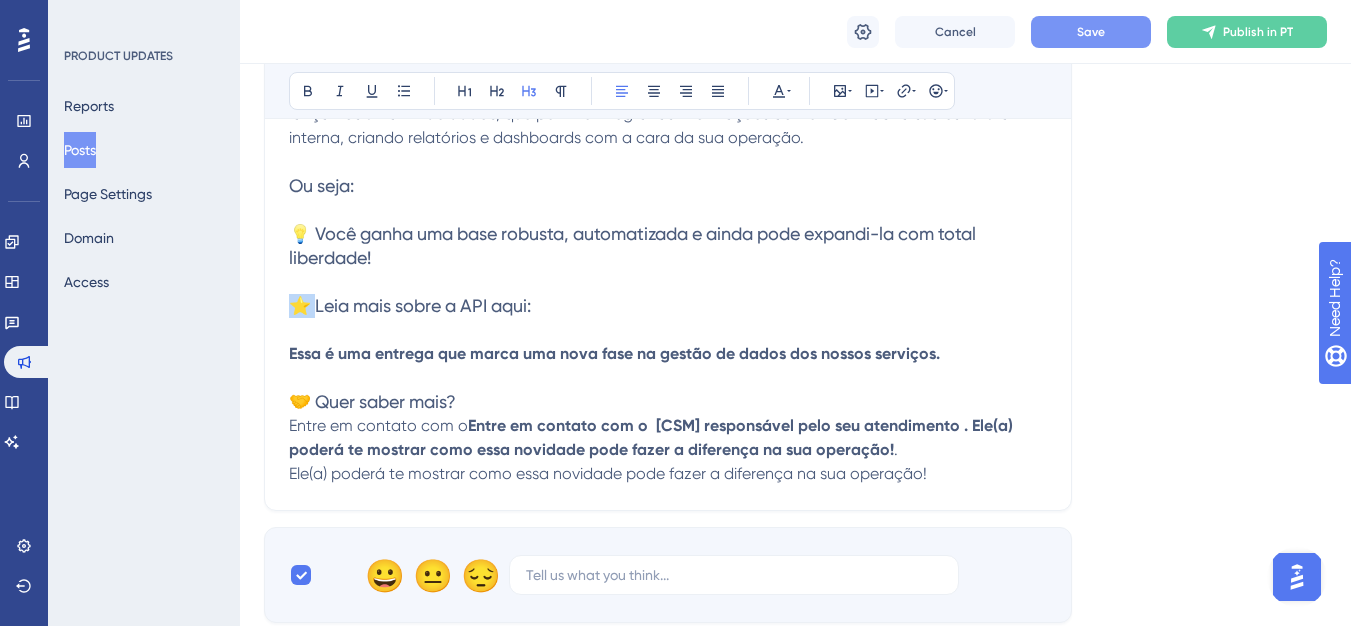 drag, startPoint x: 316, startPoint y: 314, endPoint x: 294, endPoint y: 314, distance: 22 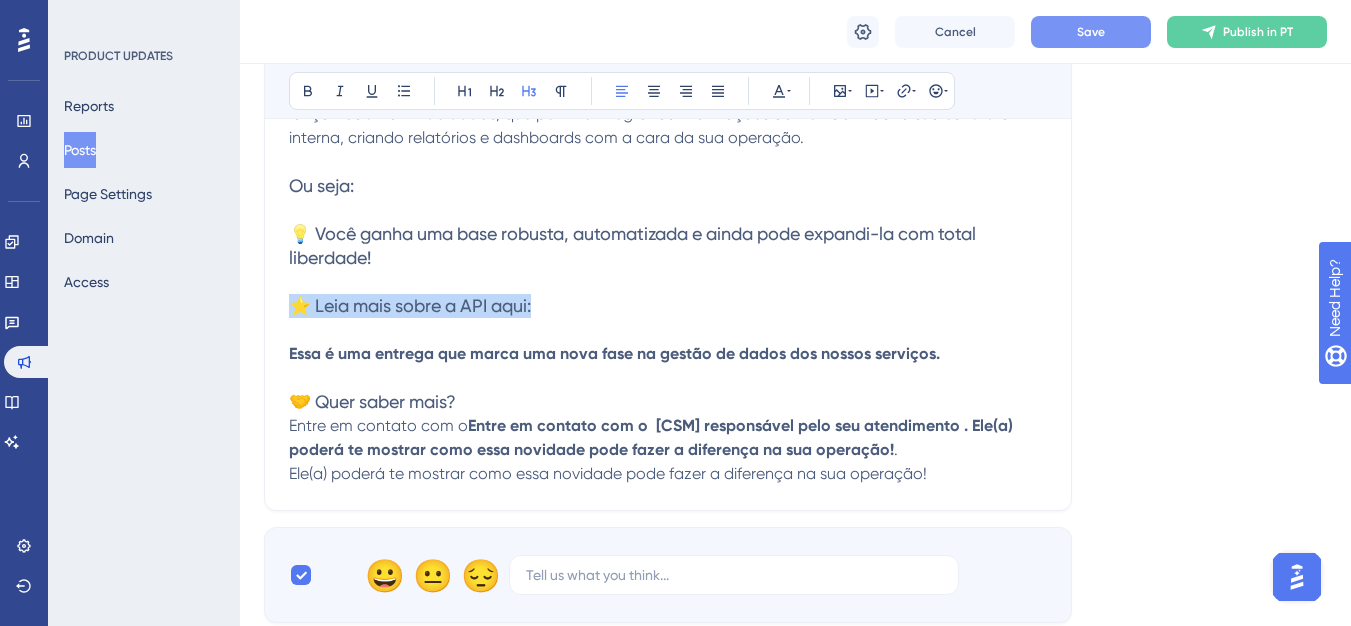 drag, startPoint x: 526, startPoint y: 315, endPoint x: 300, endPoint y: 314, distance: 226.00221 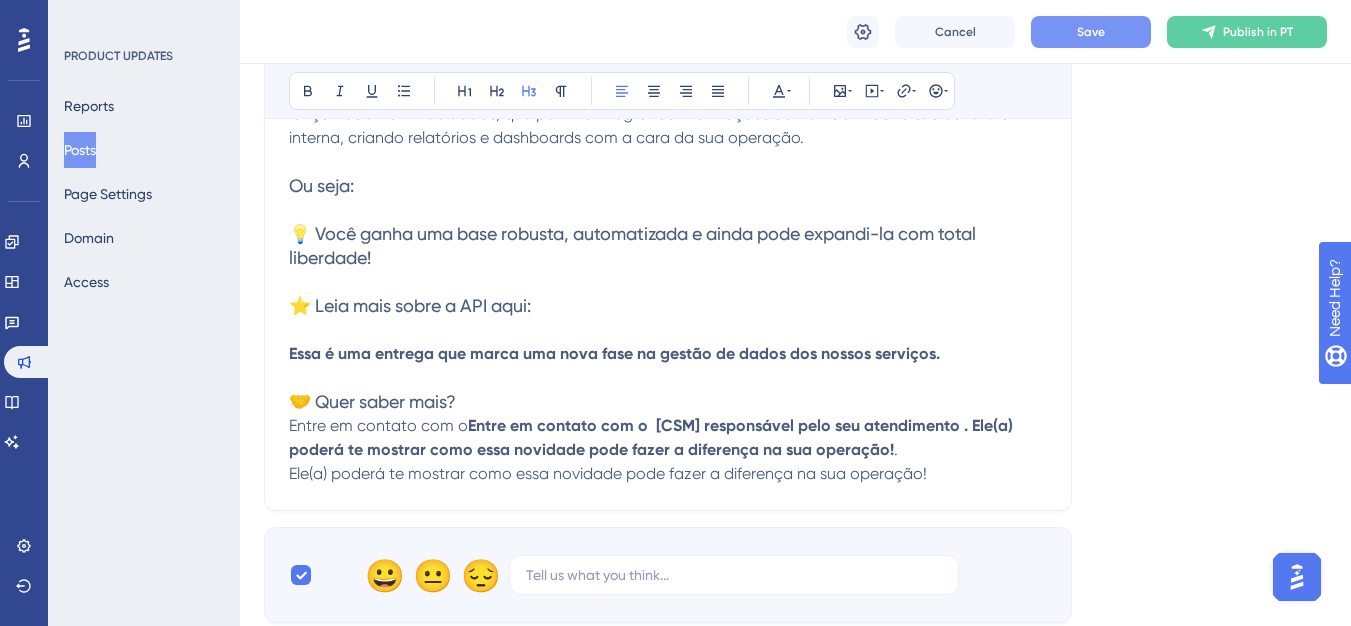 click at bounding box center (668, 330) 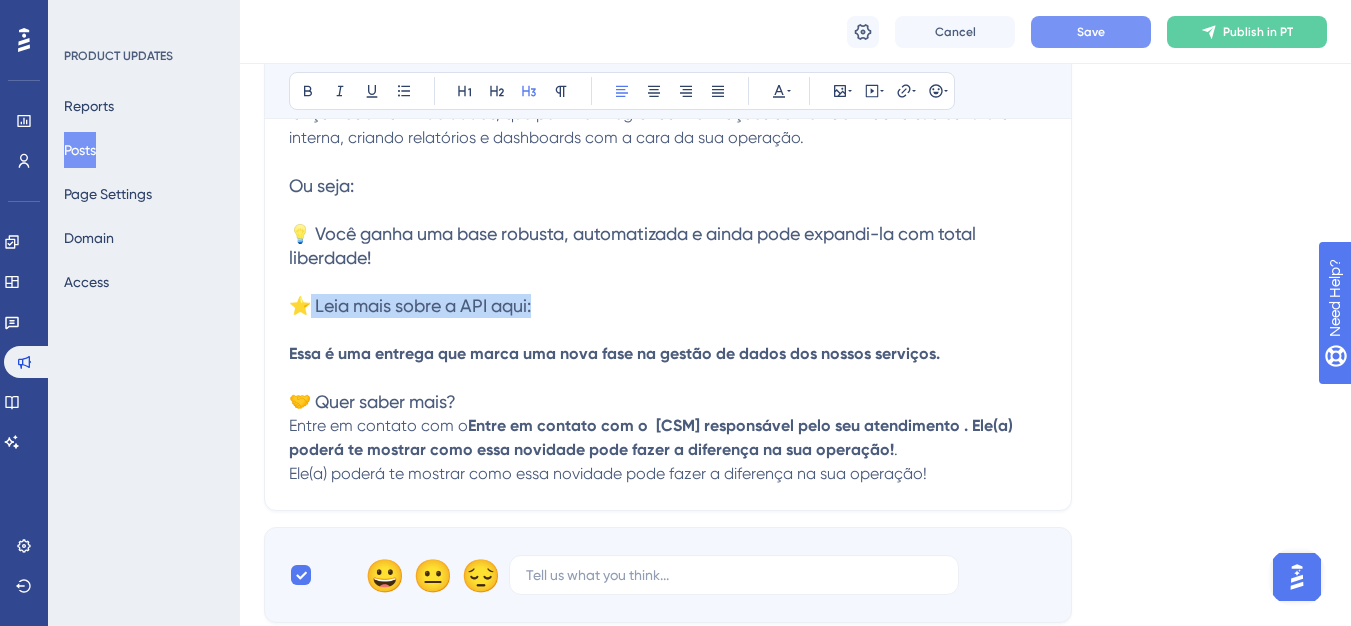 drag, startPoint x: 314, startPoint y: 311, endPoint x: 539, endPoint y: 303, distance: 225.14218 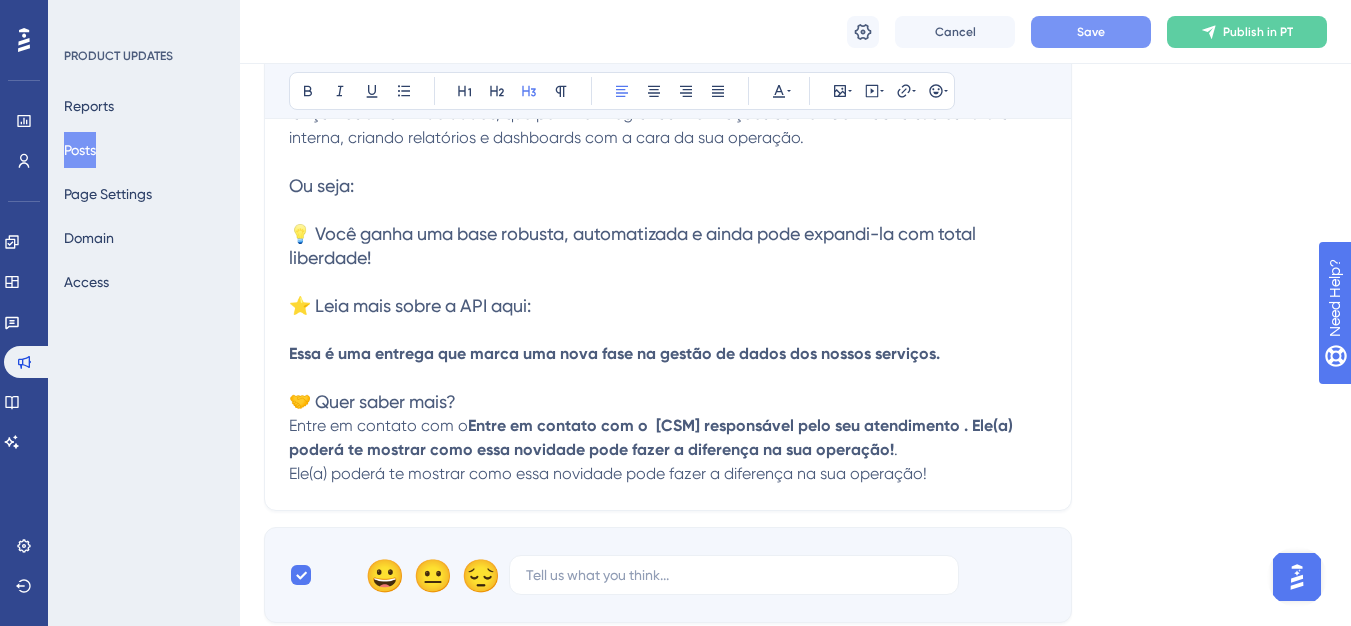 click on "⭐ Leia mais sobre a API aqui:" at bounding box center [410, 305] 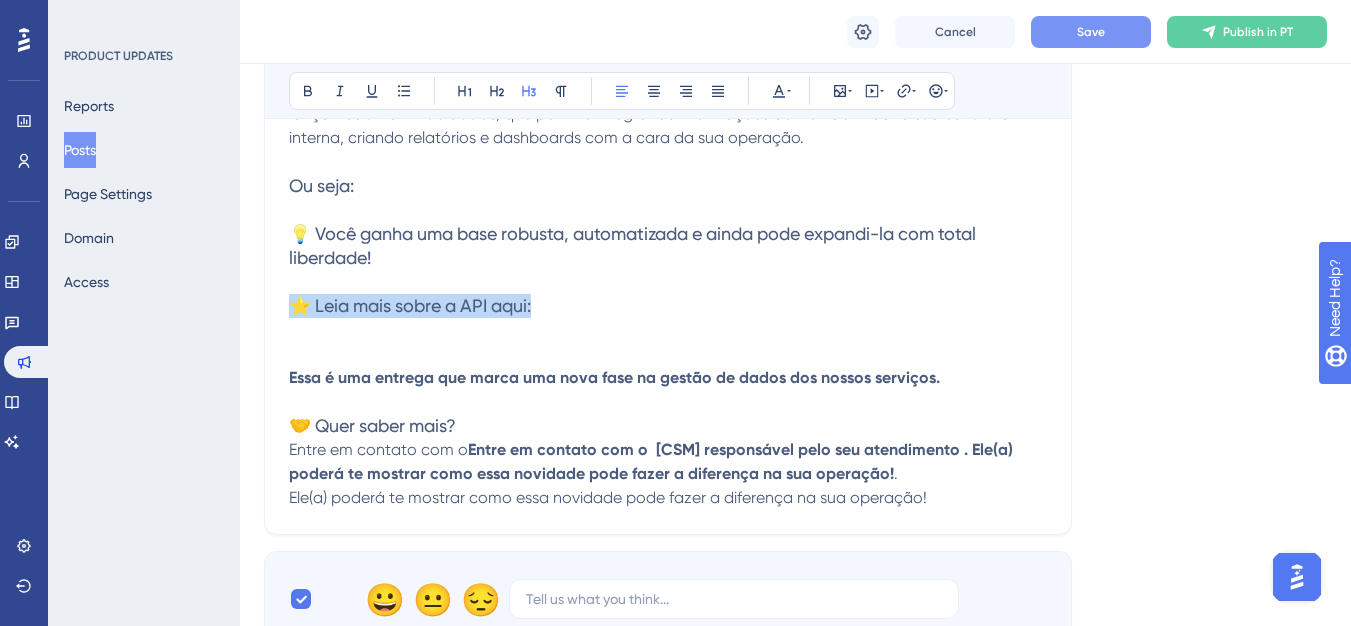 drag, startPoint x: 546, startPoint y: 304, endPoint x: 294, endPoint y: 309, distance: 252.04959 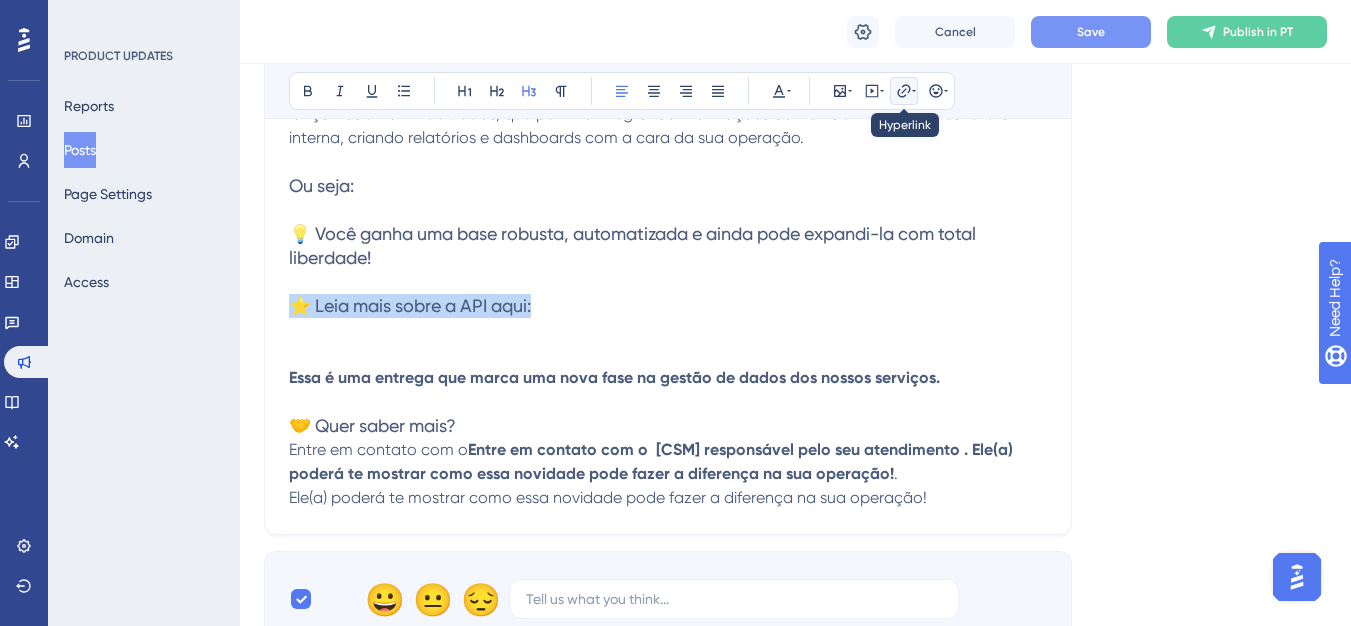 click at bounding box center (904, 91) 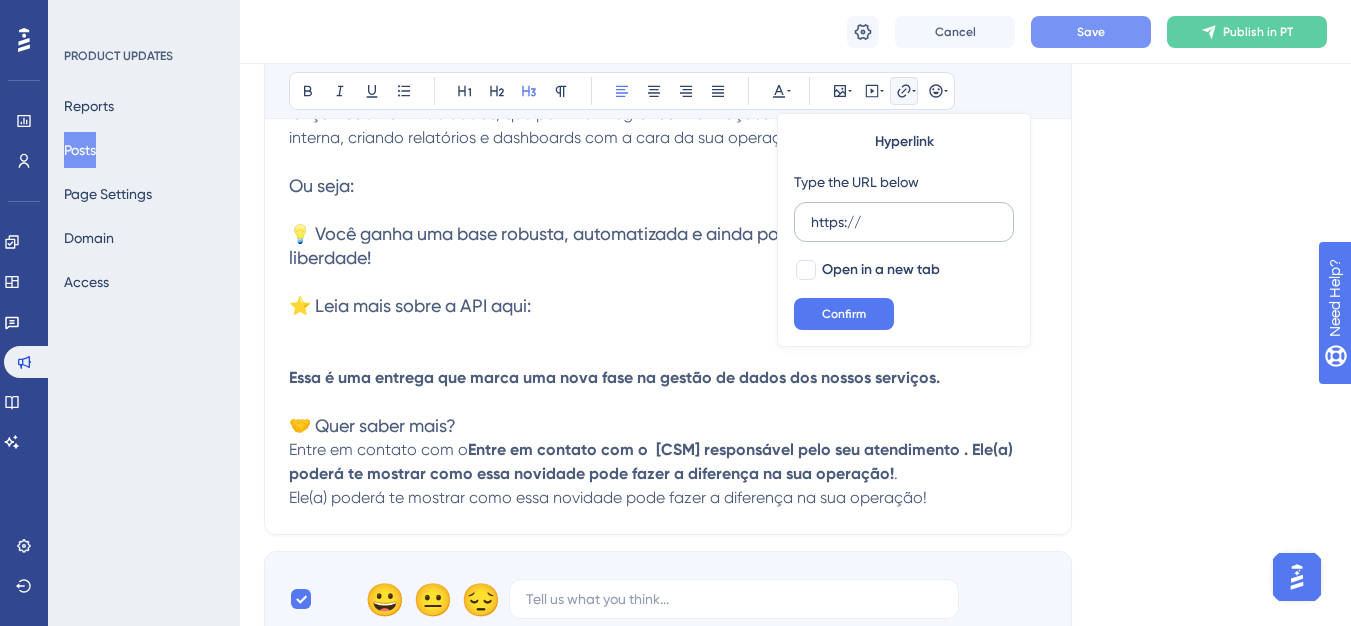 drag, startPoint x: 879, startPoint y: 226, endPoint x: 802, endPoint y: 223, distance: 77.05842 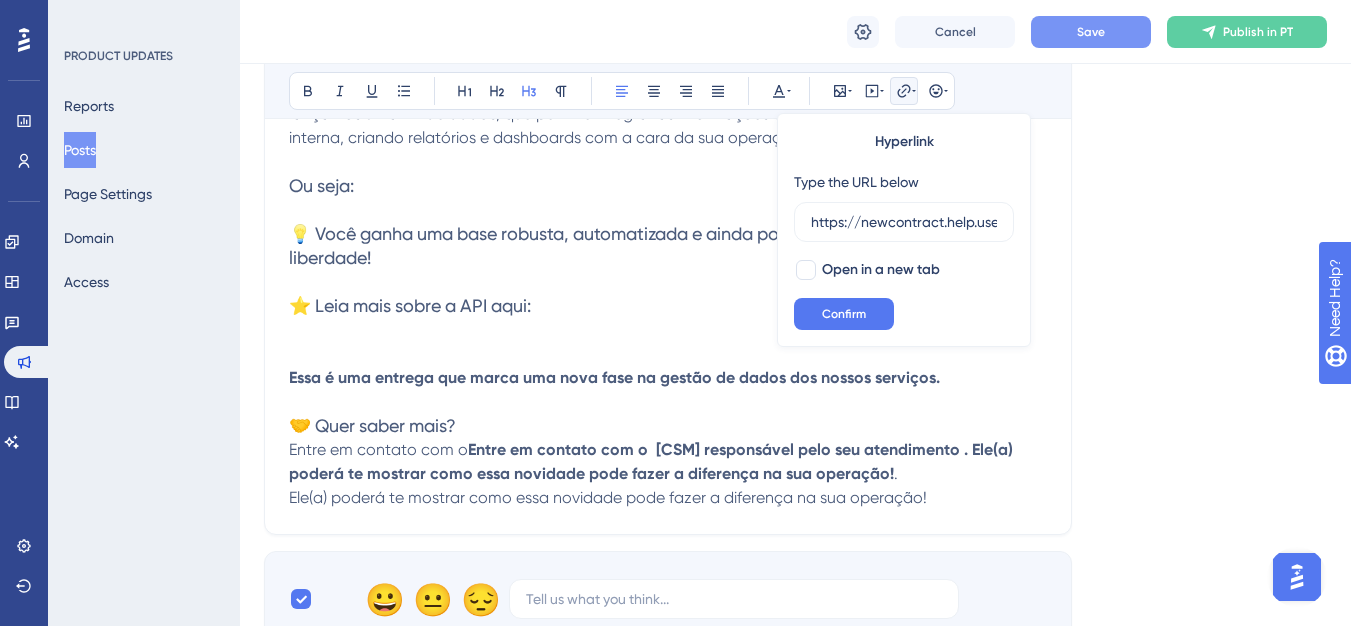 scroll, scrollTop: 0, scrollLeft: 388, axis: horizontal 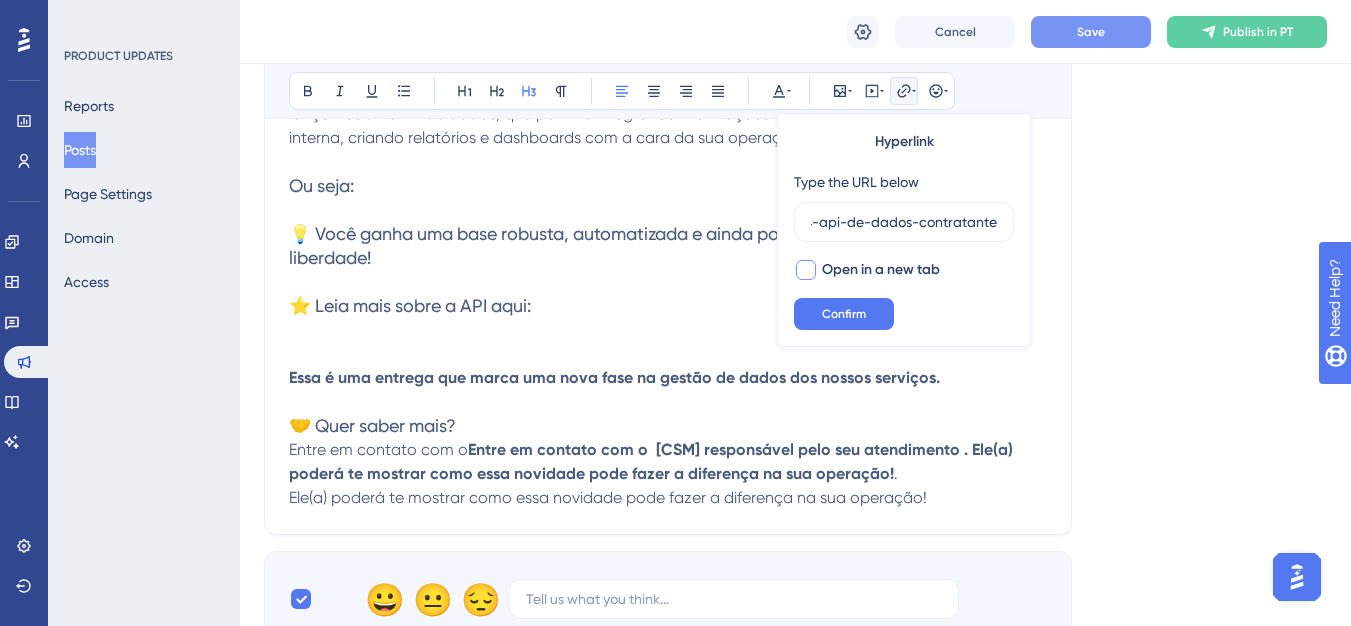 type on "https://newcontract.help.userguiding.com/pt/articles/14414-api-de-dados-contratante" 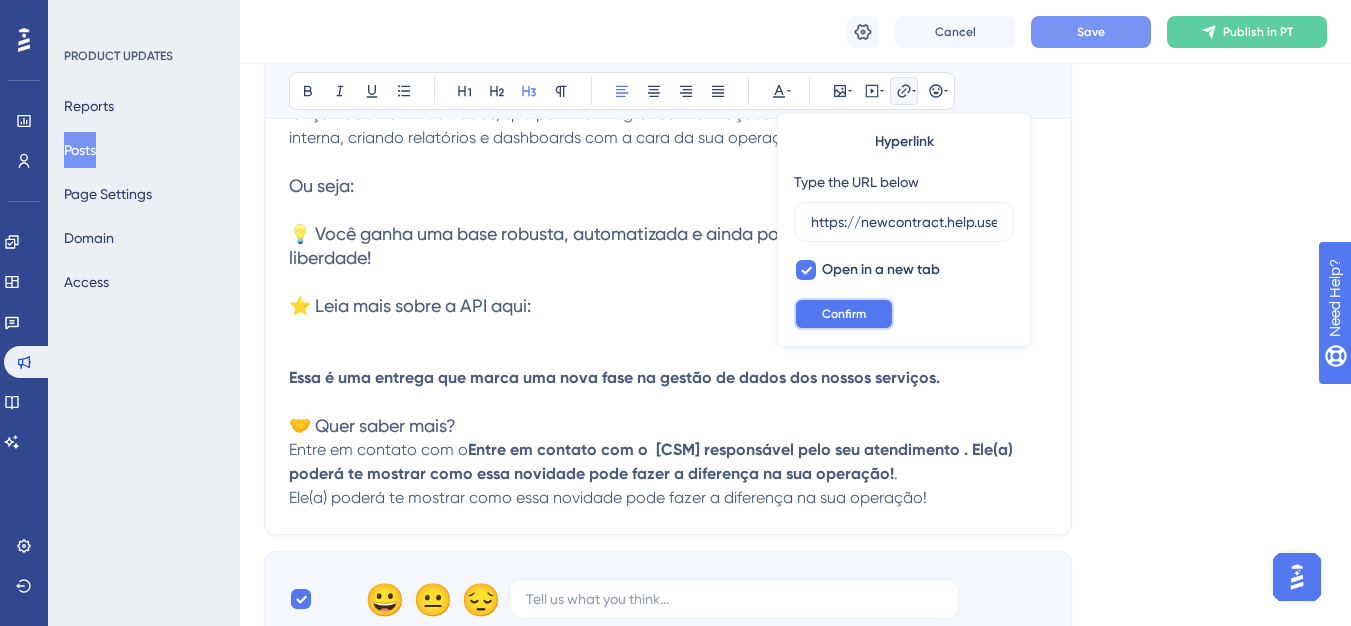 click on "Confirm" at bounding box center [844, 314] 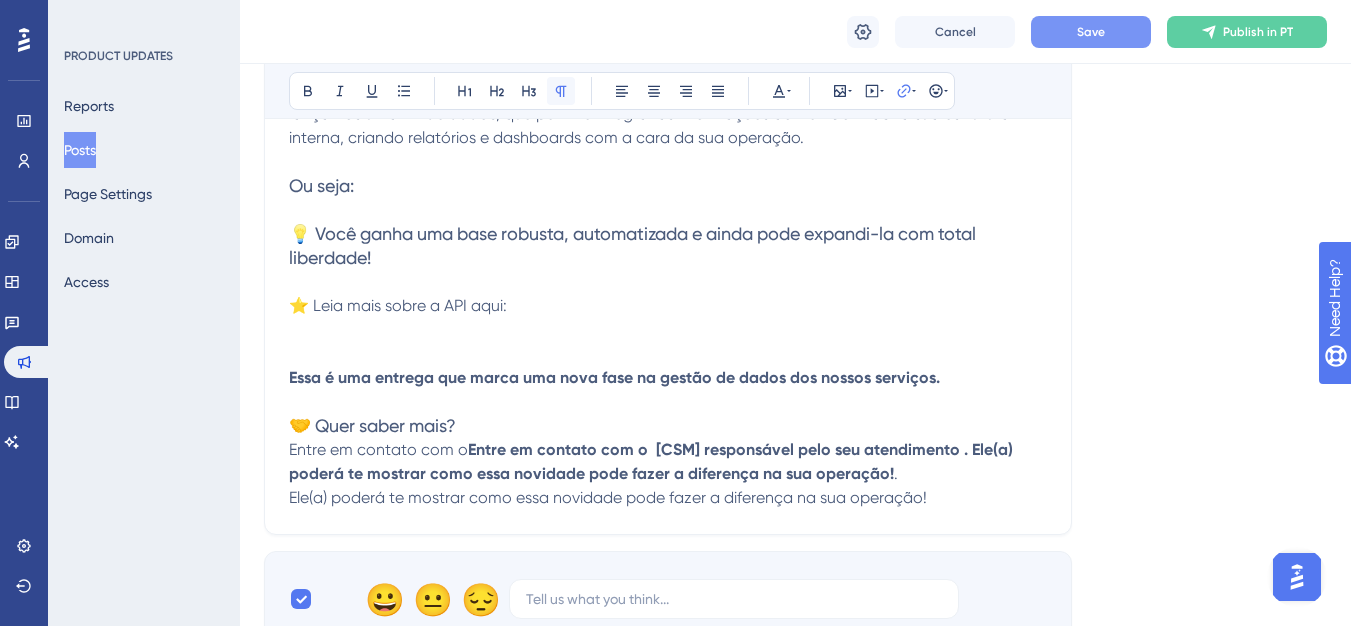 click 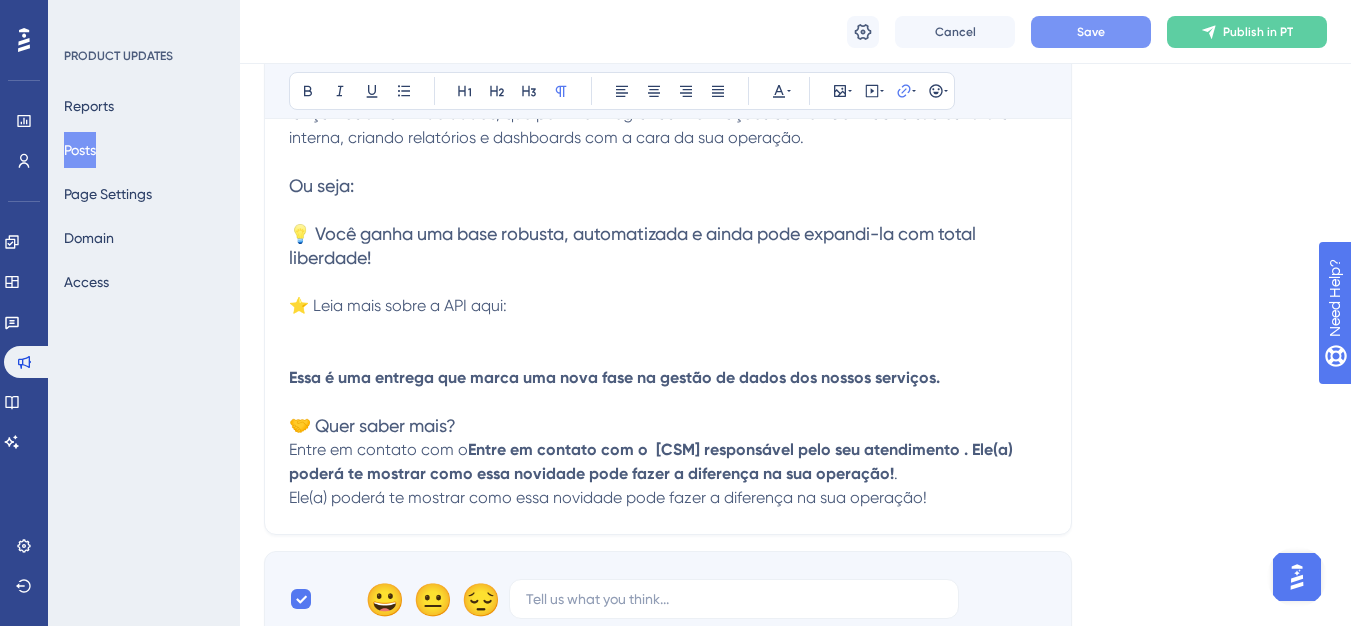 click on "Seu novo BI chegou: dados do NewContract atualizados todos os dias! Bold Italic Underline Bullet Point Heading 1 Heading 2 Heading 3 Normal Align Left Align Center Align Right Align Justify Text Color Insert Image Embed Video Hyperlink Emojis Chegou o novo BI automatizado da Bernhoeft! Uma evolução que vai revolucionar a forma como você acompanha os dados dos serviços de Análise Trabalhista e Mobilização de Trabalhadores , com base nas informações do sistema NewContract . 📊 O que mudou? Antes: ❌ BIs atualizados e enviados semanalmente ou mensalmente ❌ Sujeitos a atrasos e falhas humanas ❌ Dependência de terceiros para obter dados Agora: ✅ Atualização automática diária (D-1) ✅ Mais agilidade, mais precisão, mais autonomia ✅ Visualização padronizada, clara e estratégica Com essa mudança, seus dados estarão sempre atualizados com as informações do dia anterior , prontos para apoiar sua tomada de decisão com mais confiança e rapidez. API de dados Ou seja: ." at bounding box center [668, -237] 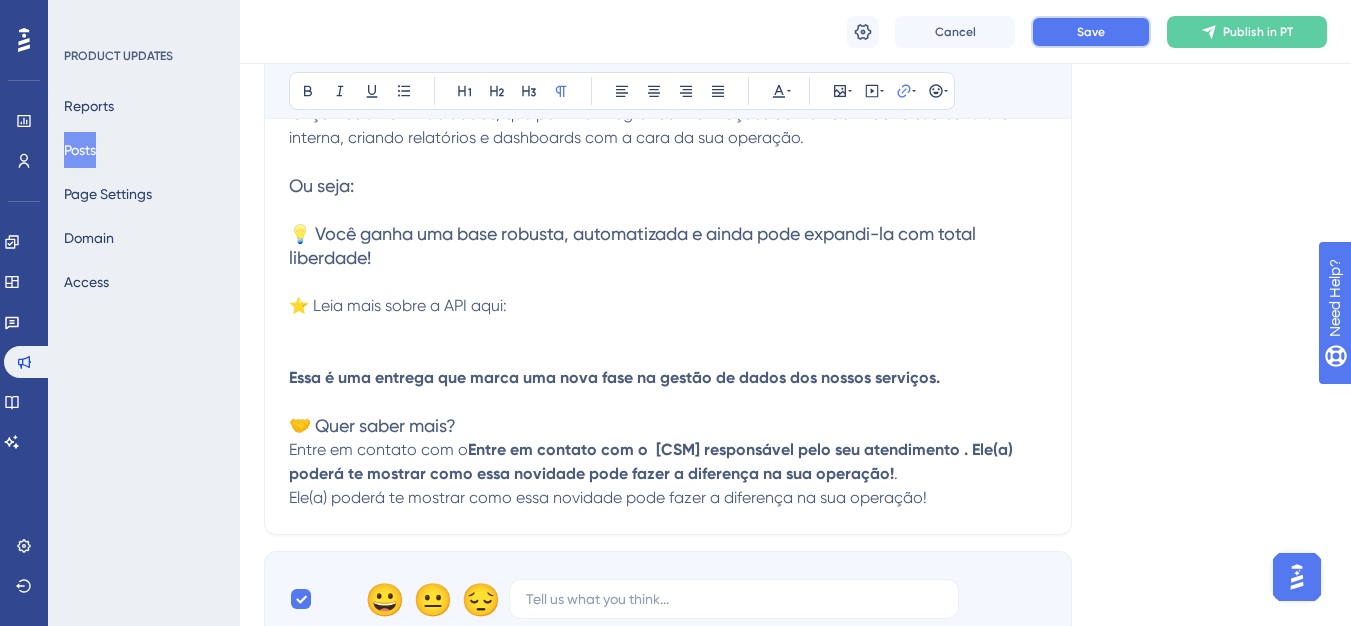 click on "Save" at bounding box center [1091, 32] 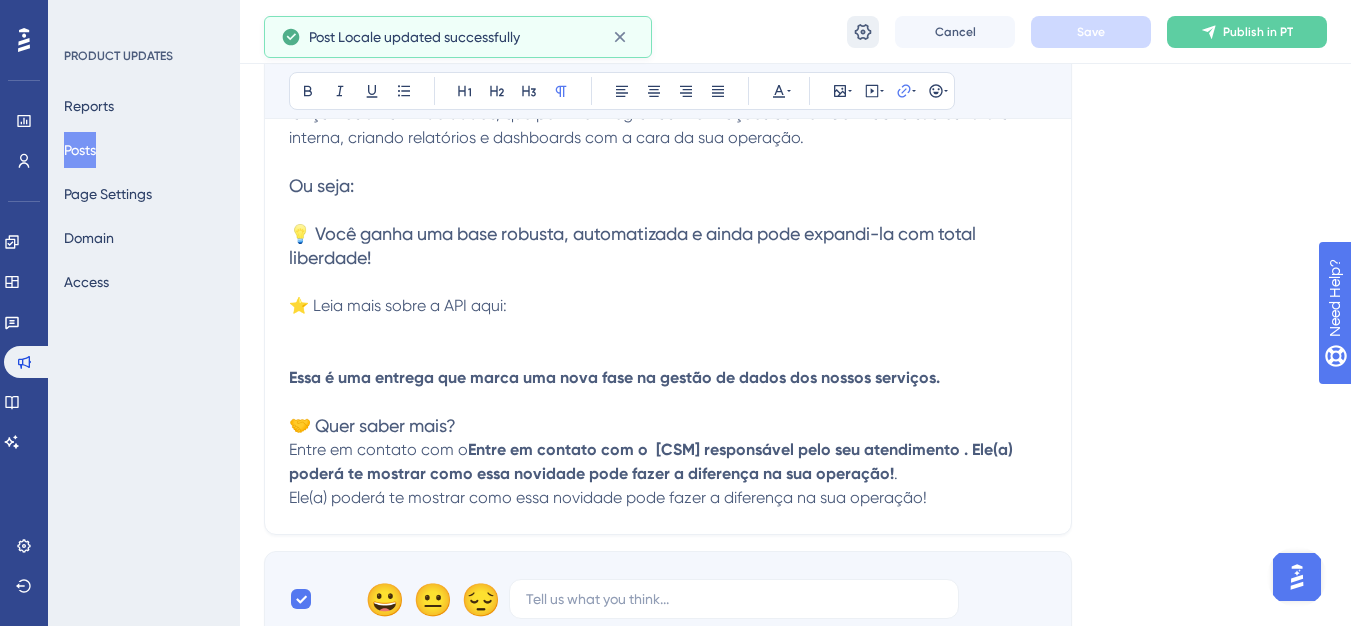 click 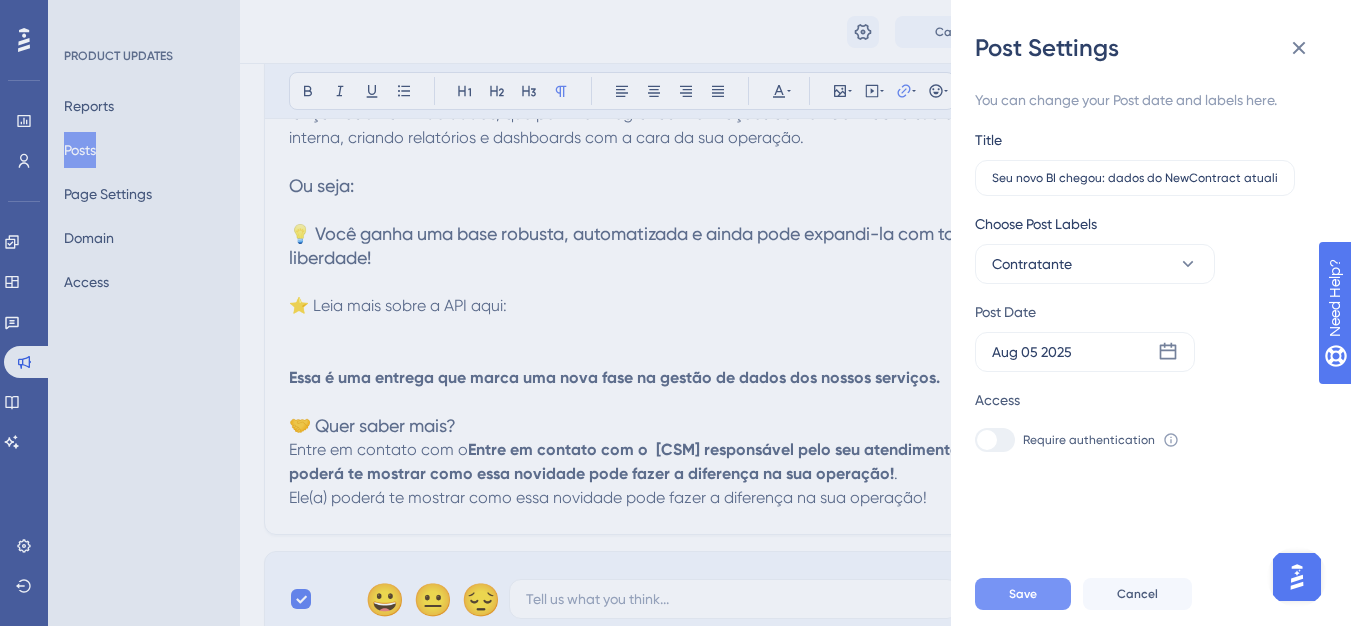 click on "Save" at bounding box center [1023, 594] 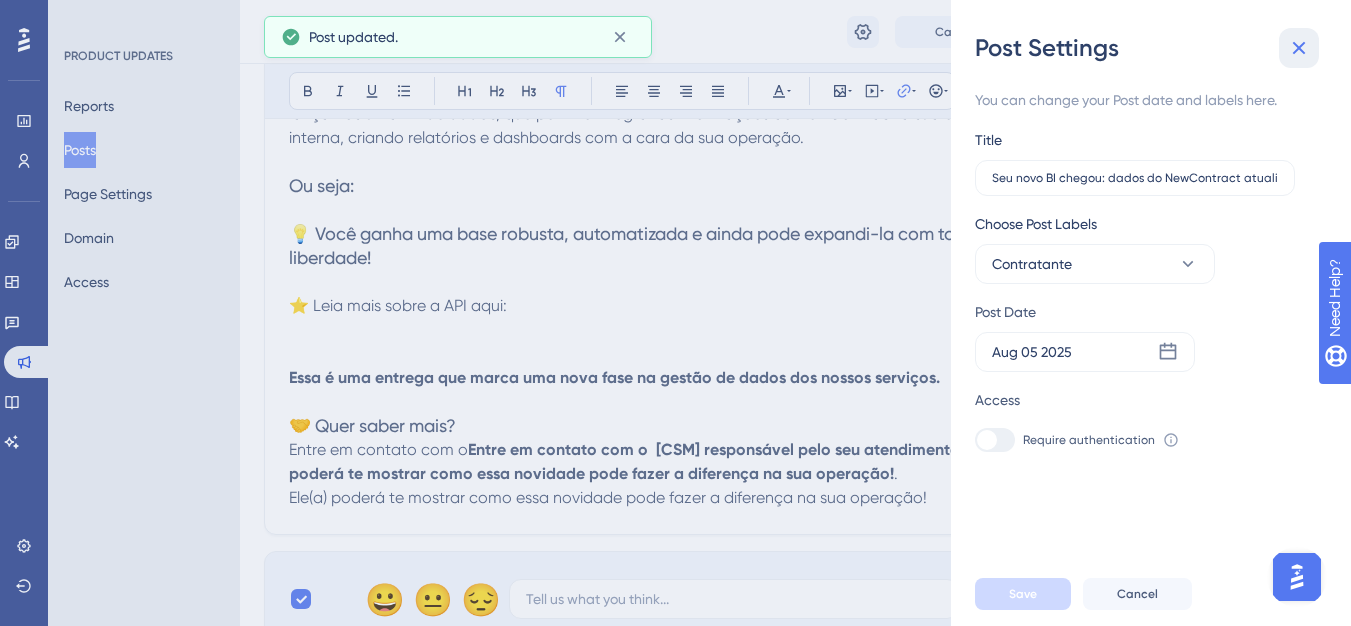 click 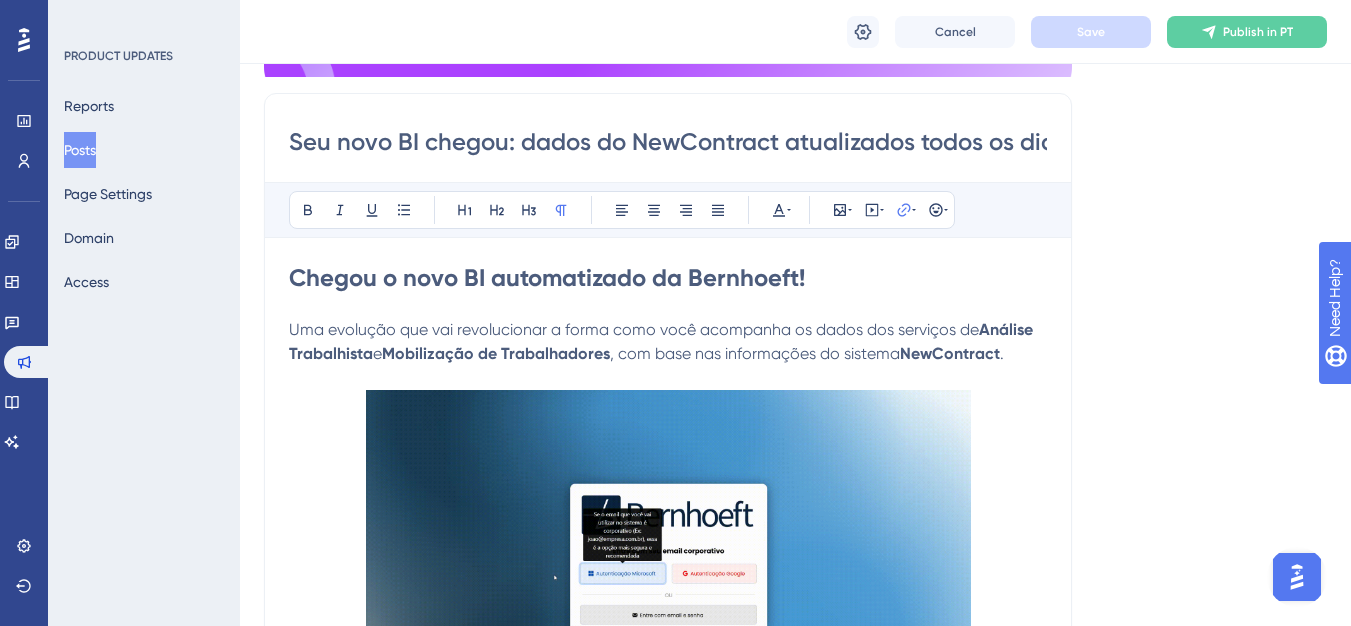 scroll, scrollTop: 681, scrollLeft: 0, axis: vertical 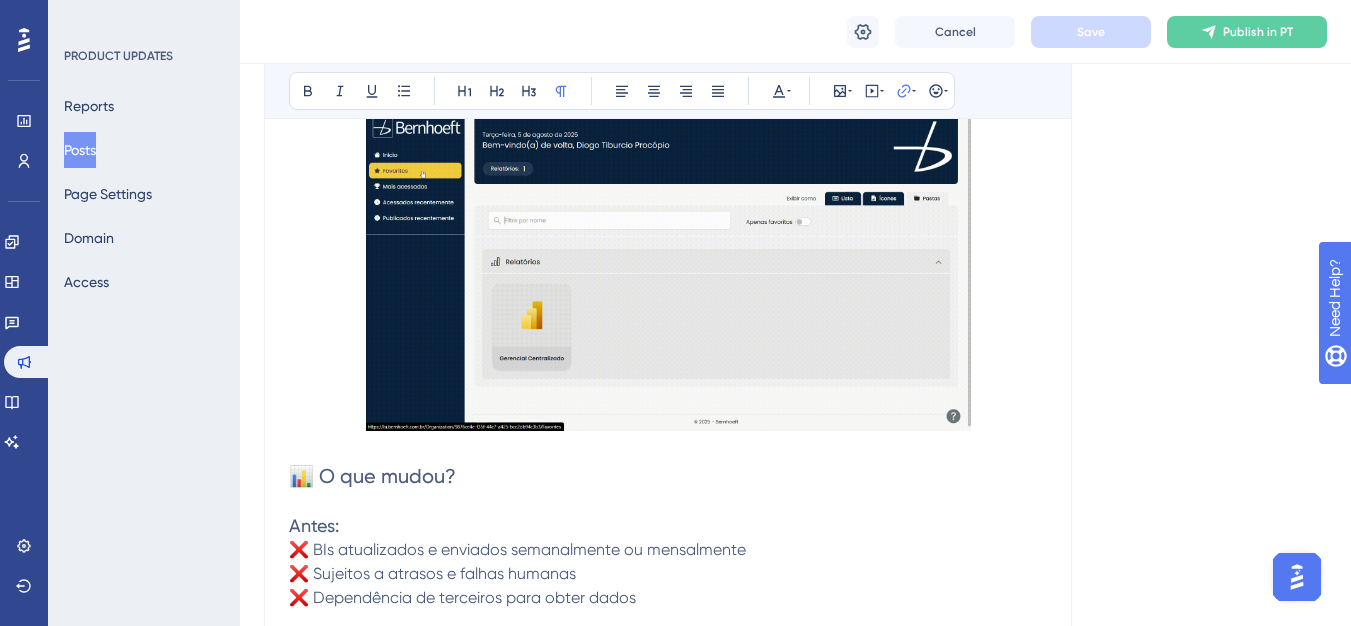 click at bounding box center (668, 260) 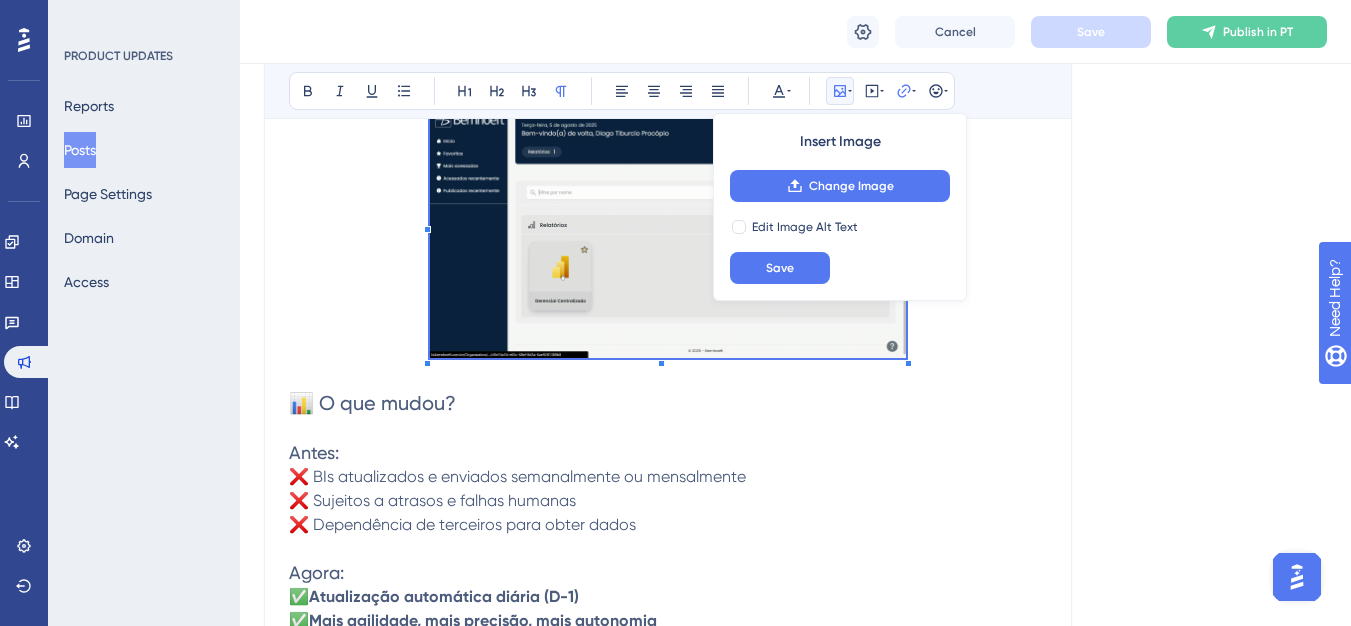 click on "Chegou o novo BI automatizado da Bernhoeft! Uma evolução que vai revolucionar a forma como você acompanha os dados dos serviços de  Análise Trabalhista  e  Mobilização de Trabalhadores , com base nas informações do sistema  NewContract . 📊 O que mudou? Antes: ❌ BIs atualizados e enviados semanalmente ou mensalmente ❌ Sujeitos a atrasos e falhas humanas ❌ Dependência de terceiros para obter dados Agora: ✅  Atualização automática diária (D-1) ✅  Mais agilidade, mais precisão, mais autonomia ✅  Visualização padronizada, clara e estratégica Com essa mudança, seus dados estarão sempre atualizados com as informações do  dia anterior , prontos para apoiar sua tomada de decisão com mais confiança e rapidez. 🔄 E se eu quiser uma visão diferente? Sabemos que alguns clientes utilizam BI personalizados — e isso é importante. Pensando nisso, também lançamos uma  API de dados Ou seja: 💡 Você ganha uma base robusta, automatizada e ainda pode expandi-la com total liberdade!" at bounding box center (668, 599) 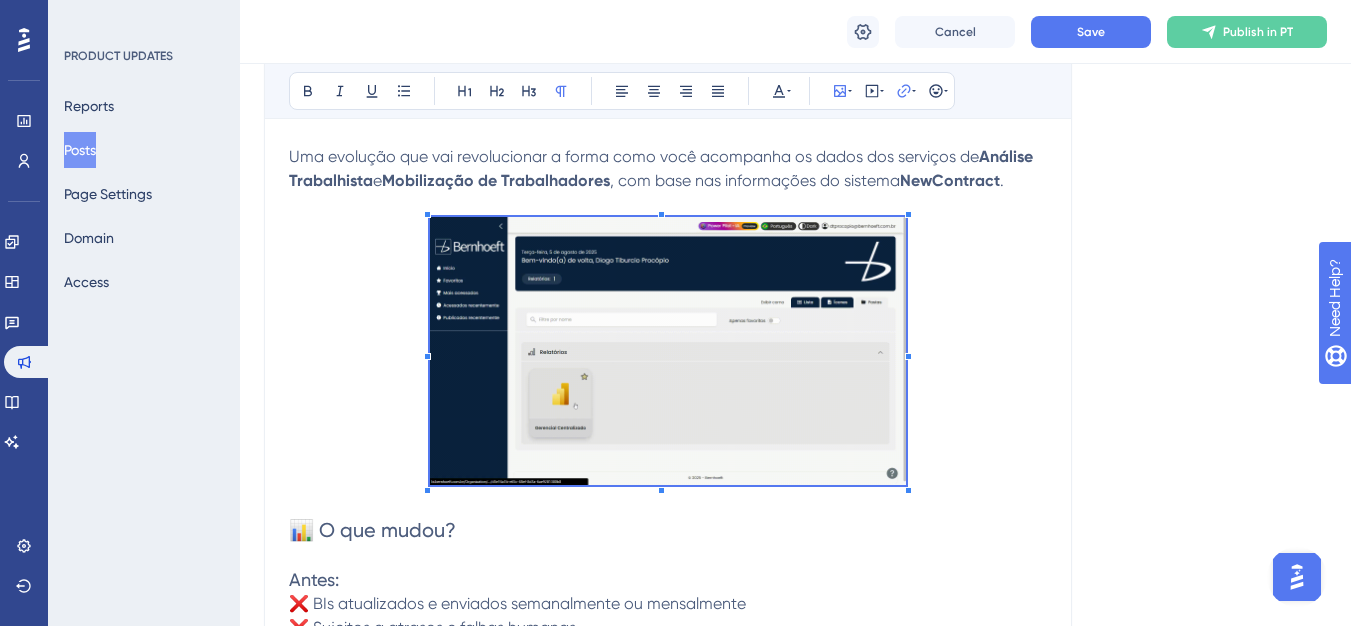 scroll, scrollTop: 581, scrollLeft: 0, axis: vertical 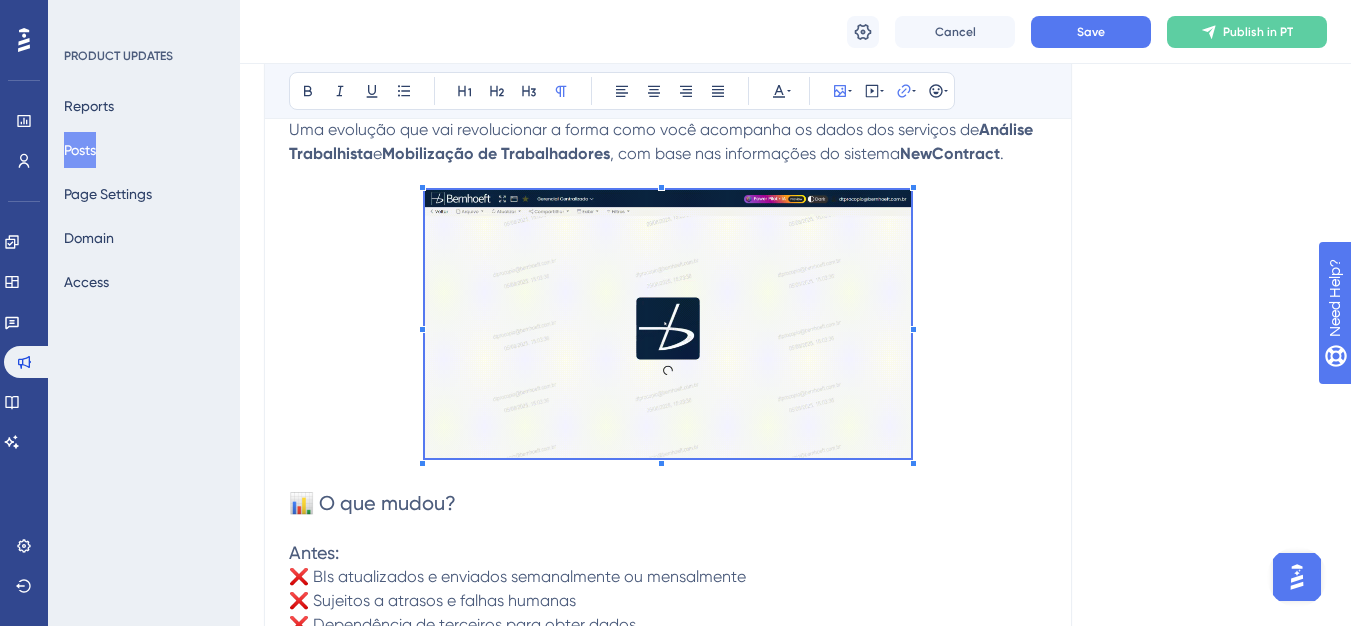 click on "Chegou o novo BI automatizado da Bernhoeft! Uma evolução que vai revolucionar a forma como você acompanha os dados dos serviços de  Análise Trabalhista  e  Mobilização de Trabalhadores , com base nas informações do sistema  NewContract . 📊 O que mudou? Antes: ❌ BIs atualizados e enviados semanalmente ou mensalmente ❌ Sujeitos a atrasos e falhas humanas ❌ Dependência de terceiros para obter dados Agora: ✅  Atualização automática diária (D-1) ✅  Mais agilidade, mais precisão, mais autonomia ✅  Visualização padronizada, clara e estratégica Com essa mudança, seus dados estarão sempre atualizados com as informações do  dia anterior , prontos para apoiar sua tomada de decisão com mais confiança e rapidez. 🔄 E se eu quiser uma visão diferente? Sabemos que alguns clientes utilizam BI personalizados — e isso é importante. Pensando nisso, também lançamos uma  API de dados Ou seja: 💡 Você ganha uma base robusta, automatizada e ainda pode expandi-la com total liberdade!" at bounding box center (668, 699) 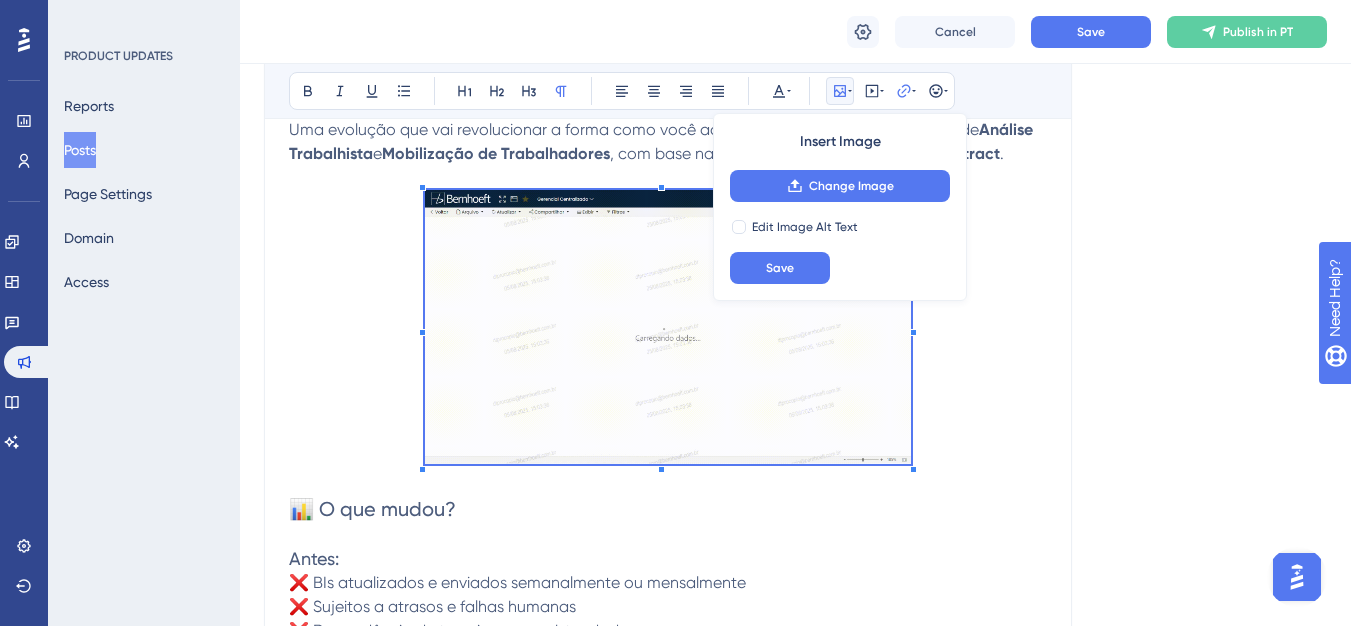 click at bounding box center (668, 330) 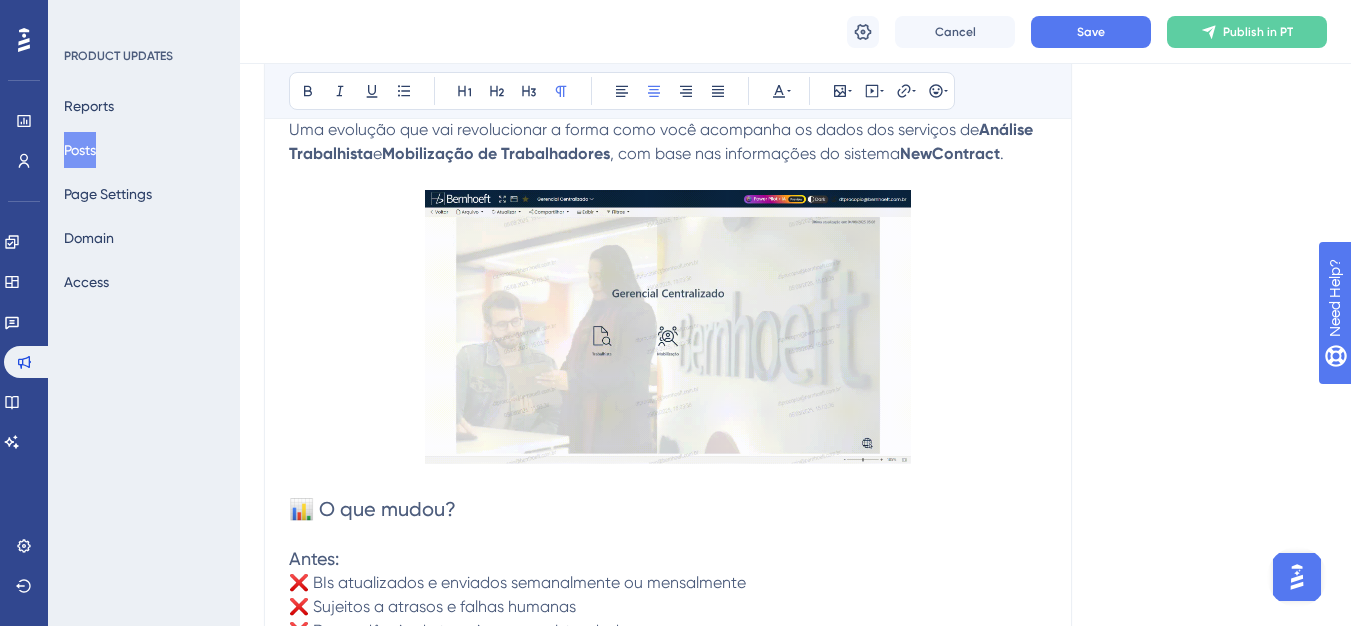 click at bounding box center [668, 326] 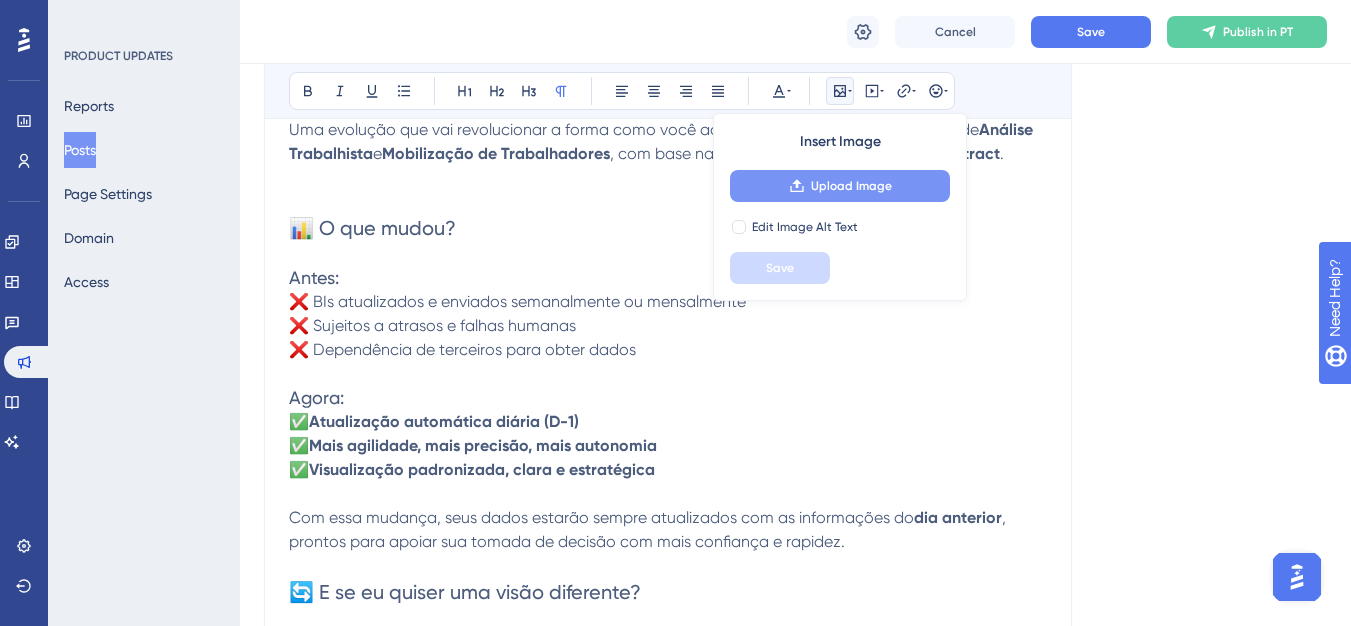 click on "Upload Image" at bounding box center (840, 186) 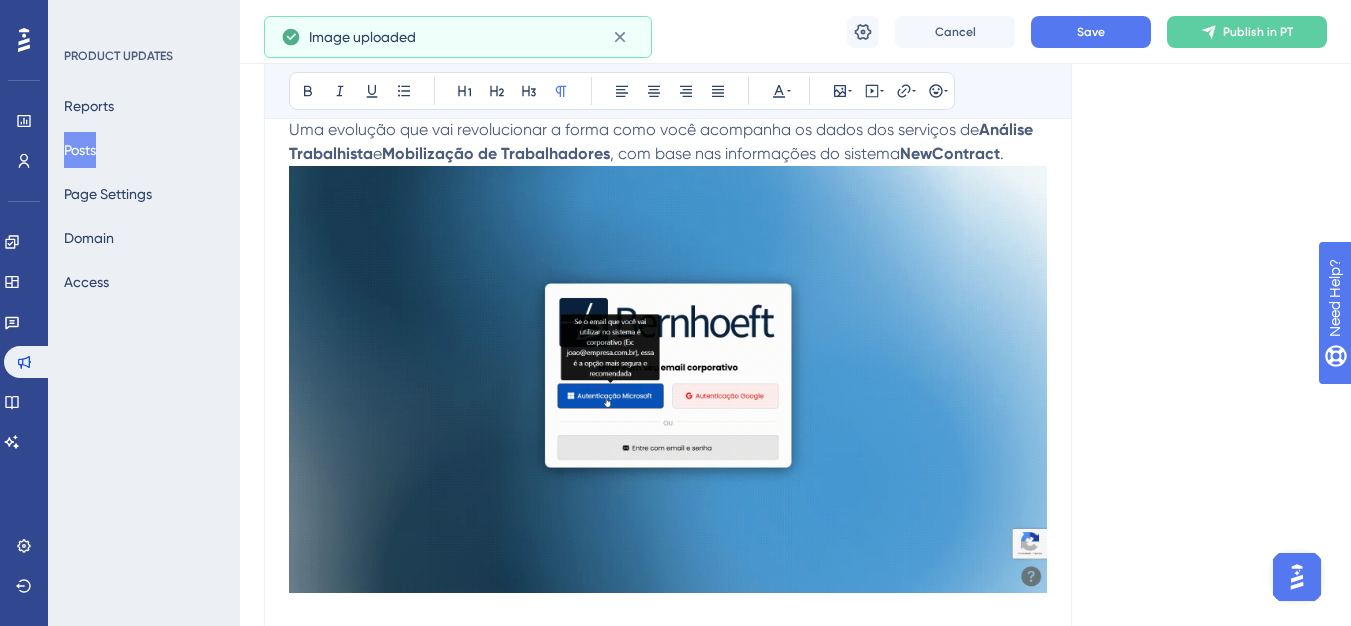 click at bounding box center (668, 379) 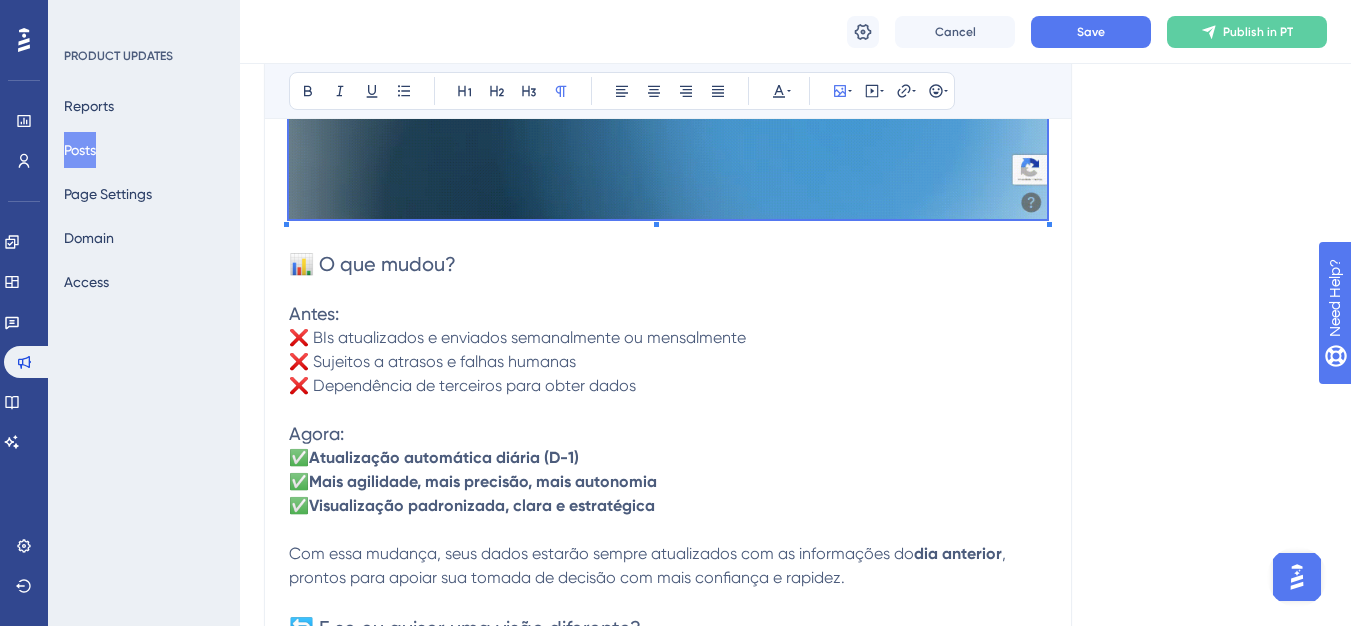 scroll, scrollTop: 781, scrollLeft: 0, axis: vertical 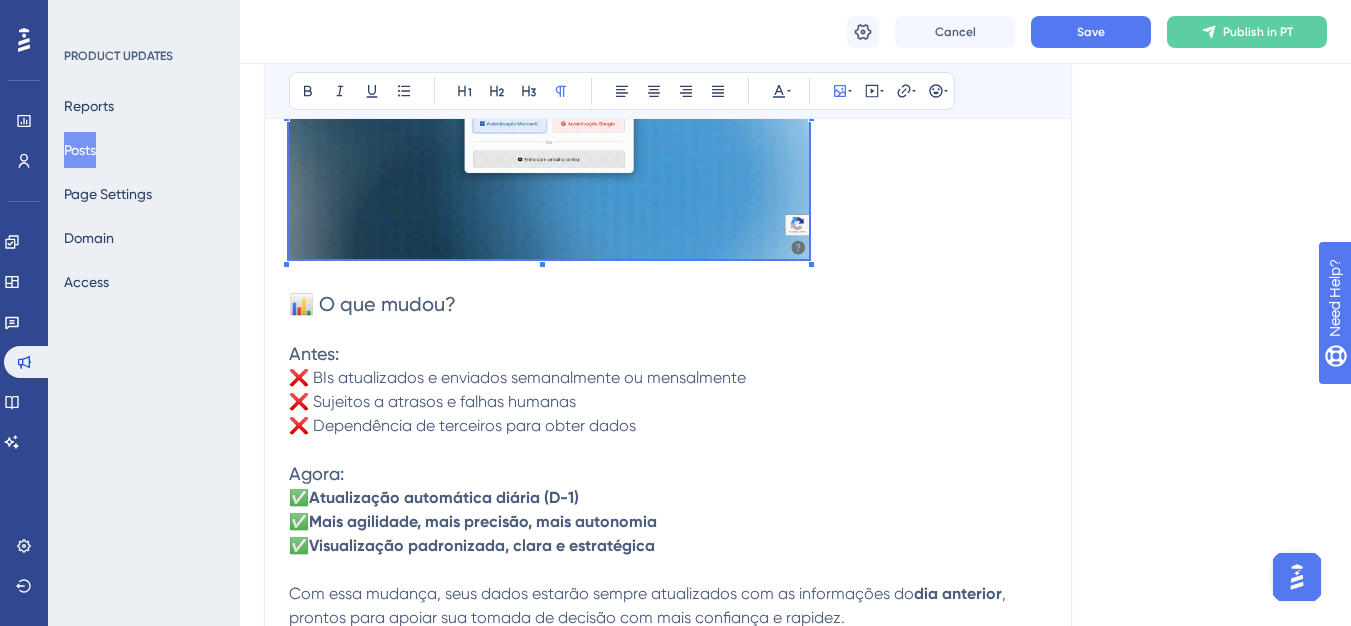 click at bounding box center (668, 116) 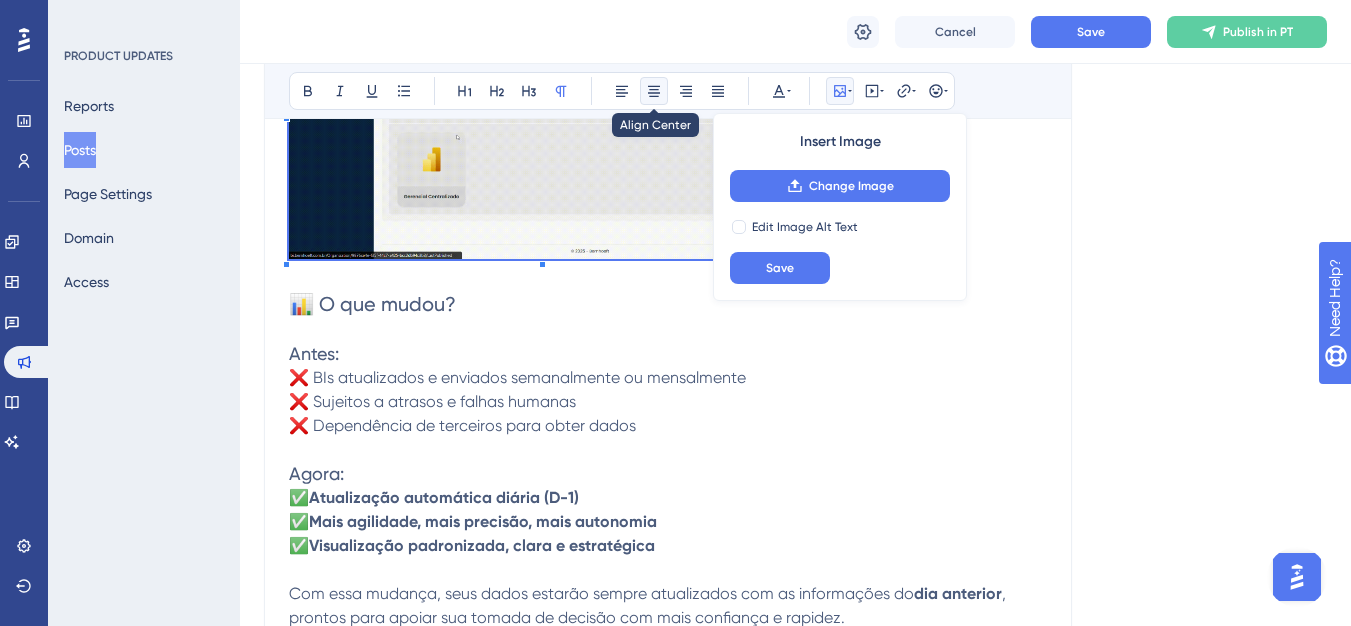 click at bounding box center [654, 91] 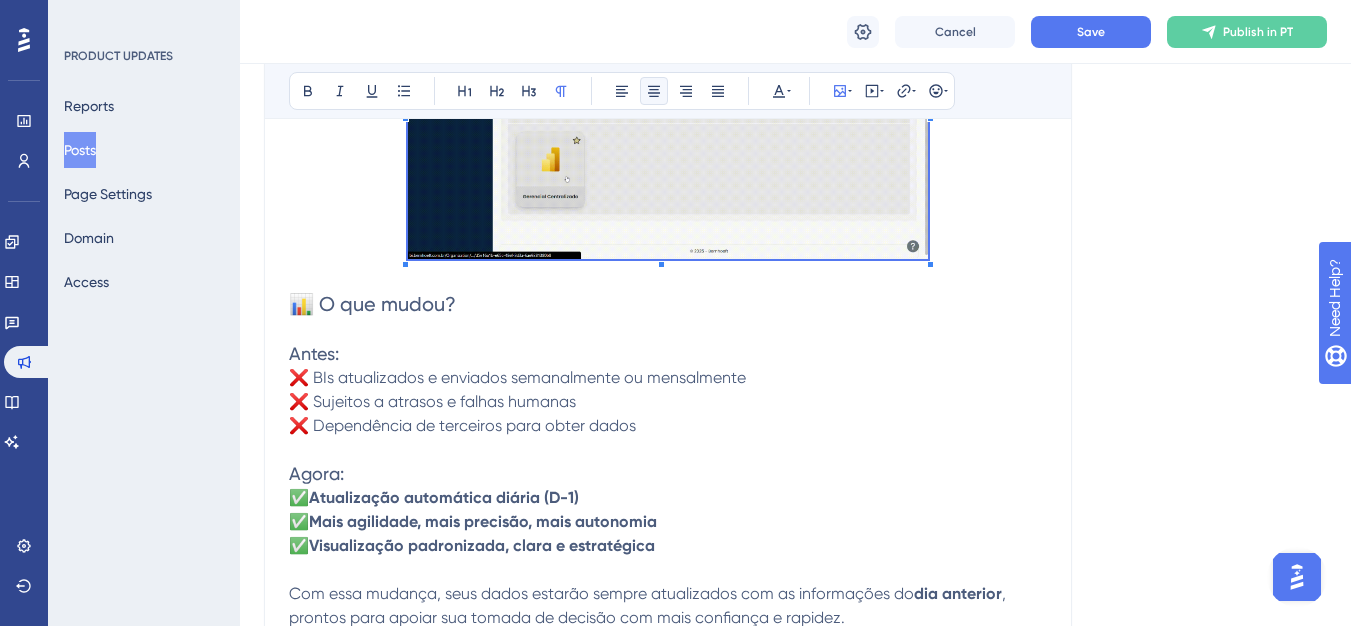 scroll, scrollTop: 581, scrollLeft: 0, axis: vertical 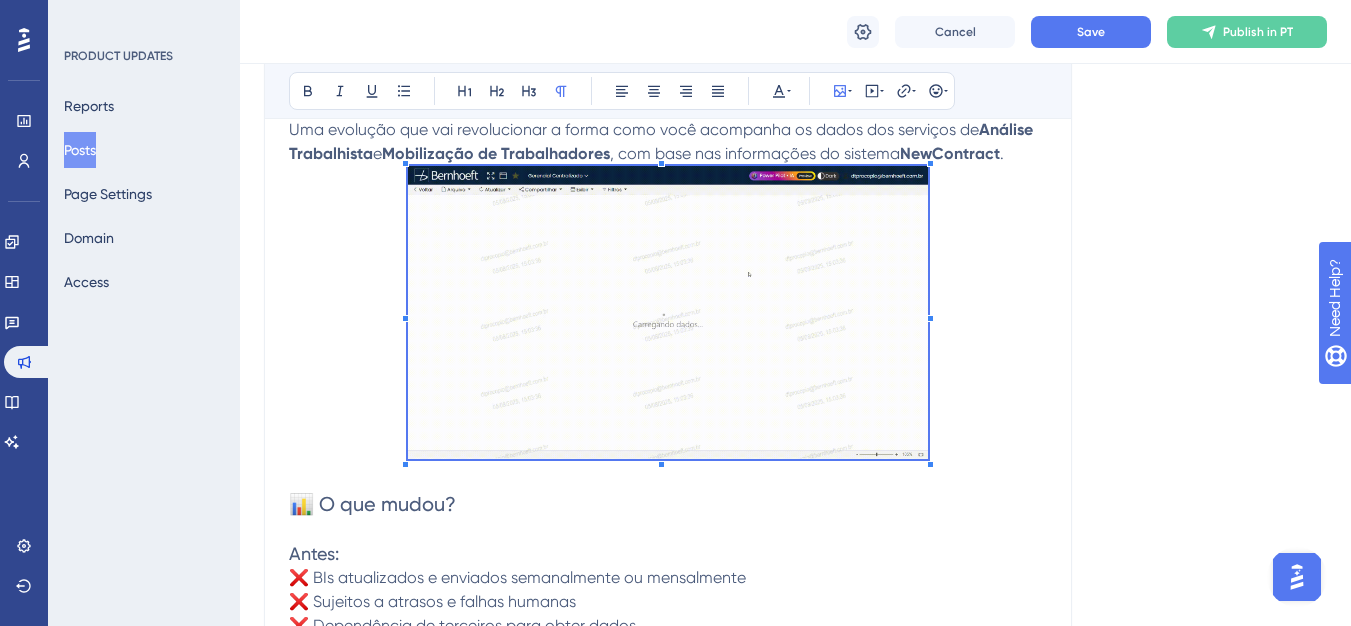 click at bounding box center [668, 316] 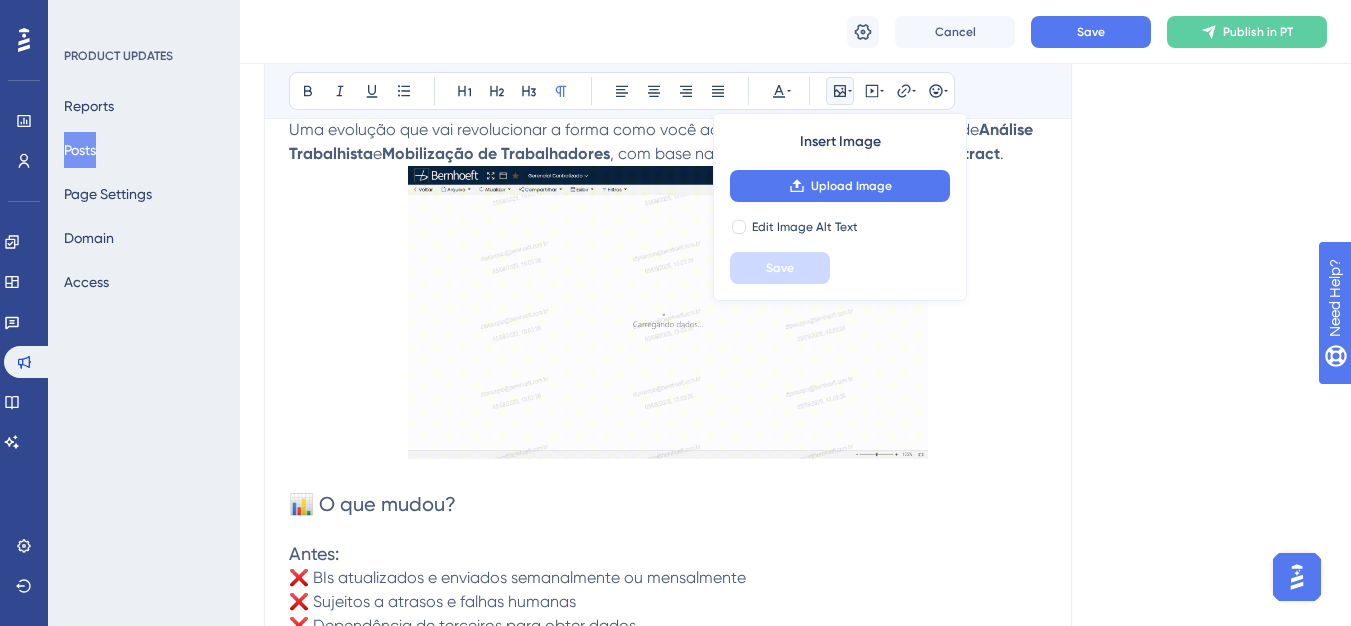 click at bounding box center [668, 478] 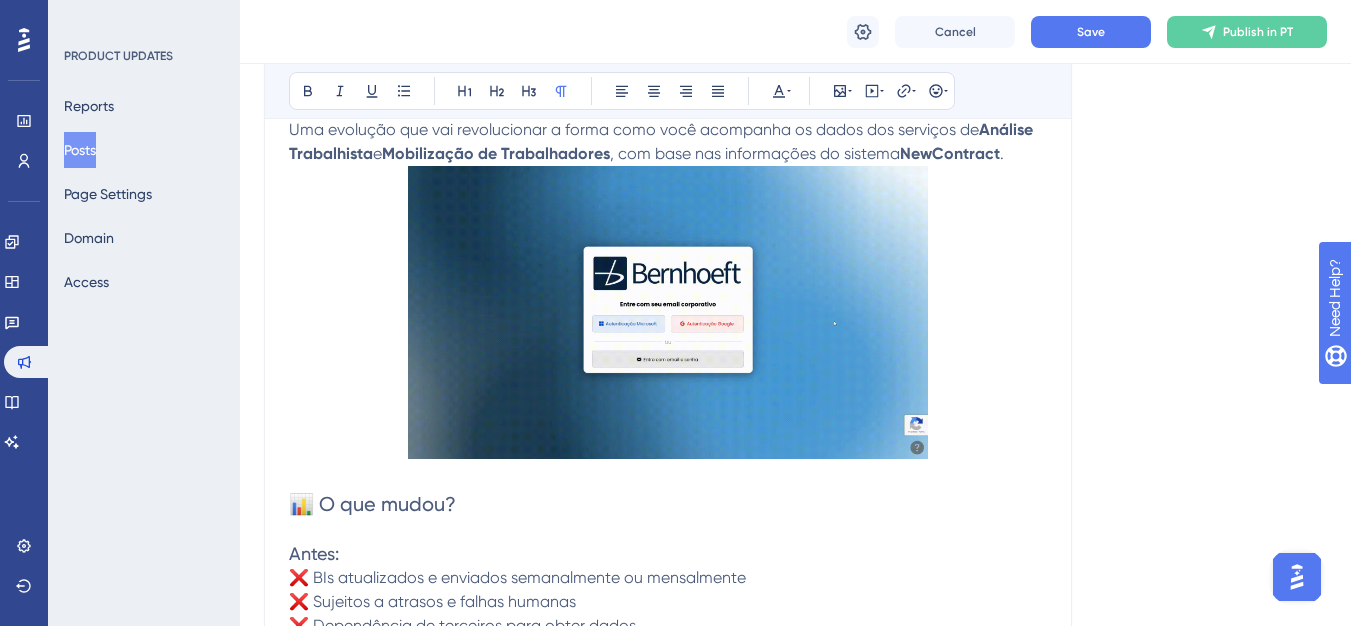 click at bounding box center [668, 312] 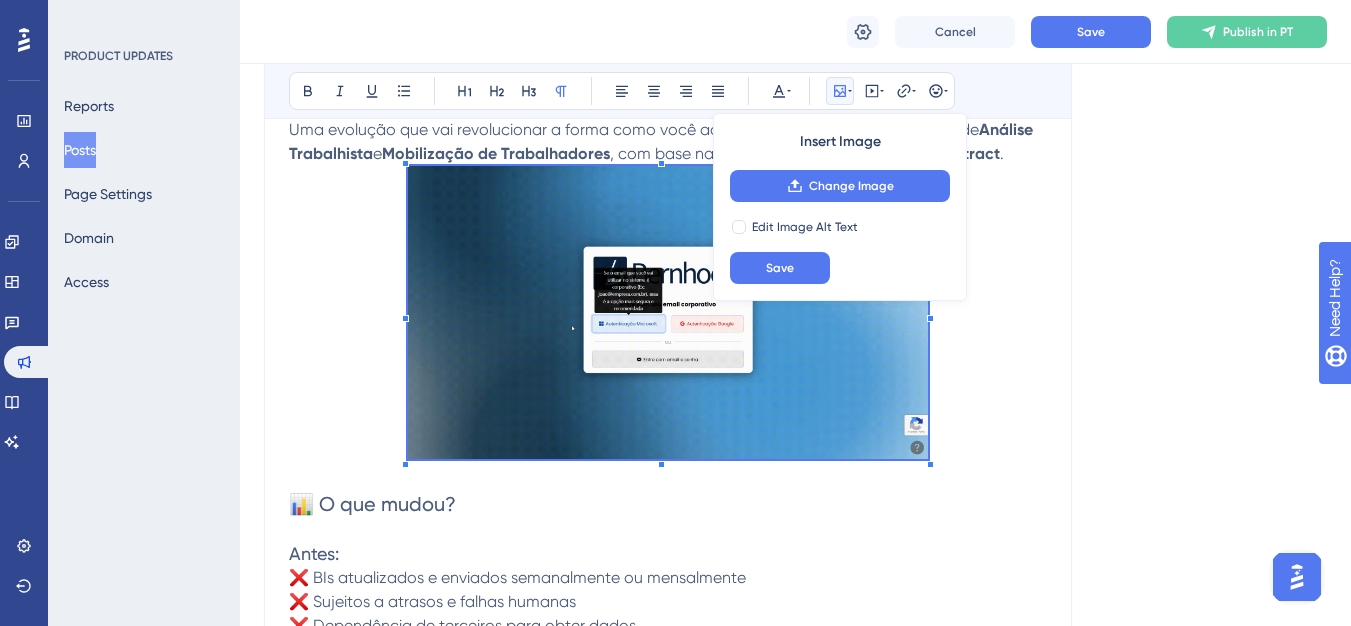 click on "Uma evolução que vai revolucionar a forma como você acompanha os dados dos serviços de Análise Trabalhista e Mobilização de Trabalhadores , com base nas informações do sistema NewContract ." at bounding box center [668, 130] 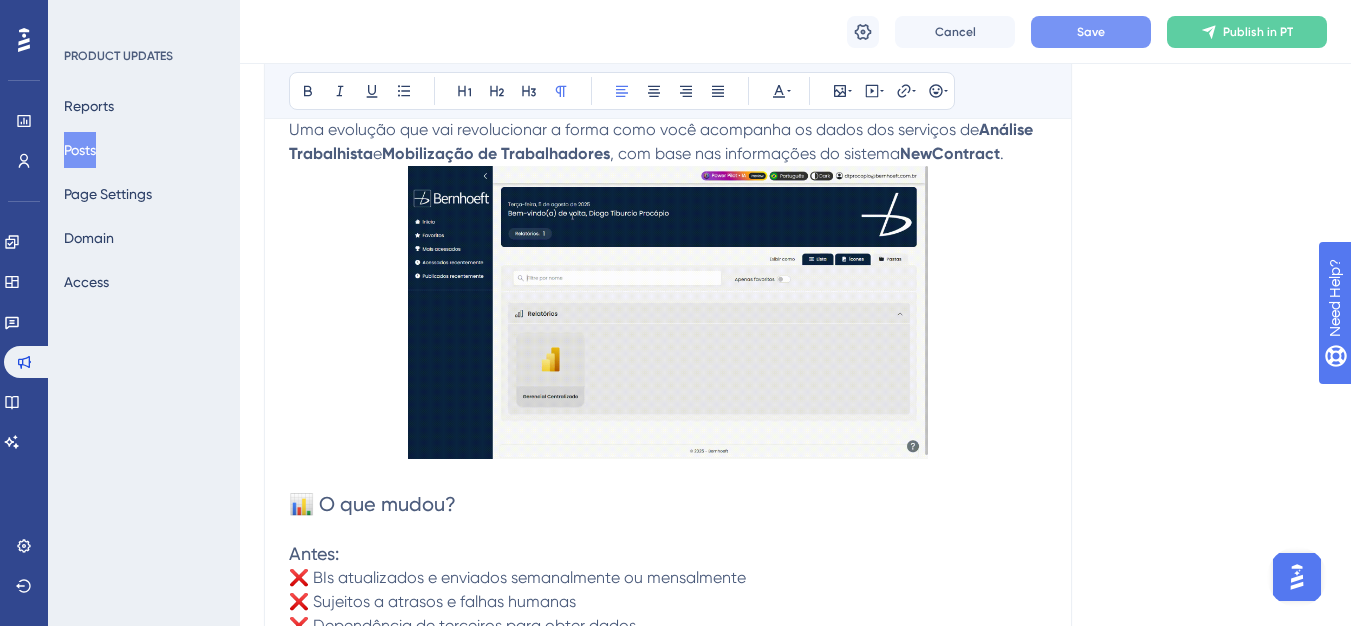 click on "Save" at bounding box center [1091, 32] 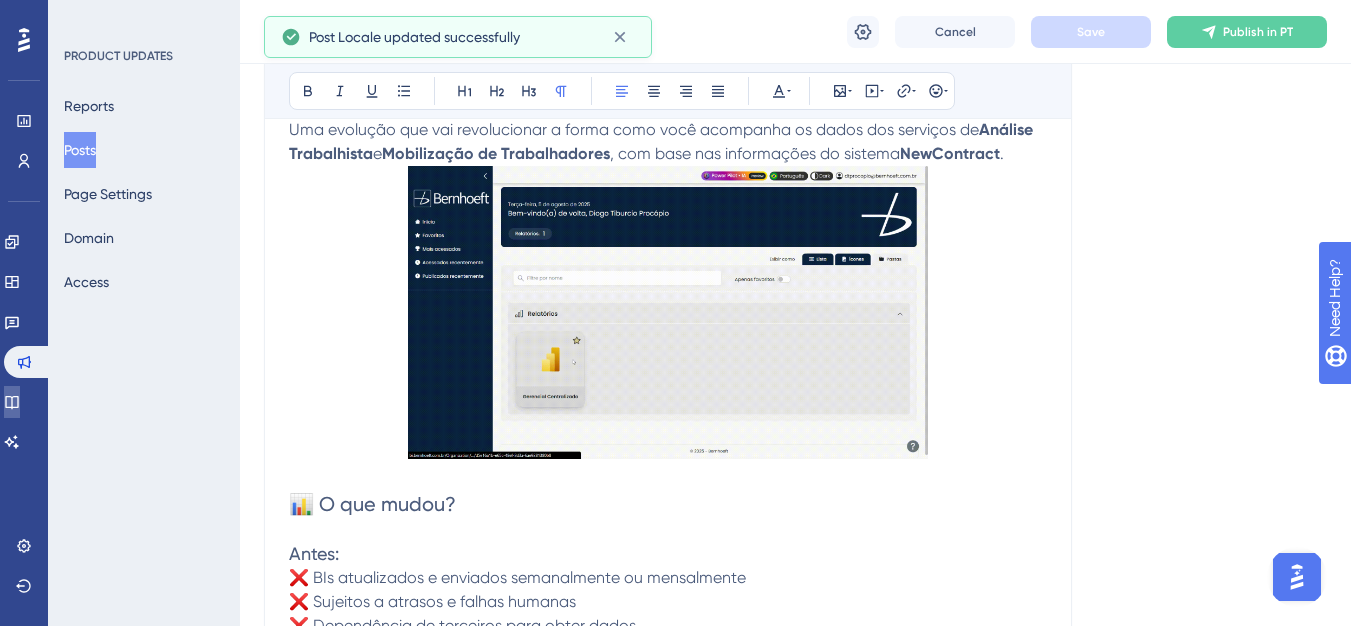 click at bounding box center [12, 402] 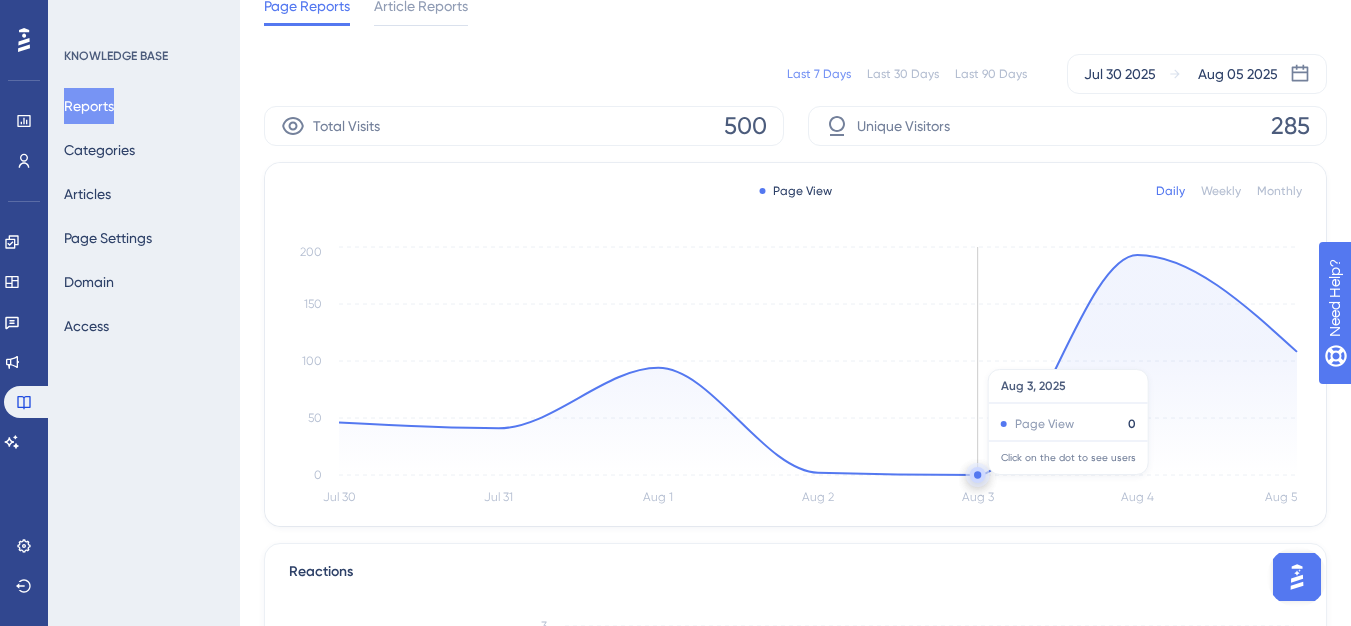scroll, scrollTop: 100, scrollLeft: 0, axis: vertical 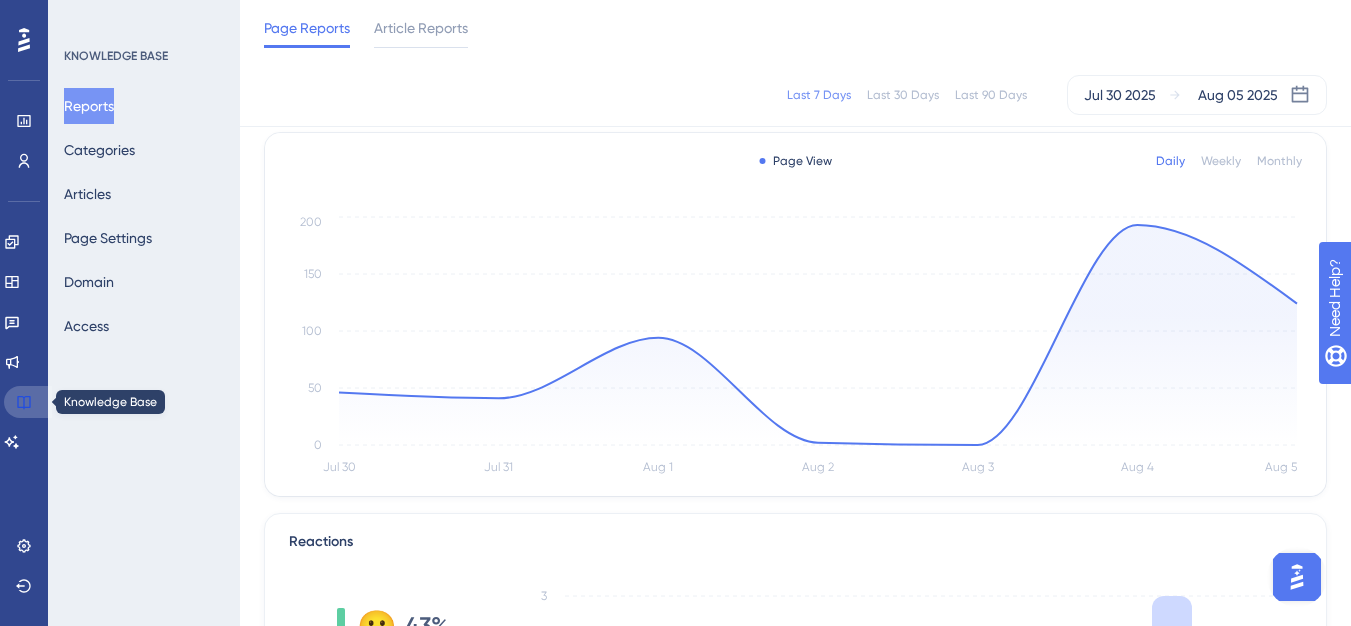 click at bounding box center (28, 402) 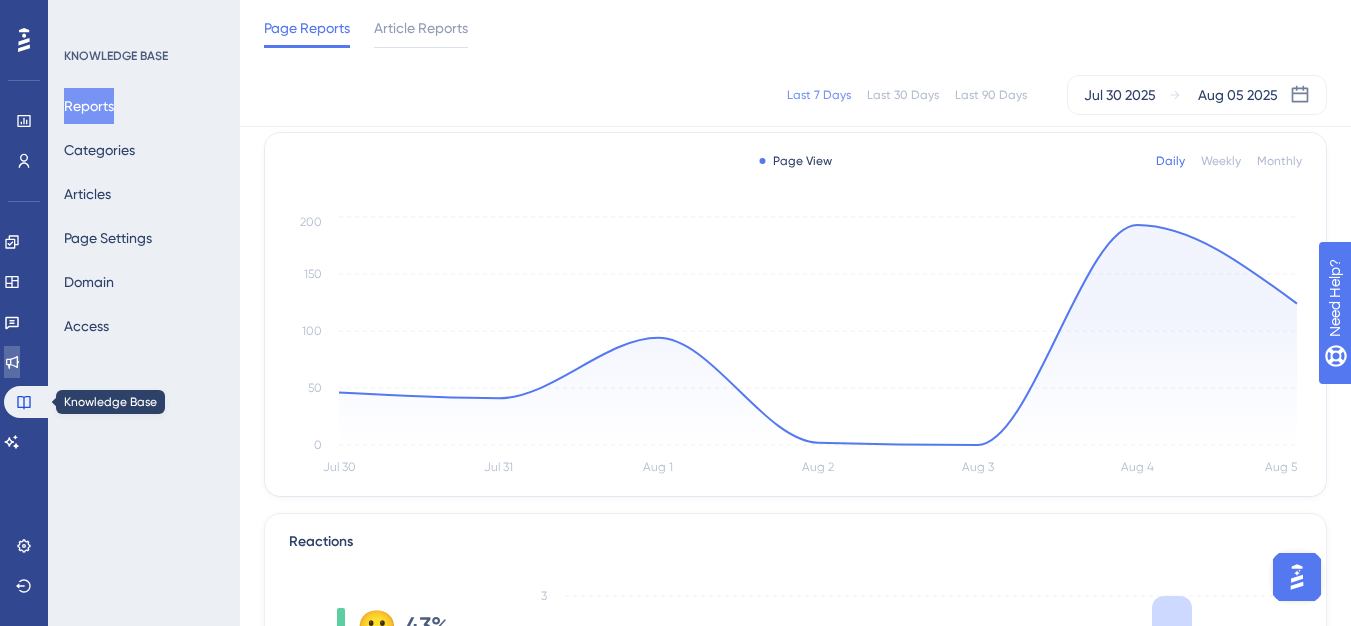 click at bounding box center (12, 362) 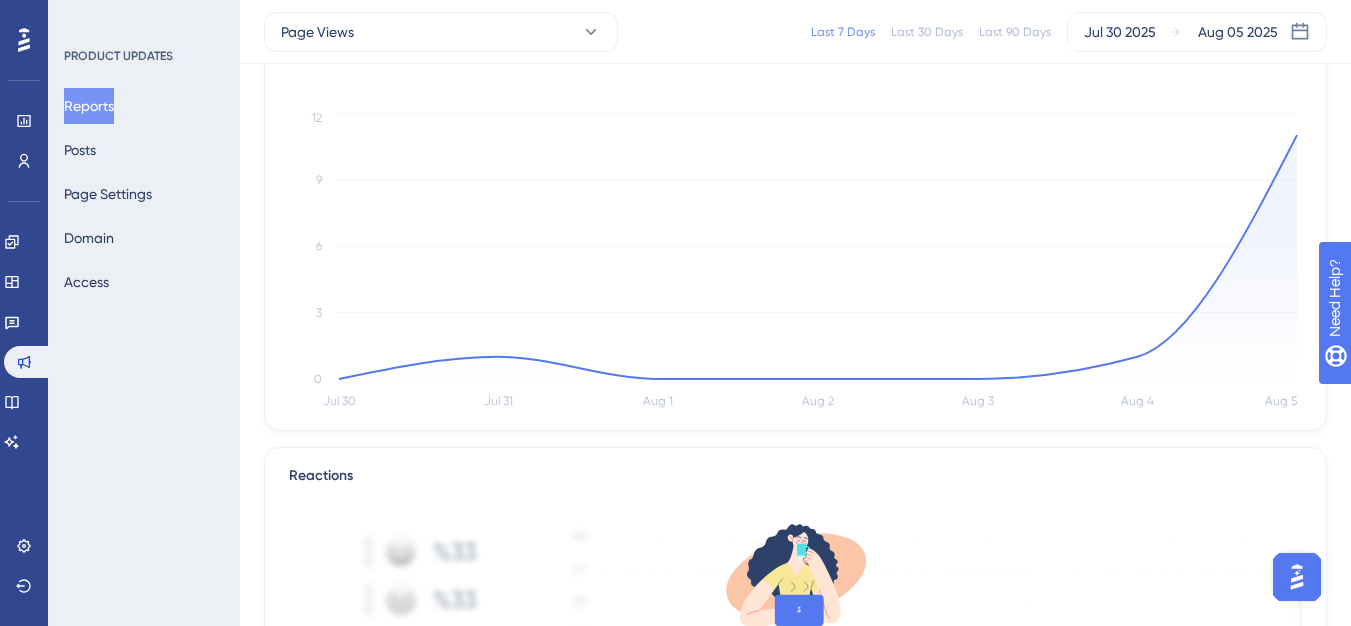 scroll, scrollTop: 0, scrollLeft: 0, axis: both 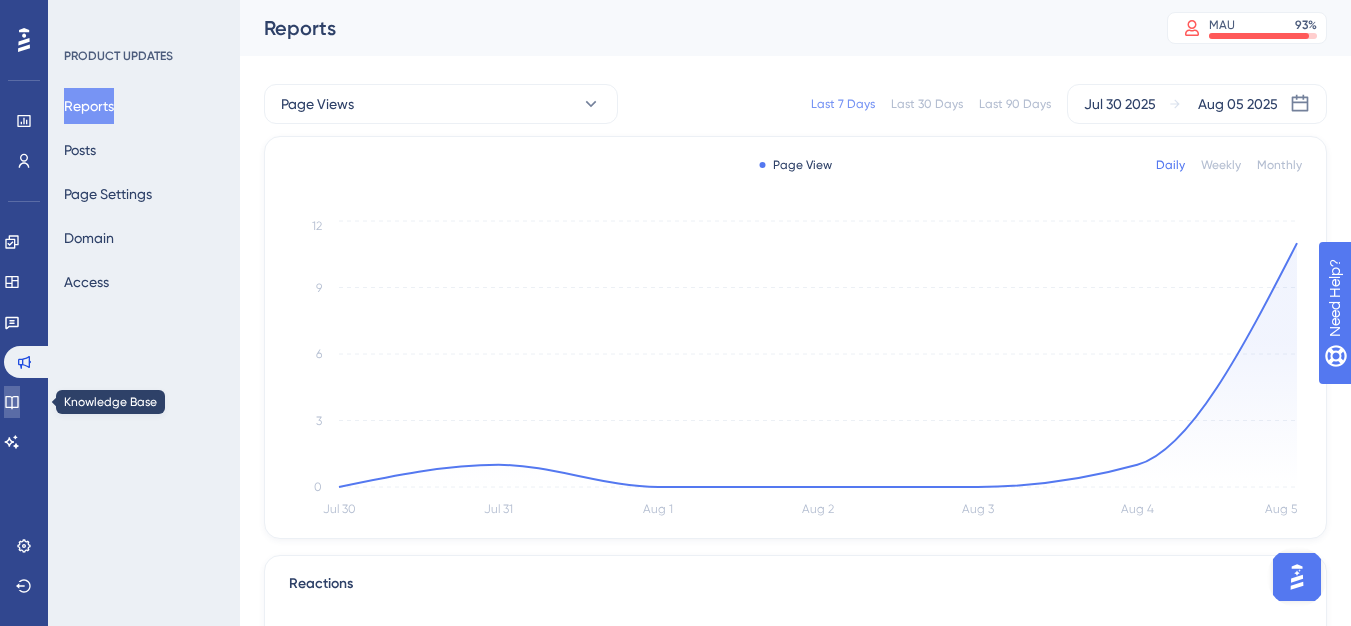 click at bounding box center (12, 402) 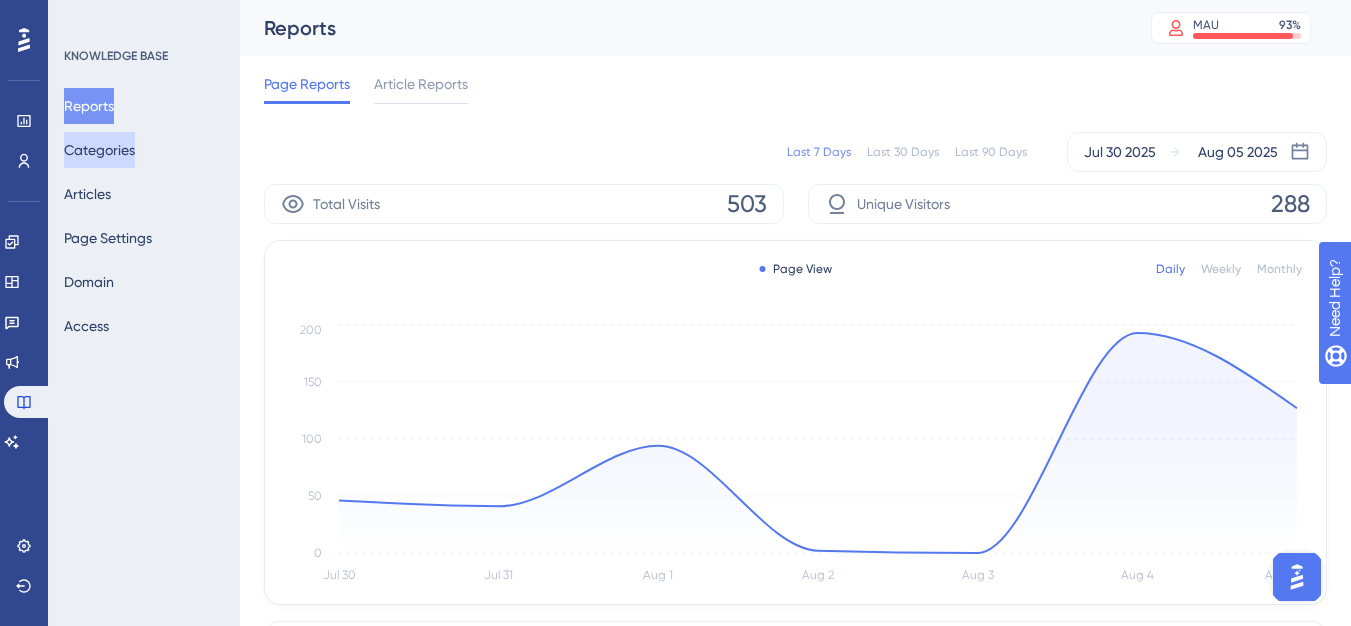 click on "Categories" at bounding box center (99, 150) 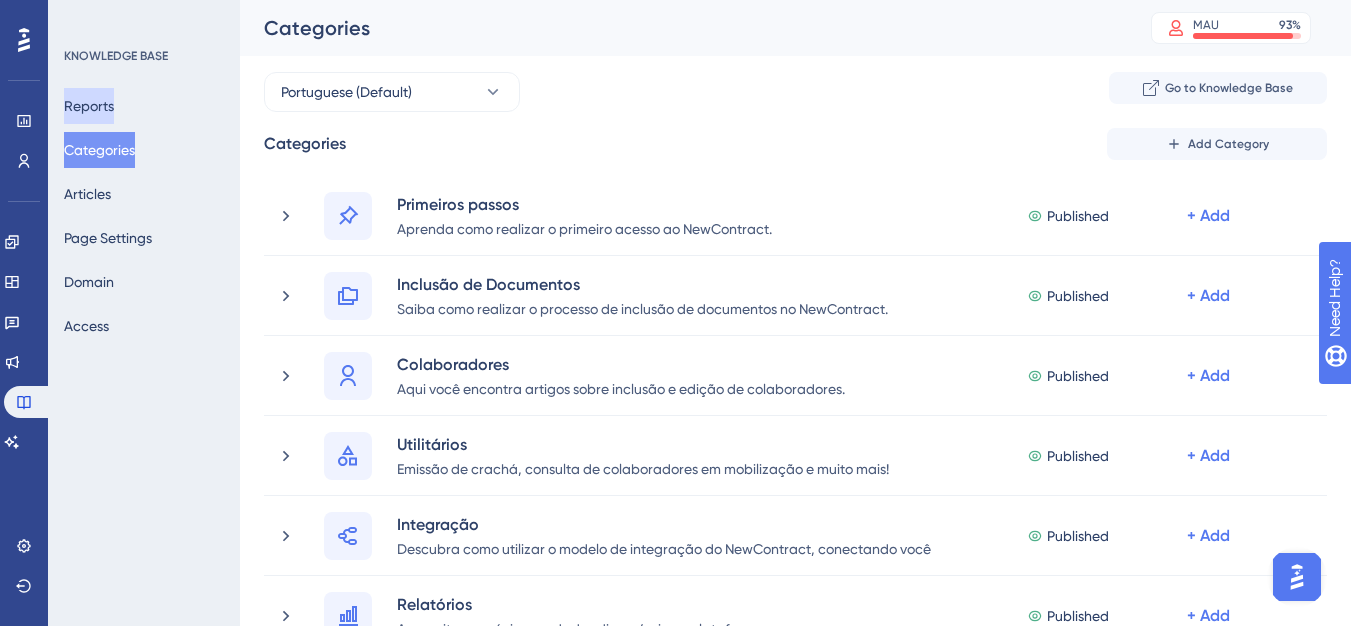 click on "Reports" at bounding box center (89, 106) 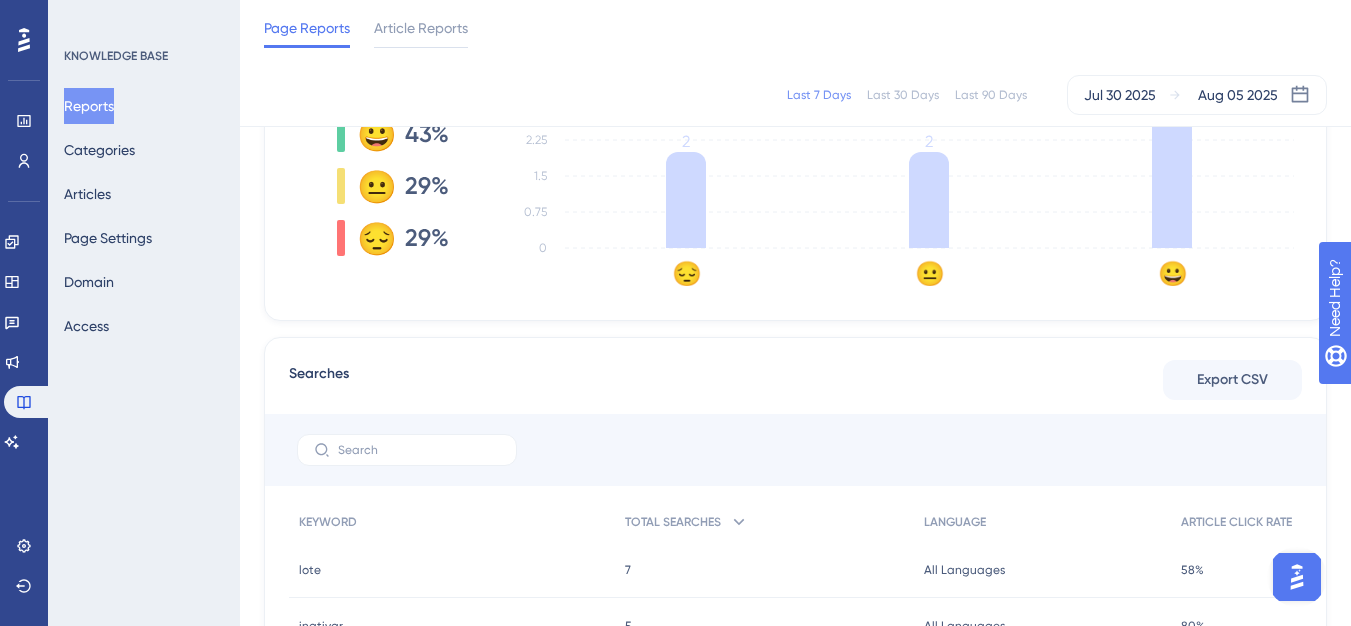 scroll, scrollTop: 700, scrollLeft: 0, axis: vertical 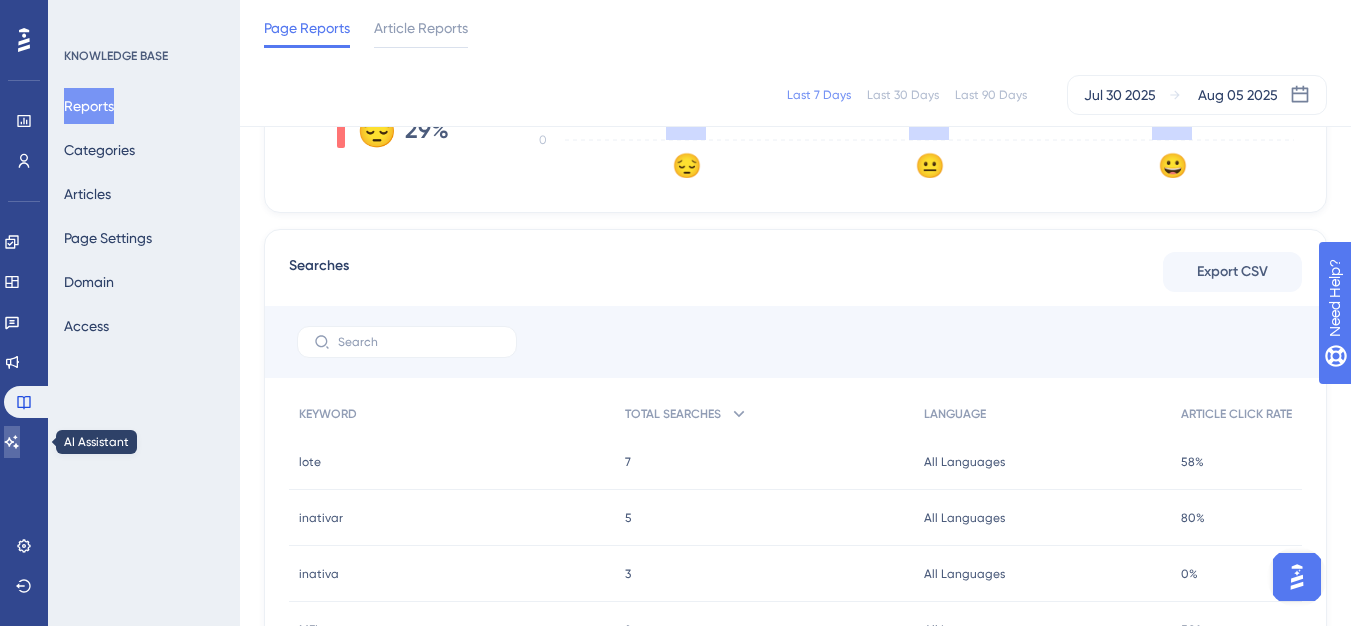drag, startPoint x: 16, startPoint y: 456, endPoint x: 136, endPoint y: 134, distance: 343.6335 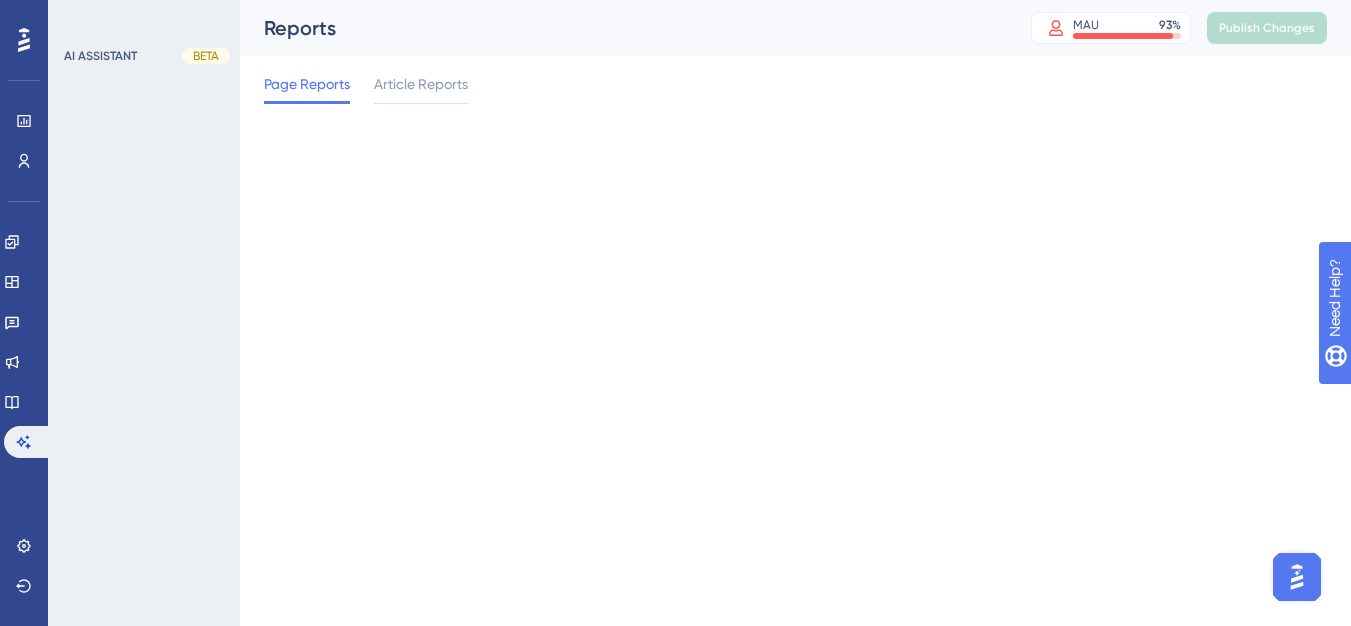 scroll, scrollTop: 0, scrollLeft: 0, axis: both 